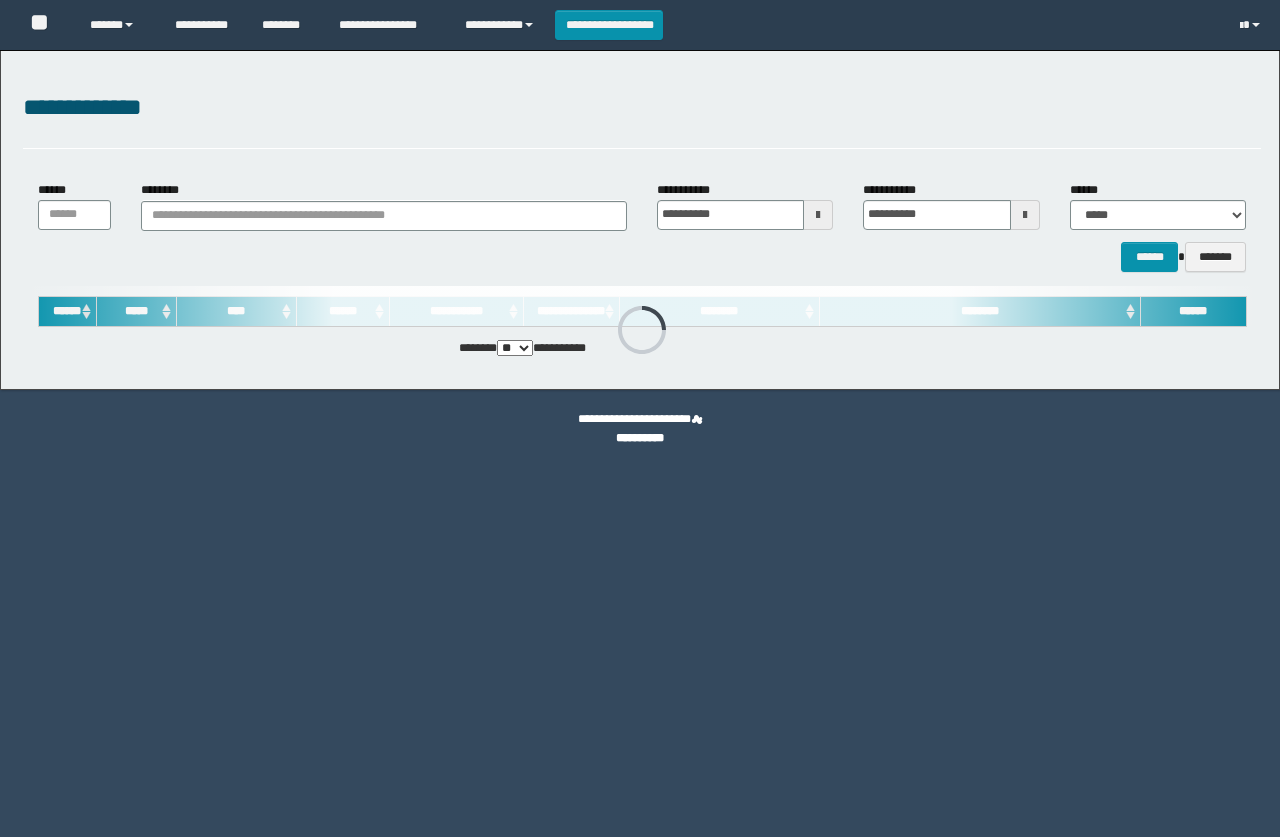 scroll, scrollTop: 0, scrollLeft: 0, axis: both 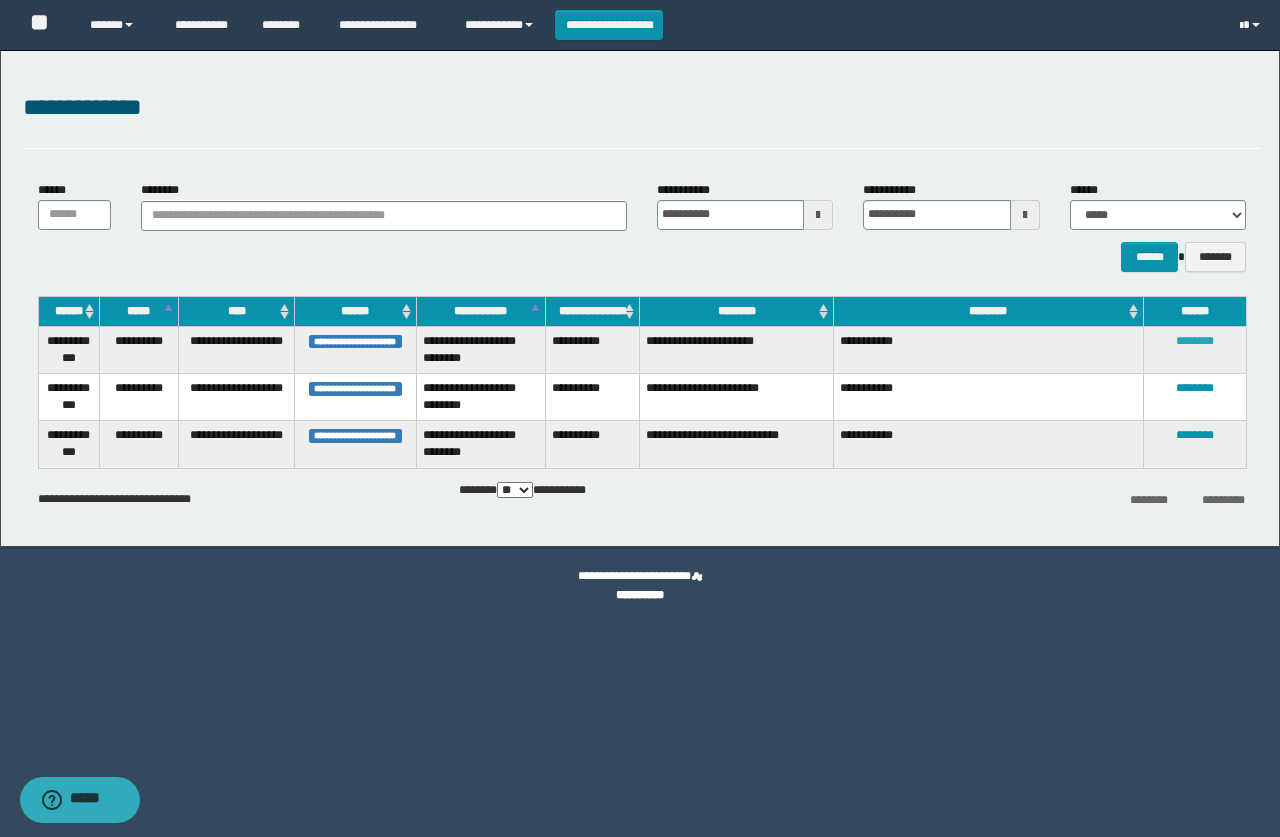click on "********" at bounding box center [1195, 341] 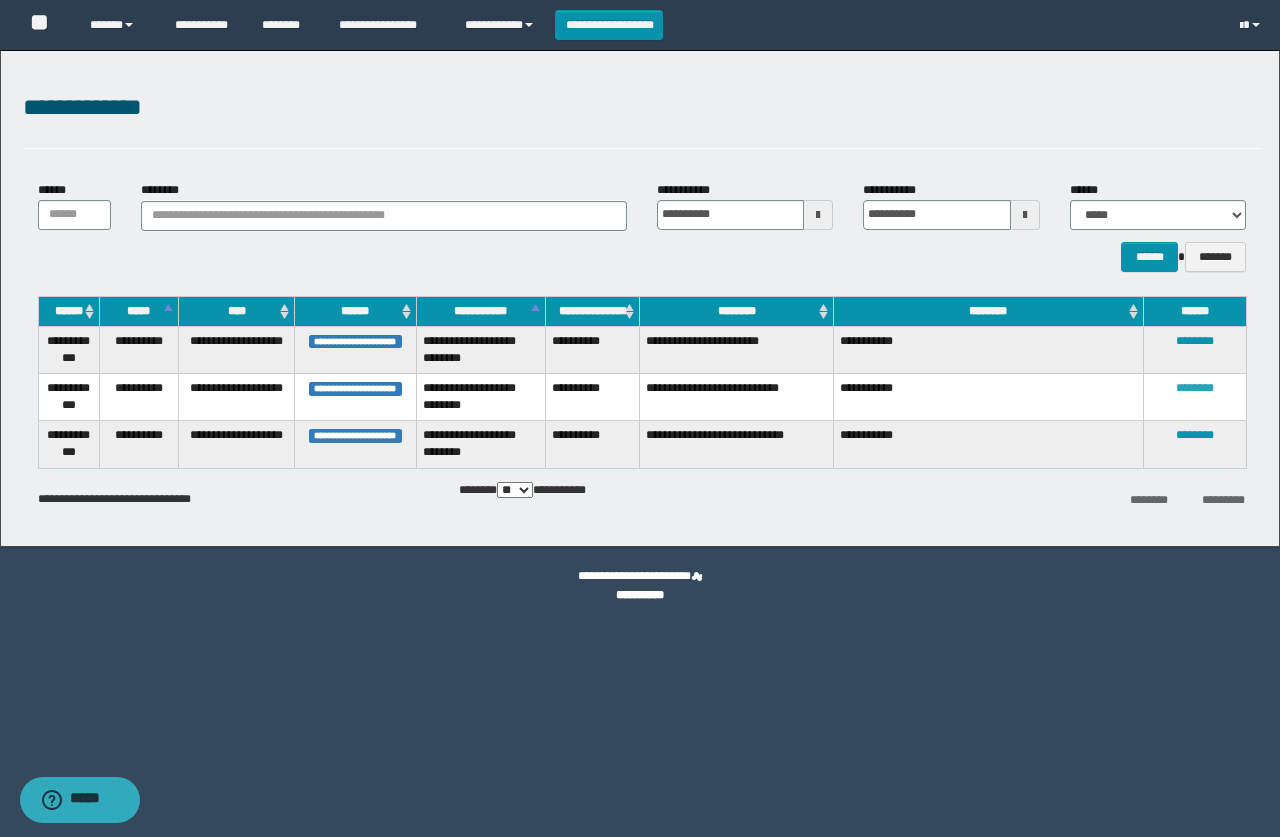 click on "********" at bounding box center (1195, 388) 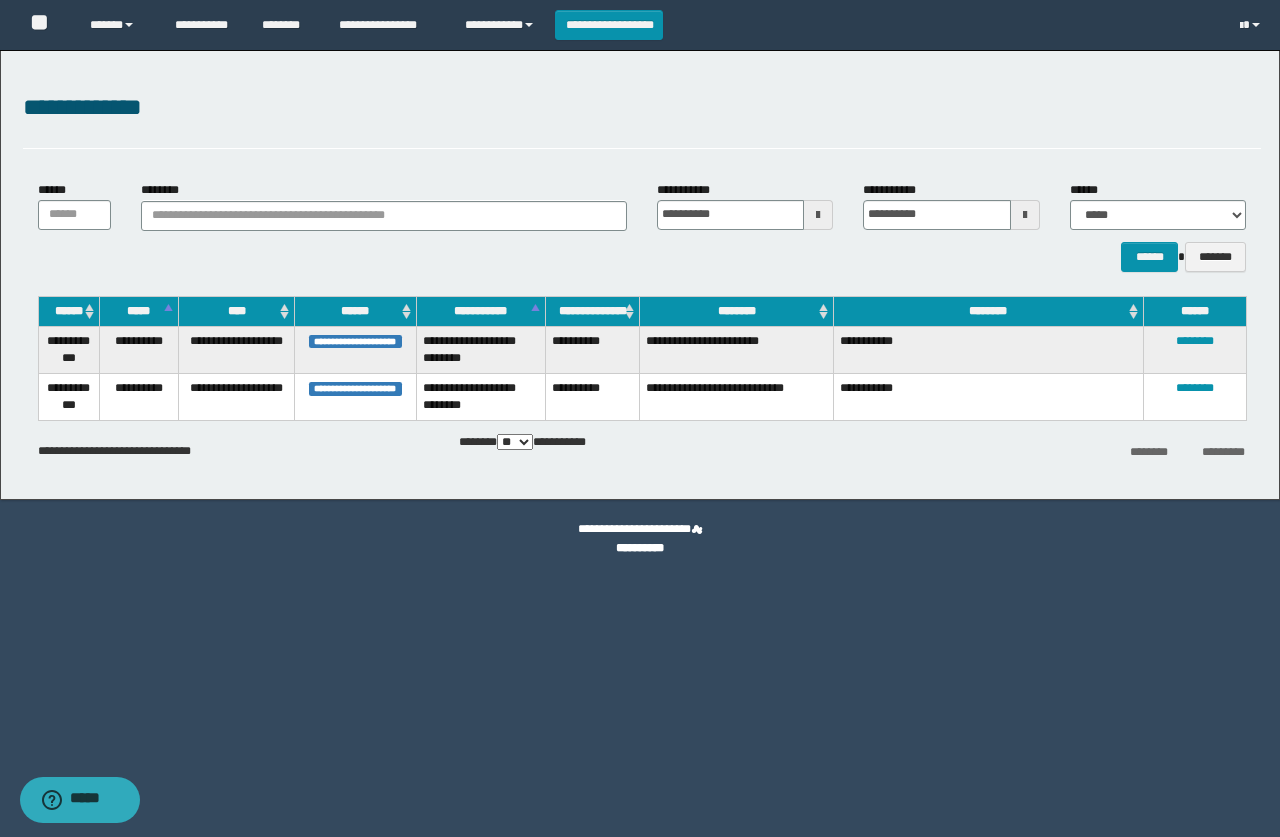 click on "********" at bounding box center [1194, 349] 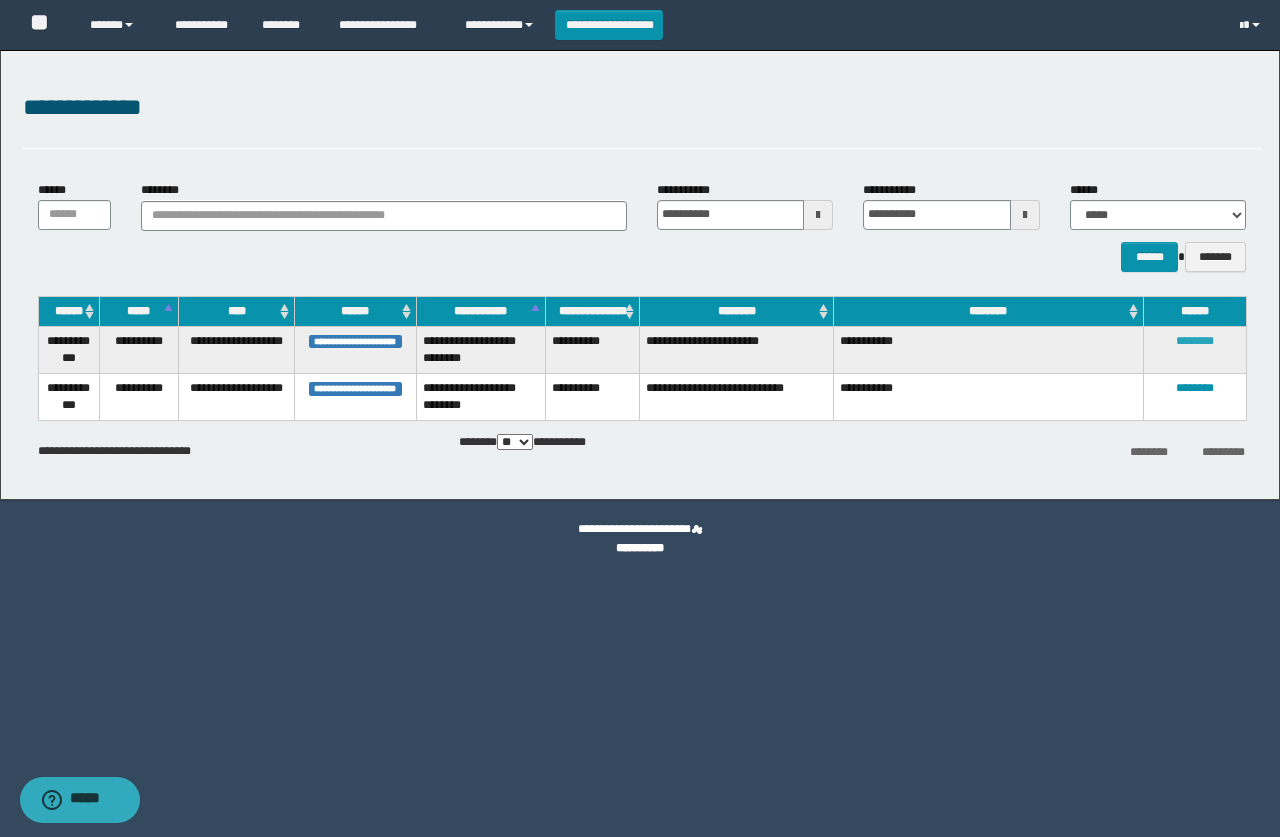 click on "********" at bounding box center [1195, 341] 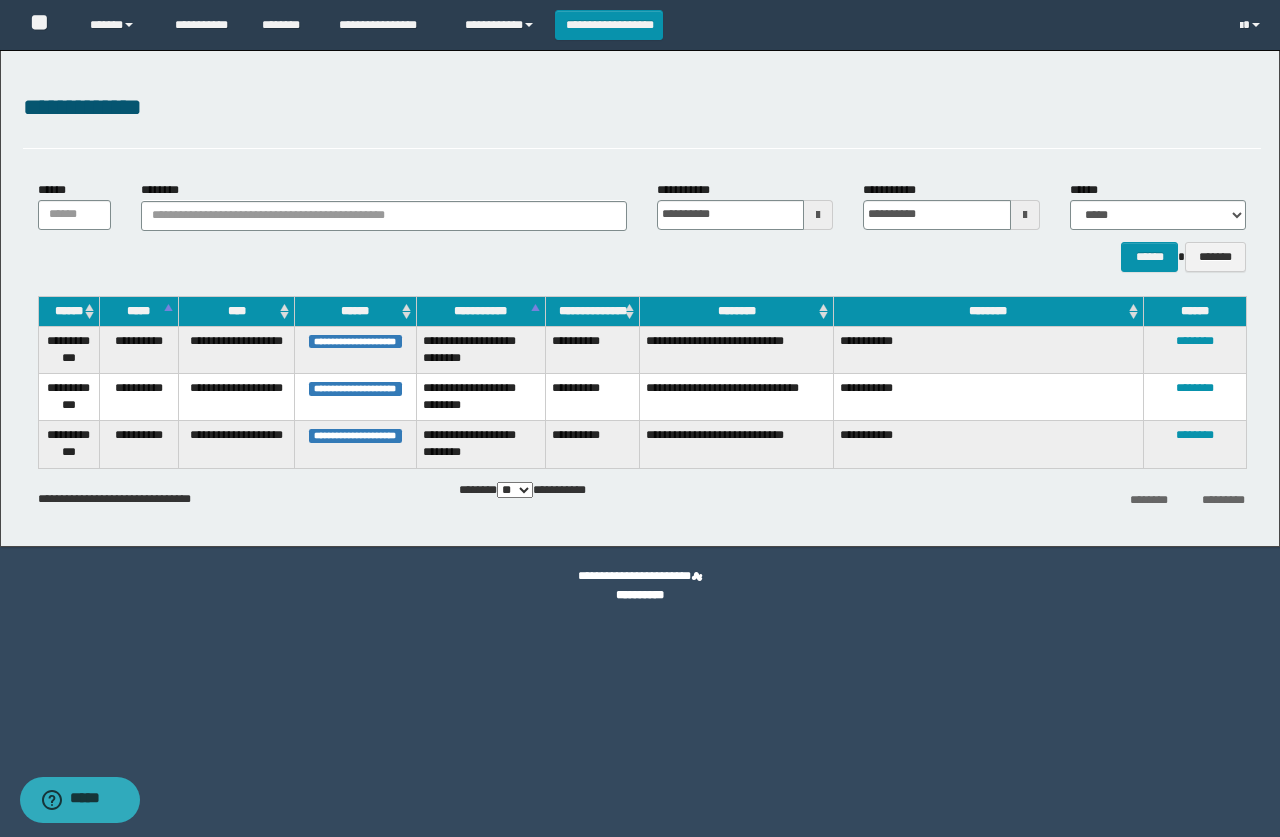 click on "********" at bounding box center (1194, 349) 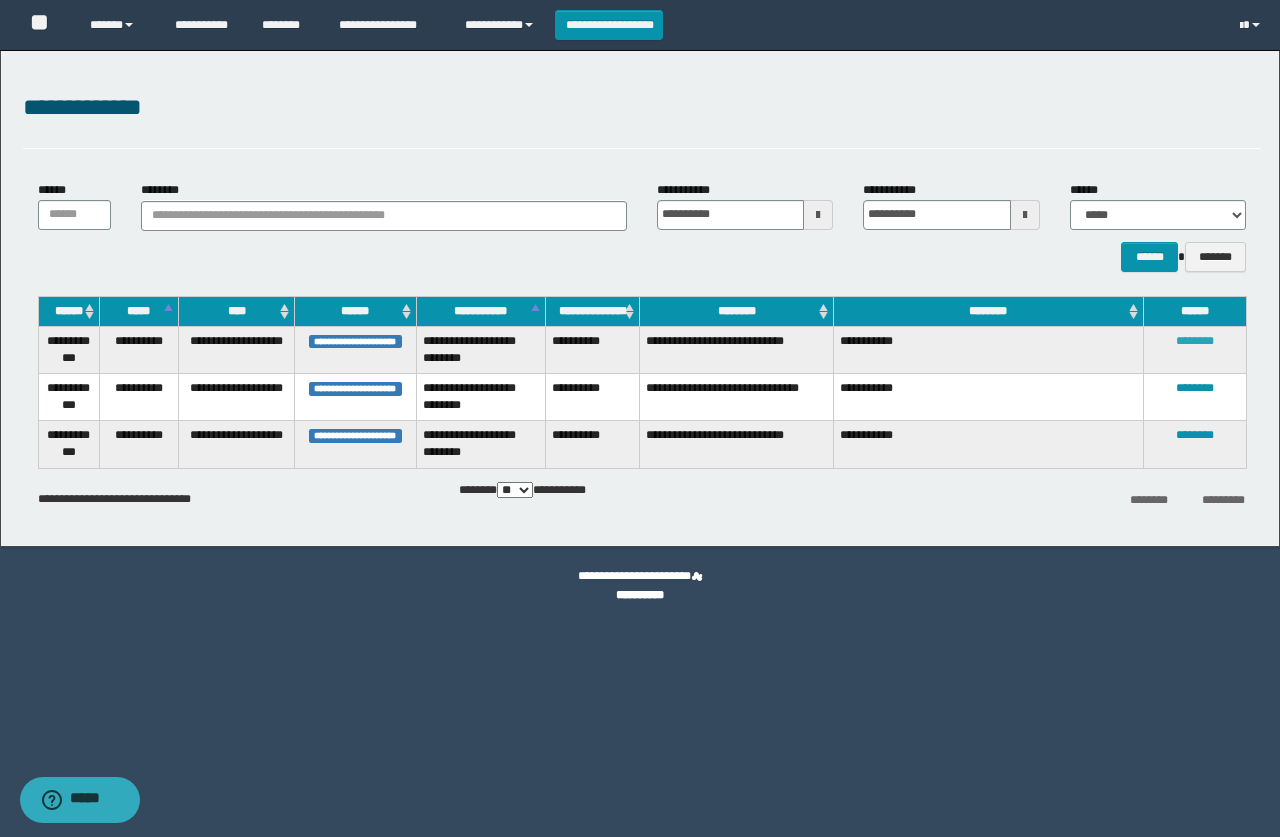 click on "********" at bounding box center [1195, 341] 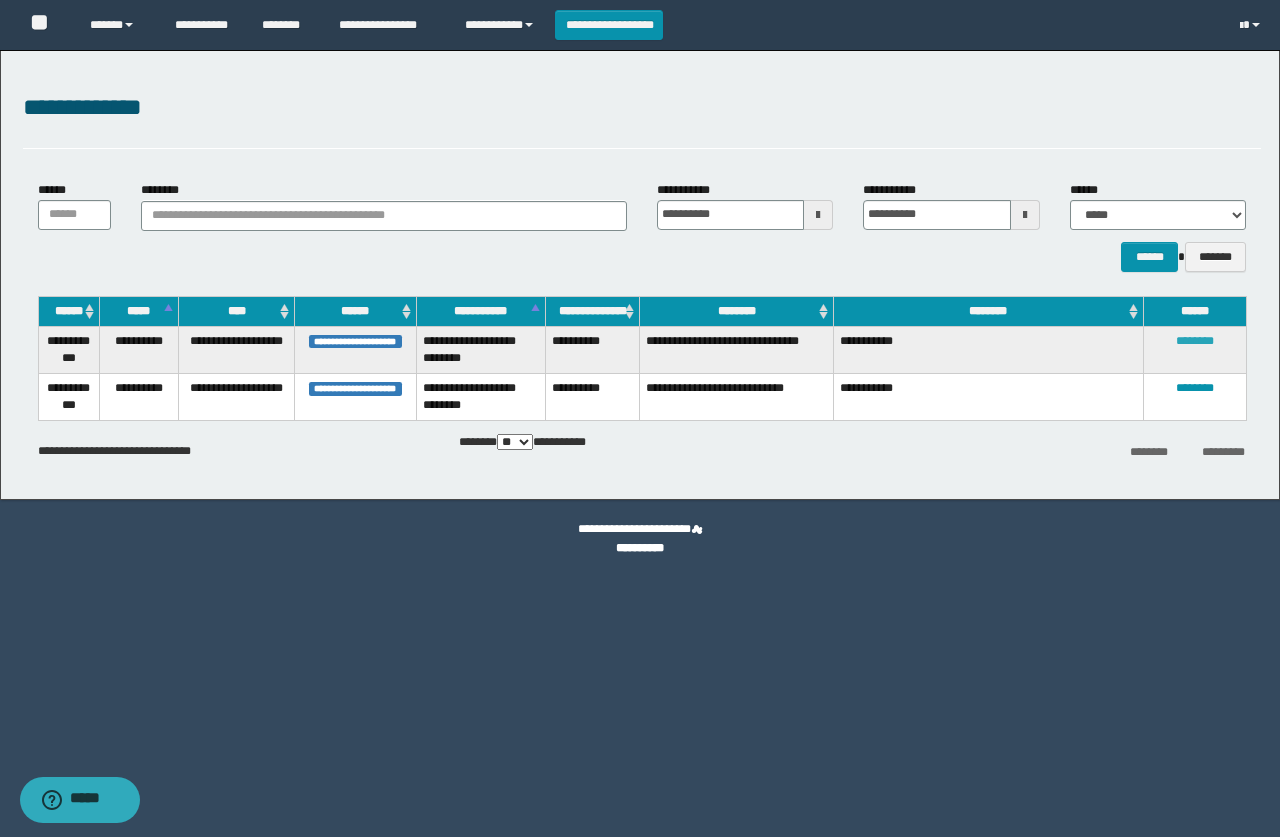 click on "********" at bounding box center [1195, 341] 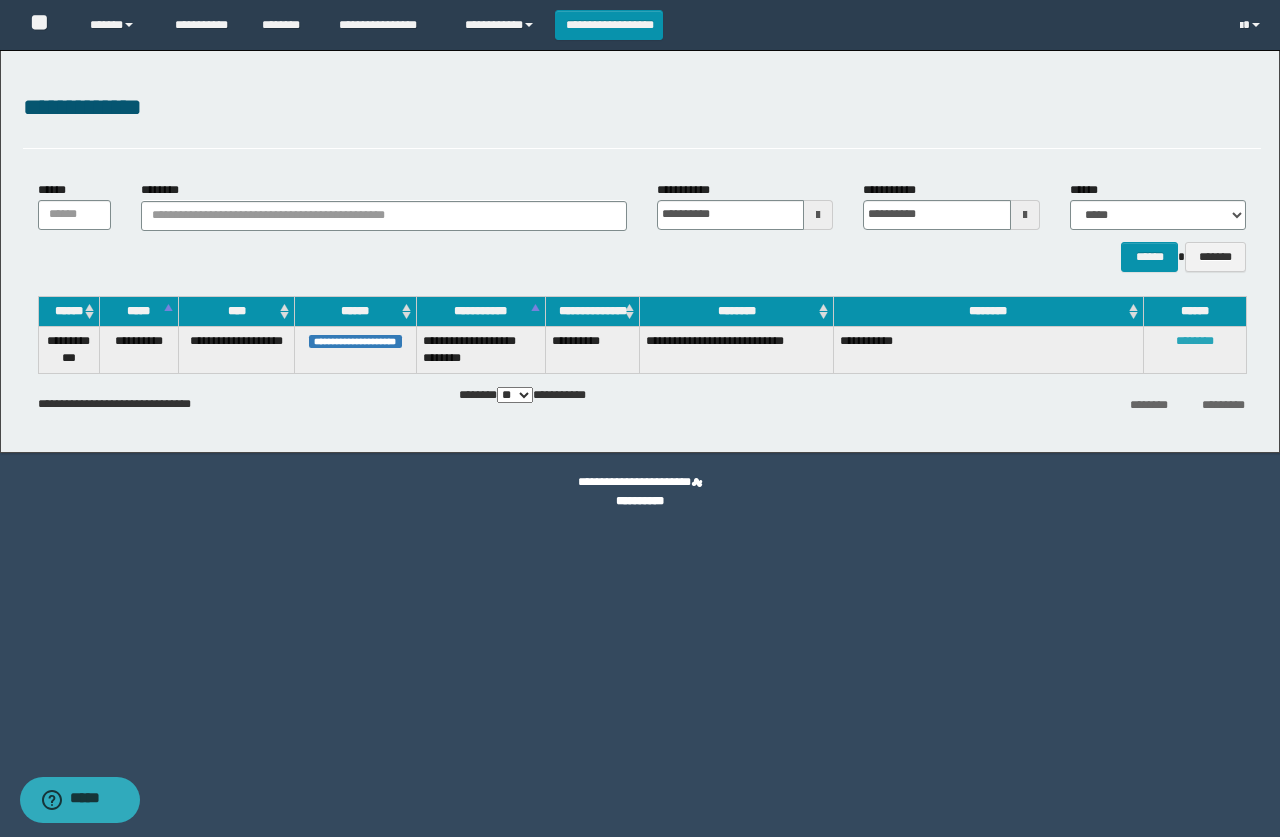 click on "********" at bounding box center [1195, 341] 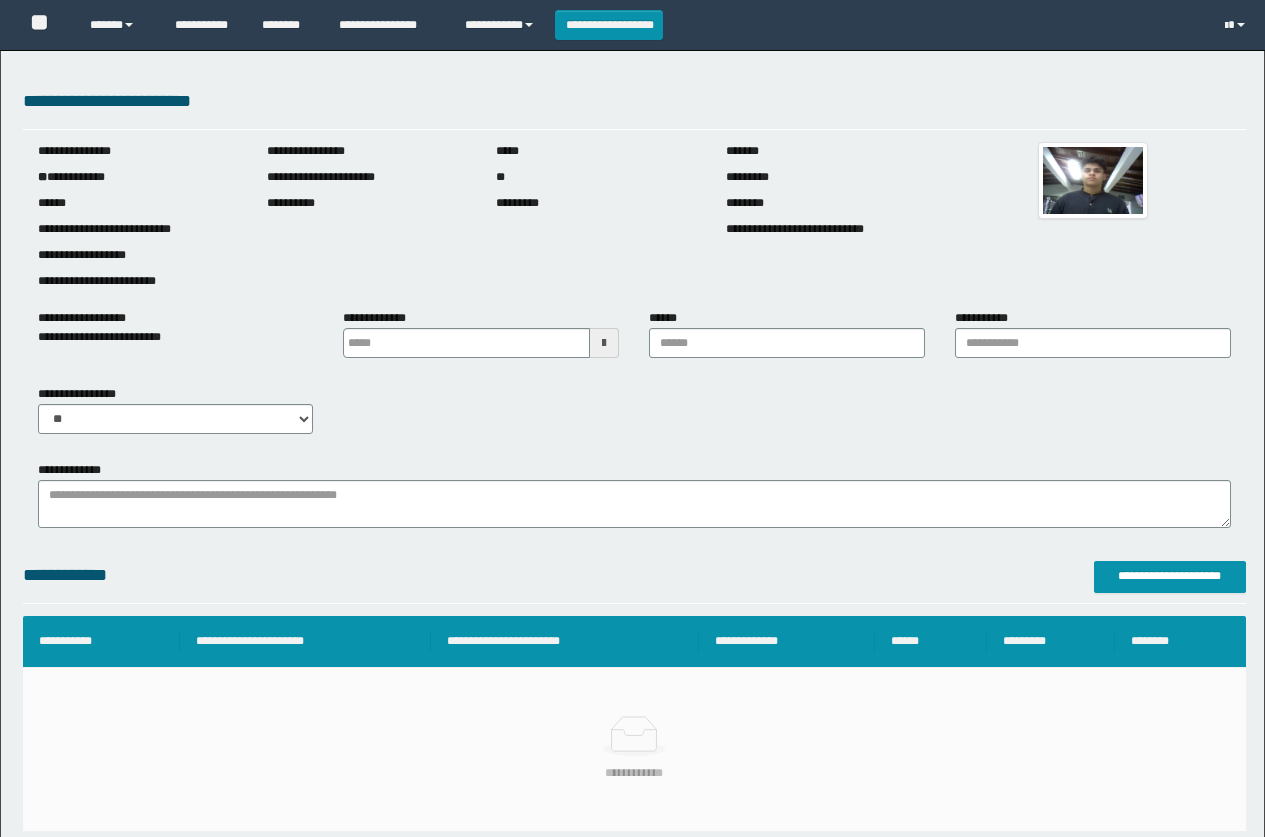 scroll, scrollTop: 0, scrollLeft: 0, axis: both 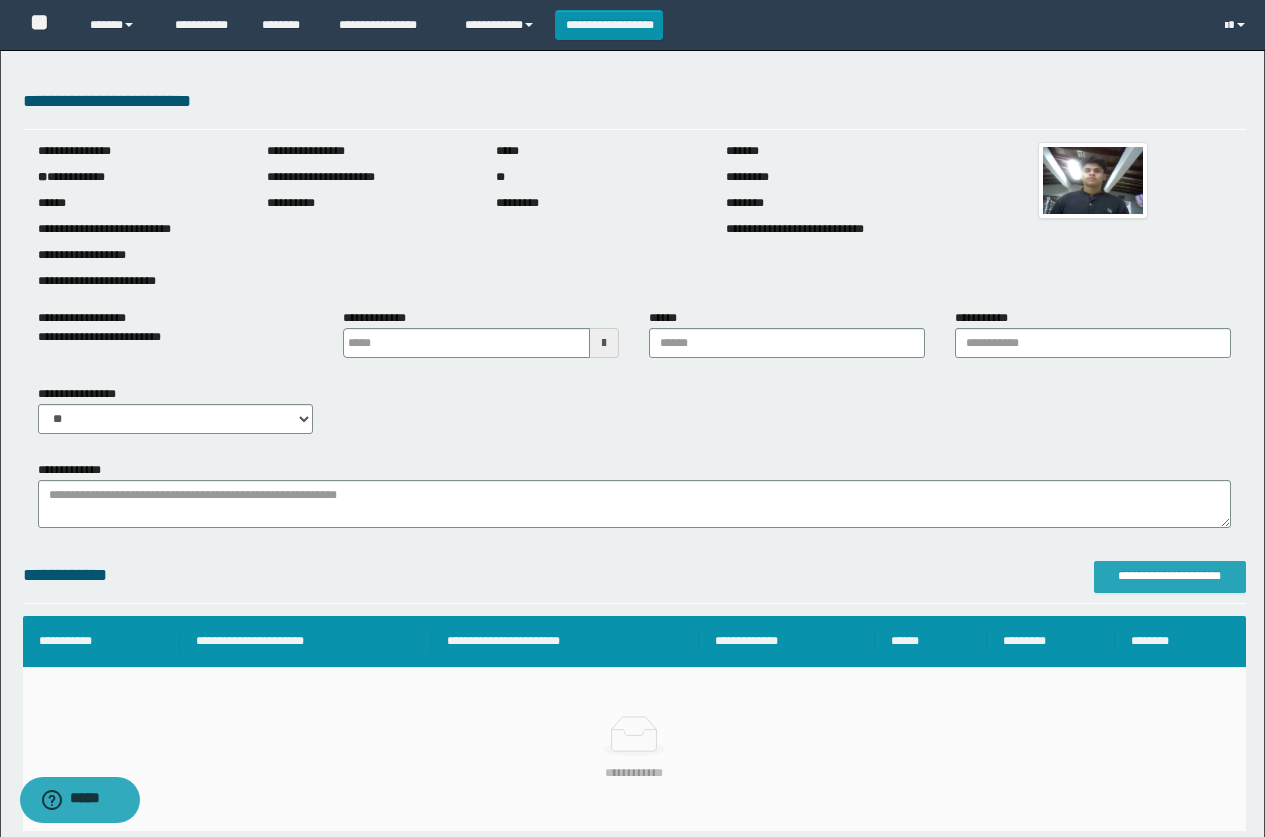 click on "**********" at bounding box center [1170, 576] 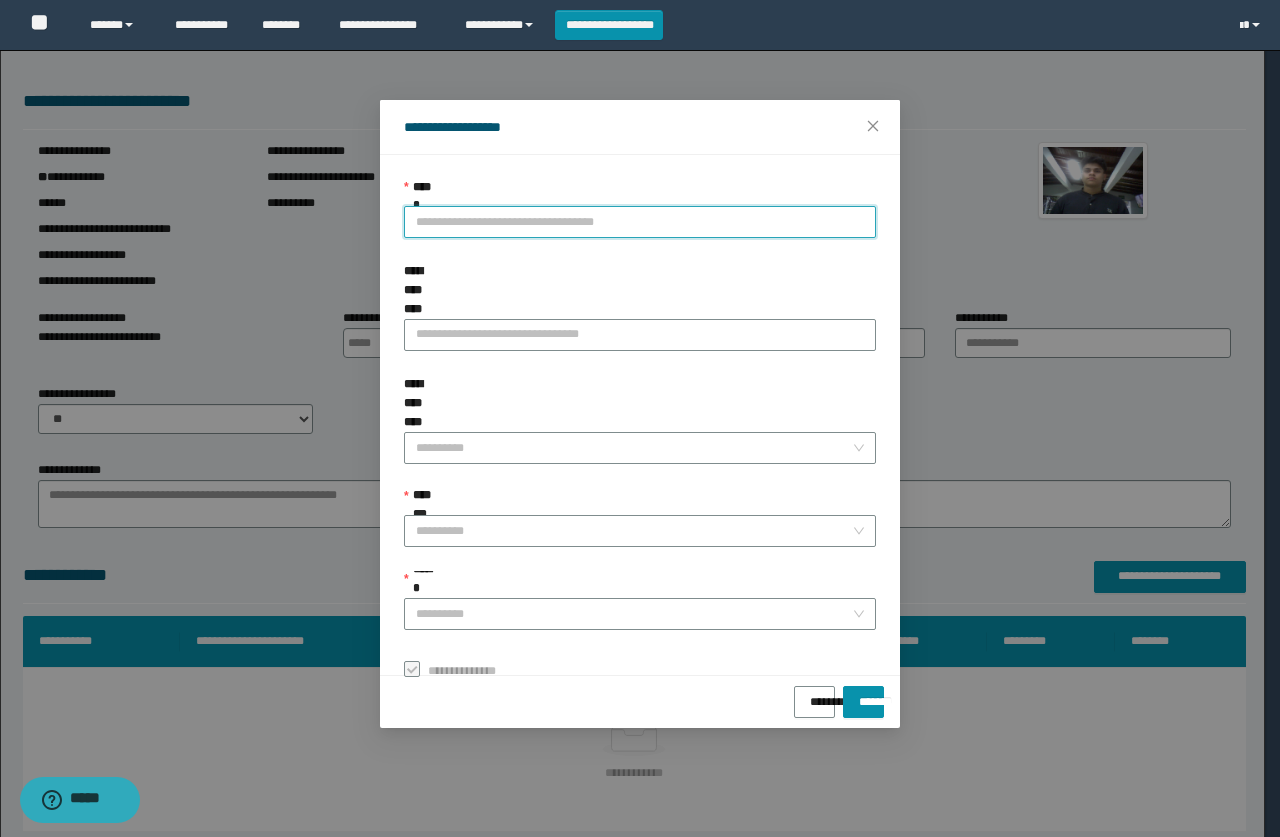 click on "**********" at bounding box center (640, 222) 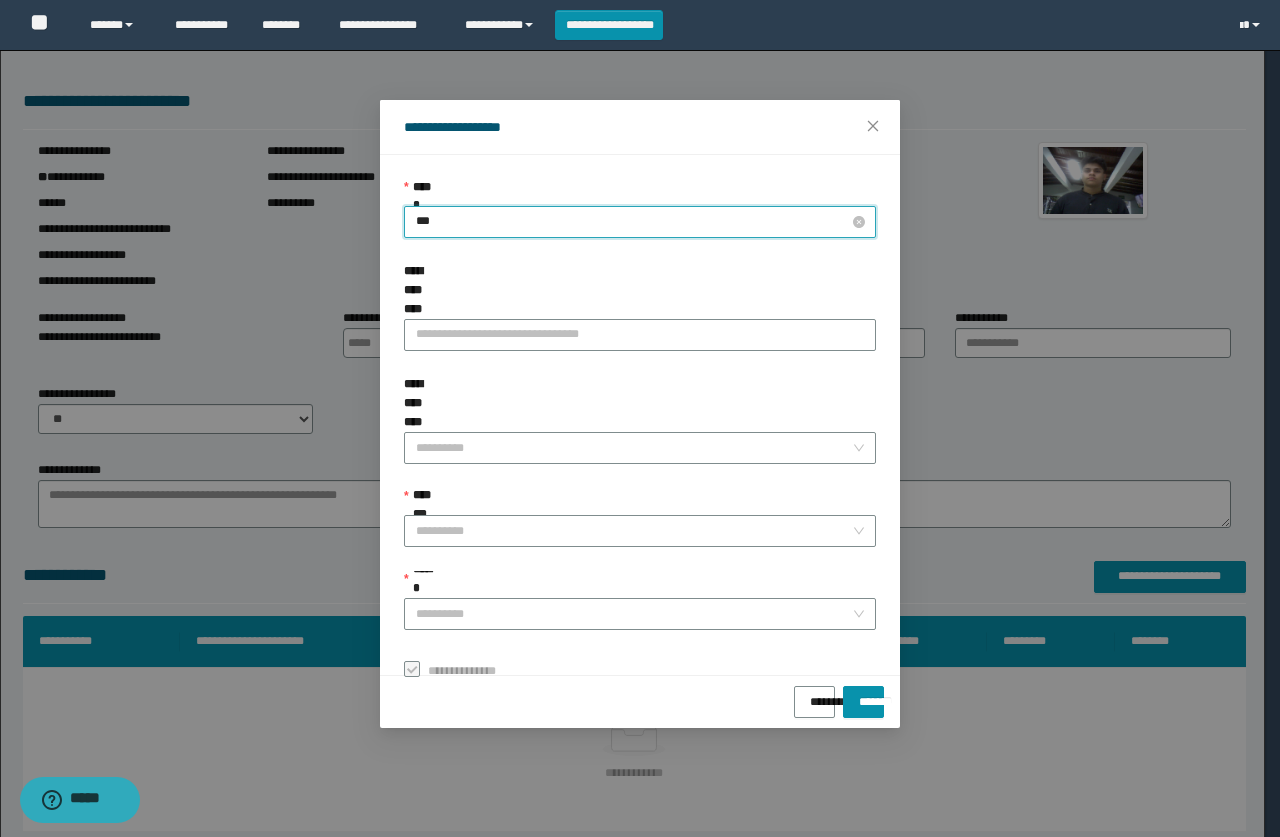 type on "****" 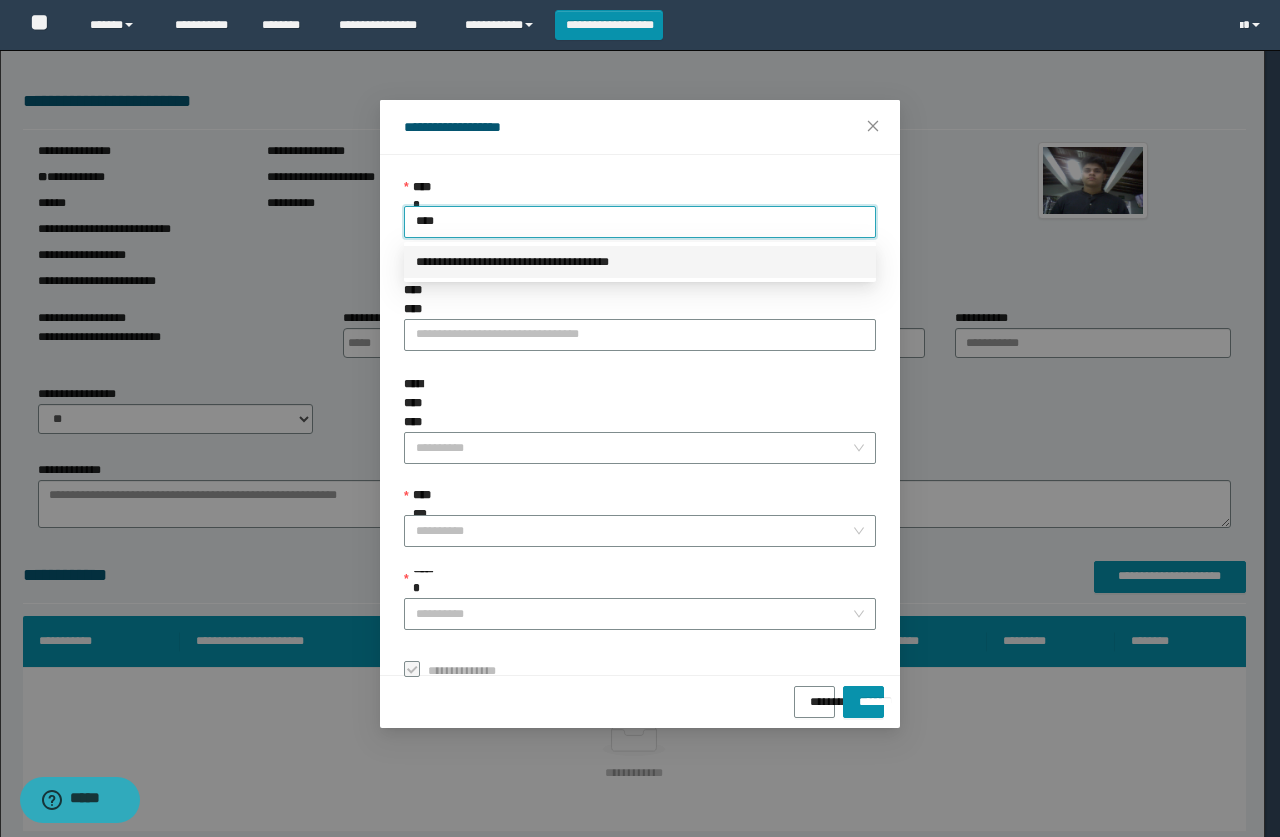 click on "**********" at bounding box center [640, 262] 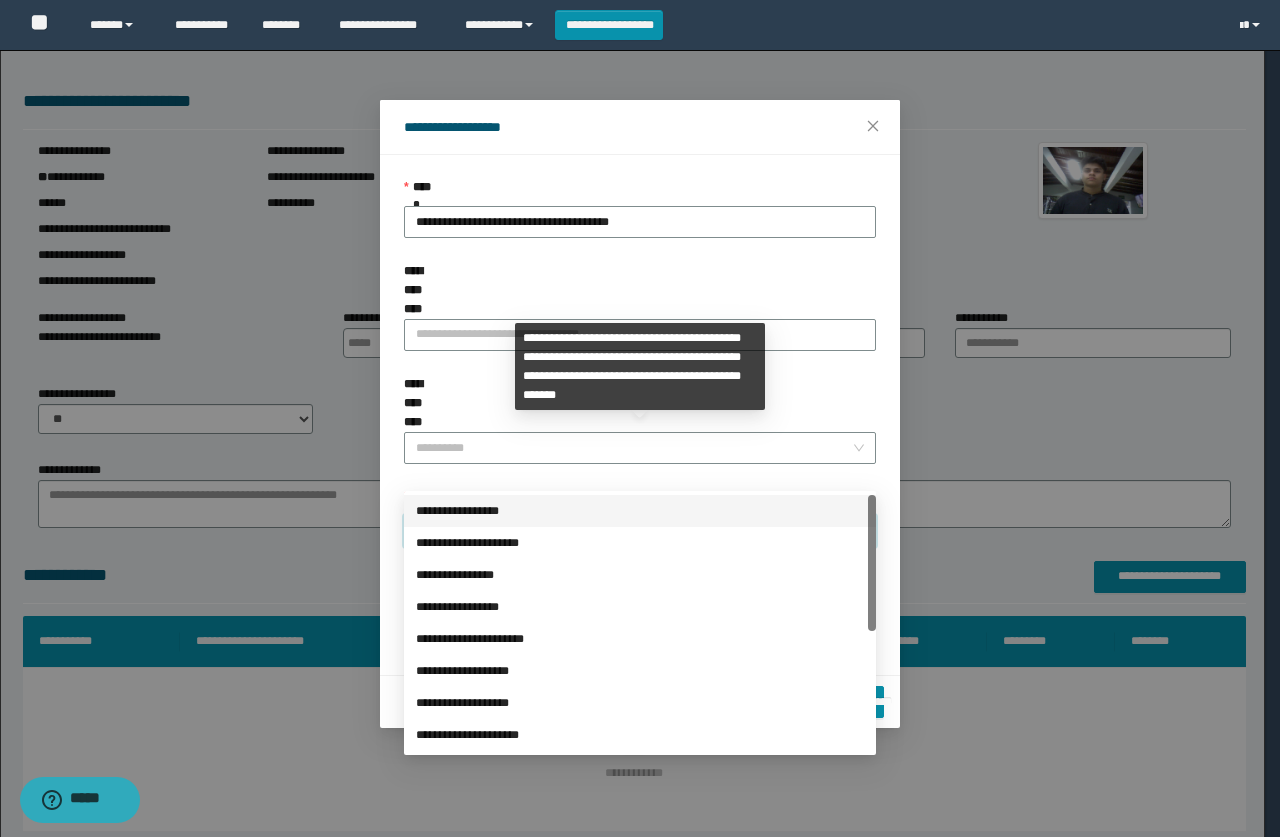 click on "**********" at bounding box center (634, 531) 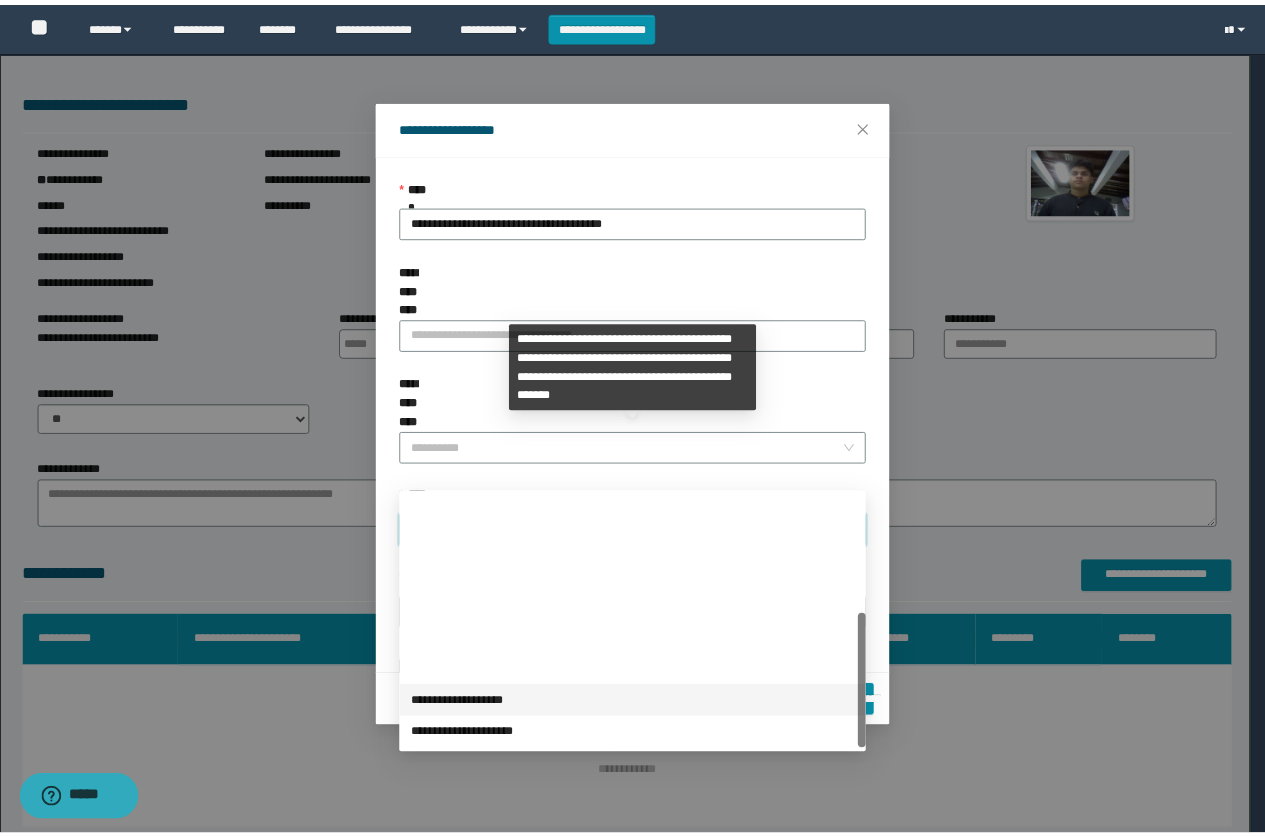 scroll, scrollTop: 224, scrollLeft: 0, axis: vertical 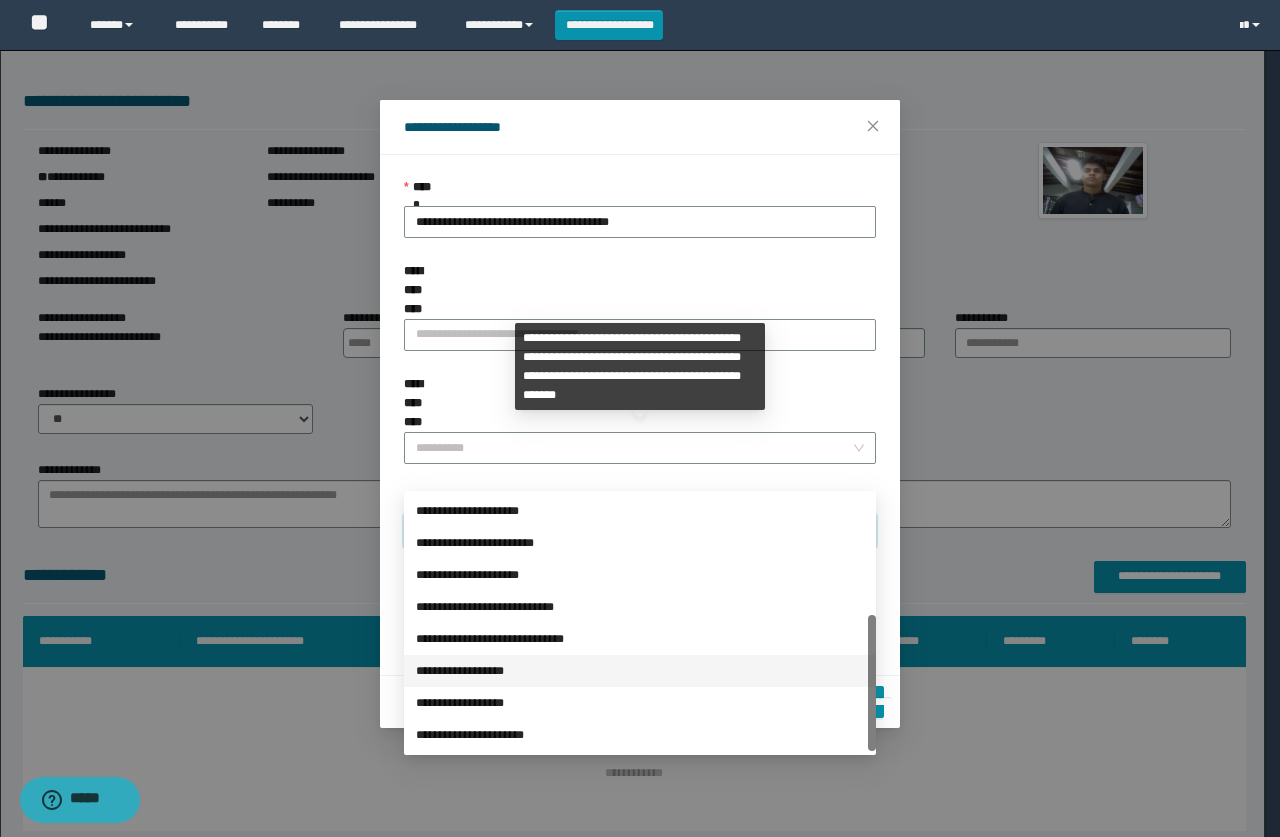 click on "**********" at bounding box center (640, 671) 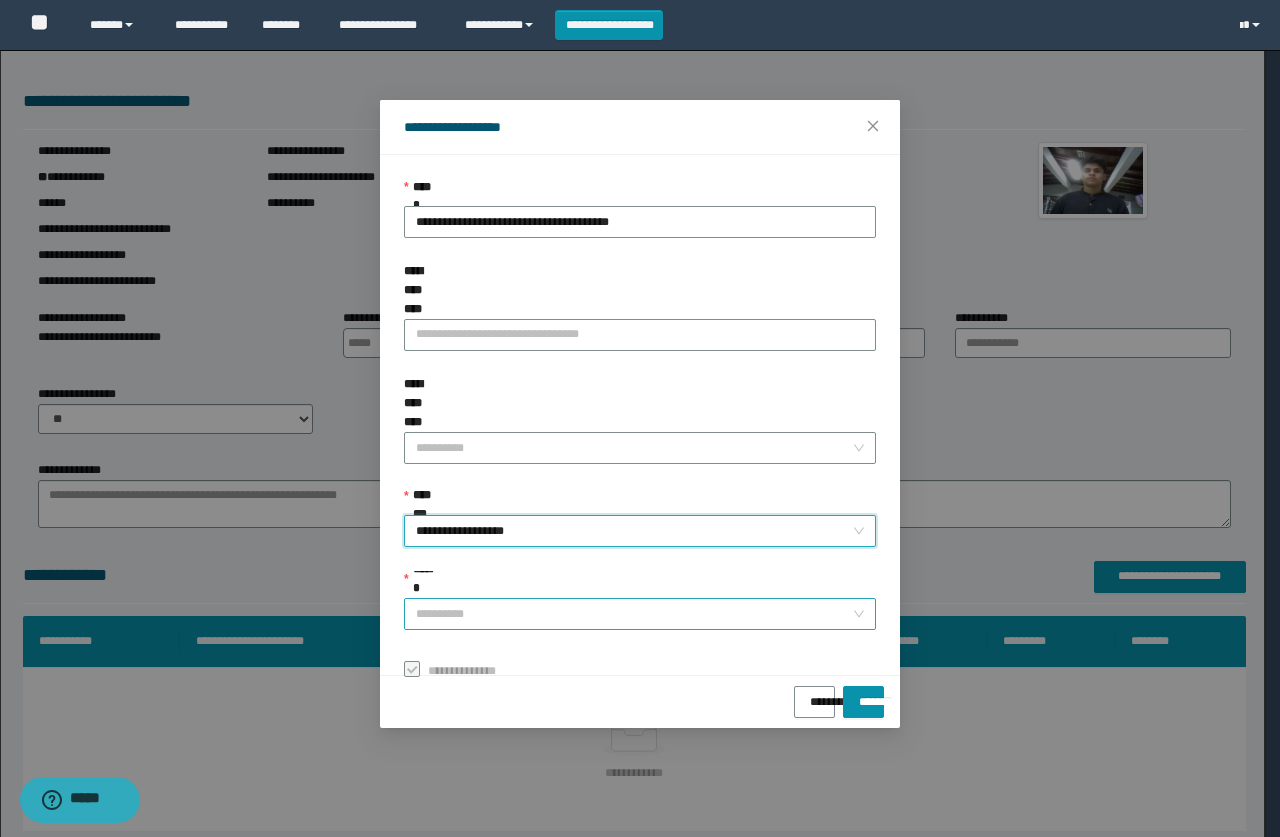 click on "******" at bounding box center (634, 614) 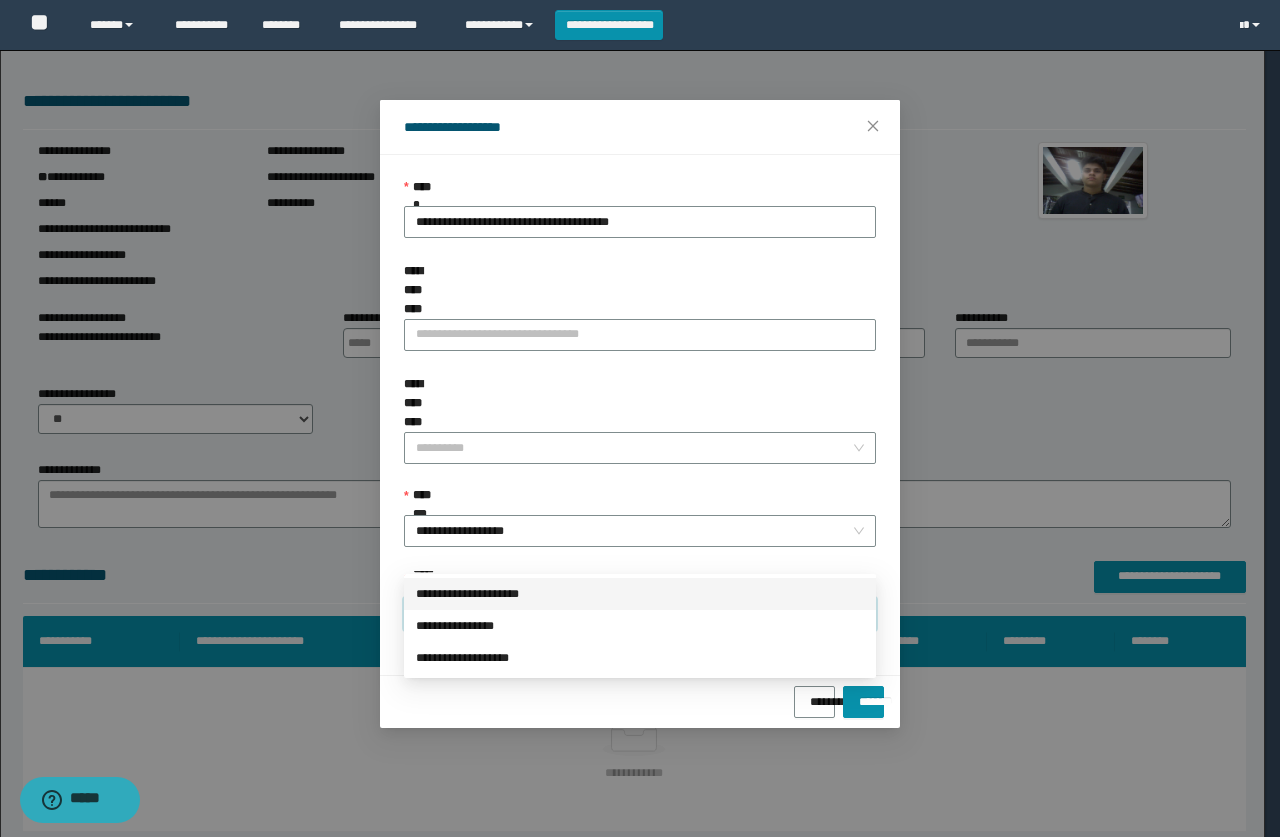 click on "**********" at bounding box center [640, 594] 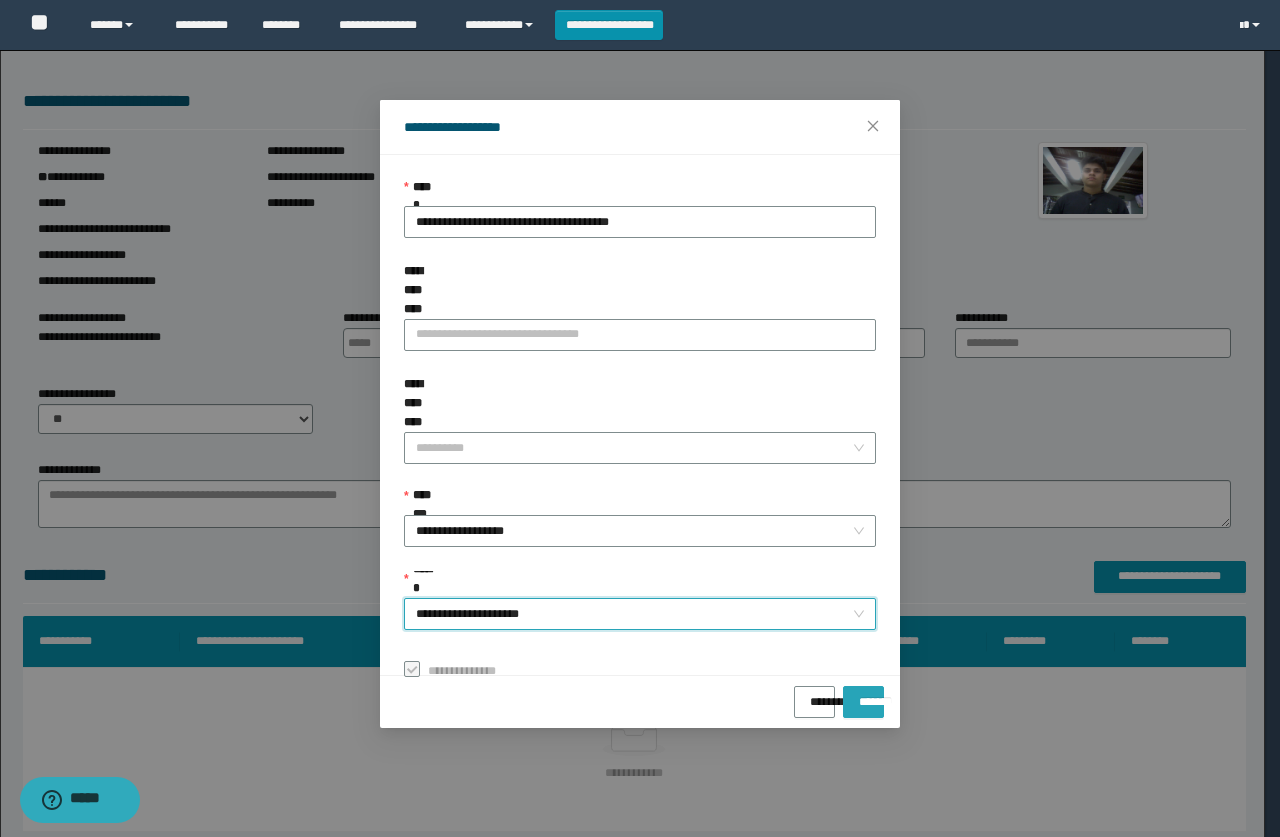 drag, startPoint x: 883, startPoint y: 701, endPoint x: 871, endPoint y: 700, distance: 12.0415945 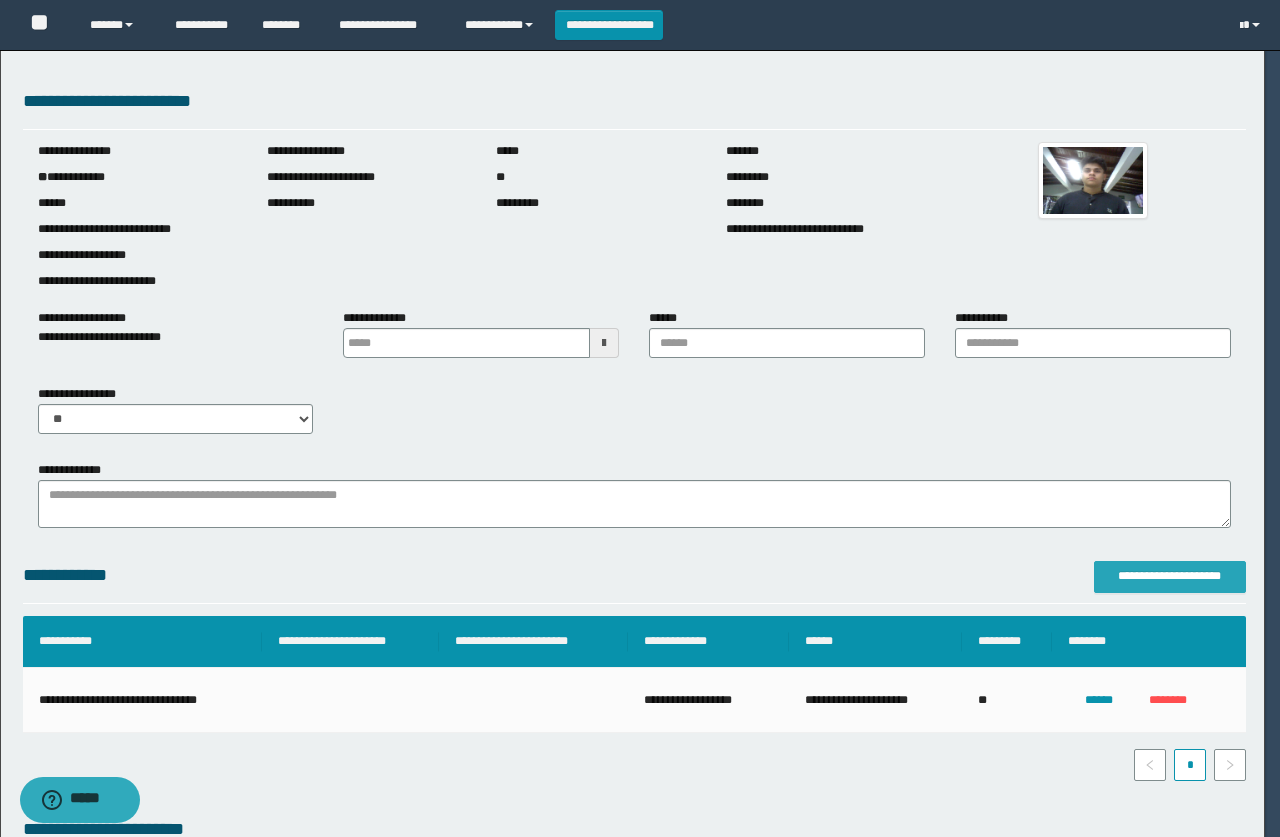 click on "**********" at bounding box center [632, 418] 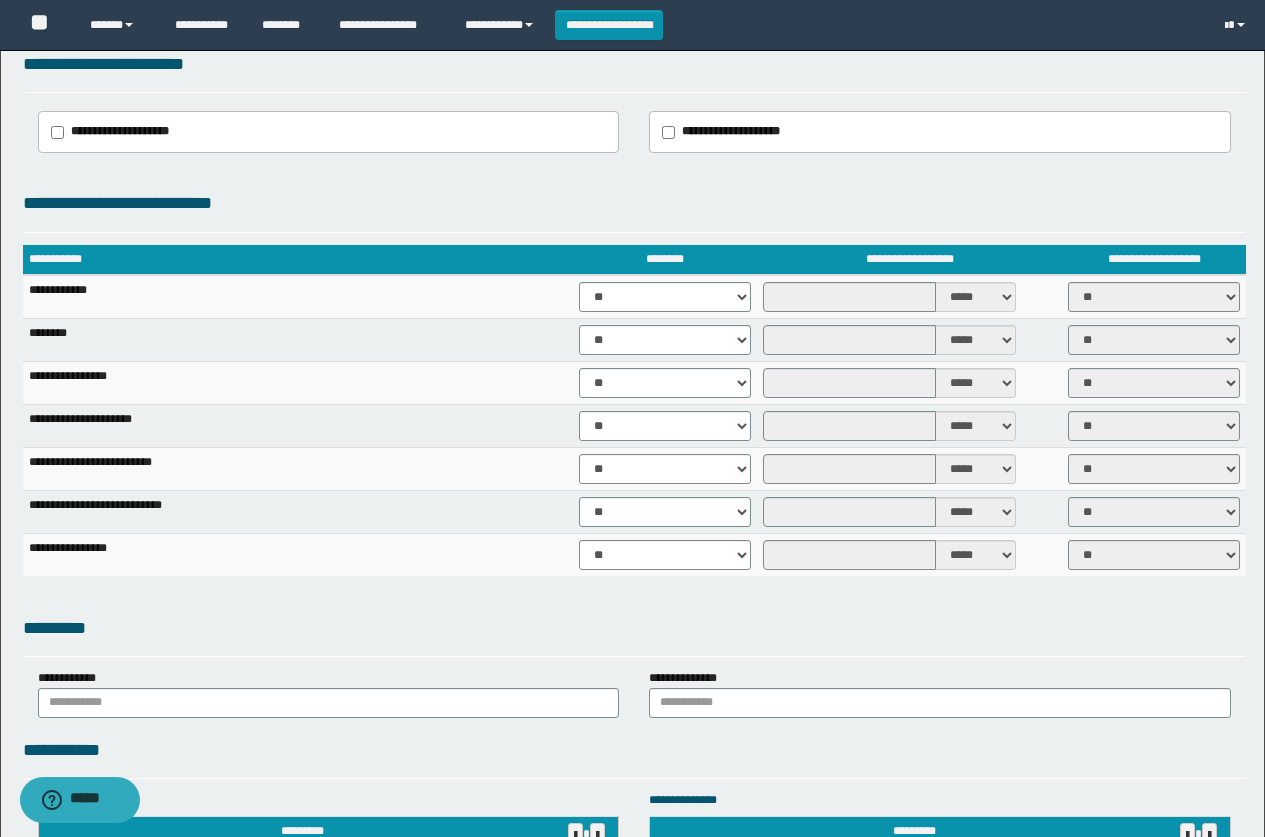 scroll, scrollTop: 1200, scrollLeft: 0, axis: vertical 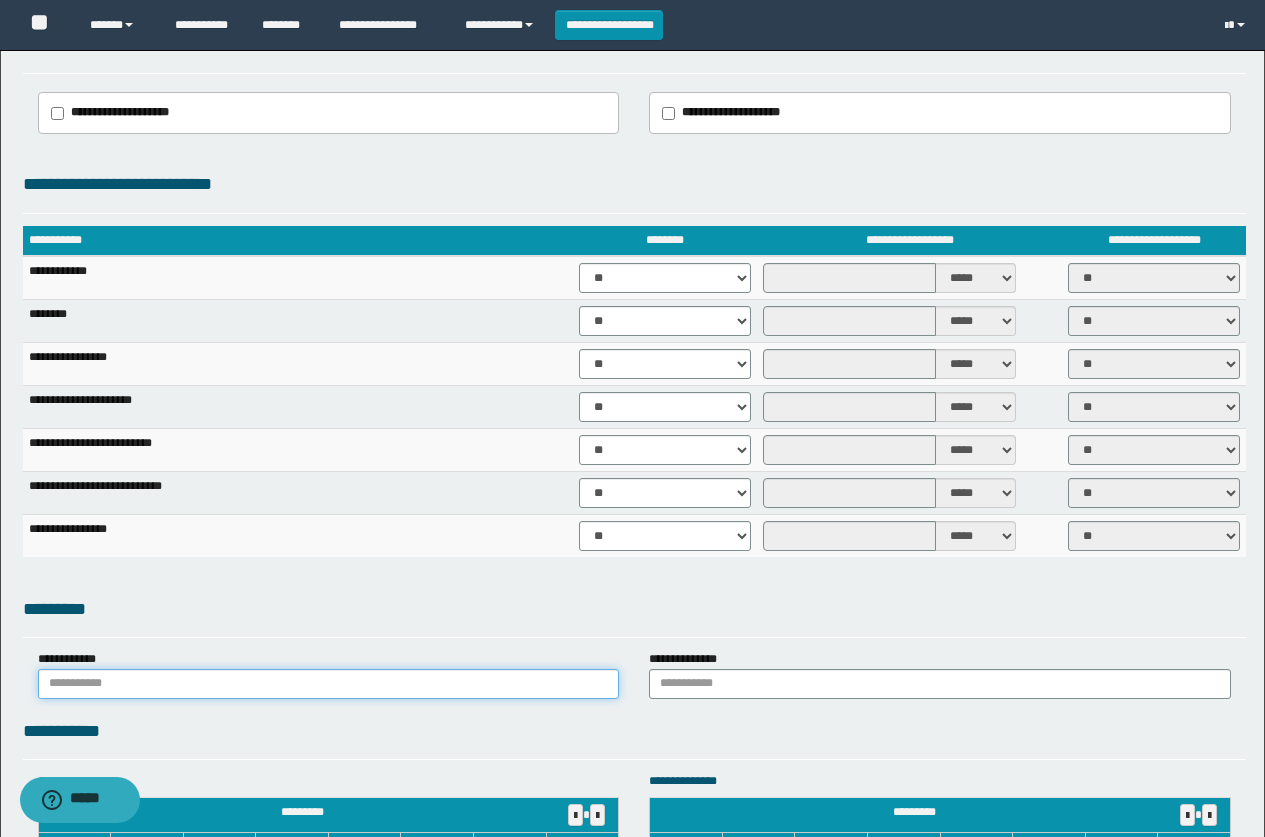 click at bounding box center (329, 684) 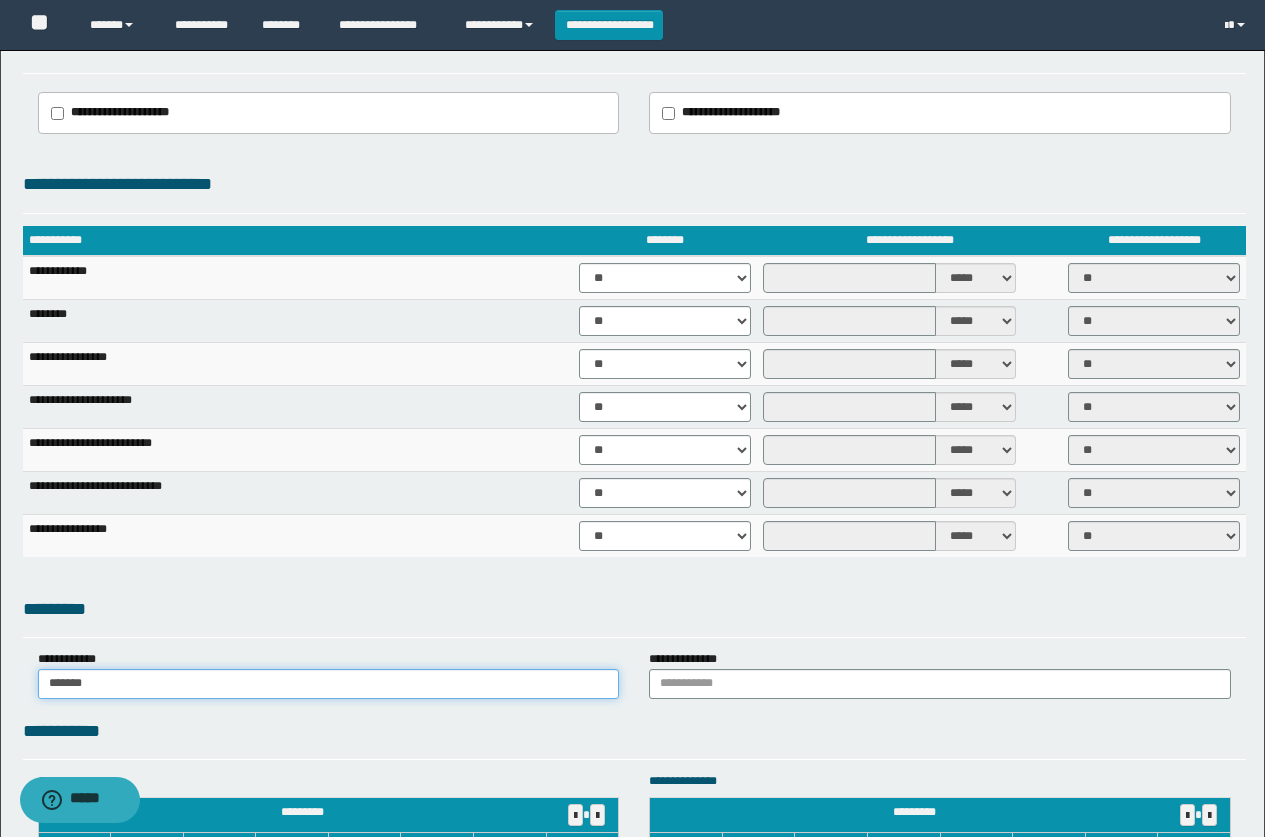 type on "******" 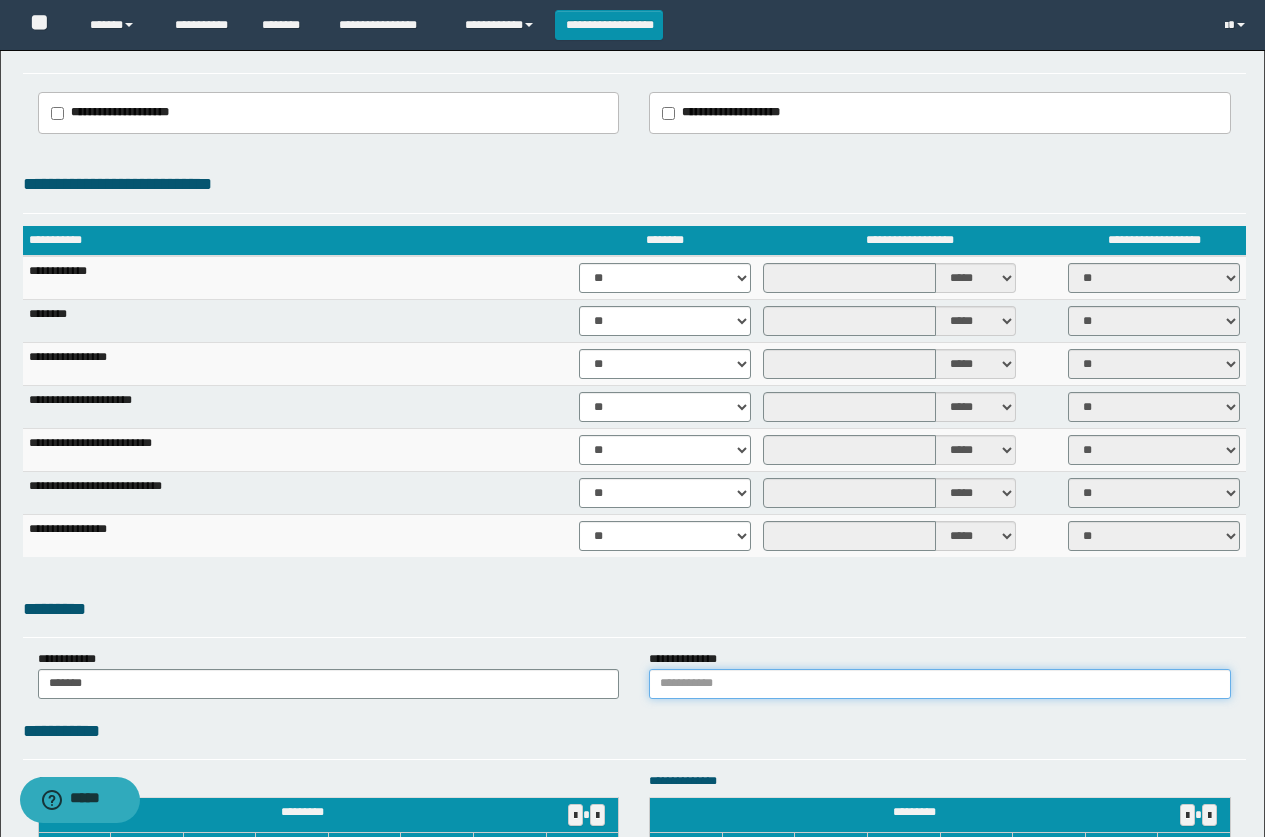 click at bounding box center (940, 684) 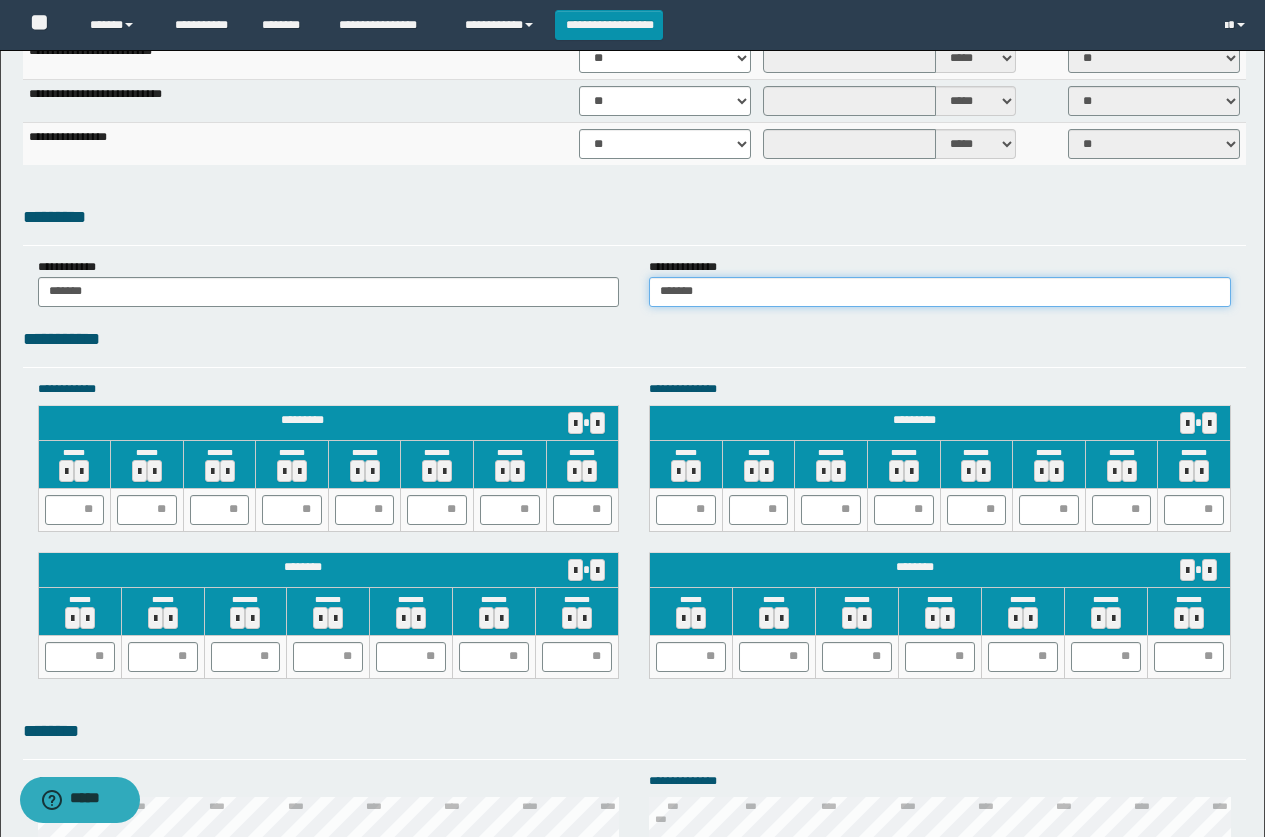 scroll, scrollTop: 1700, scrollLeft: 0, axis: vertical 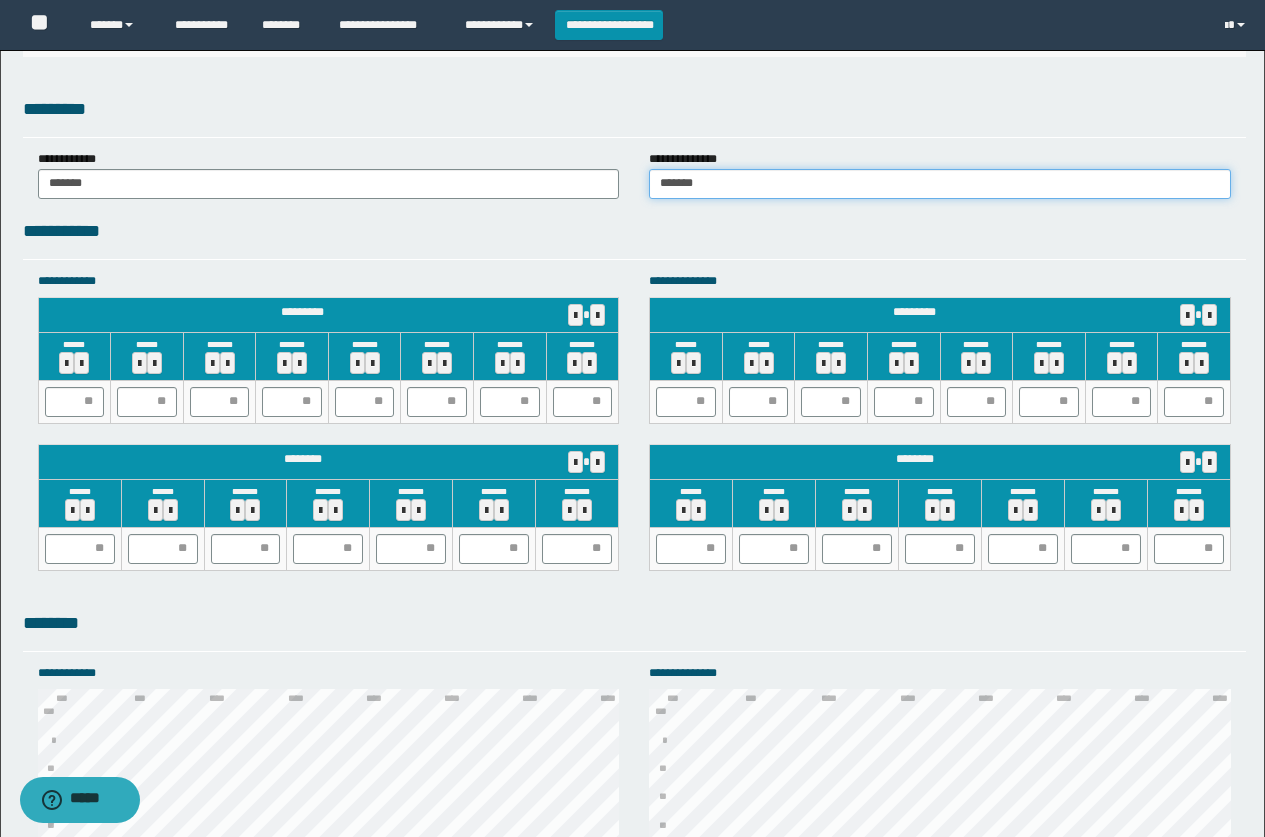 type on "******" 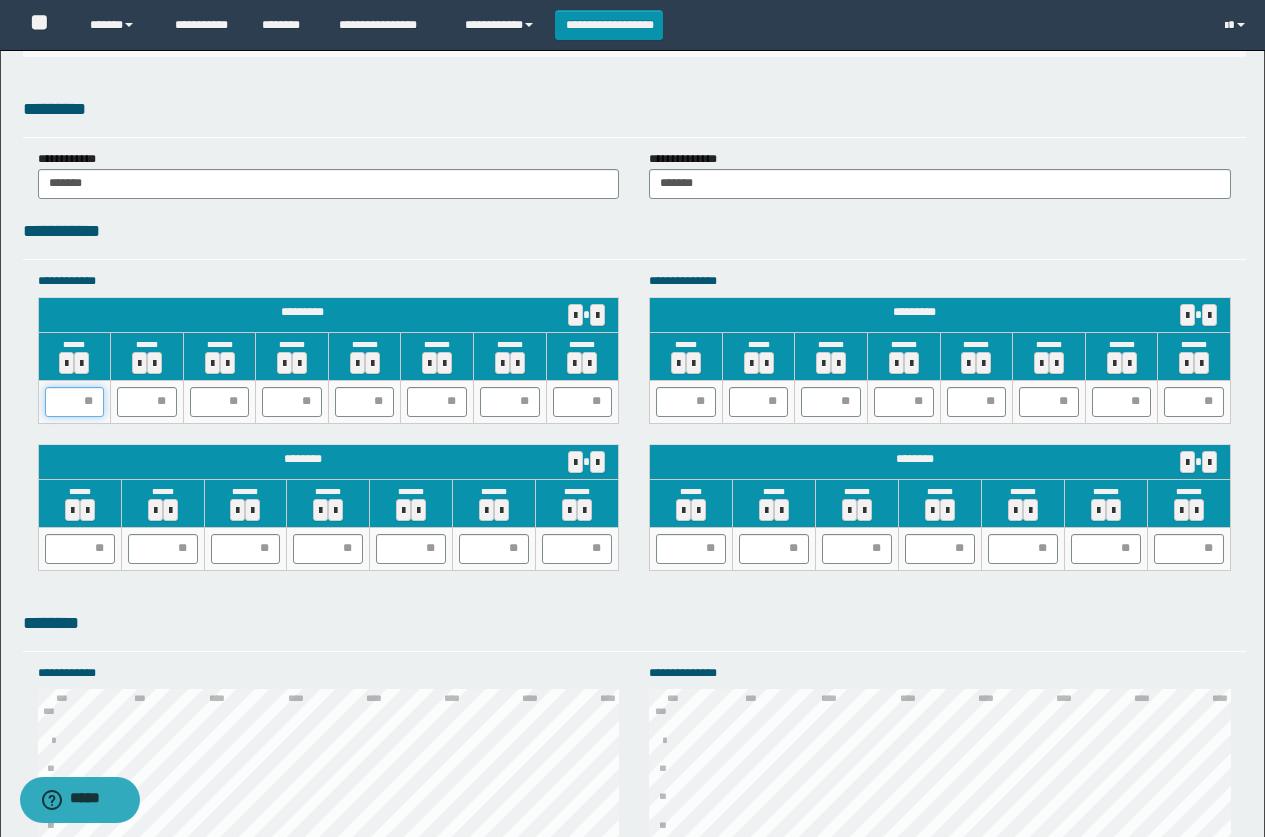 drag, startPoint x: 63, startPoint y: 398, endPoint x: 0, endPoint y: 391, distance: 63.387695 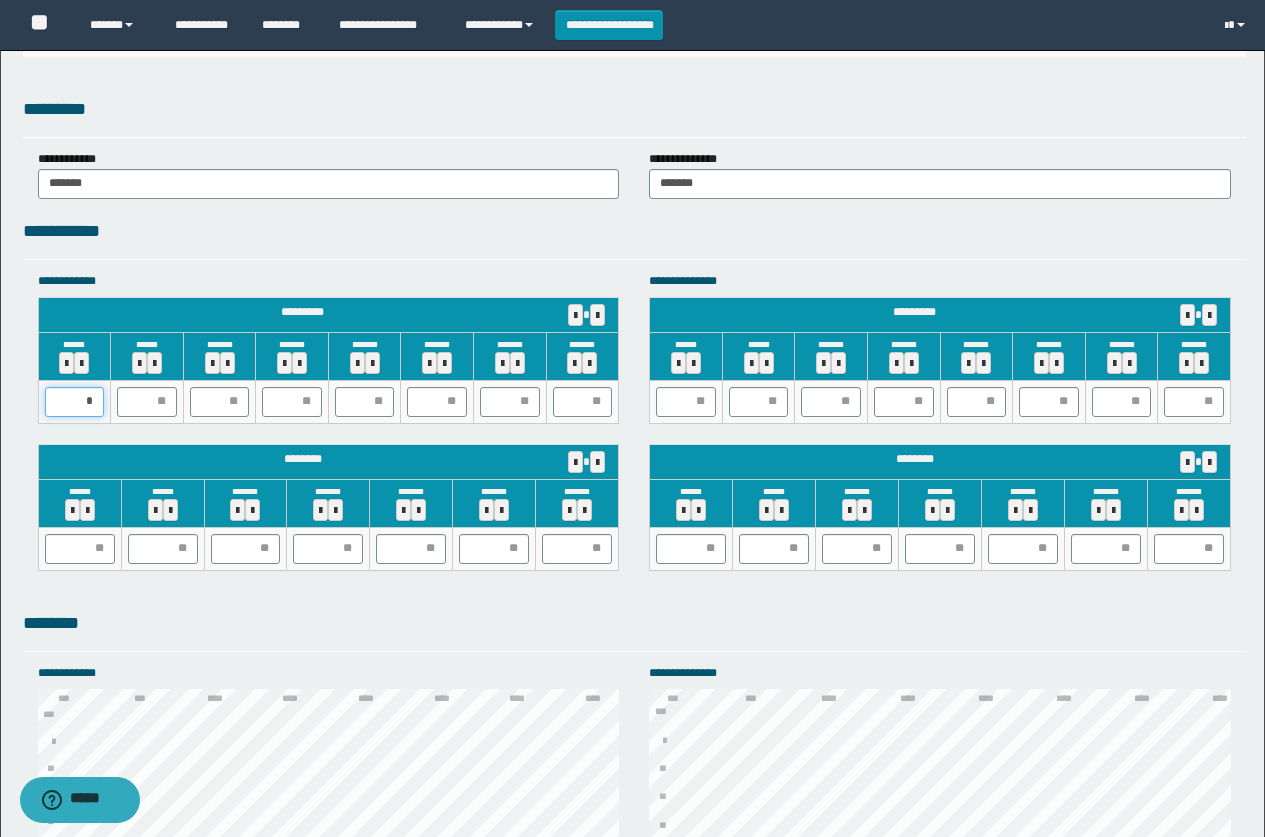 type on "**" 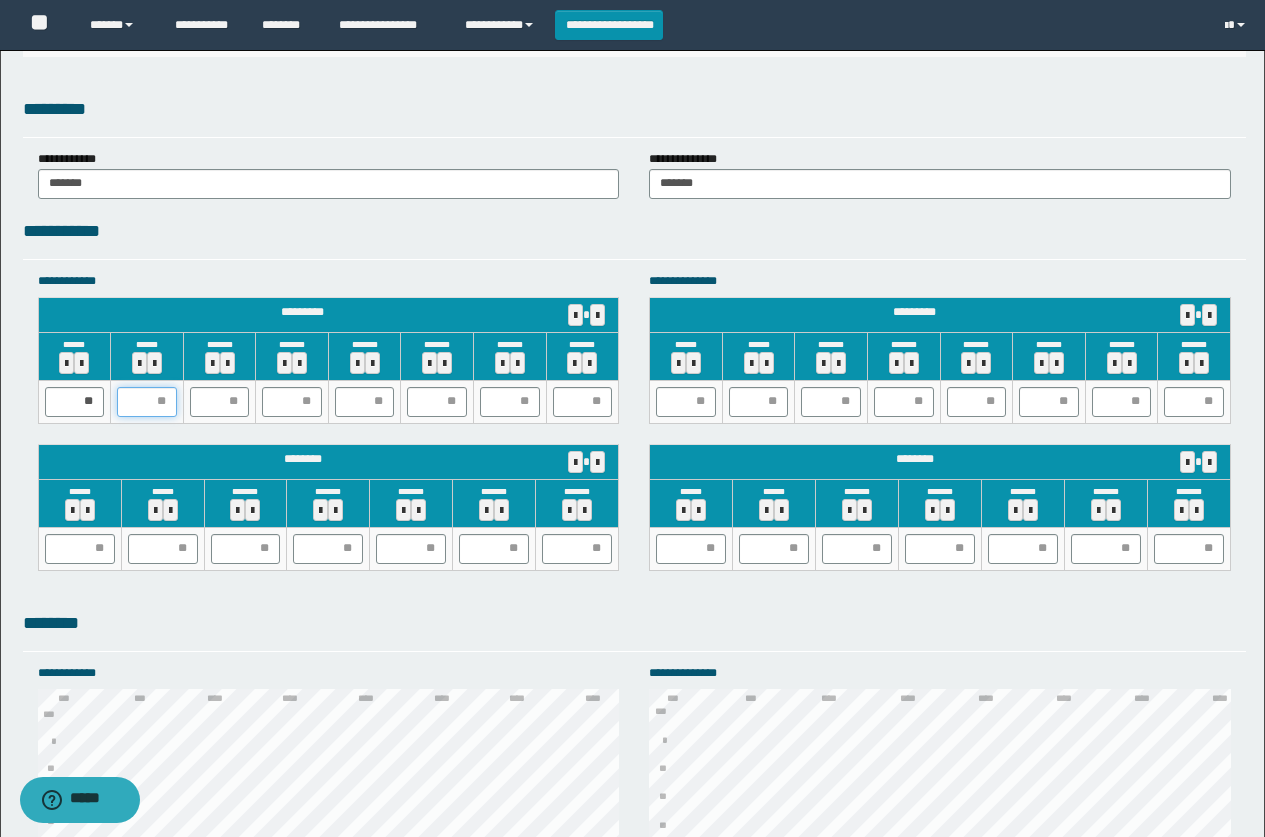 click at bounding box center (147, 402) 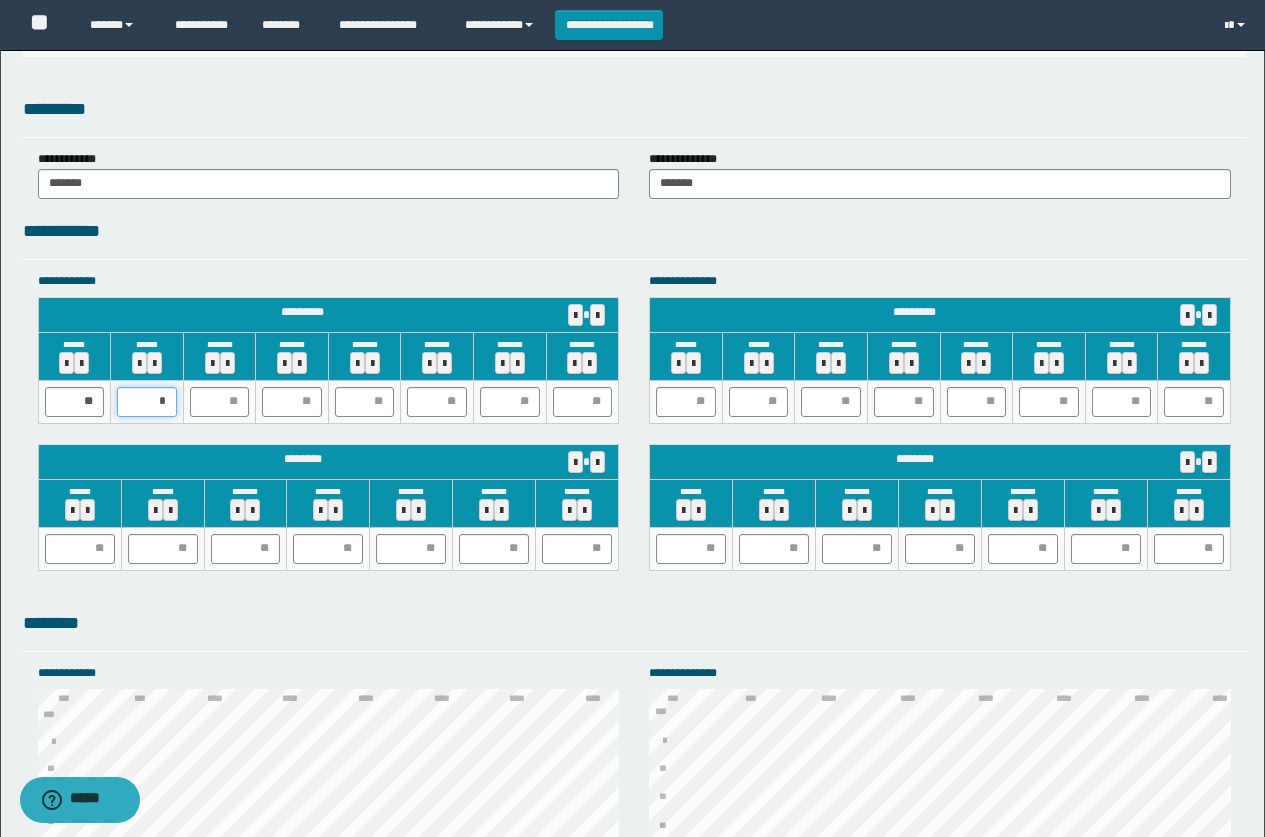 type on "**" 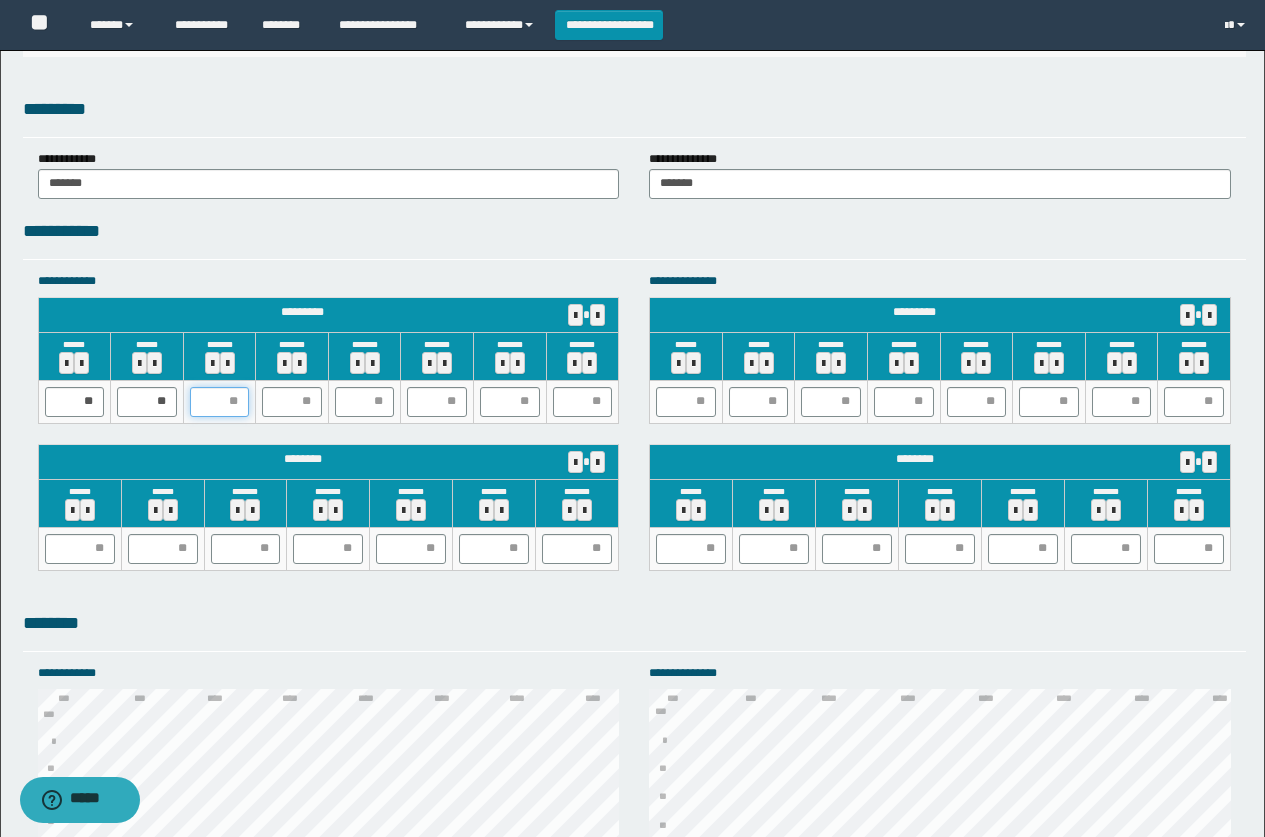 click at bounding box center (220, 402) 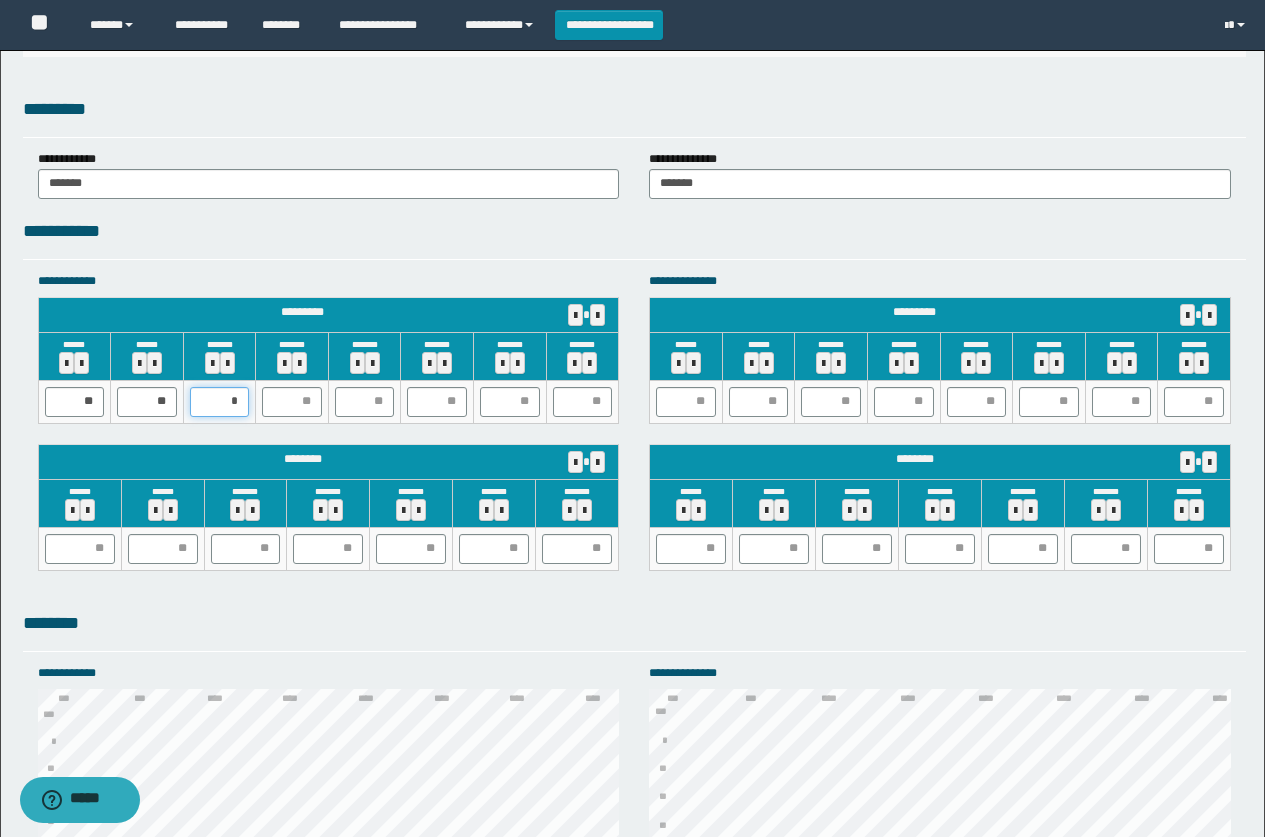 type on "**" 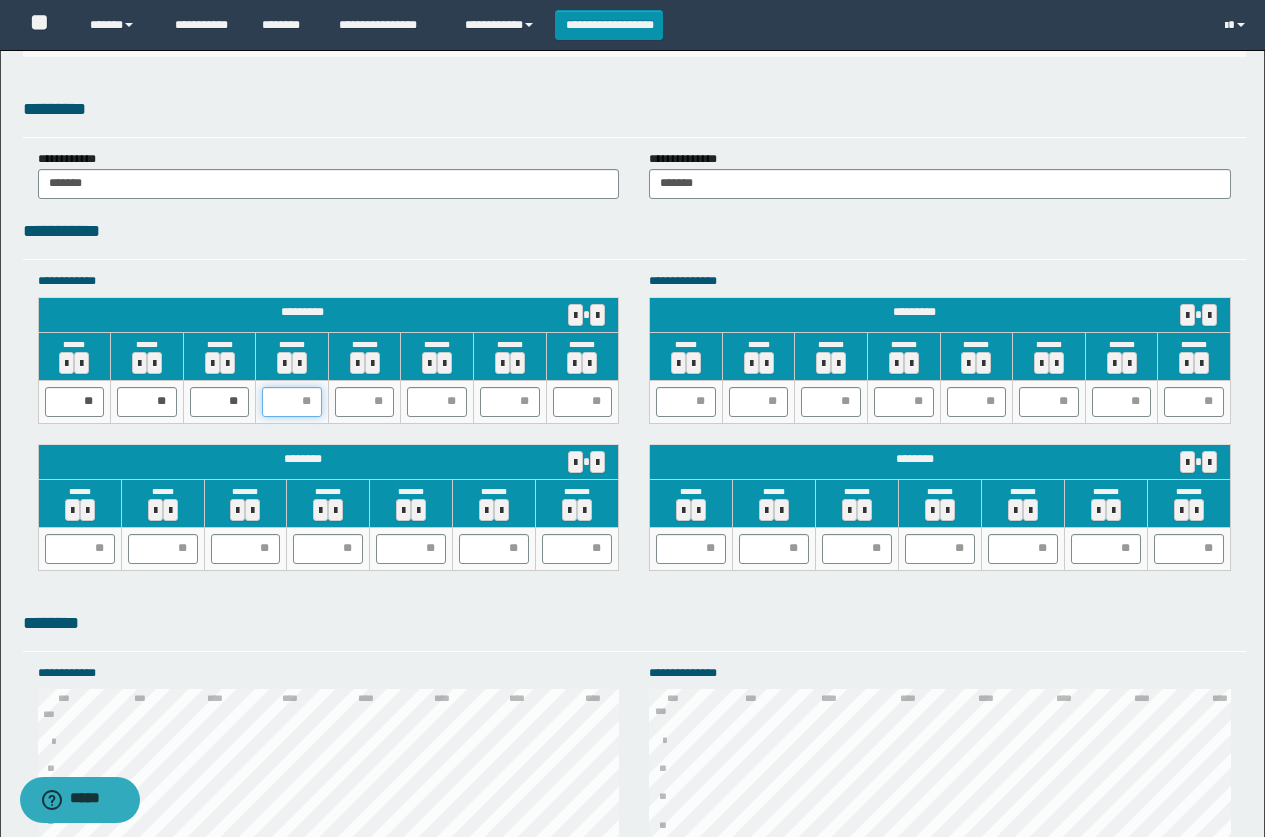 click at bounding box center [292, 402] 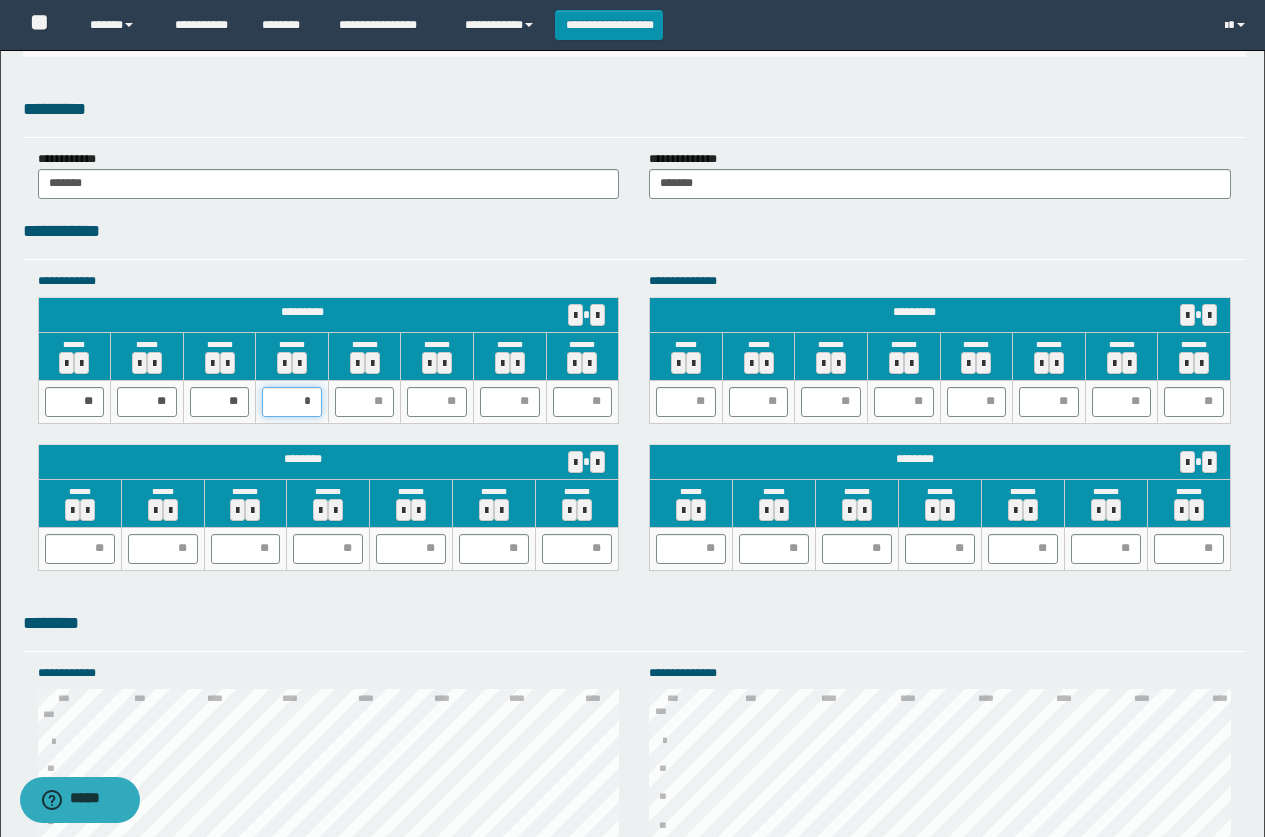type on "**" 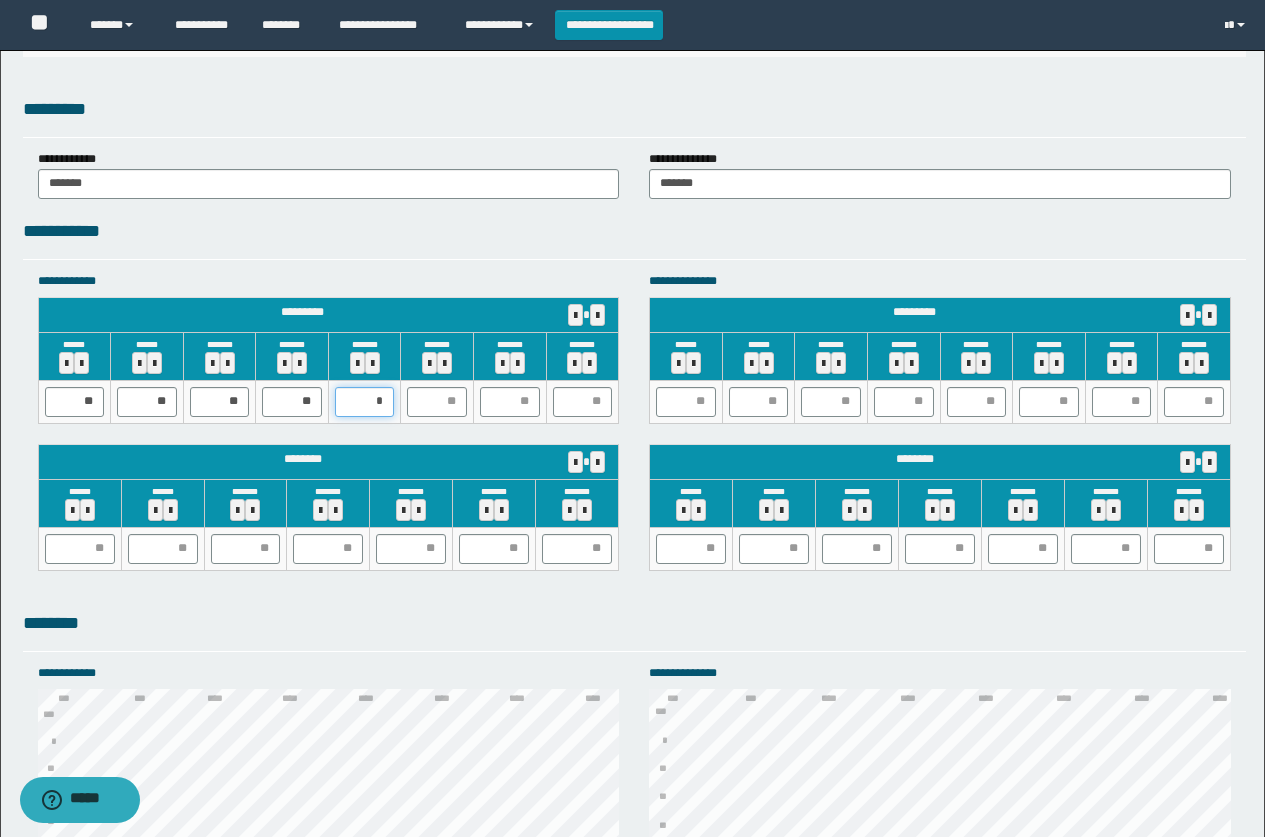 type on "**" 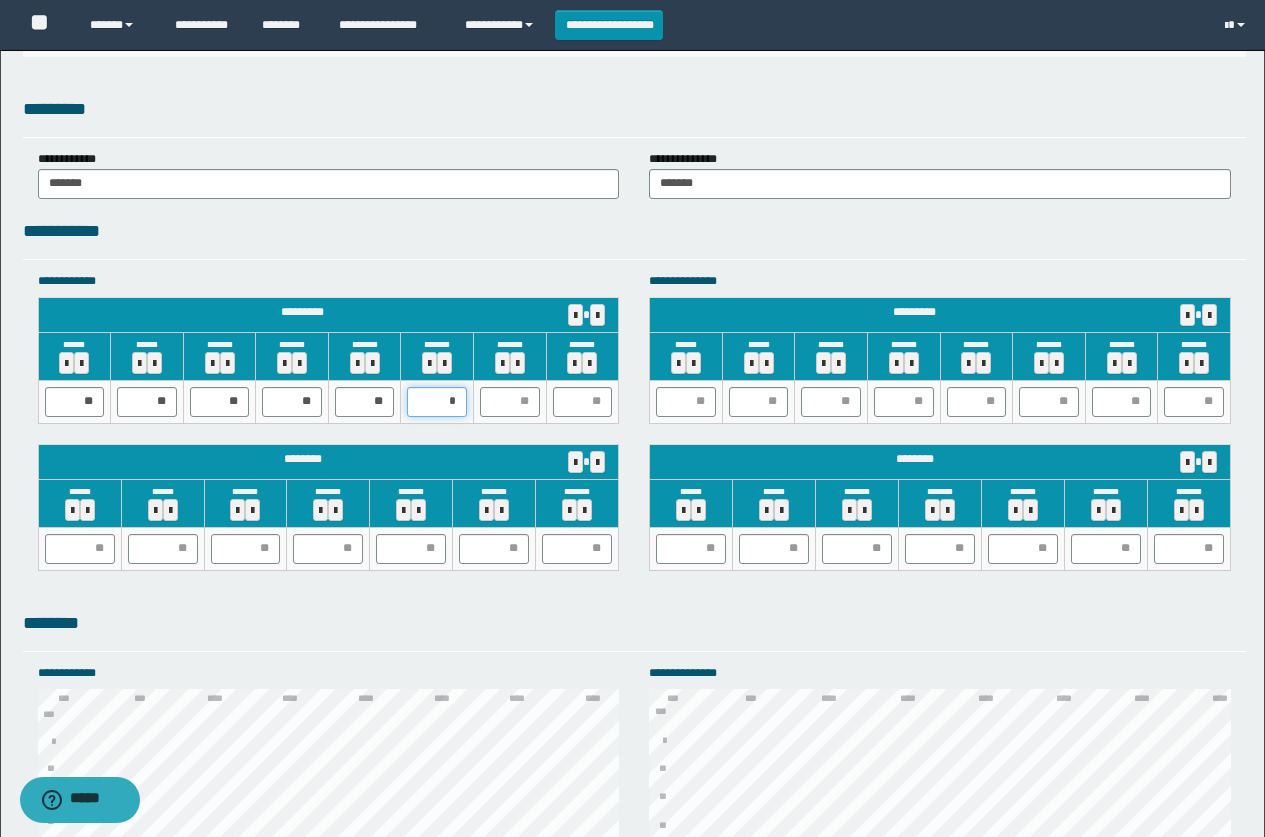 type on "**" 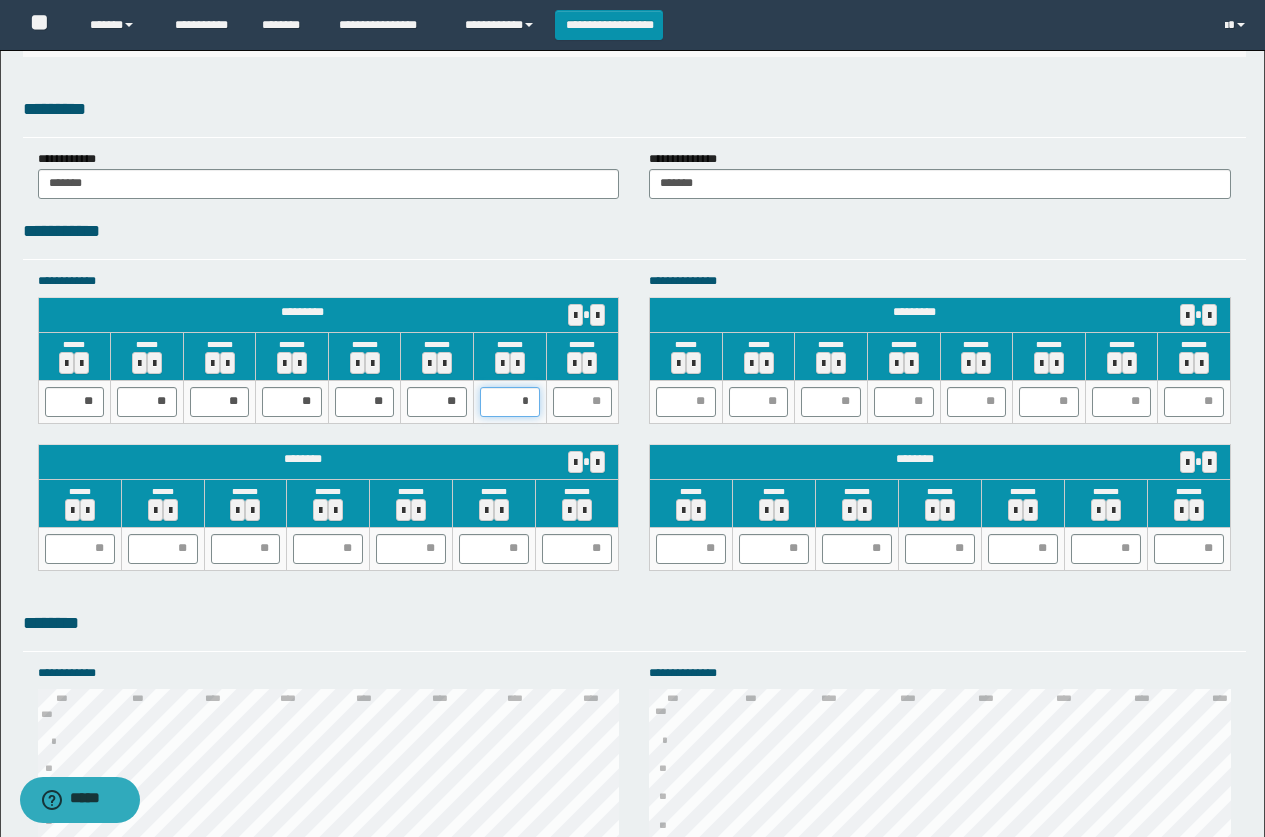 type on "**" 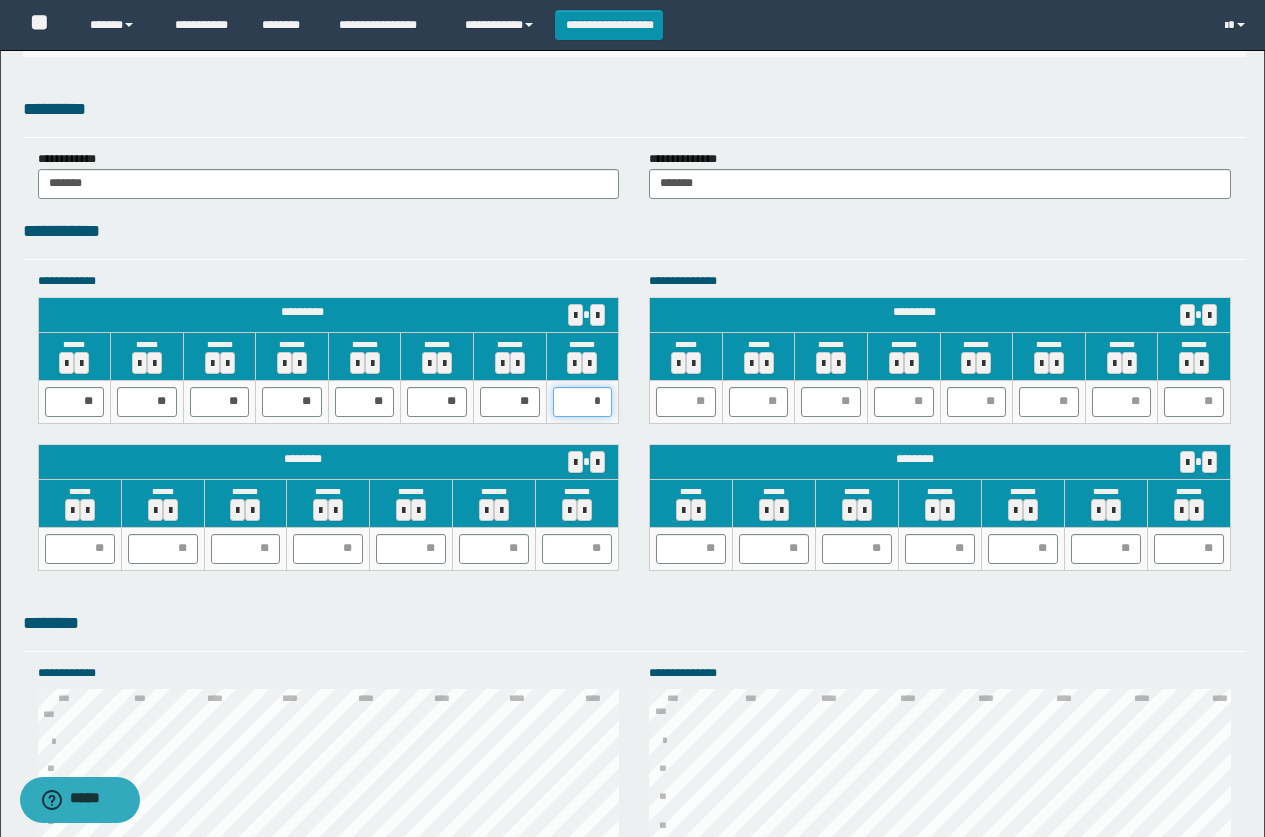 type on "**" 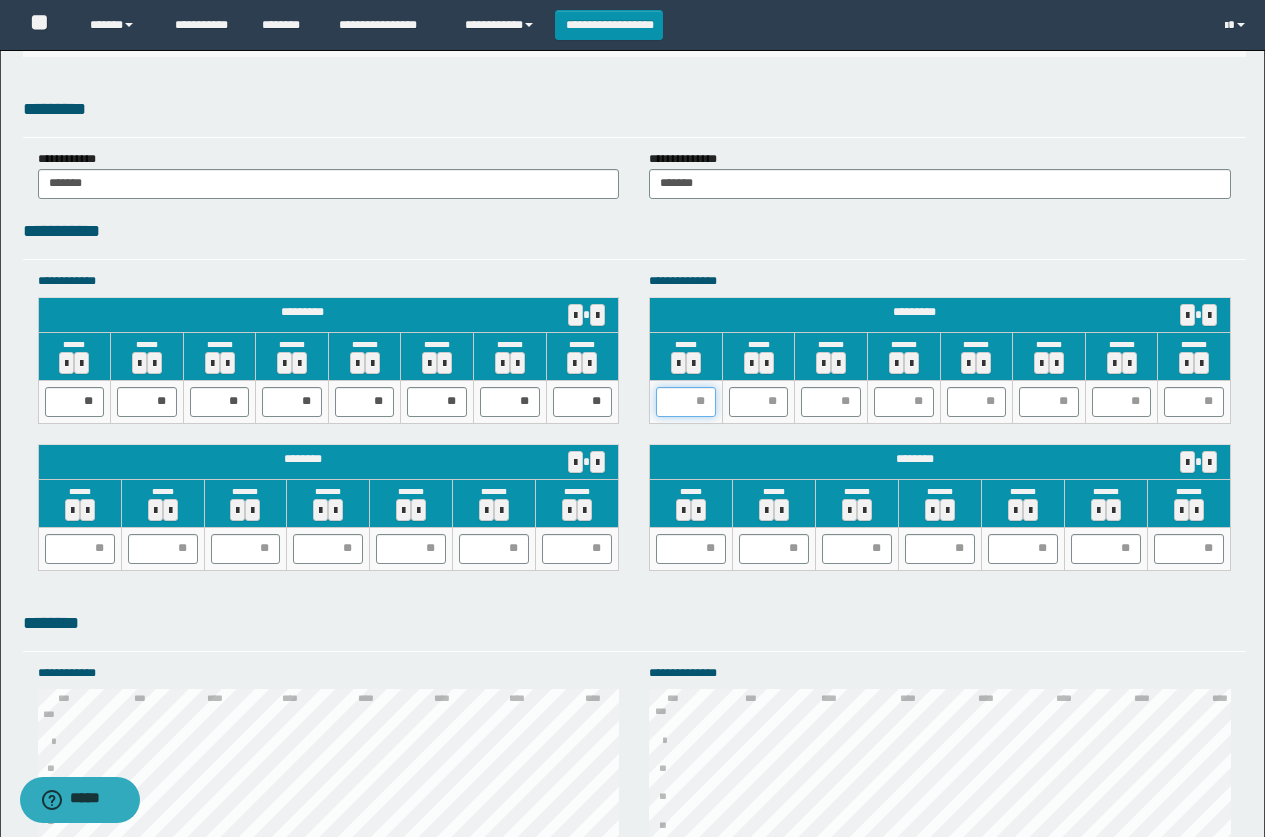 drag, startPoint x: 671, startPoint y: 396, endPoint x: 614, endPoint y: 395, distance: 57.00877 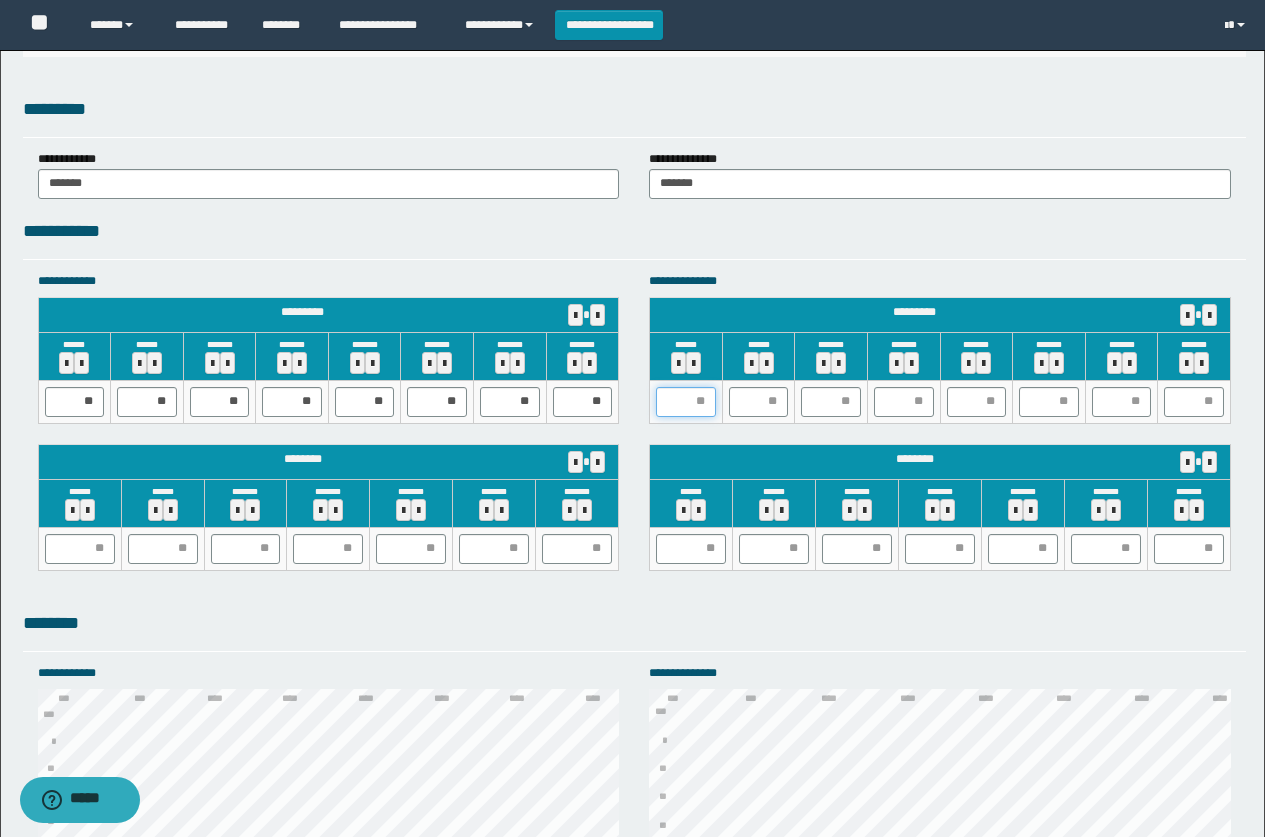 click on "**********" at bounding box center [634, 431] 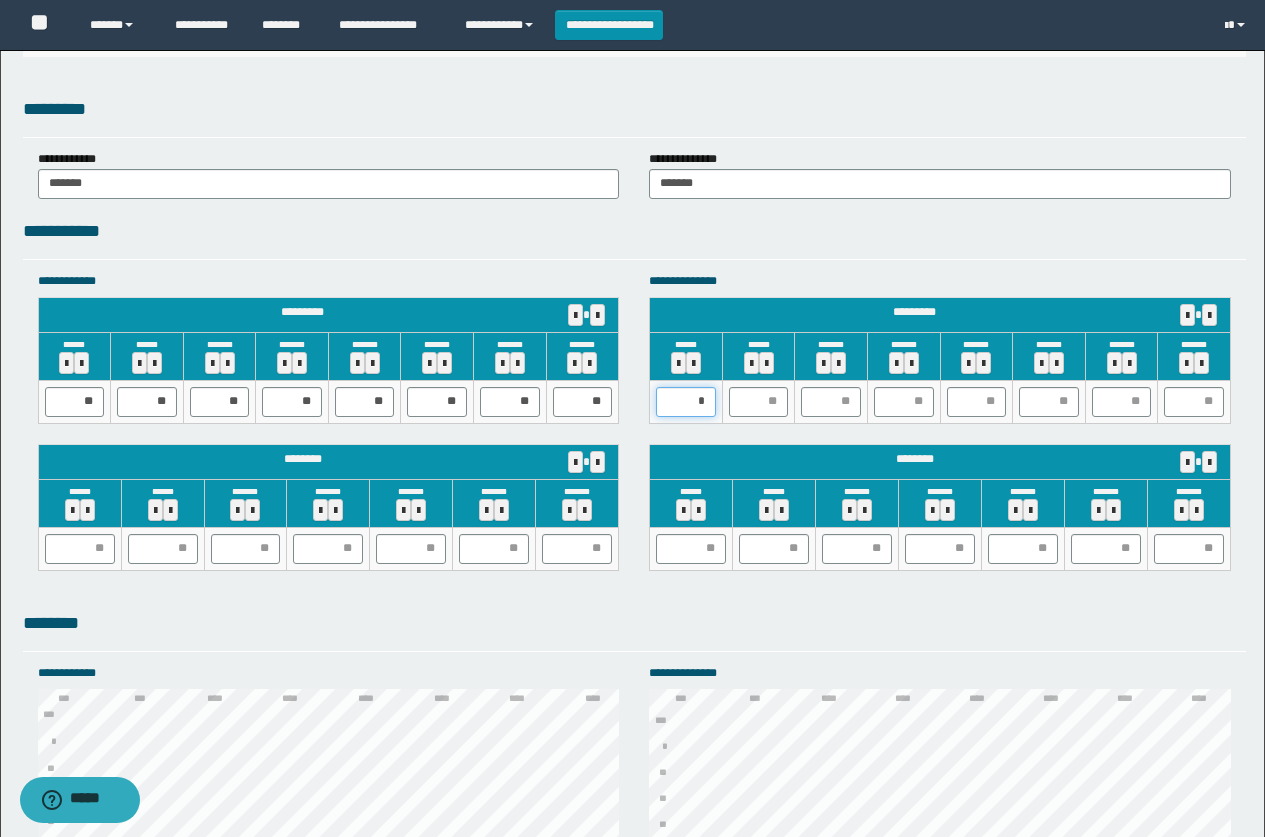 type on "**" 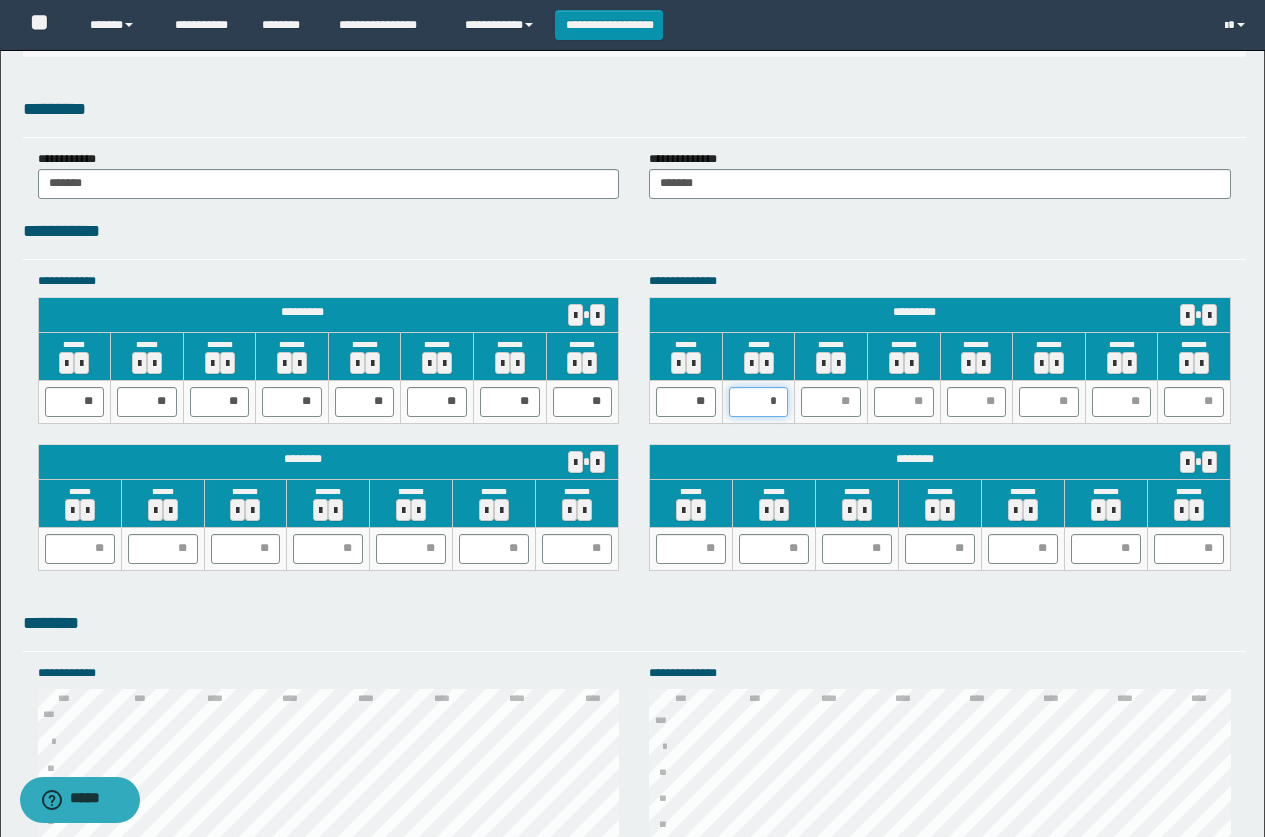 type on "**" 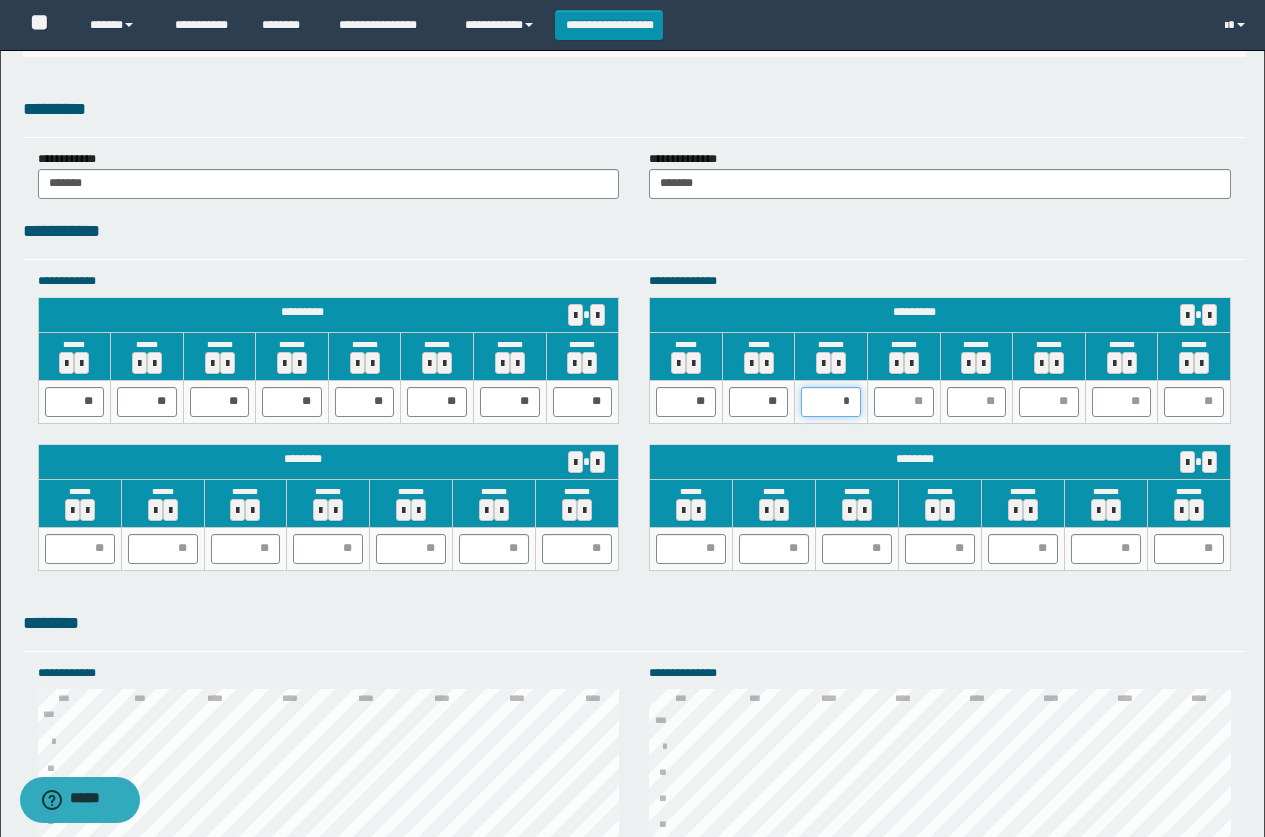 type on "**" 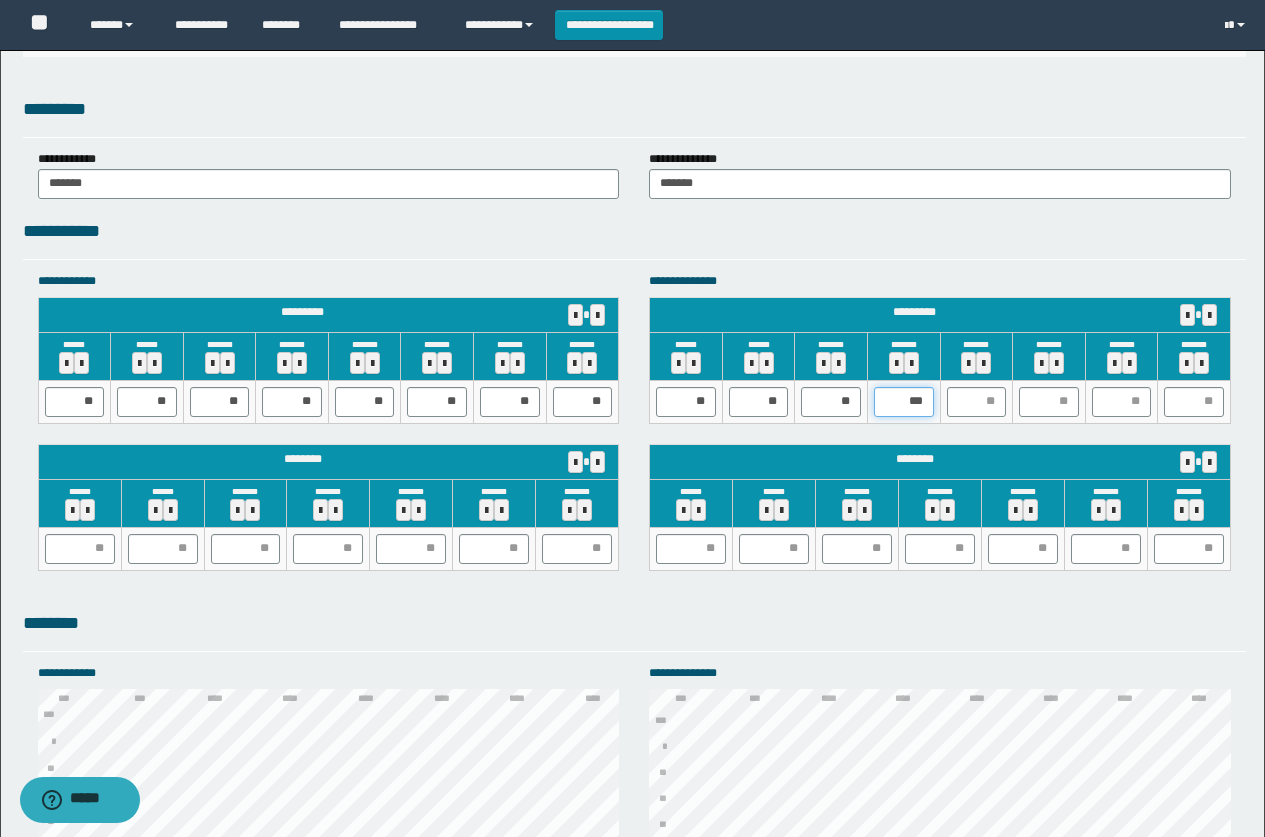 type on "****" 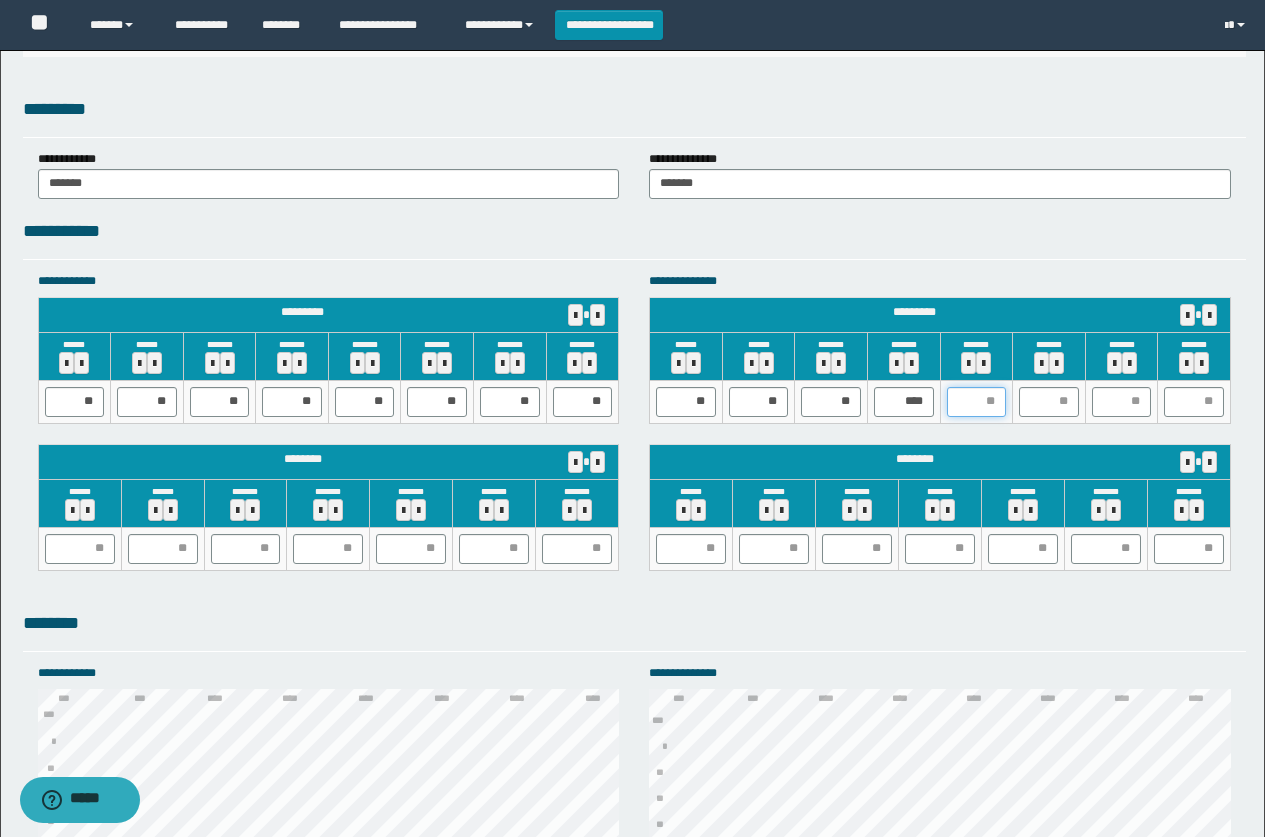 type on "*" 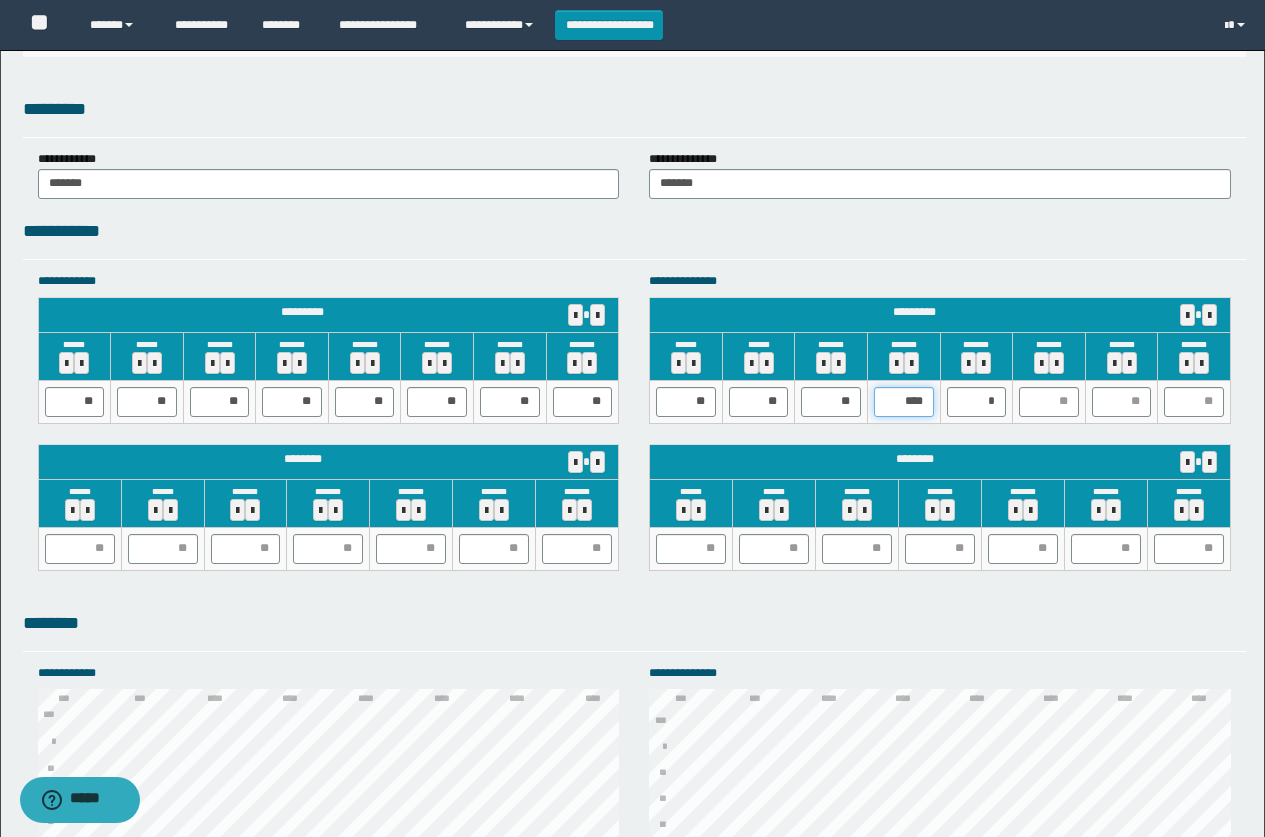 drag, startPoint x: 920, startPoint y: 408, endPoint x: 707, endPoint y: 414, distance: 213.08449 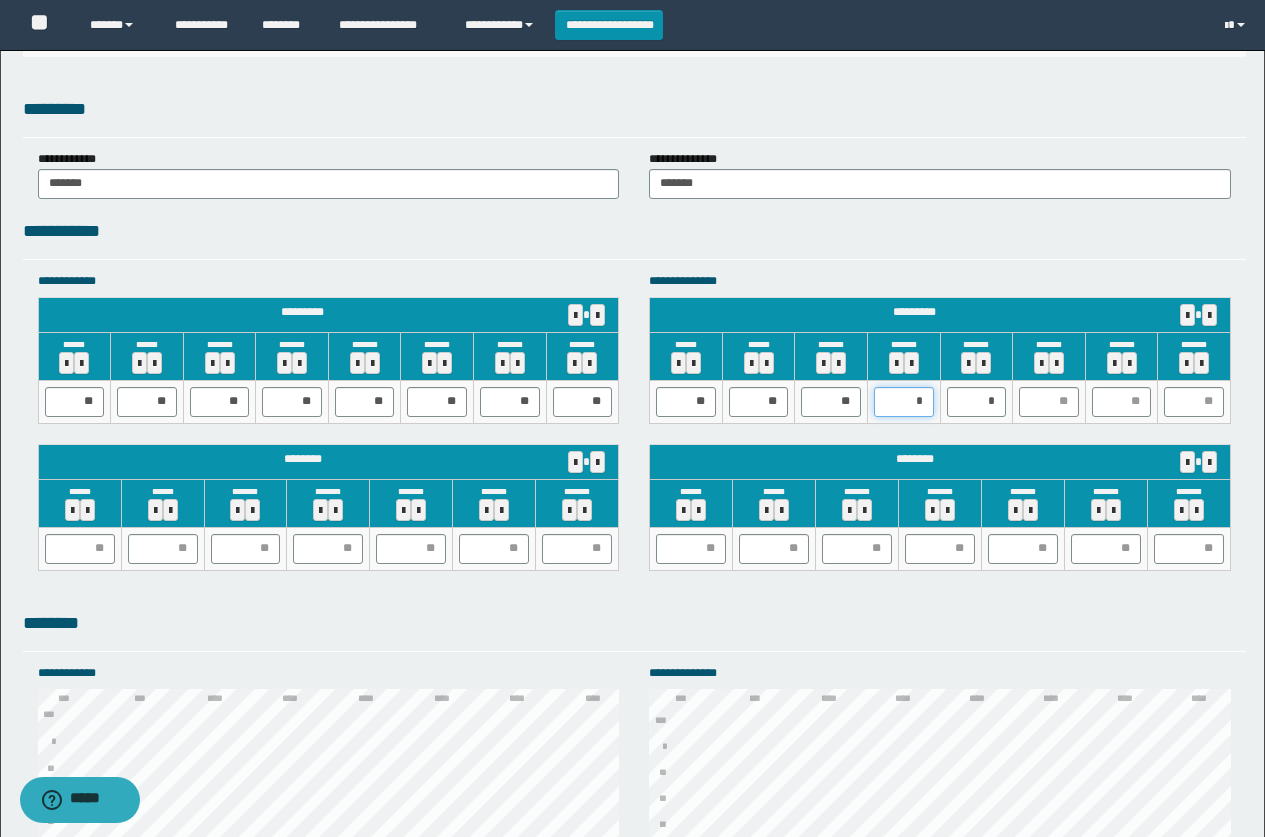 type on "**" 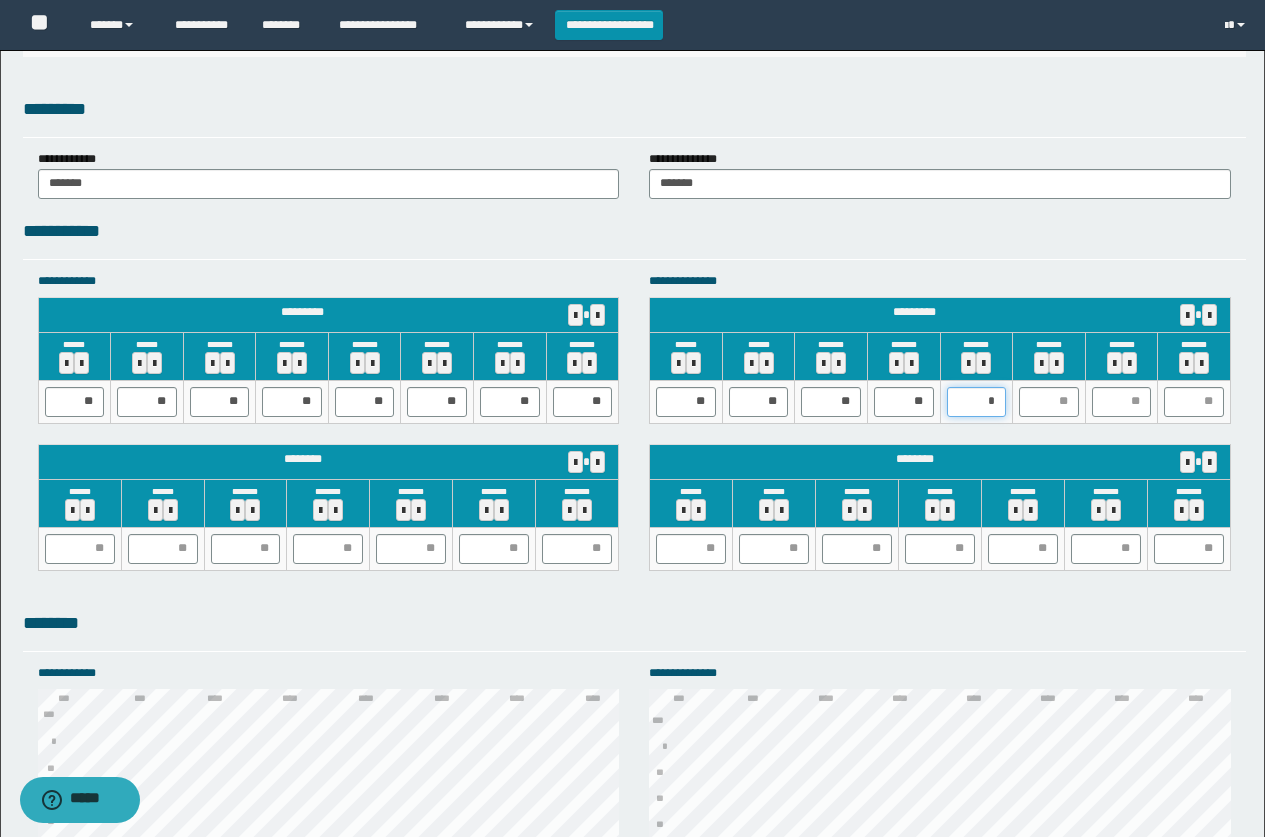 type on "**" 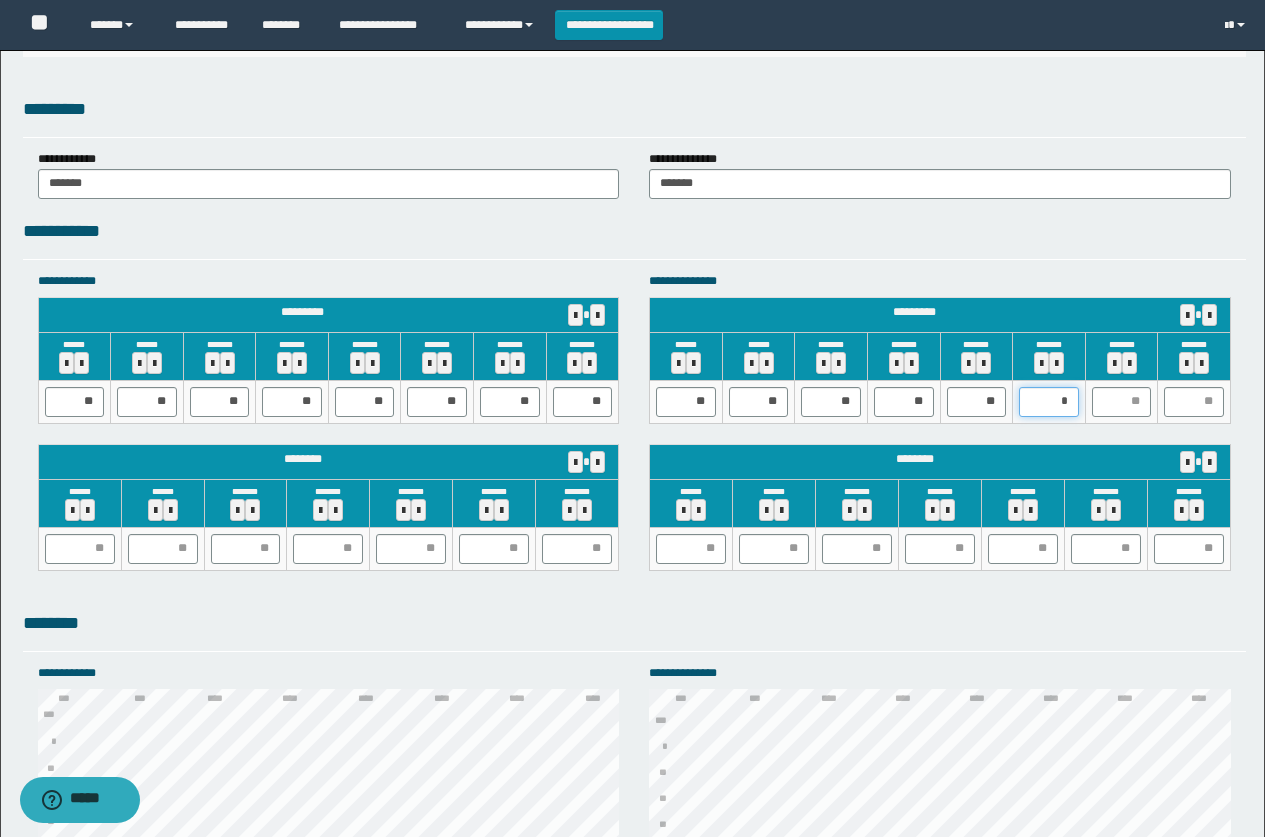type on "**" 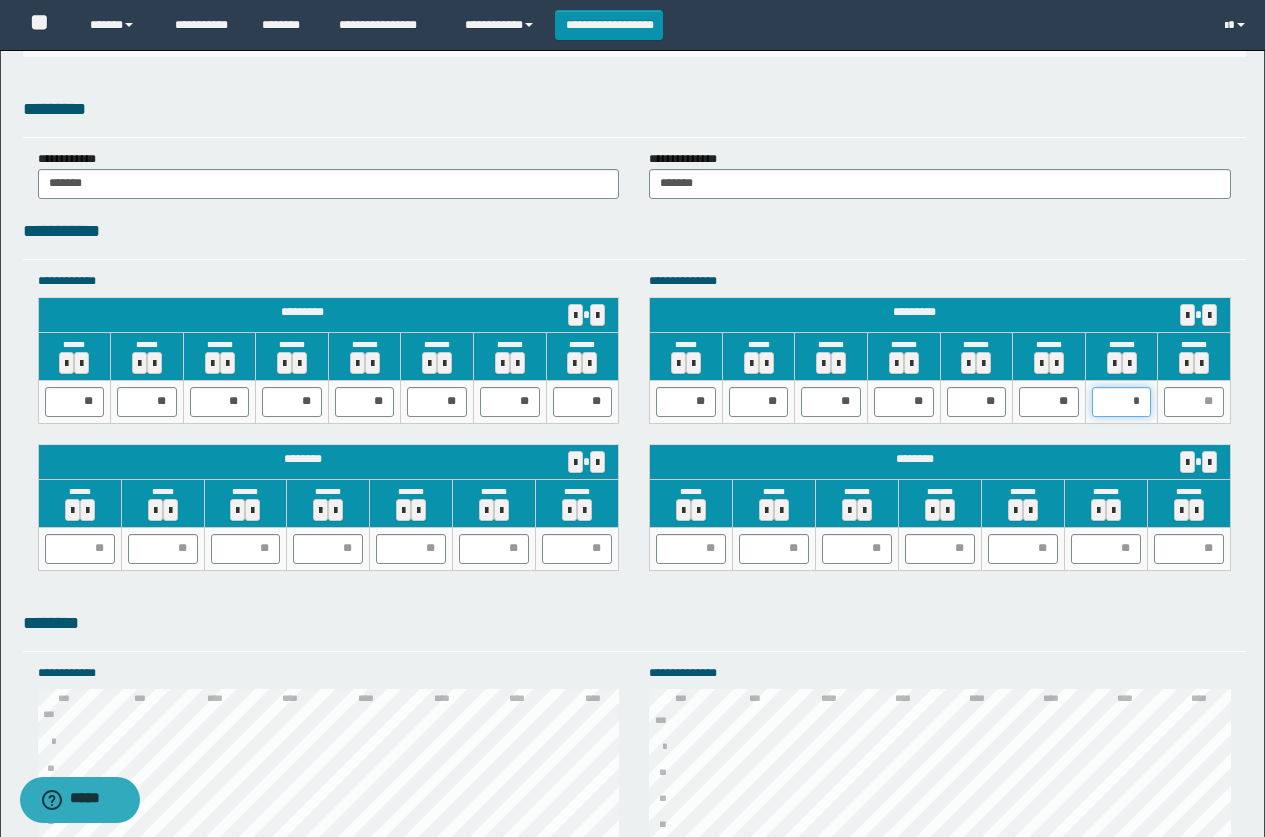 type on "**" 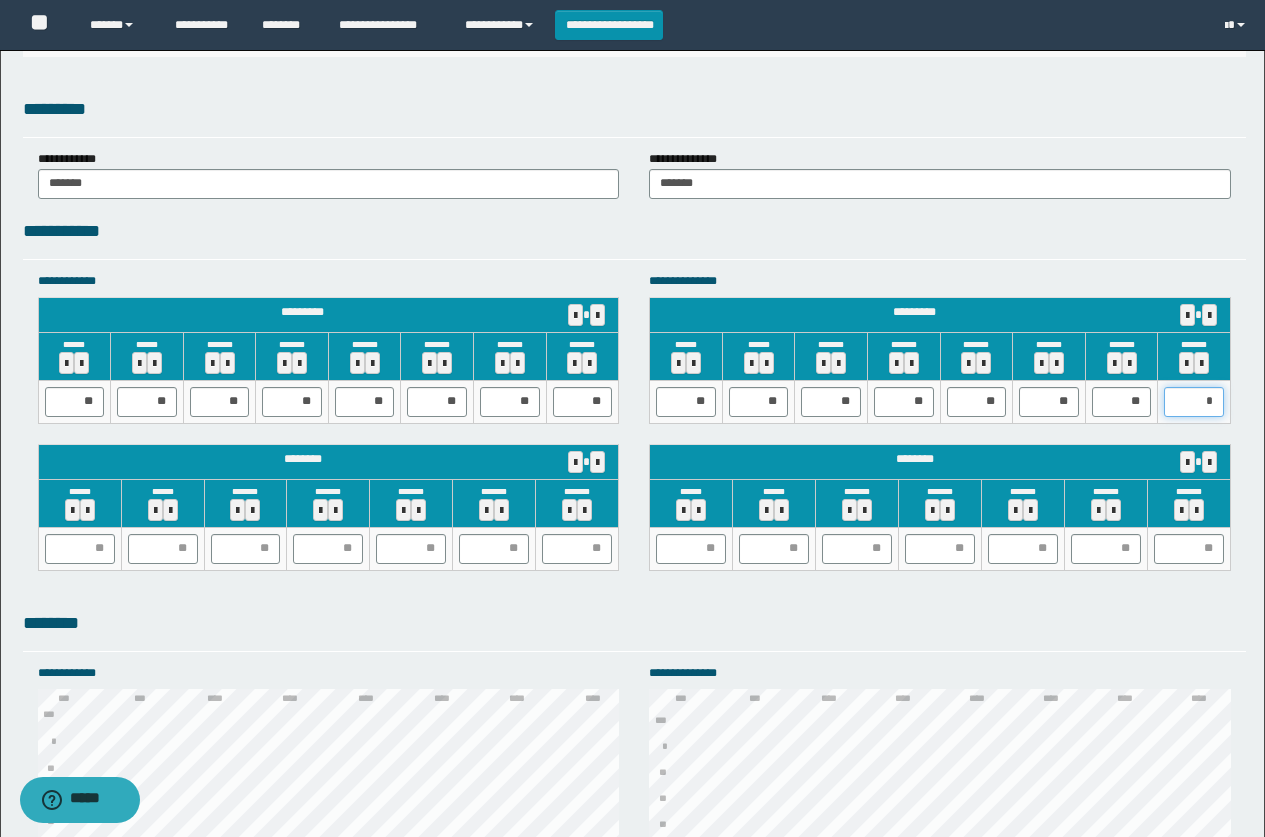 type on "**" 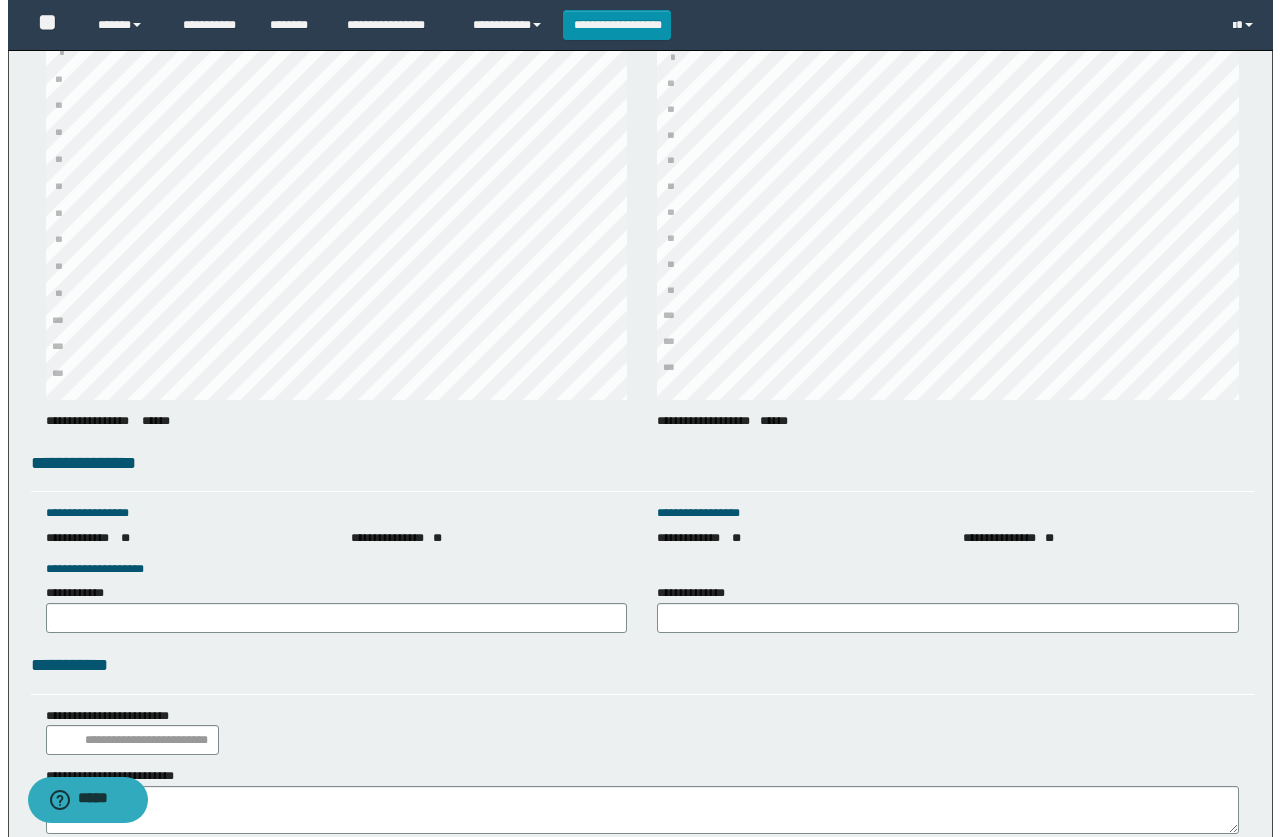 scroll, scrollTop: 2600, scrollLeft: 0, axis: vertical 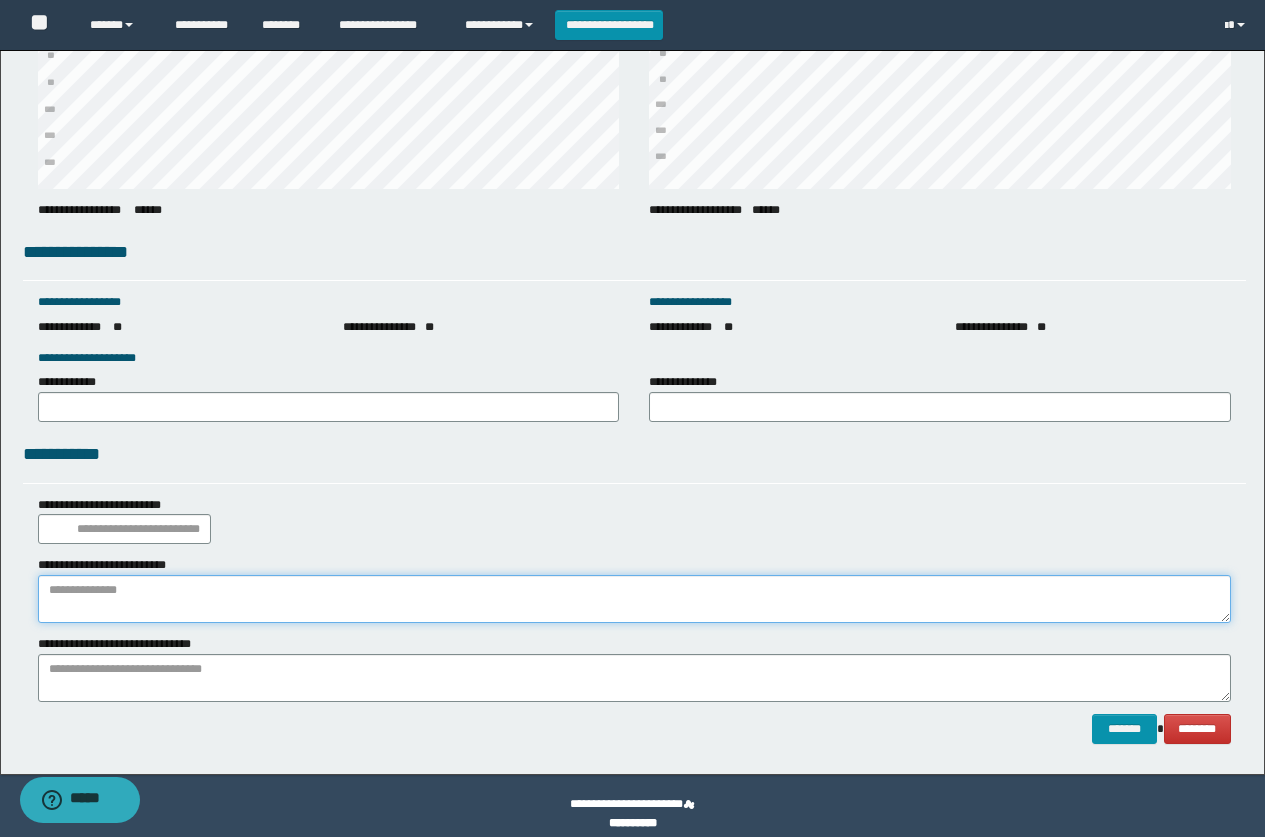 click at bounding box center (634, 599) 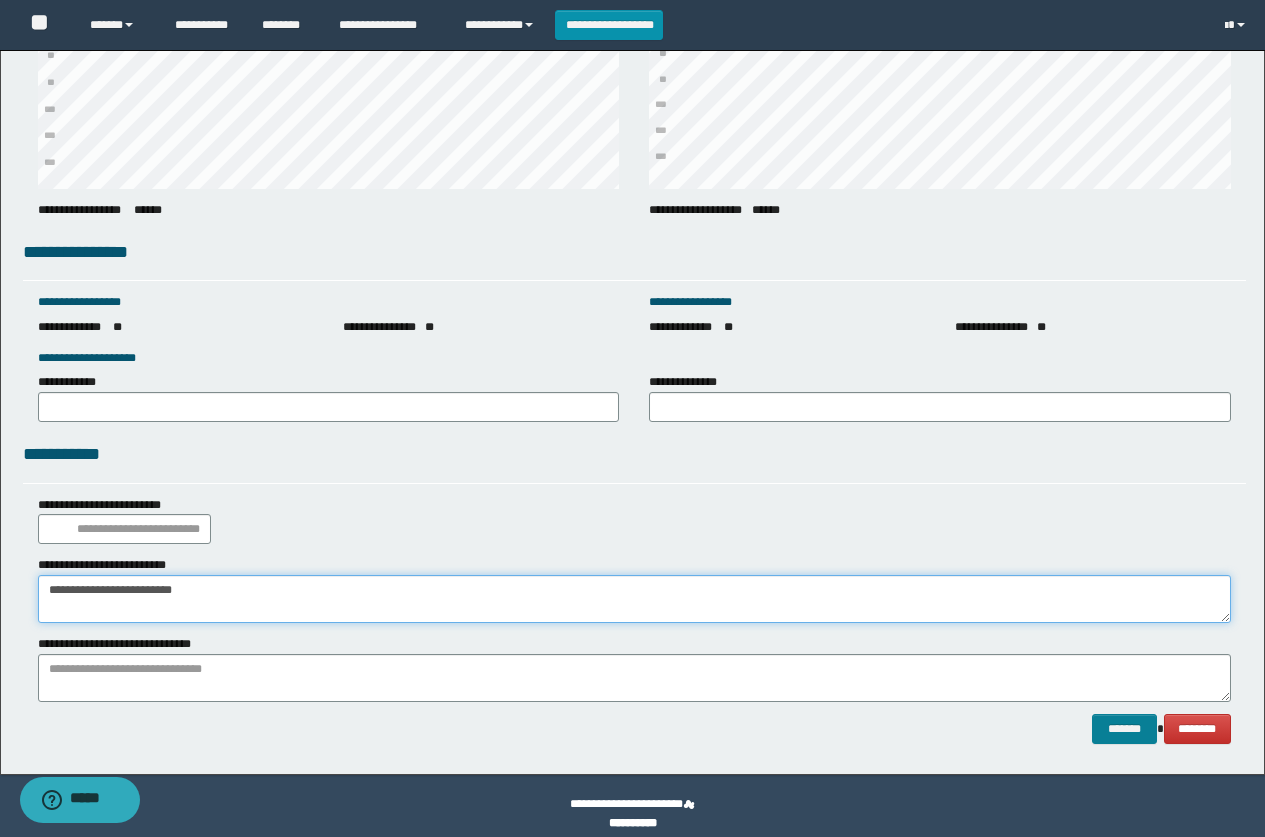 type on "**********" 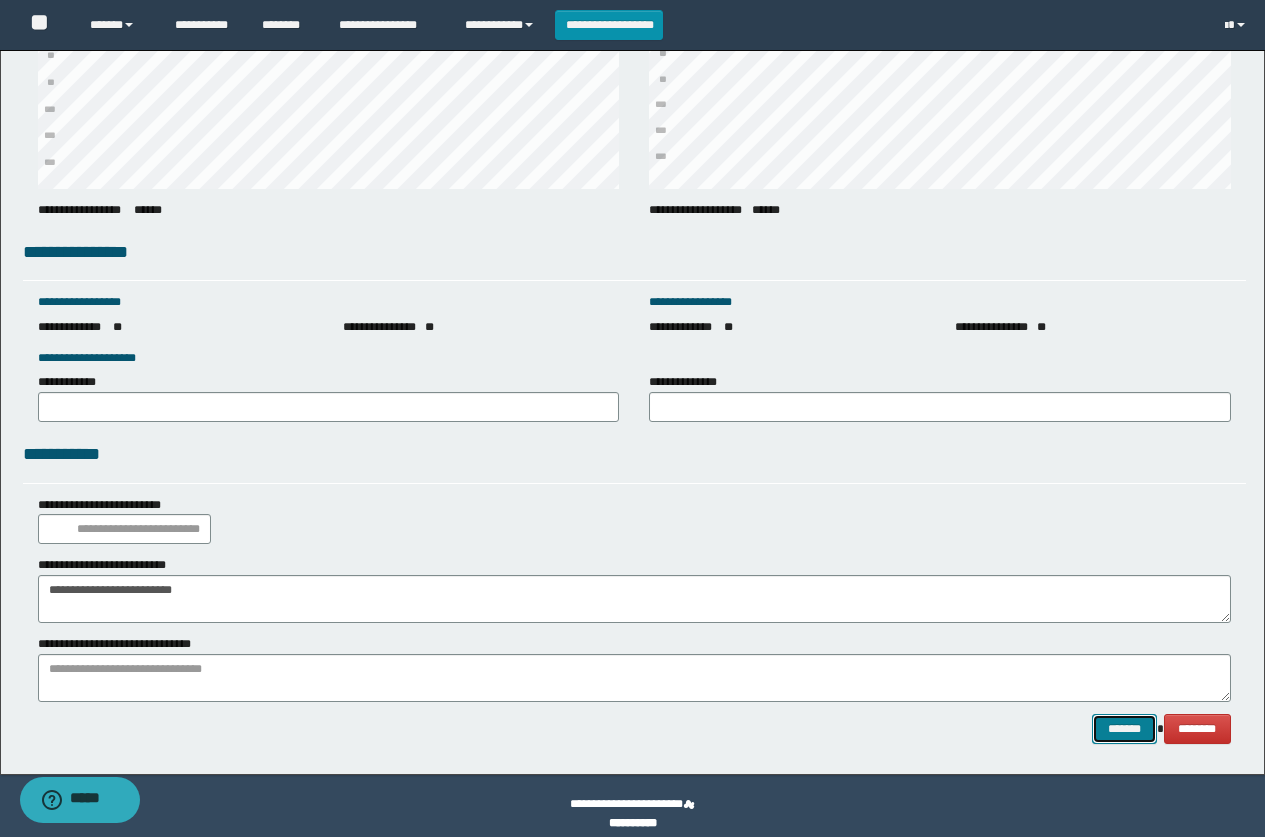 click on "*******" at bounding box center (1124, 729) 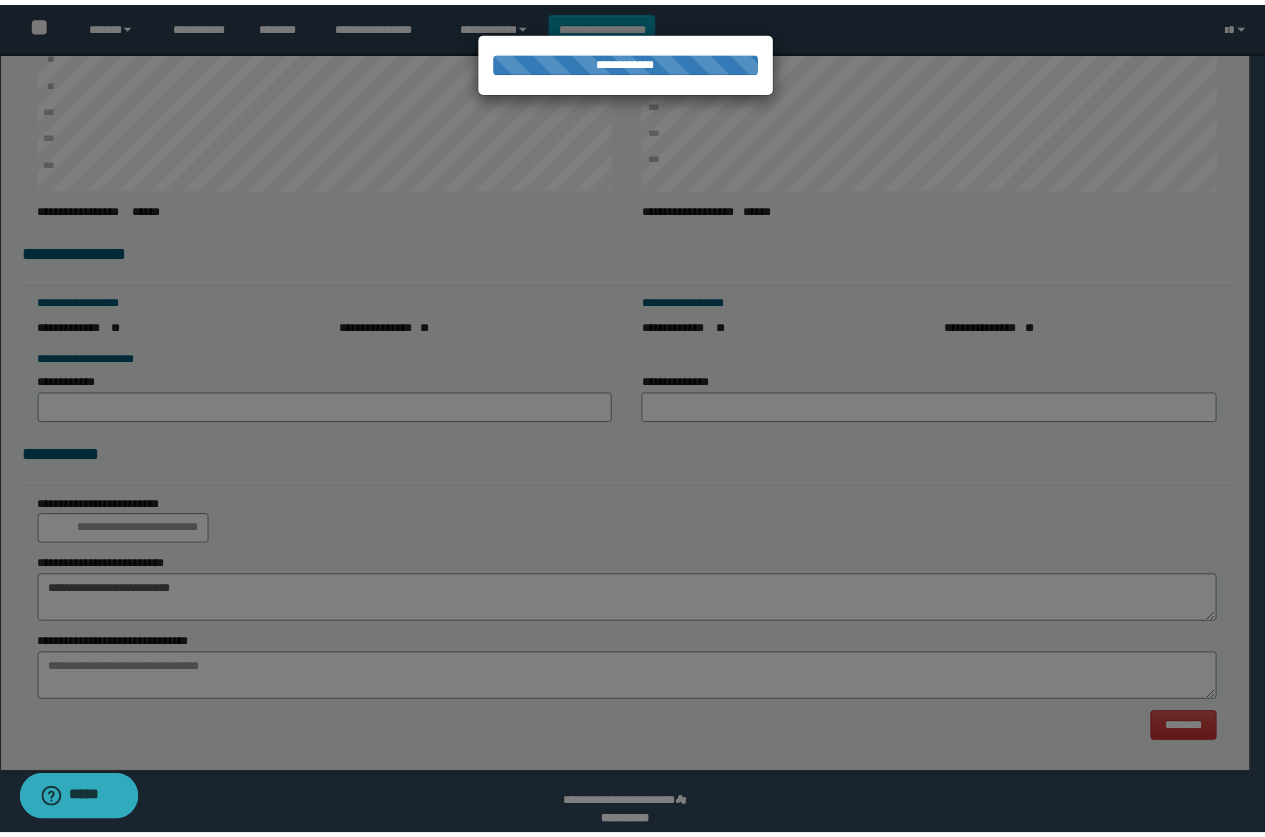 scroll, scrollTop: 0, scrollLeft: 0, axis: both 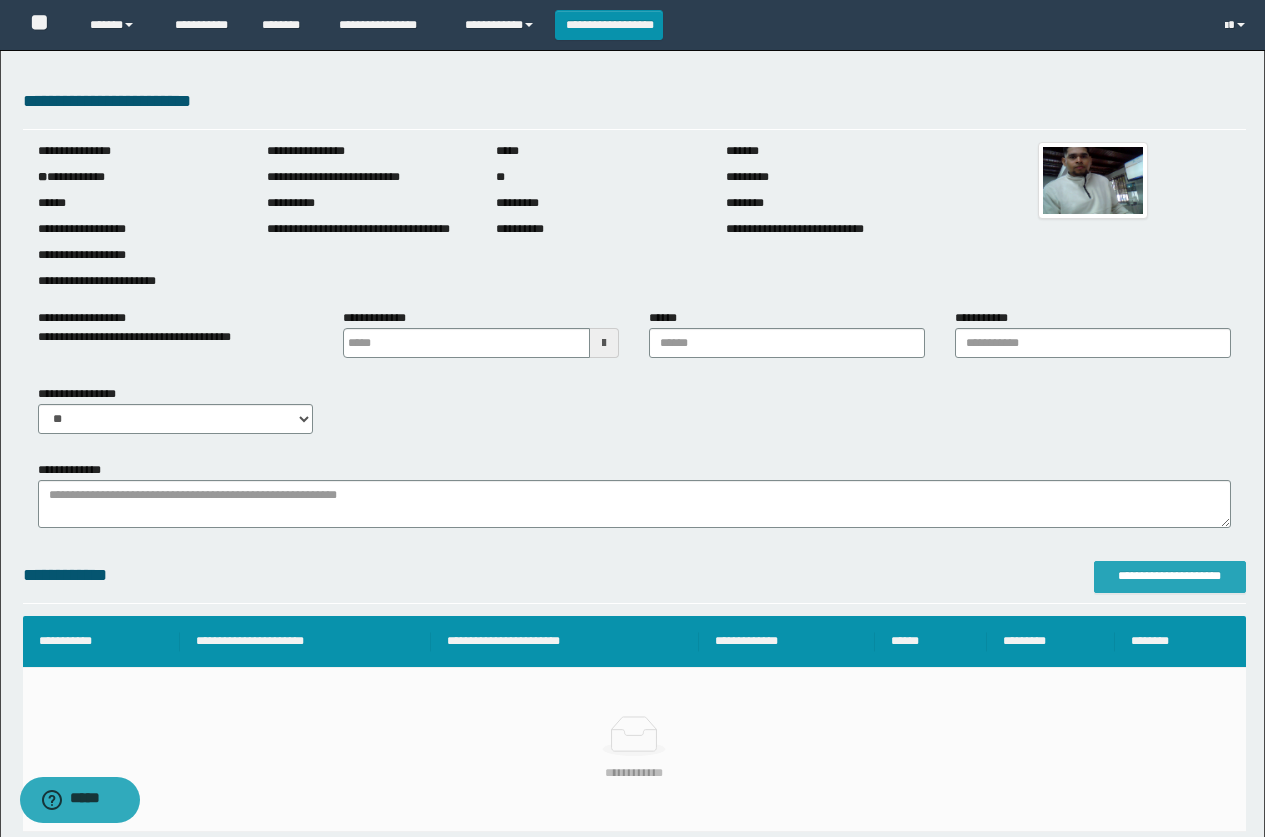 click on "**********" at bounding box center [1170, 576] 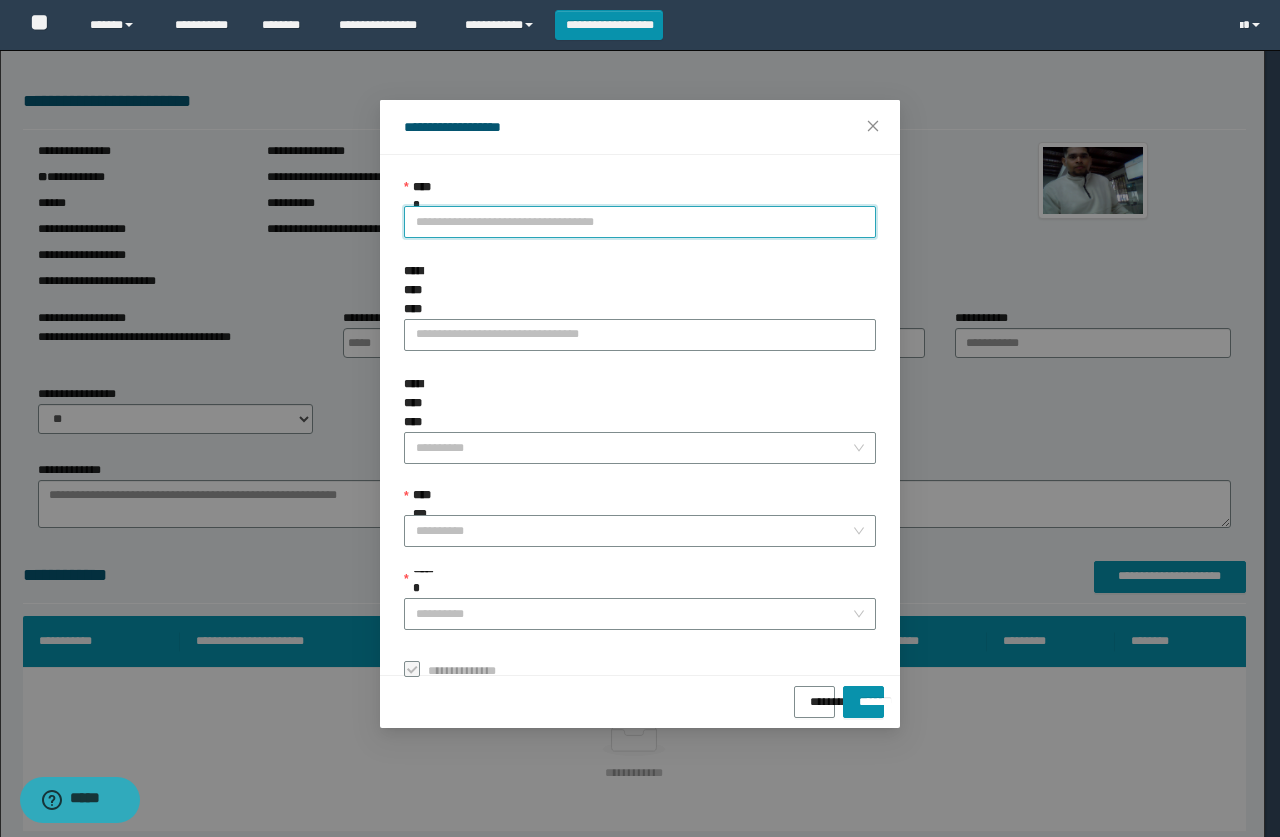 click on "**********" at bounding box center [640, 222] 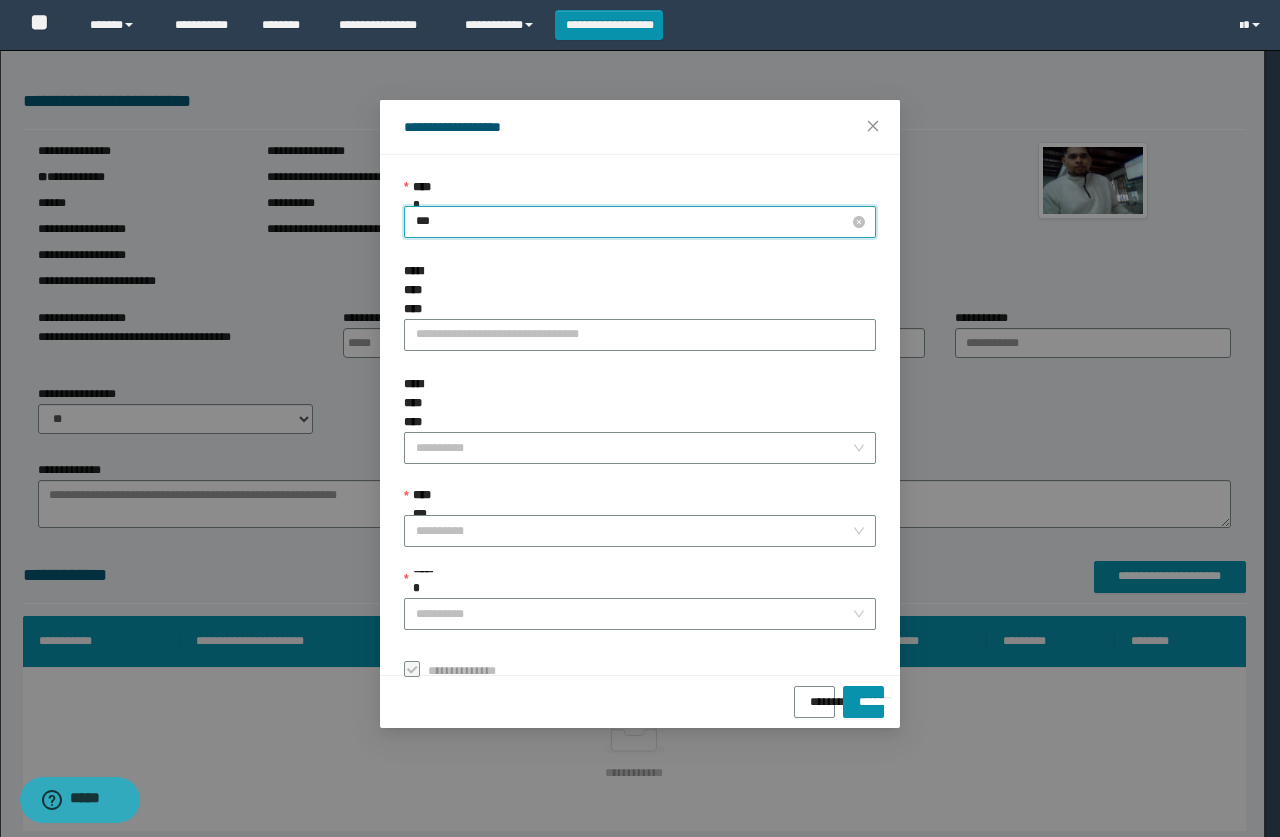 type on "****" 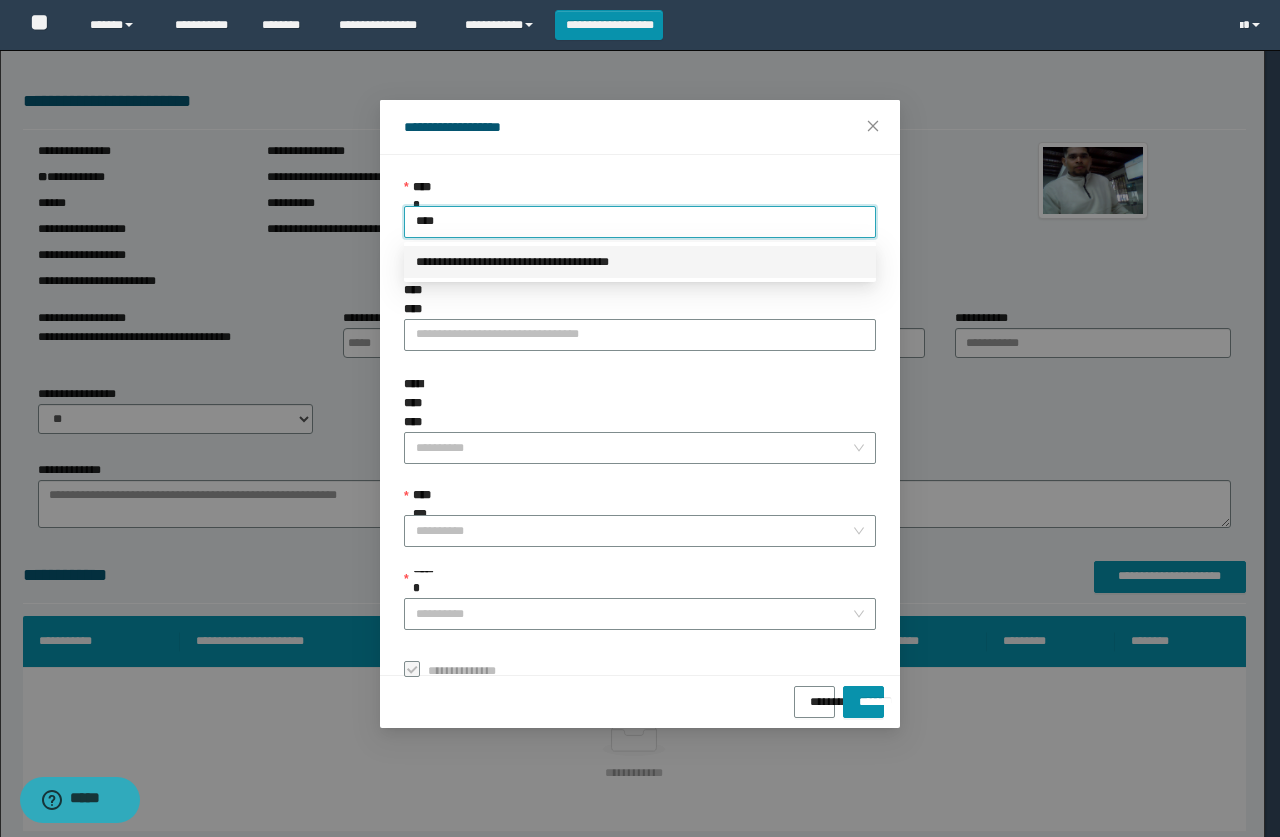 click on "**********" at bounding box center [640, 262] 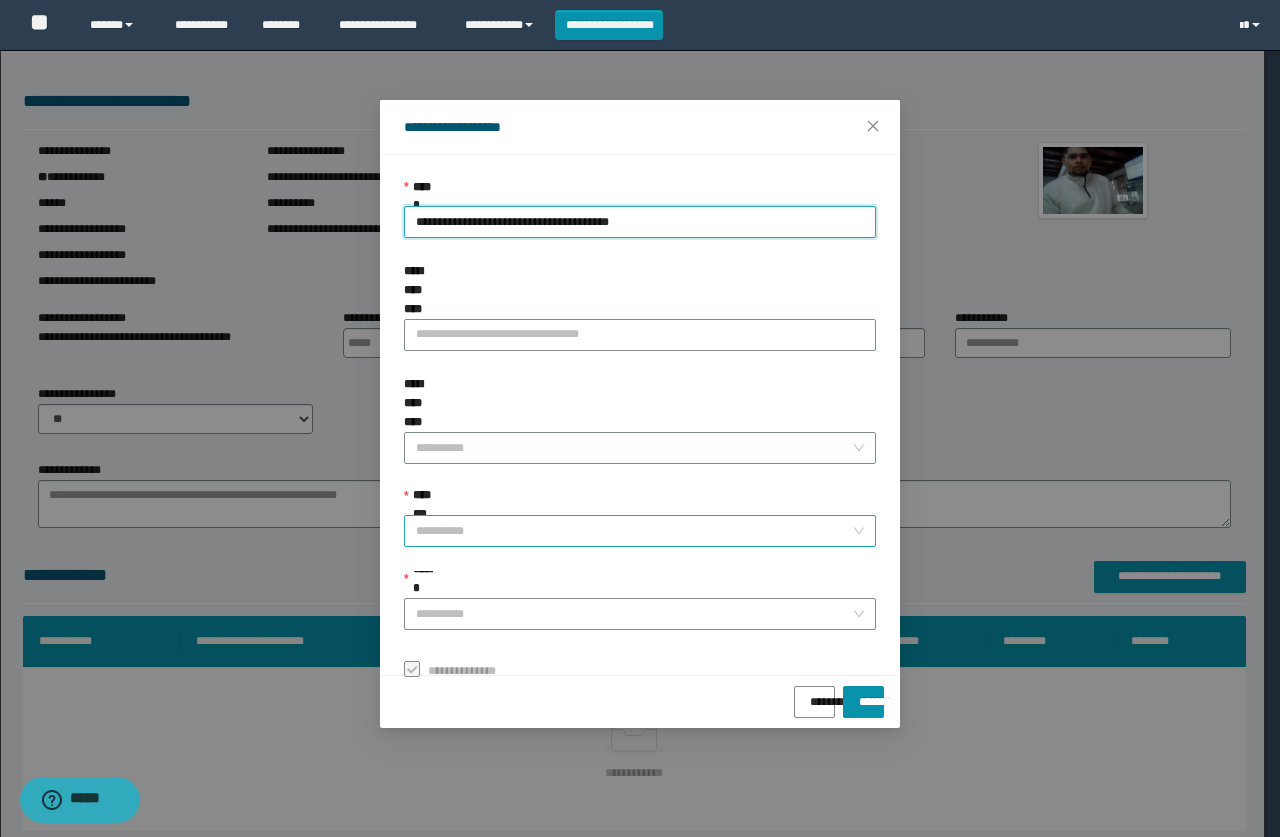 click on "**********" at bounding box center [634, 531] 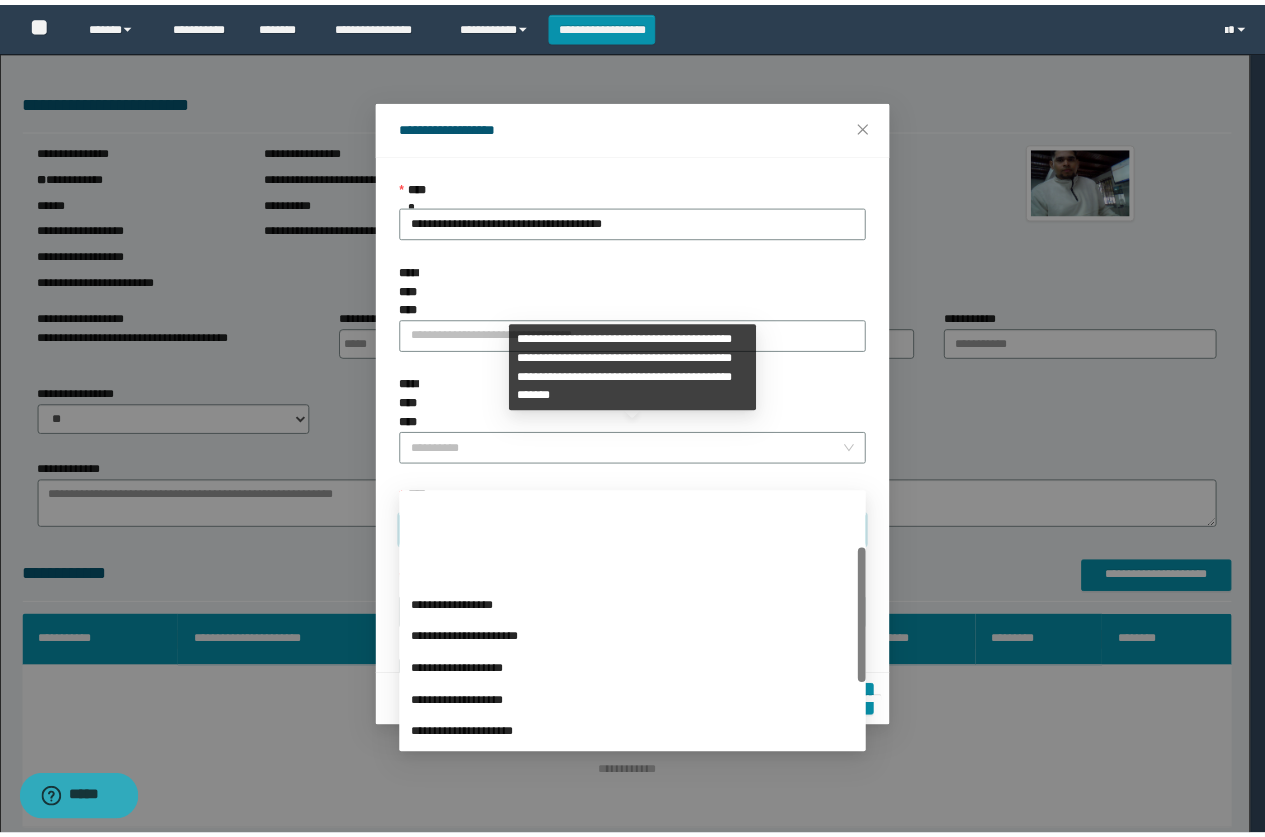 scroll, scrollTop: 224, scrollLeft: 0, axis: vertical 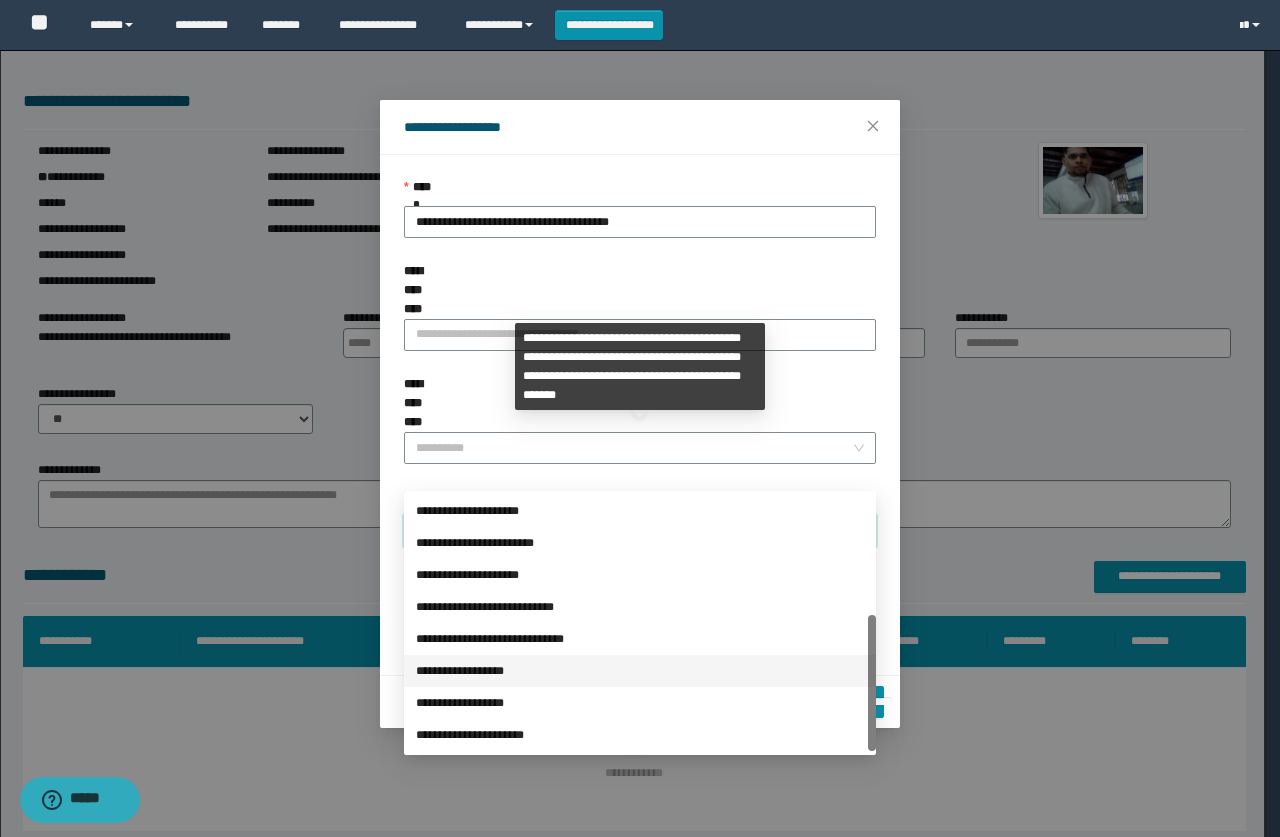 click on "**********" at bounding box center [640, 671] 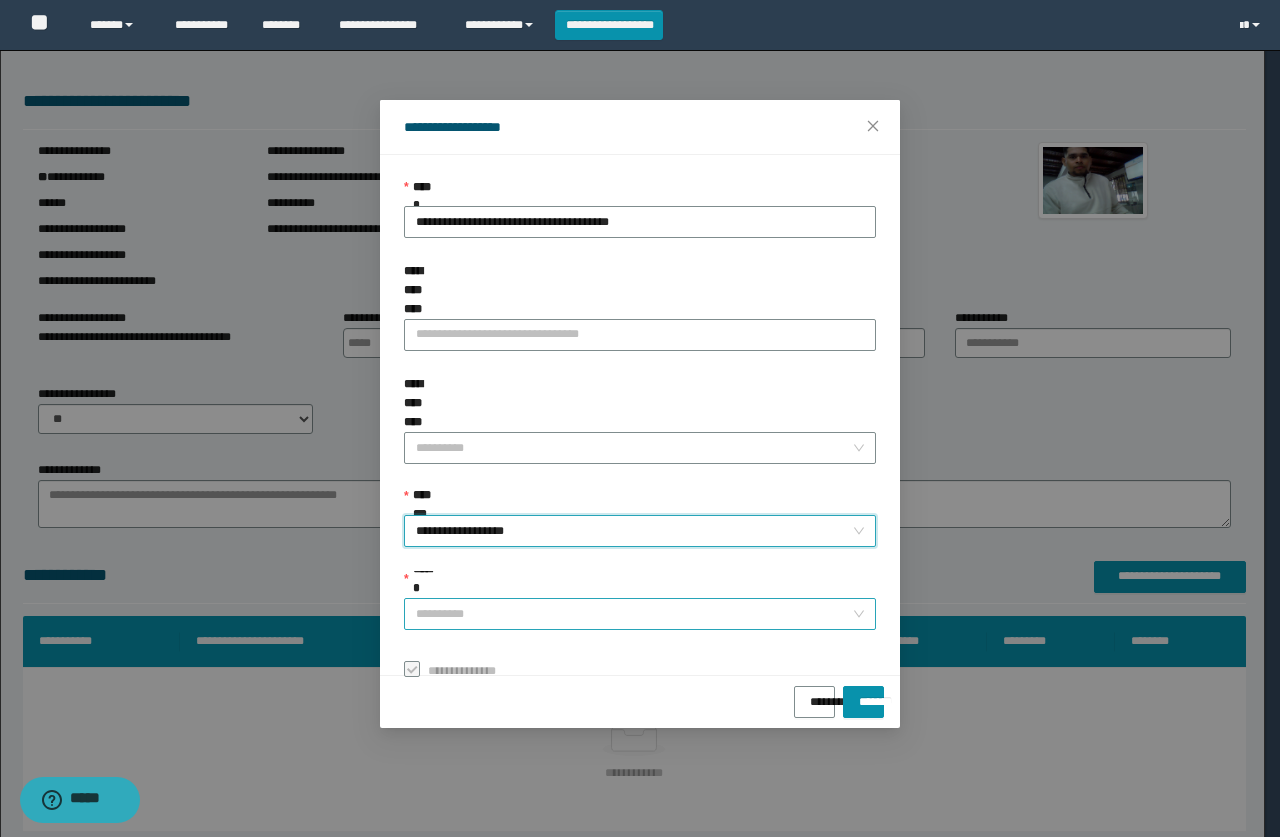 click on "******" at bounding box center (634, 614) 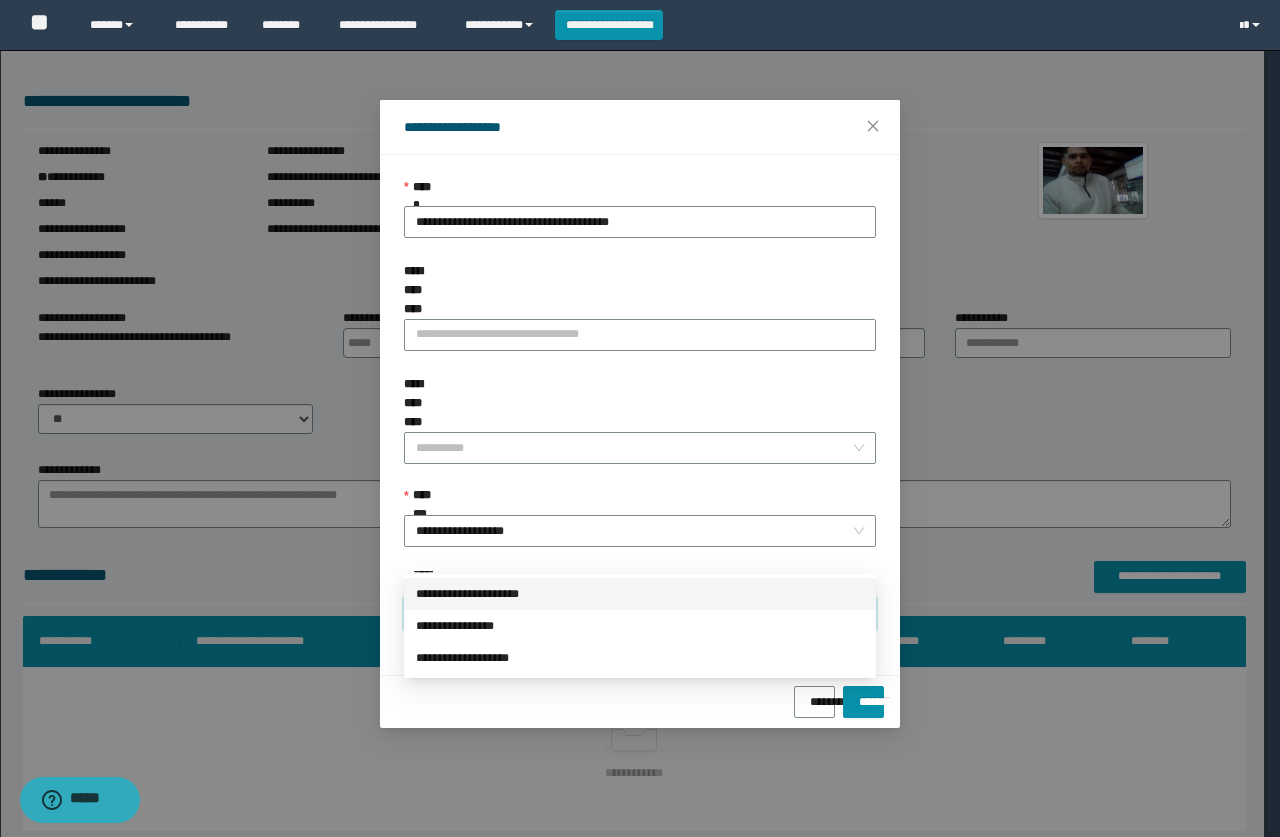 click on "**********" at bounding box center (640, 594) 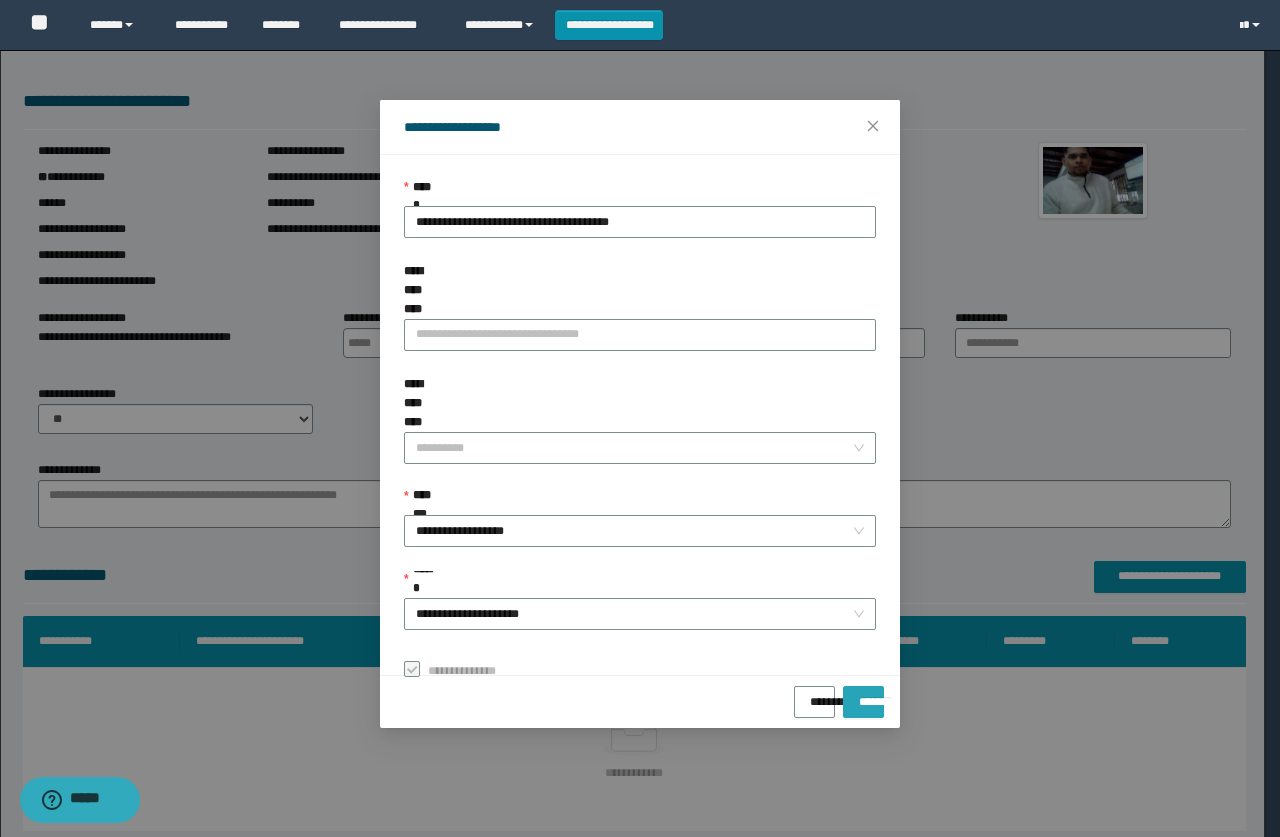 click on "*******" at bounding box center [863, 695] 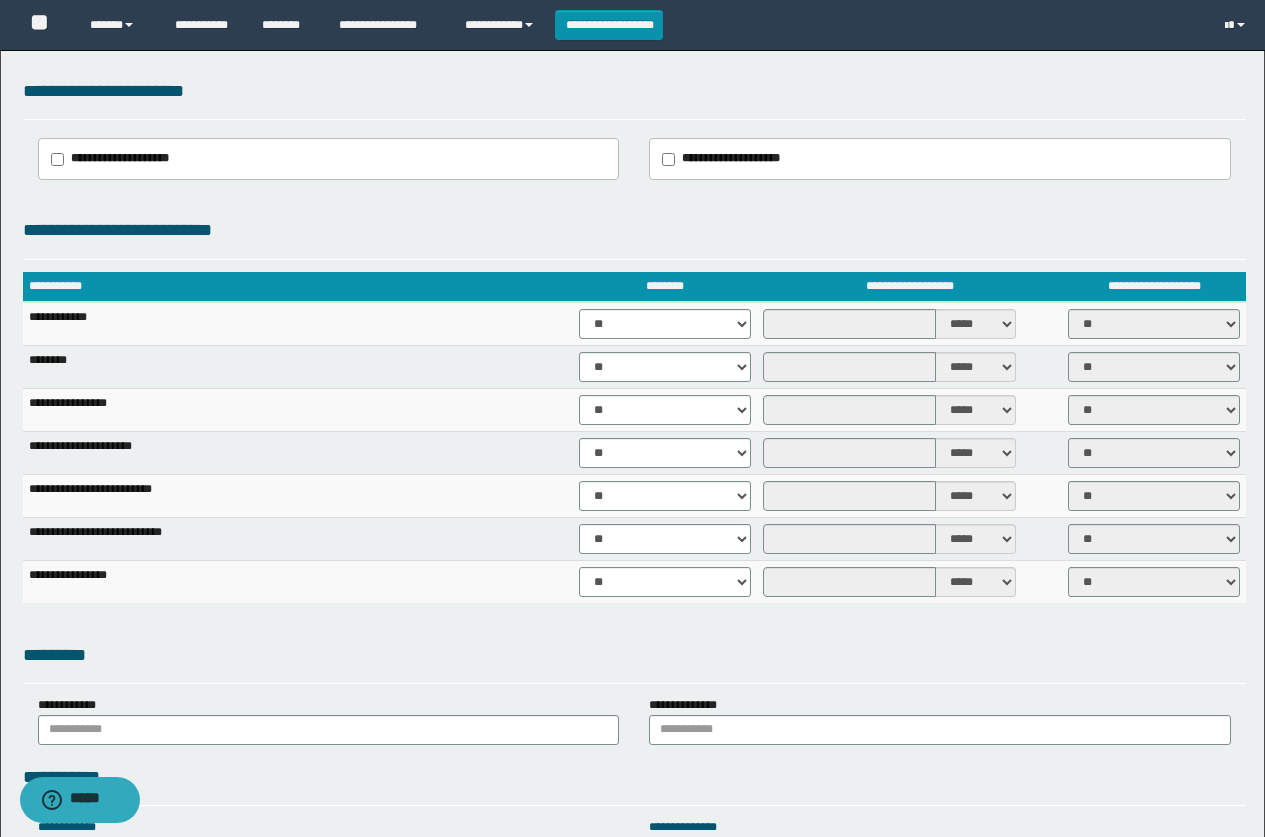 scroll, scrollTop: 1300, scrollLeft: 0, axis: vertical 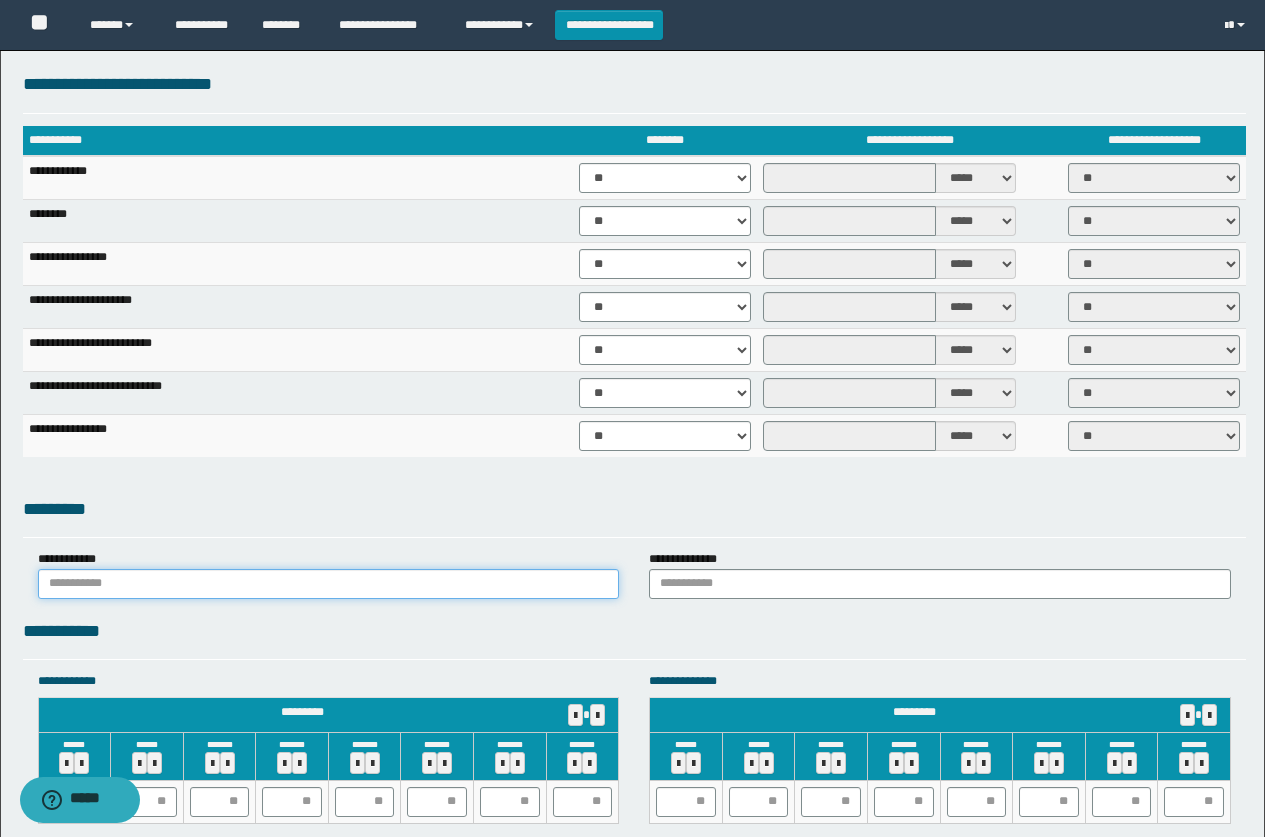 click at bounding box center (329, 584) 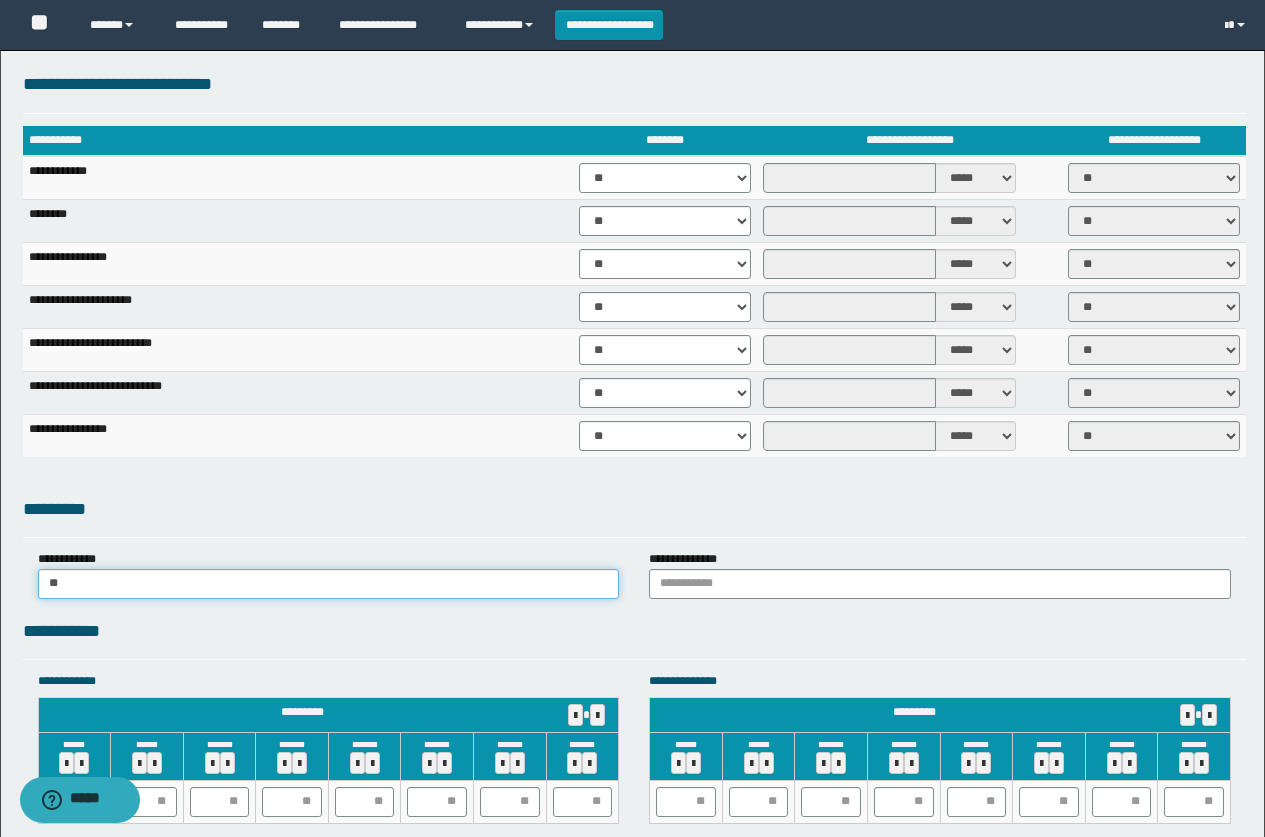 type on "*" 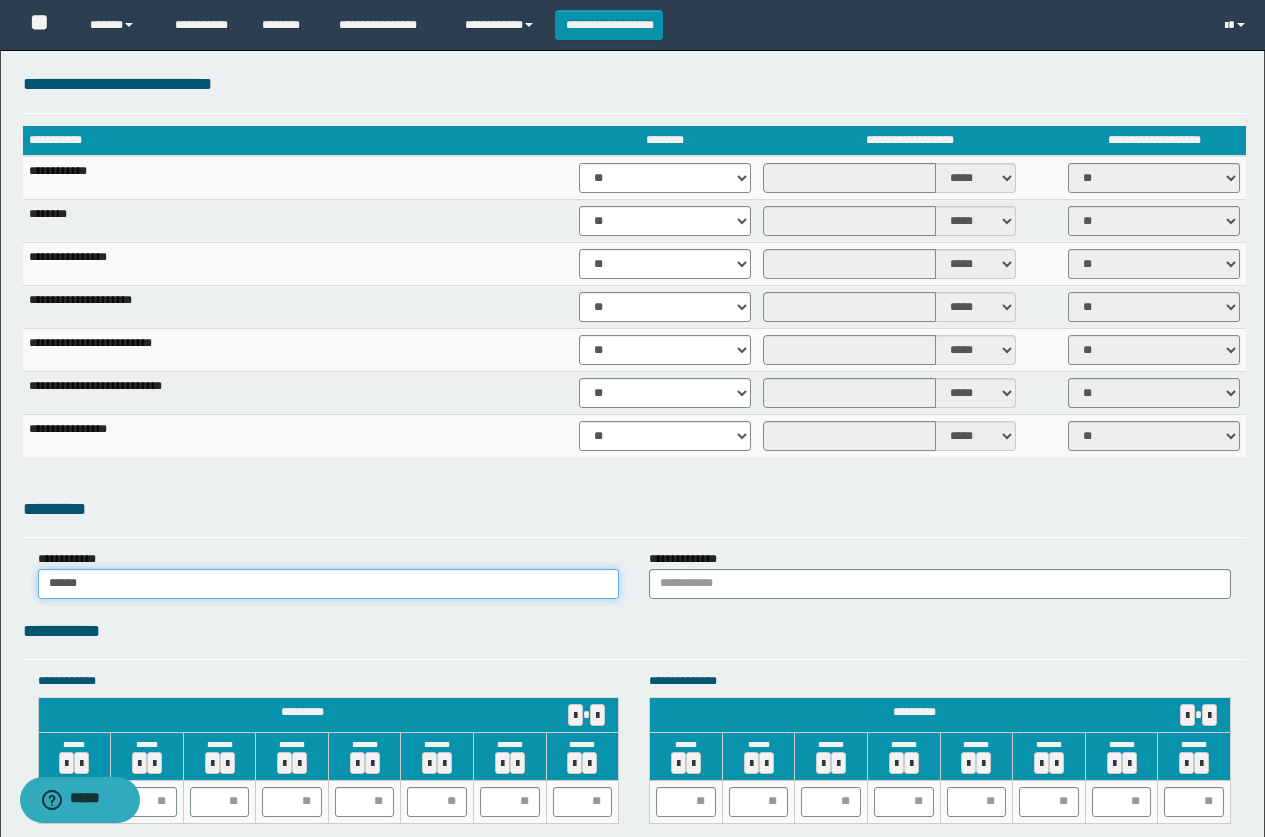type on "******" 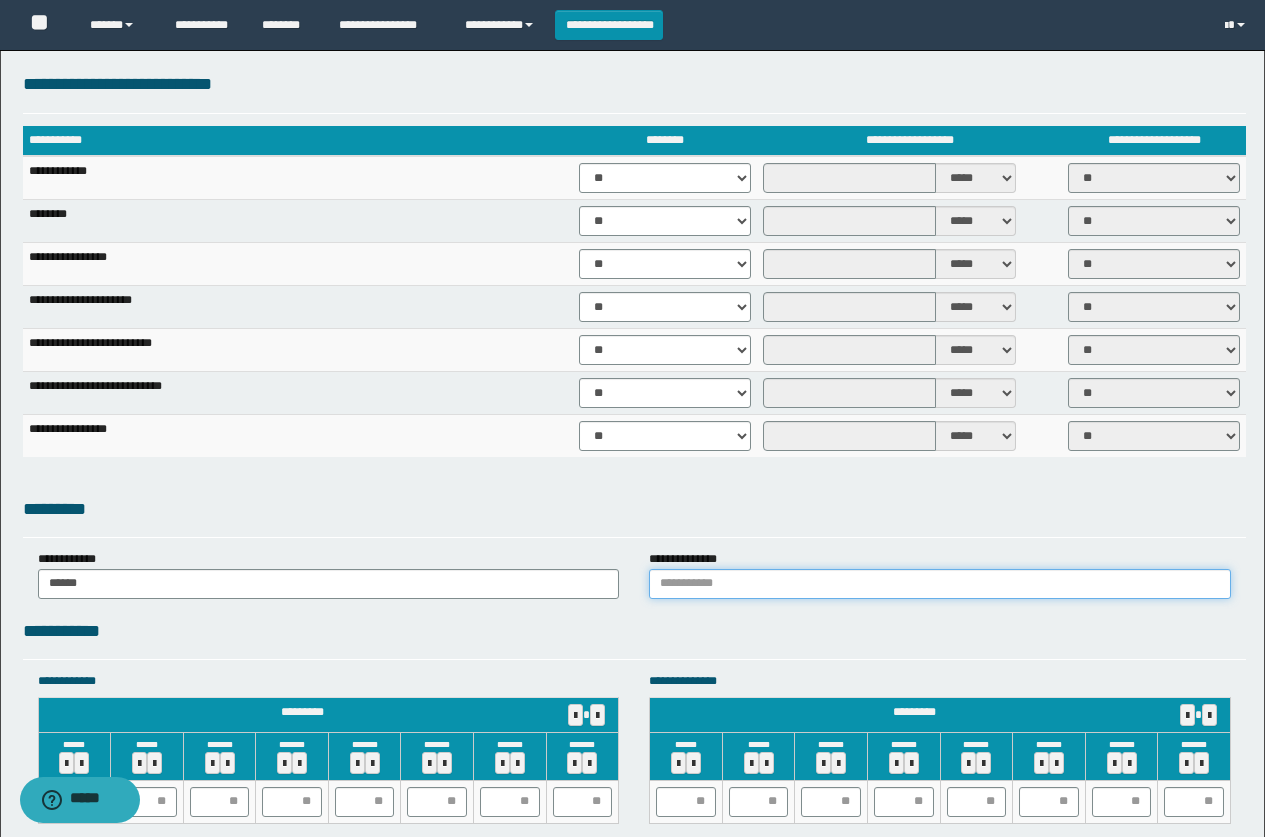 click at bounding box center [940, 584] 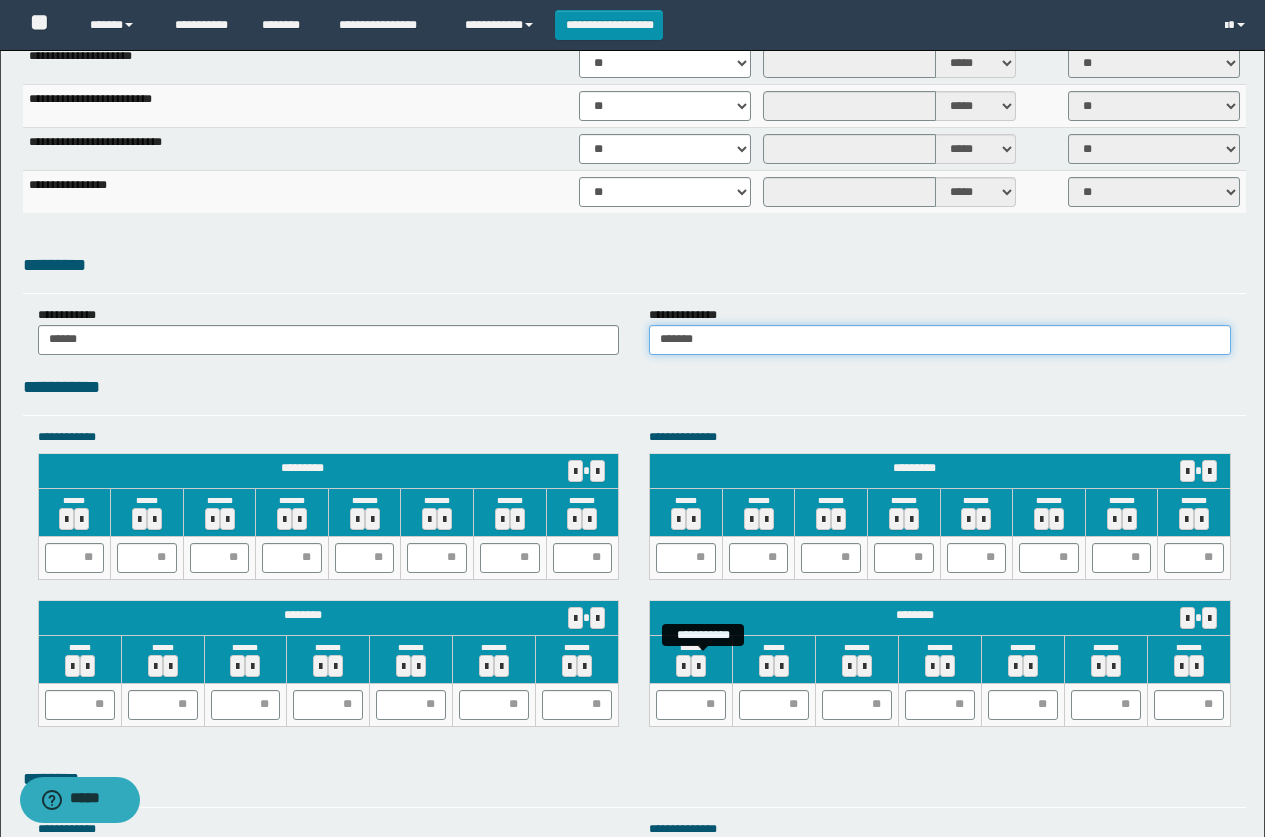 scroll, scrollTop: 1800, scrollLeft: 0, axis: vertical 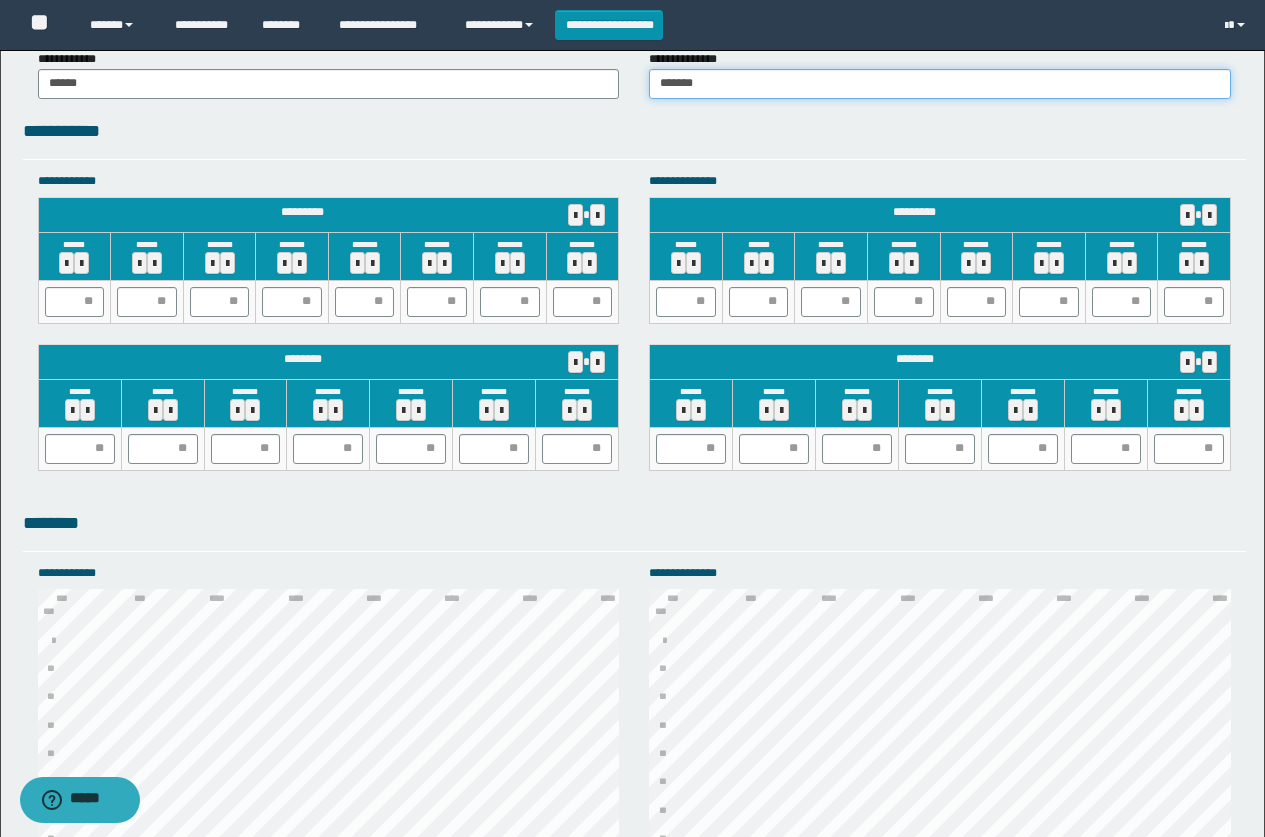 type on "******" 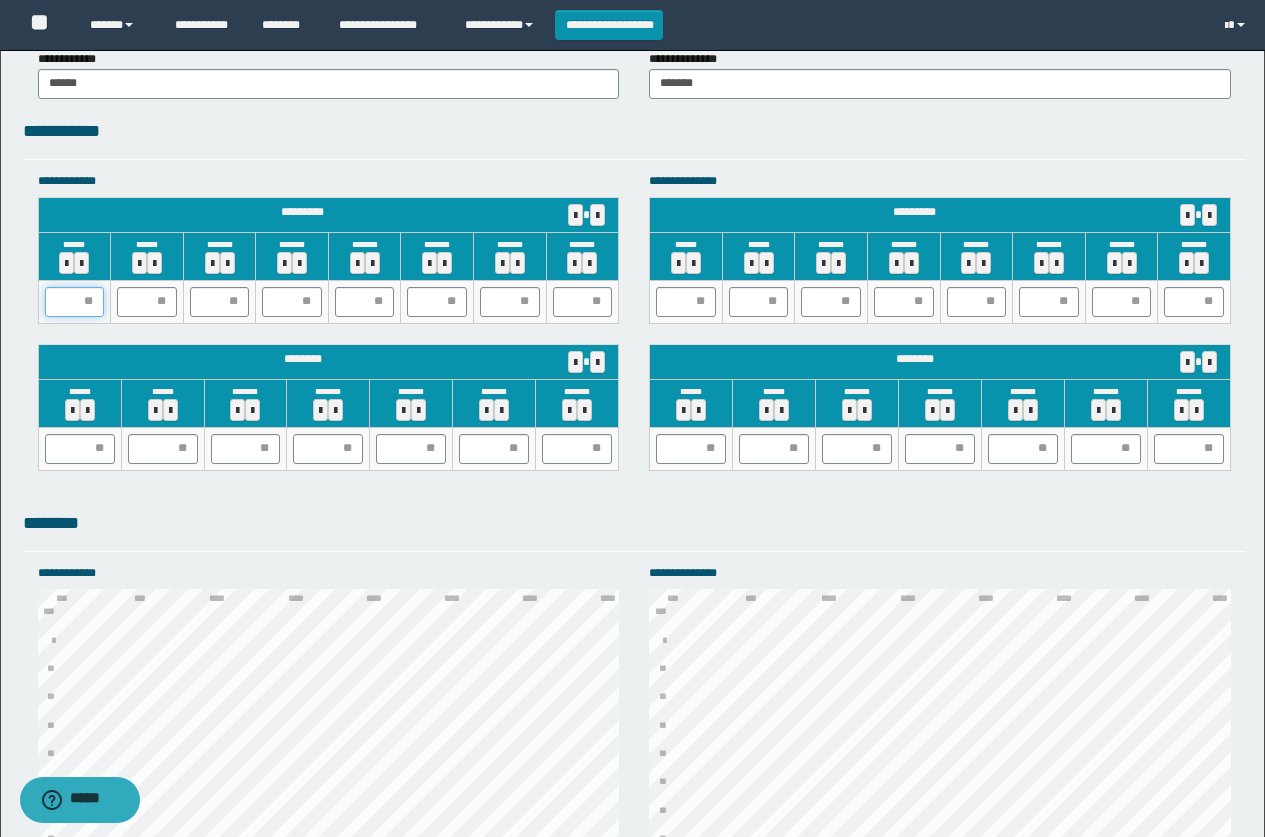 drag, startPoint x: 66, startPoint y: 293, endPoint x: 5, endPoint y: 302, distance: 61.66036 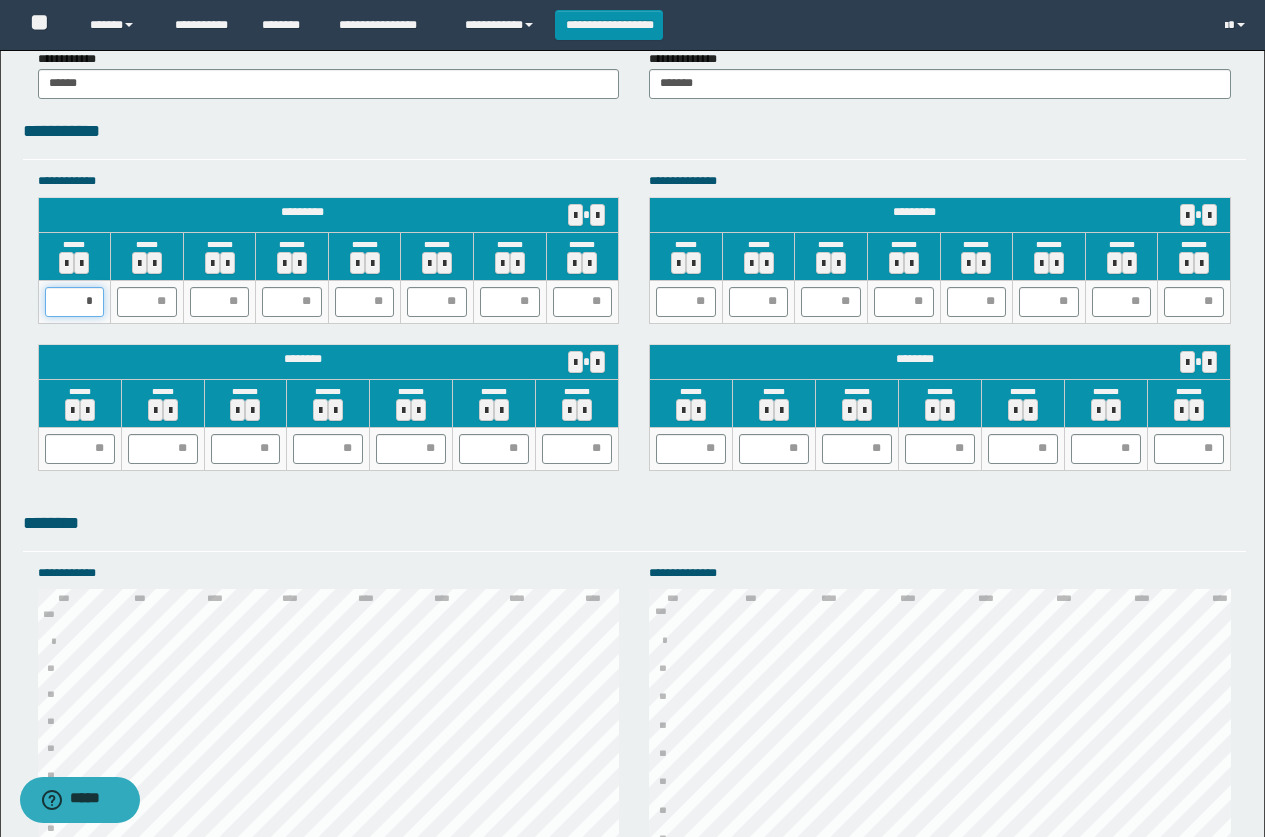 type on "**" 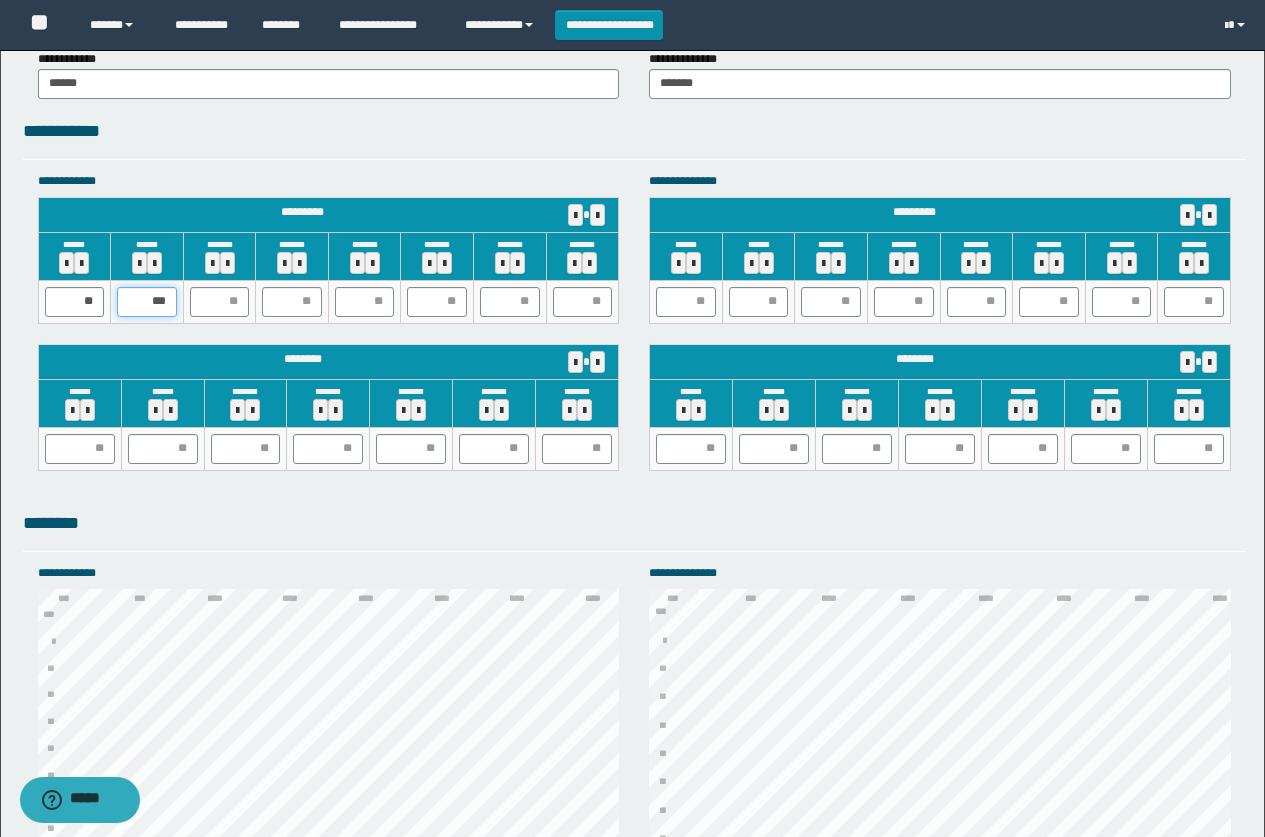type on "**" 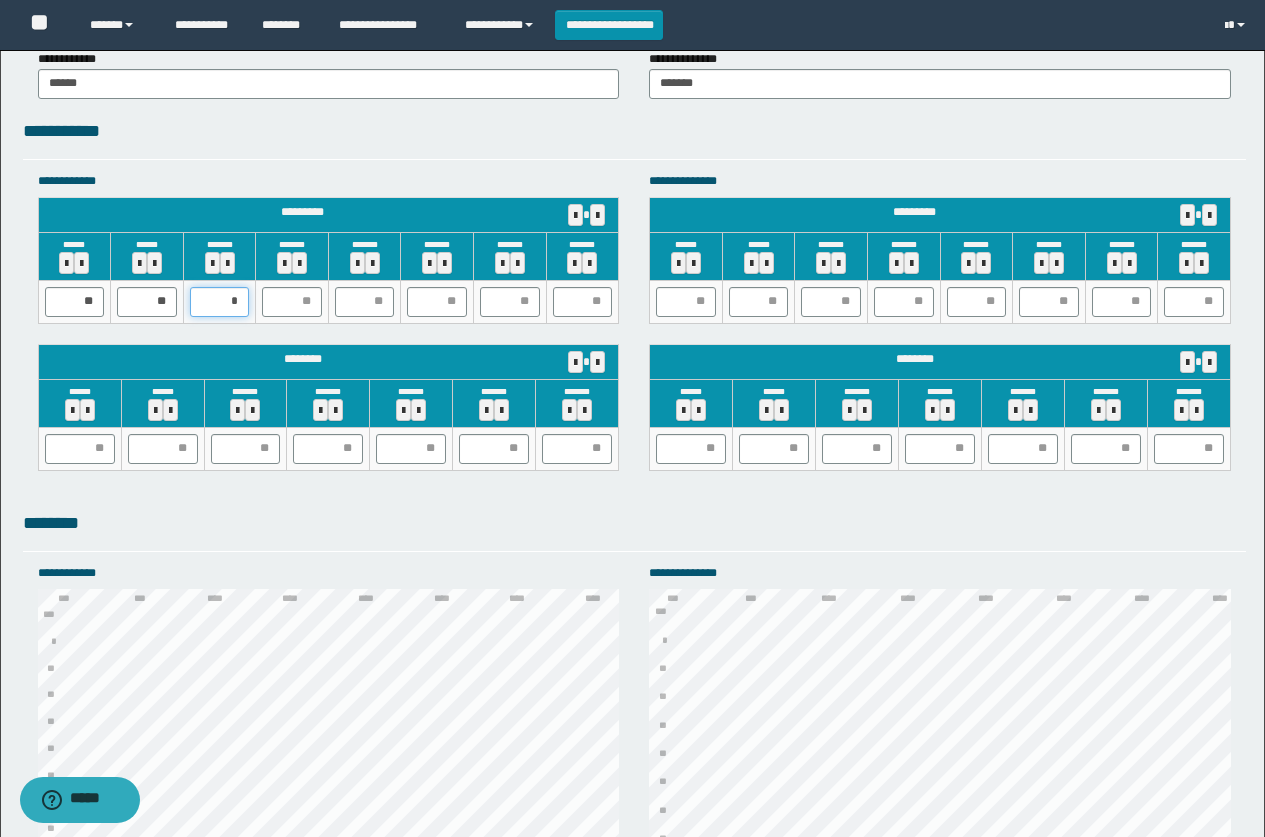 type on "**" 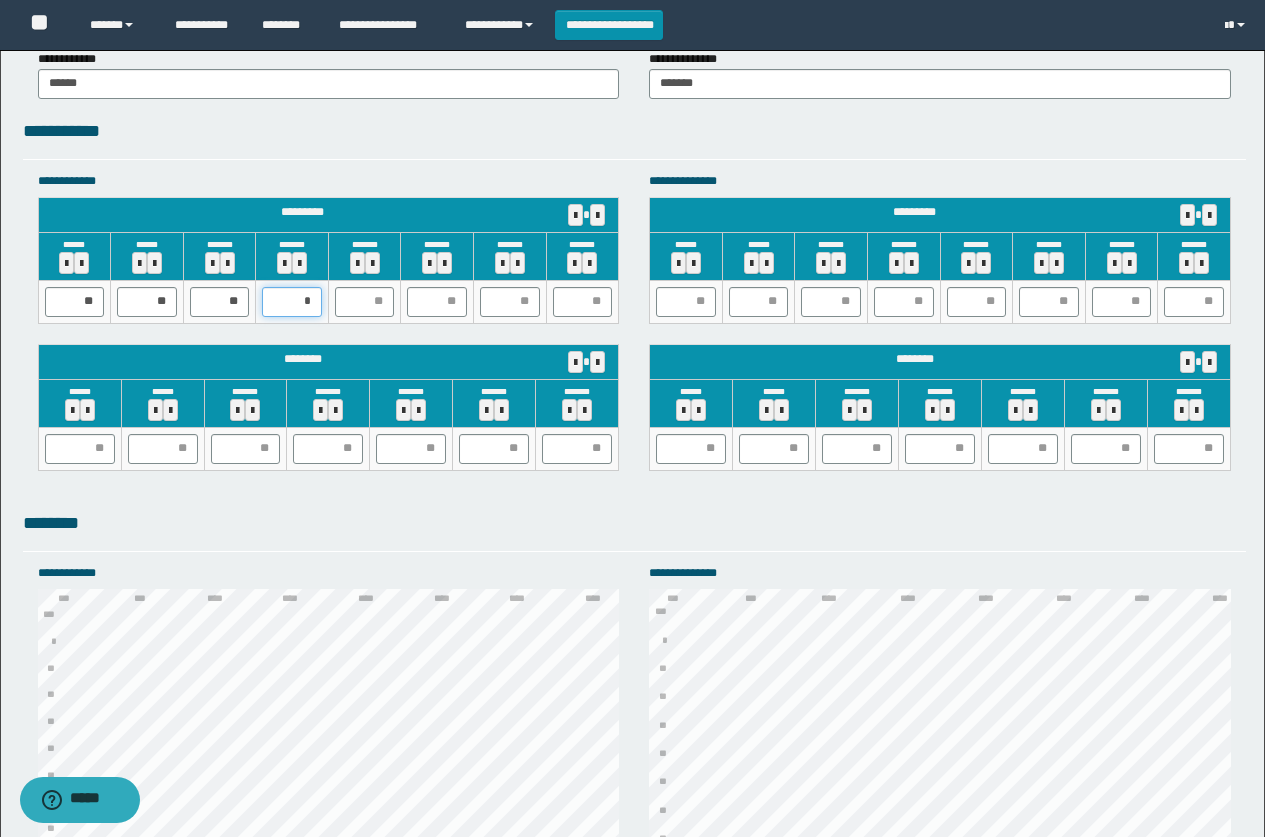 type on "**" 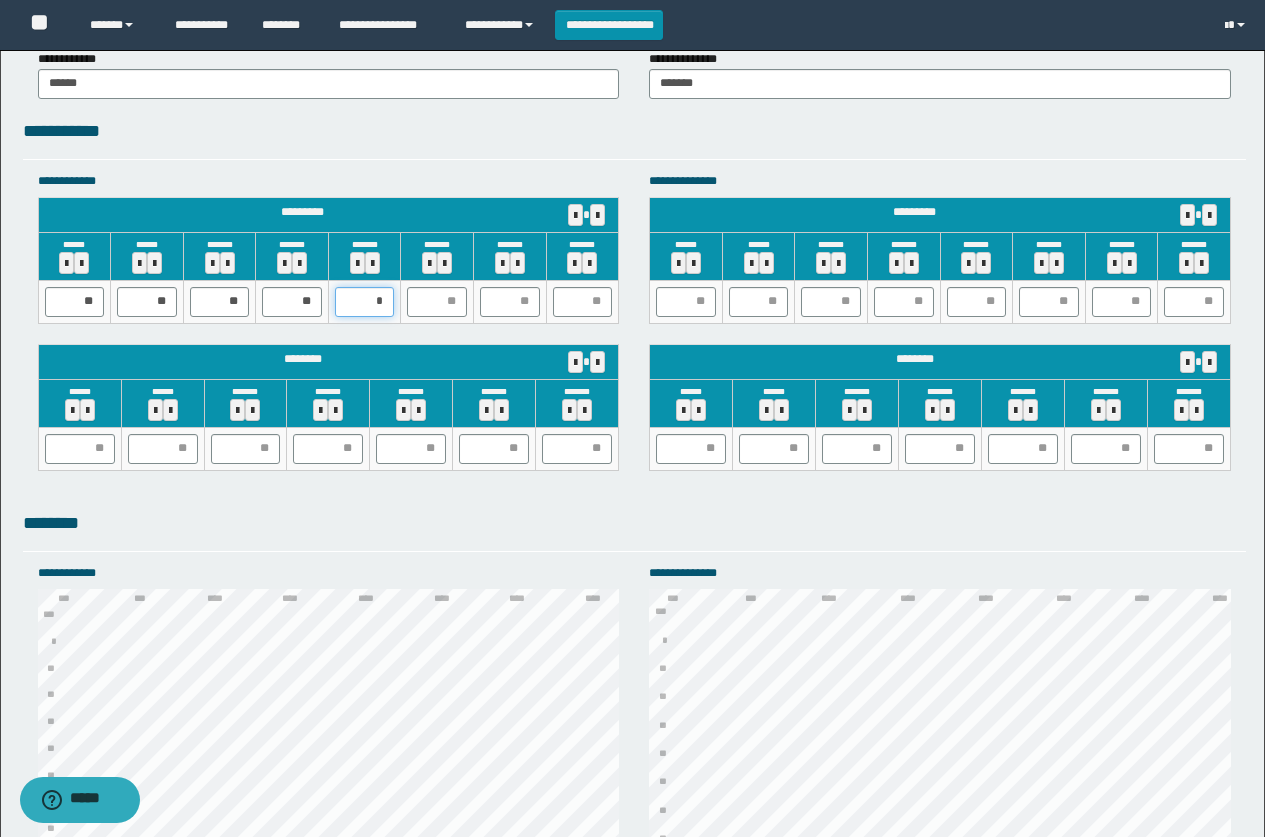 type on "**" 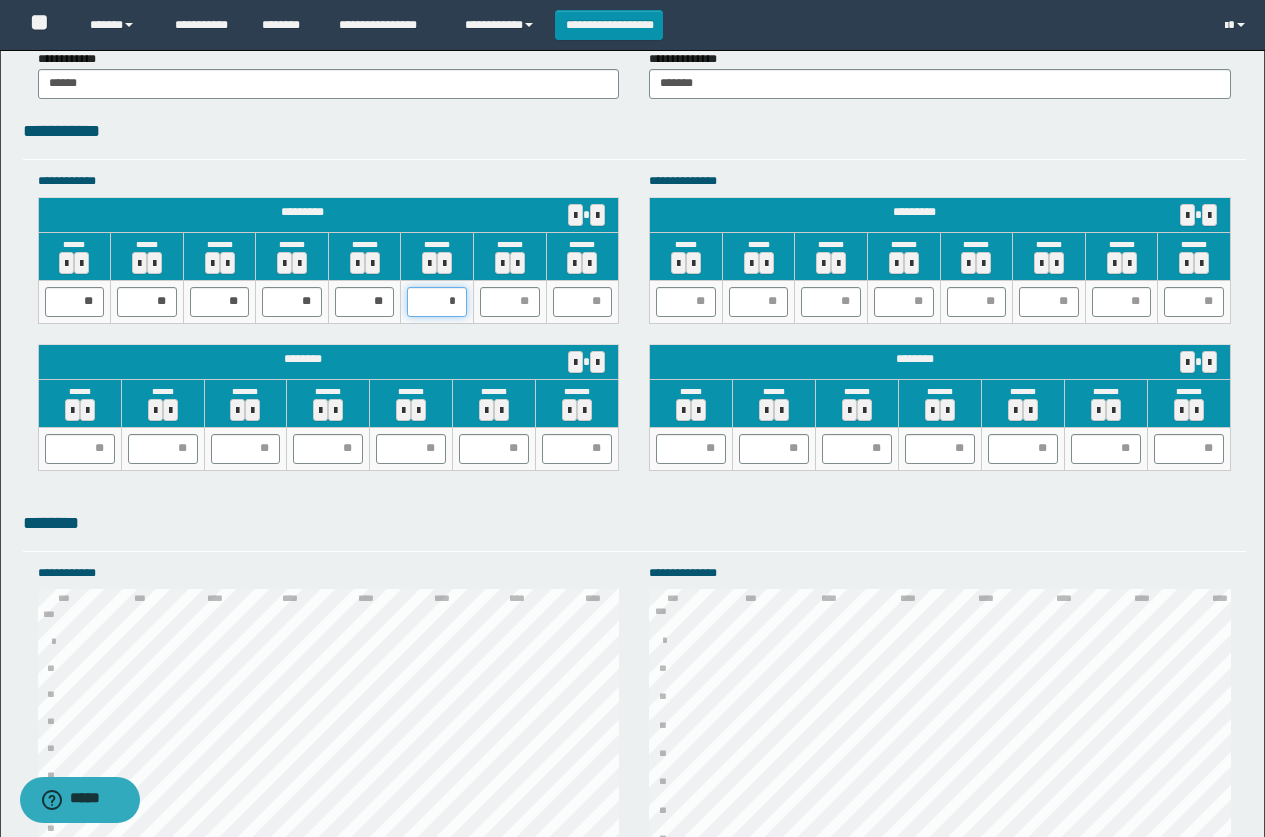 type on "**" 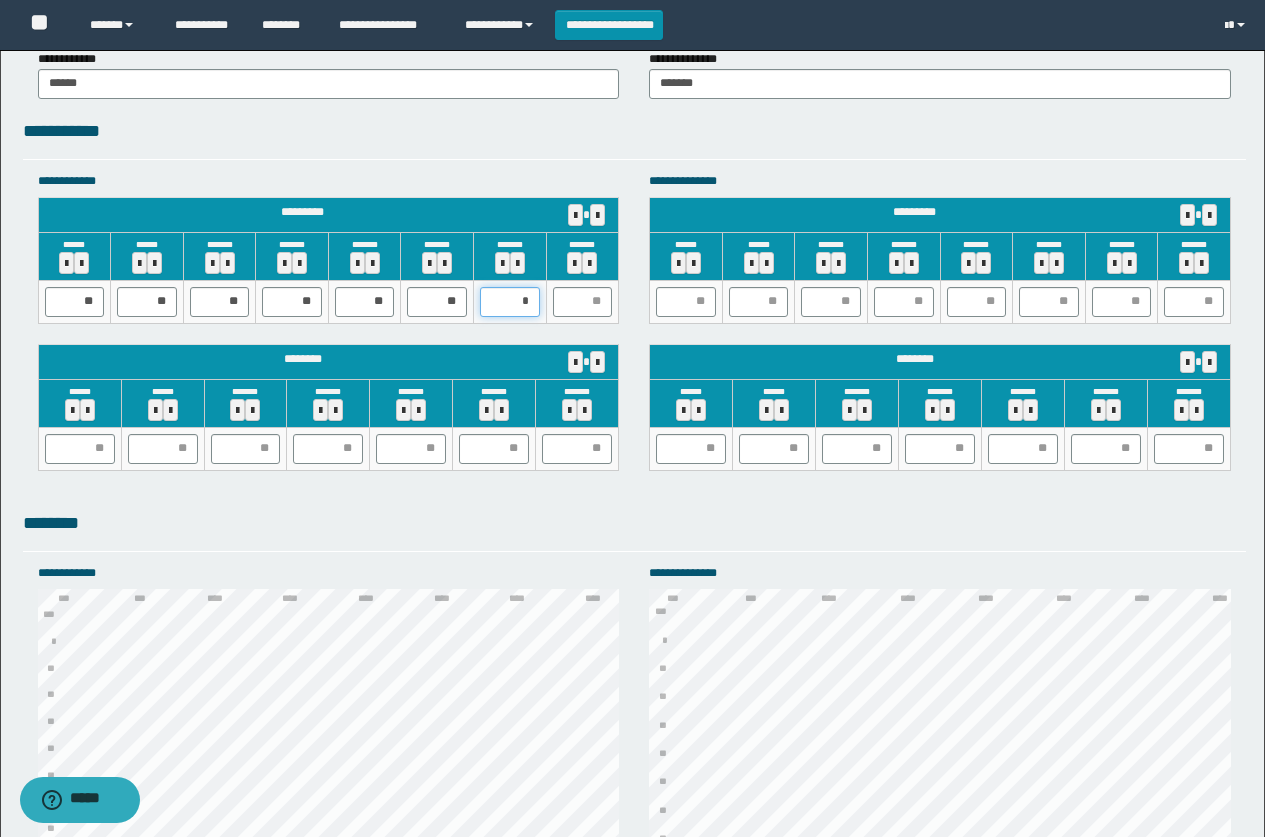 type on "**" 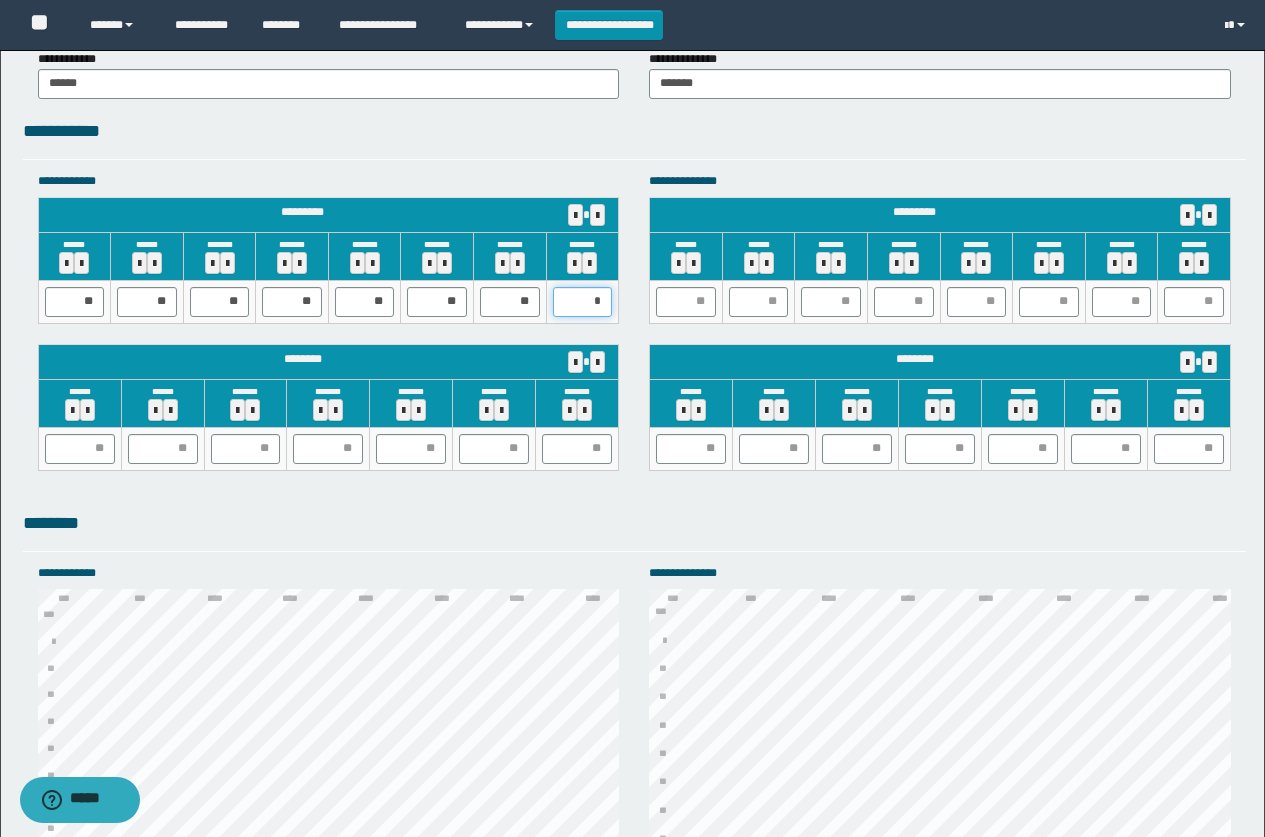 type on "**" 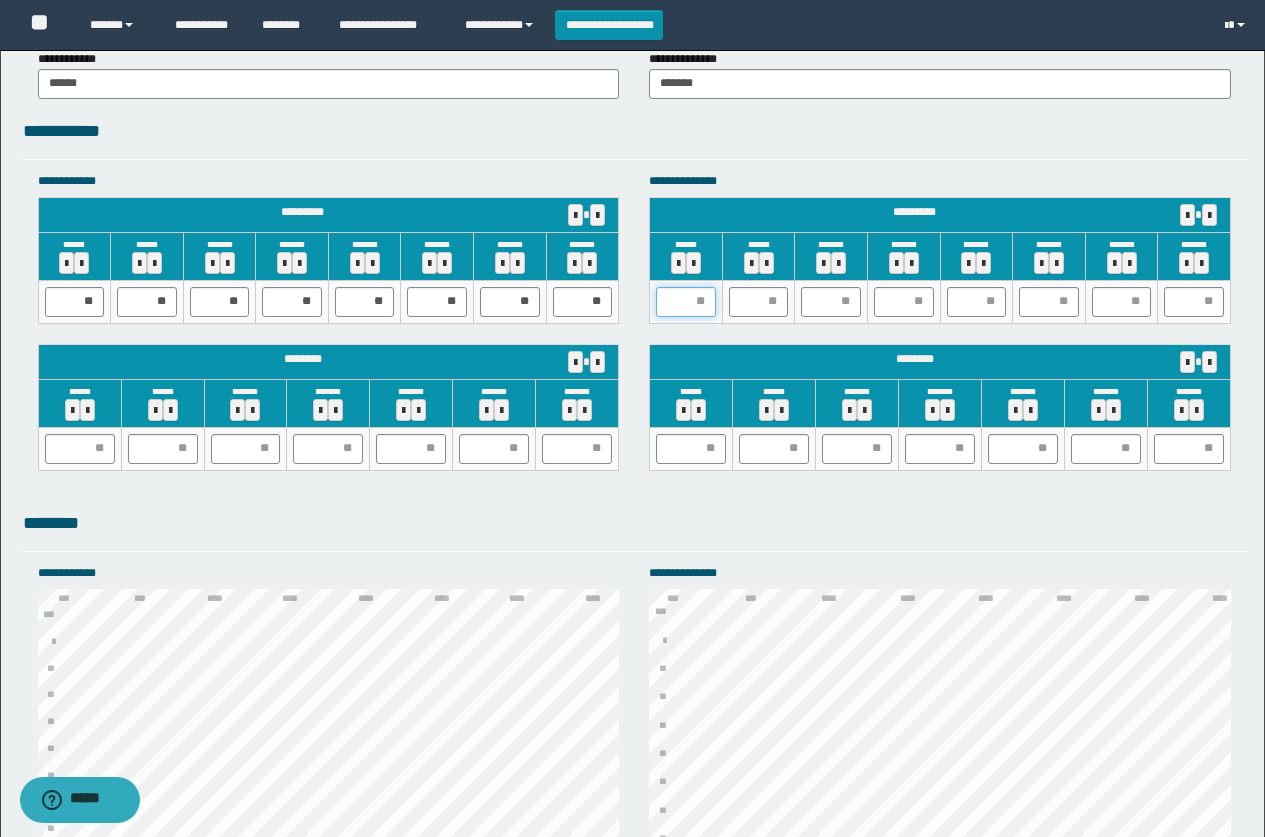 drag, startPoint x: 681, startPoint y: 291, endPoint x: 613, endPoint y: 258, distance: 75.58439 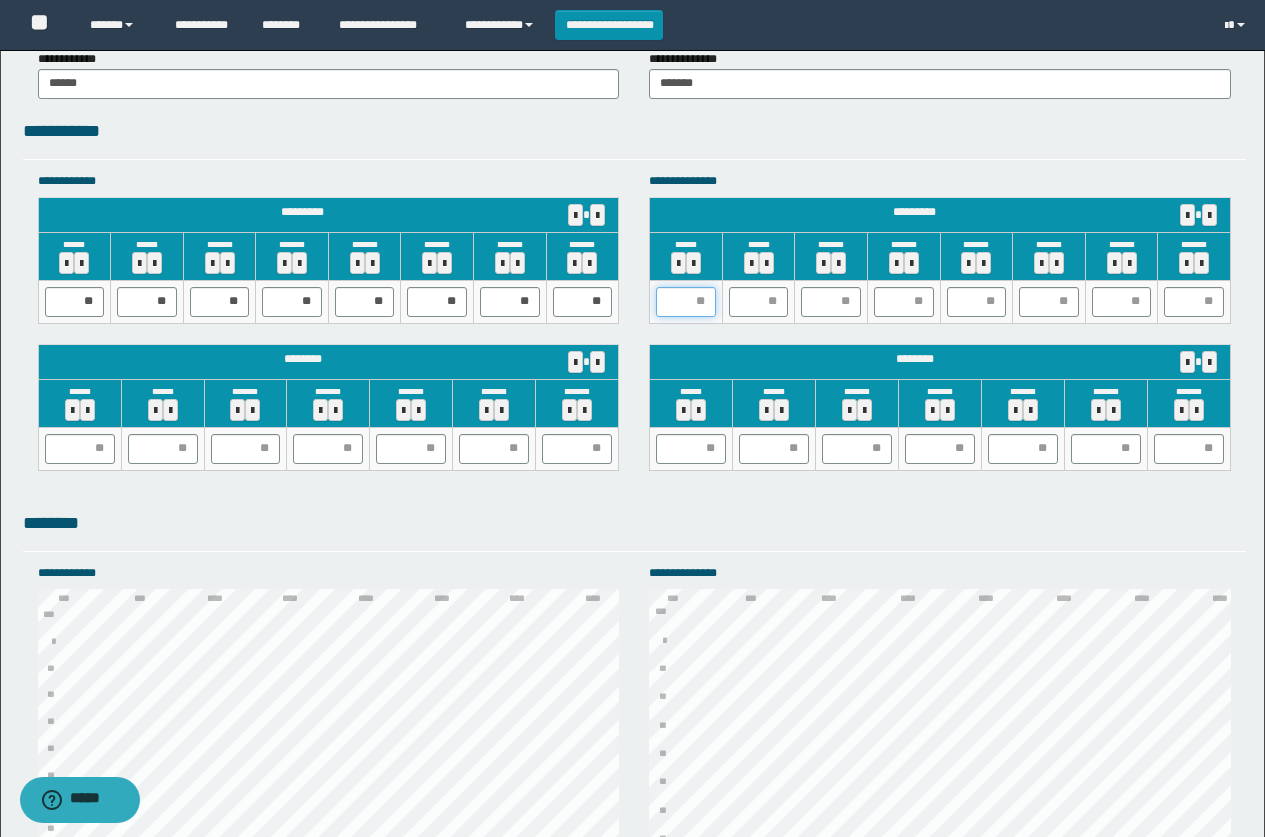 click on "**********" at bounding box center [634, 331] 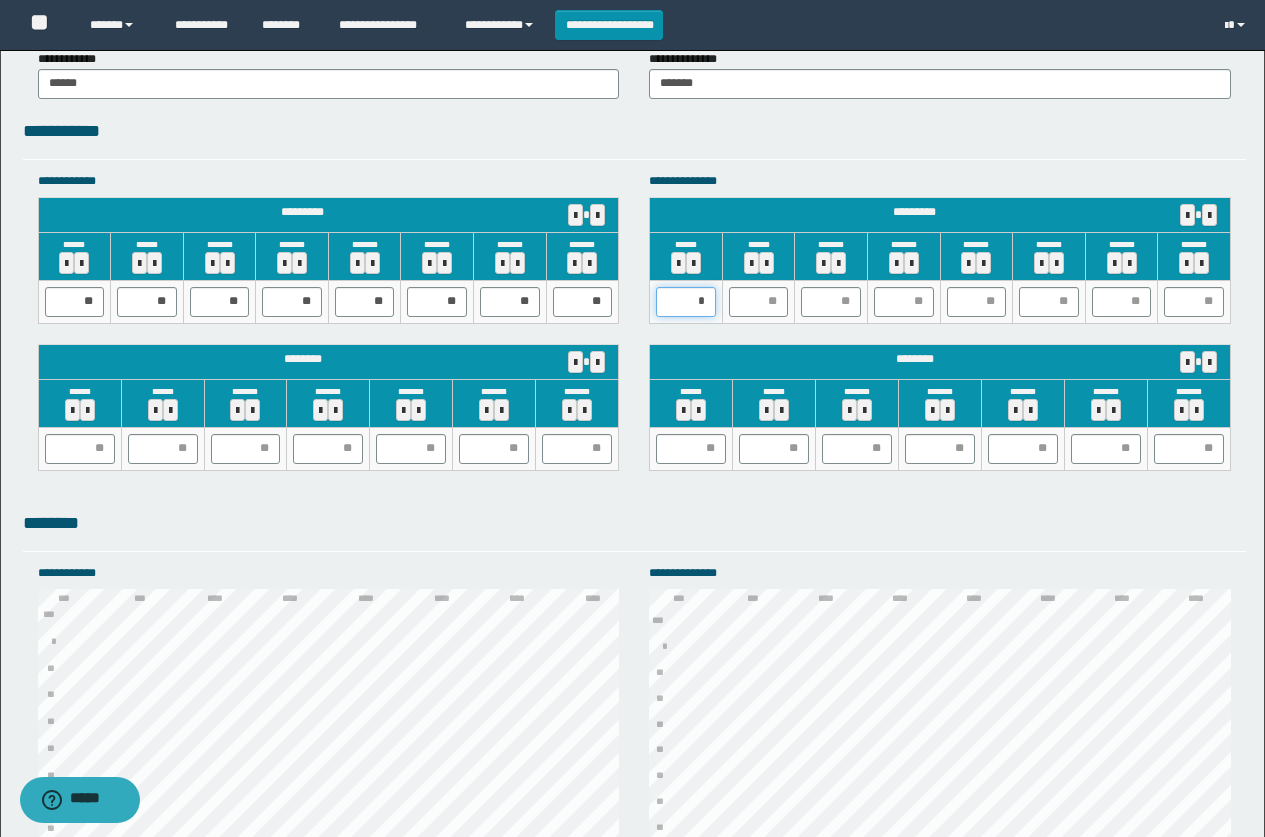 type on "**" 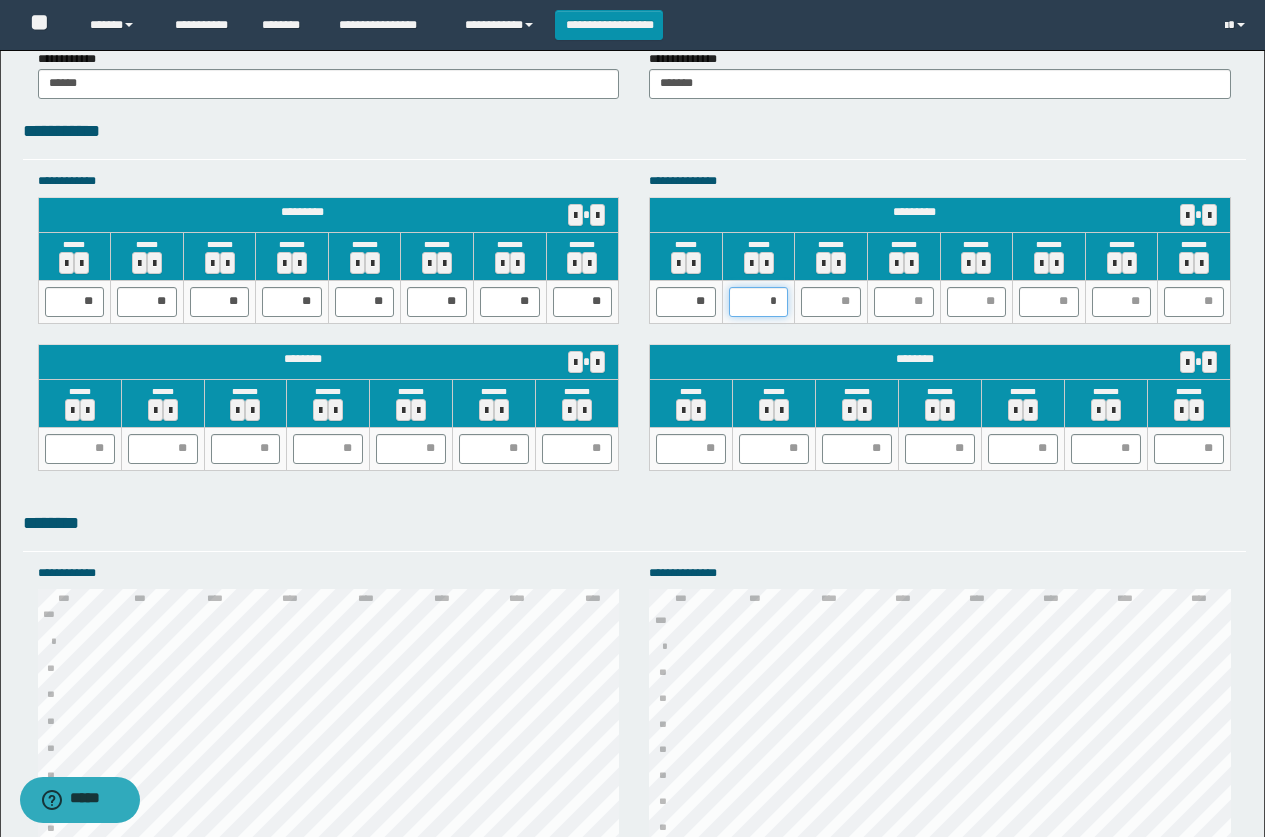type on "**" 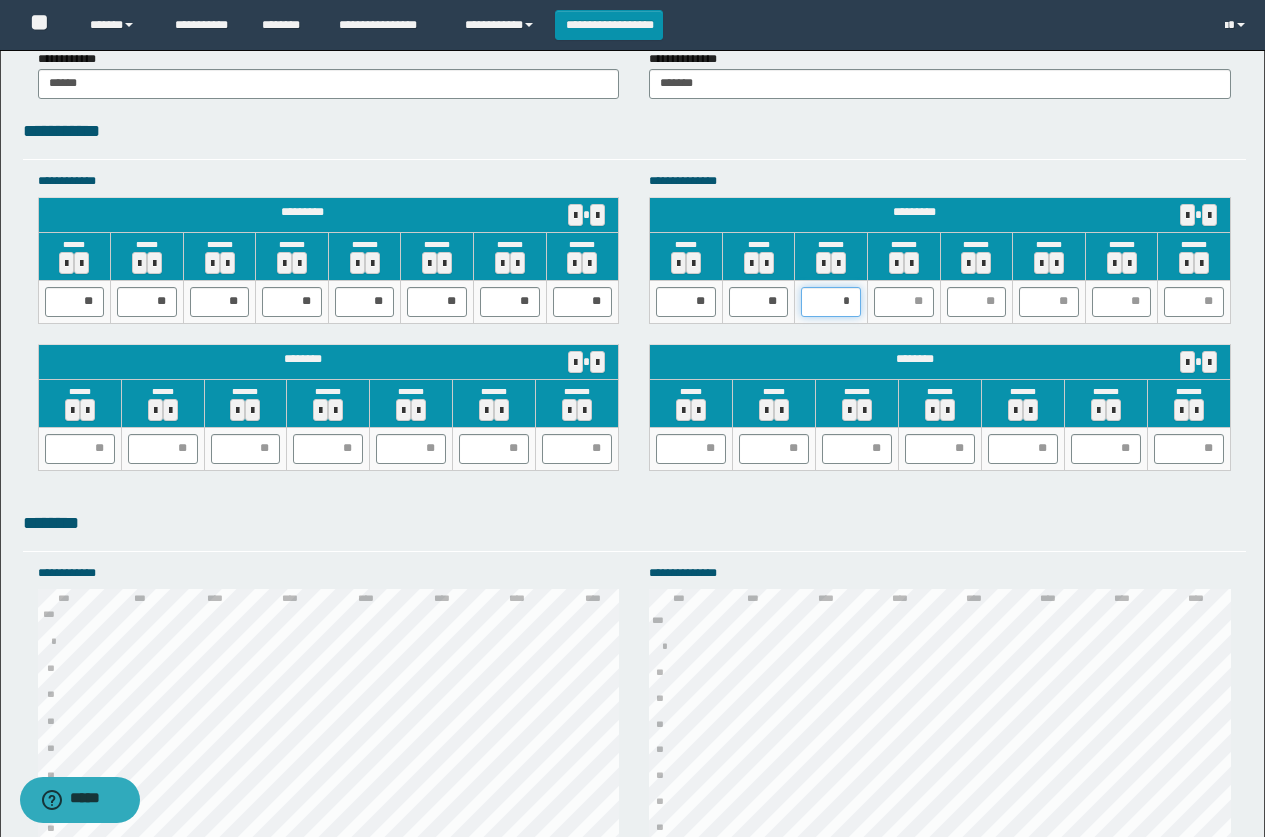 type on "**" 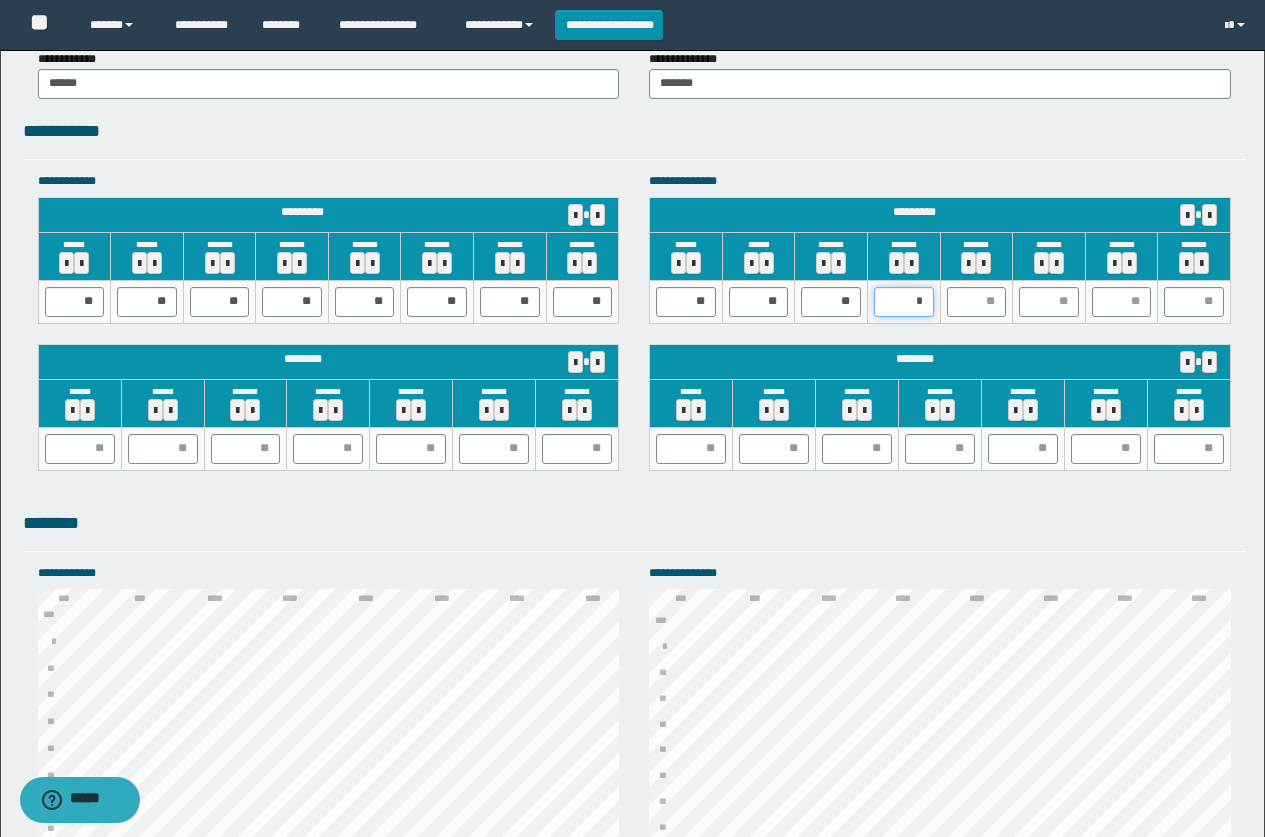type on "**" 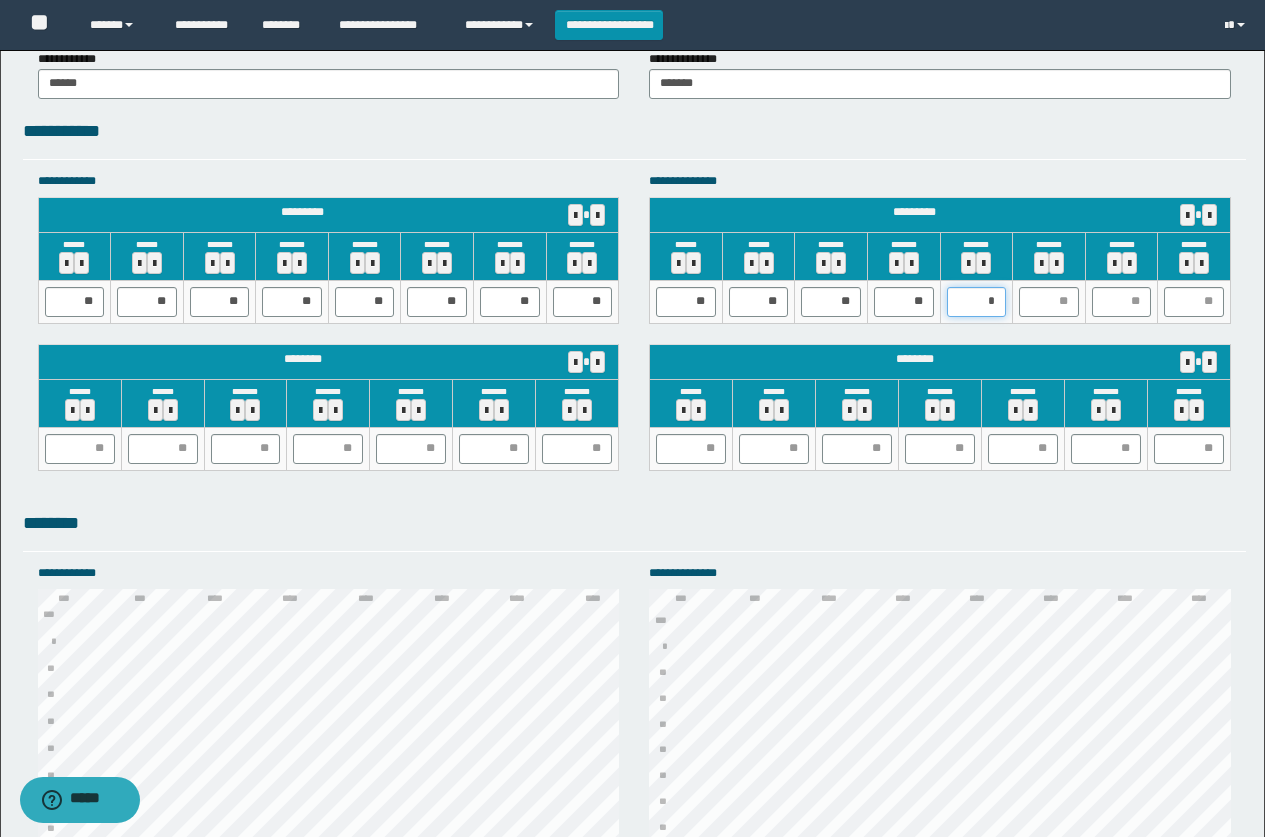 type on "**" 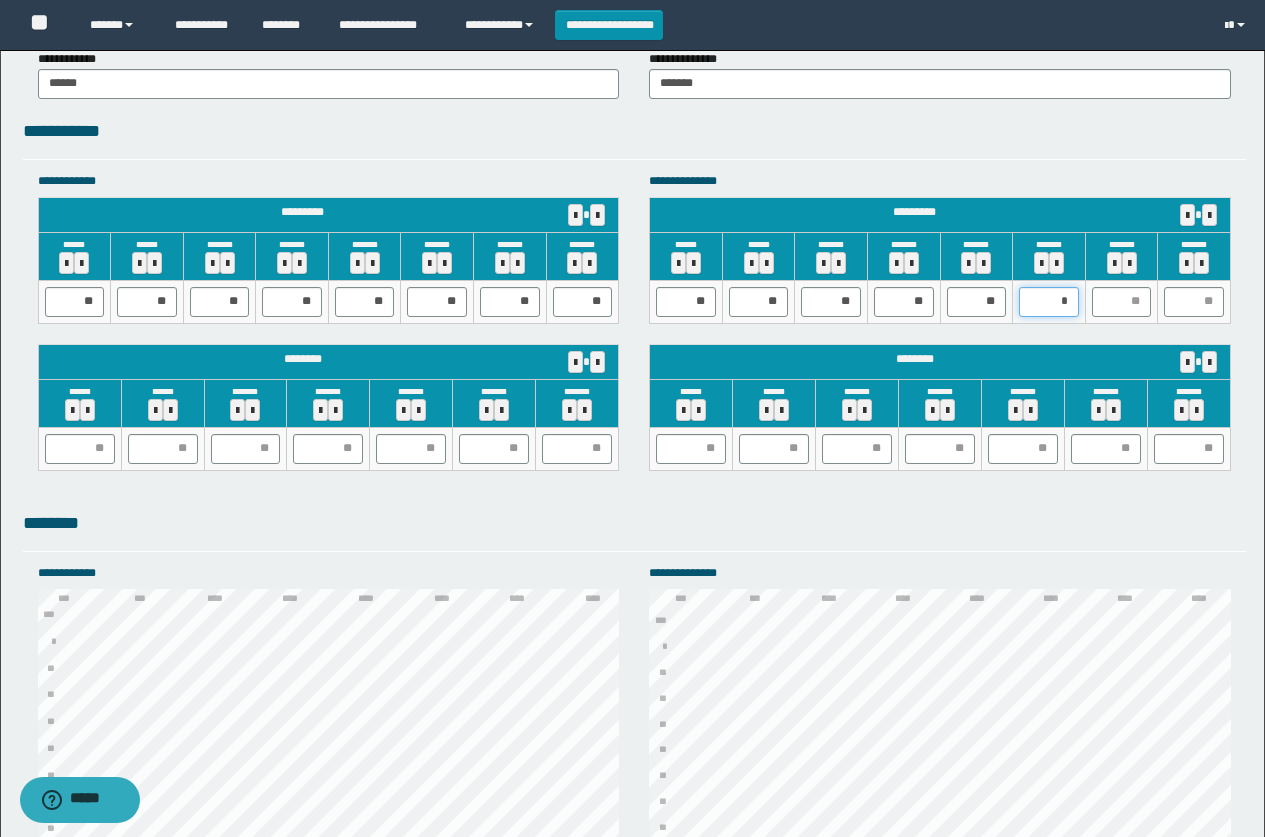 type on "**" 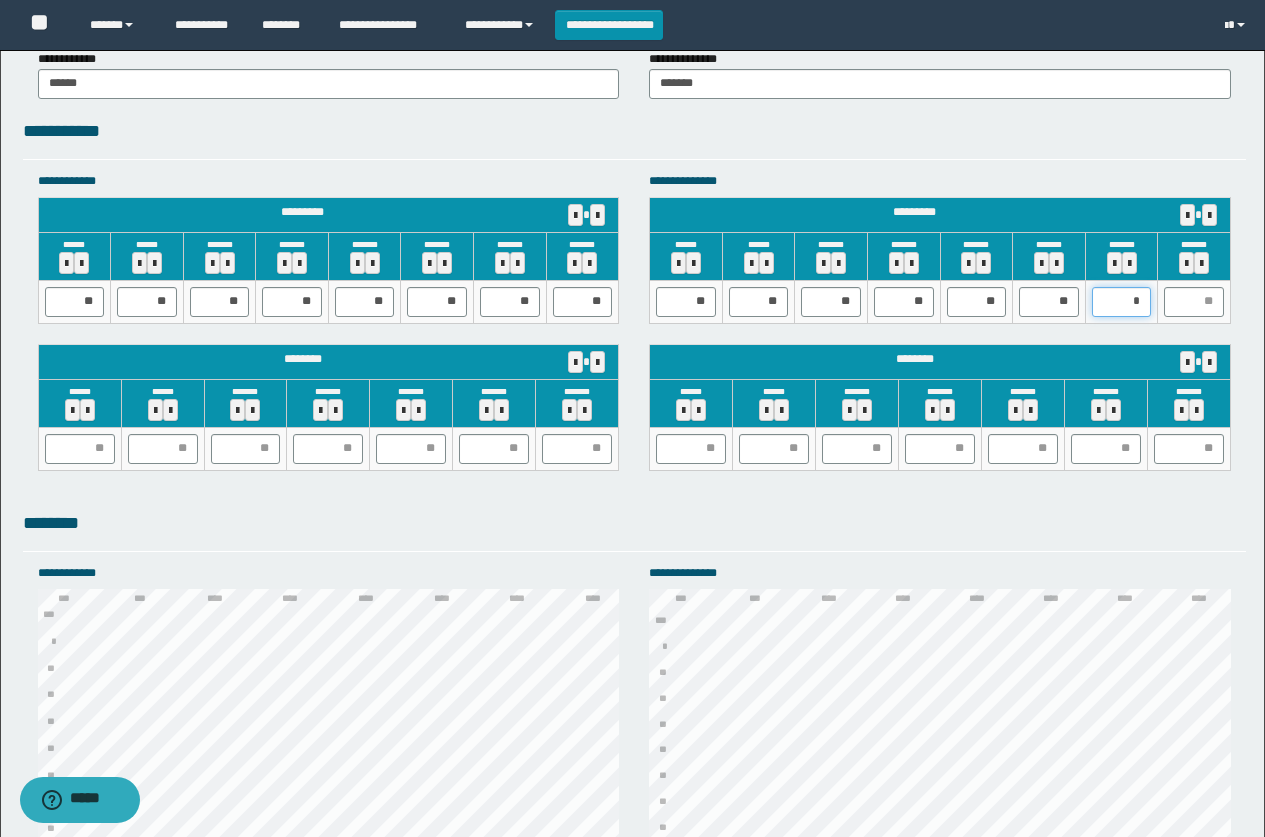 type on "**" 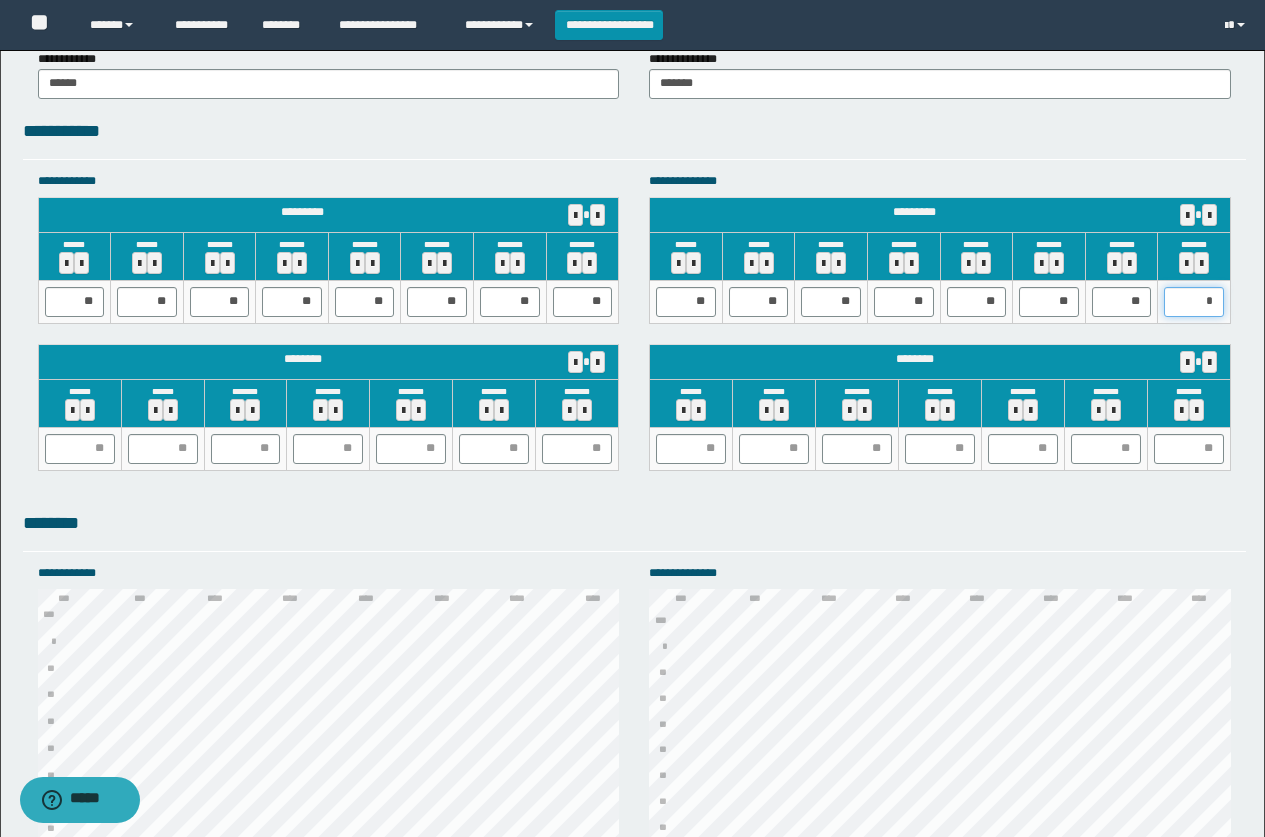 type on "**" 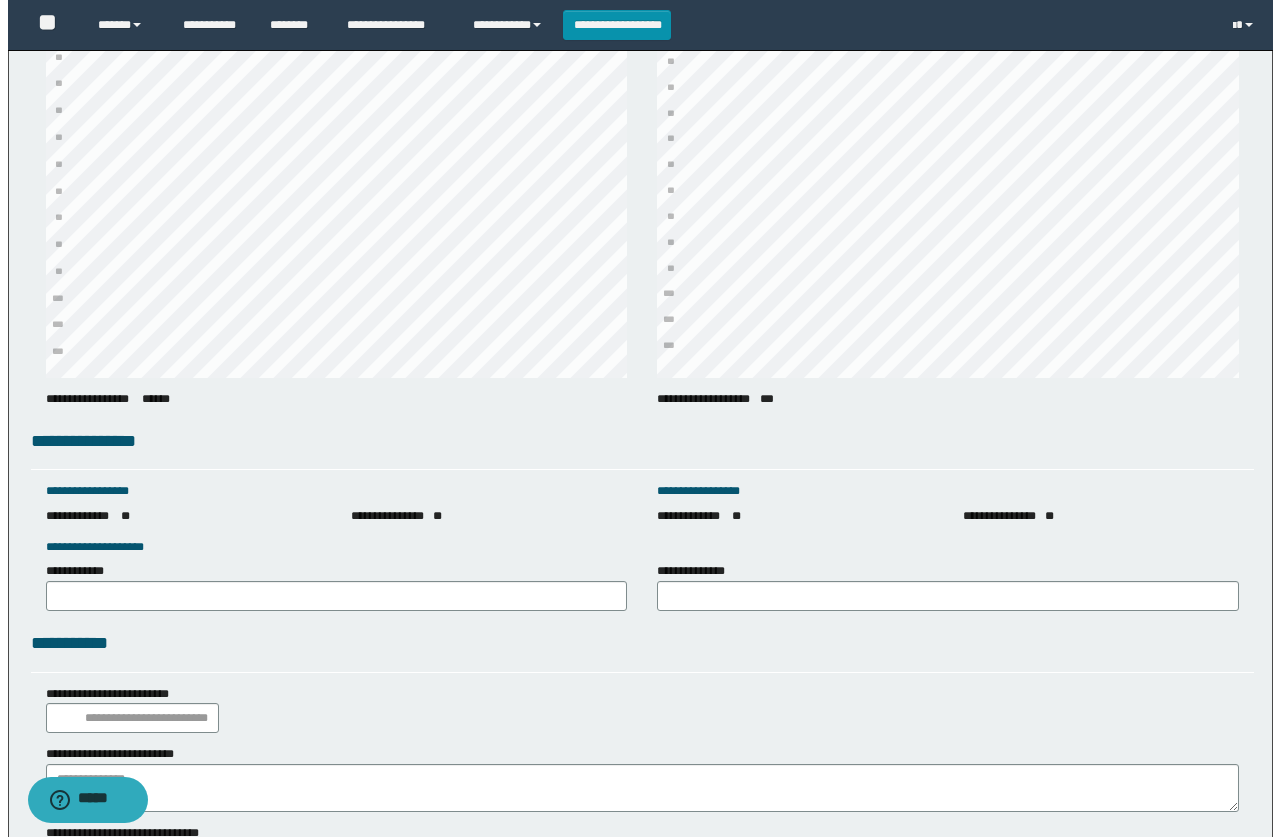 scroll, scrollTop: 2600, scrollLeft: 0, axis: vertical 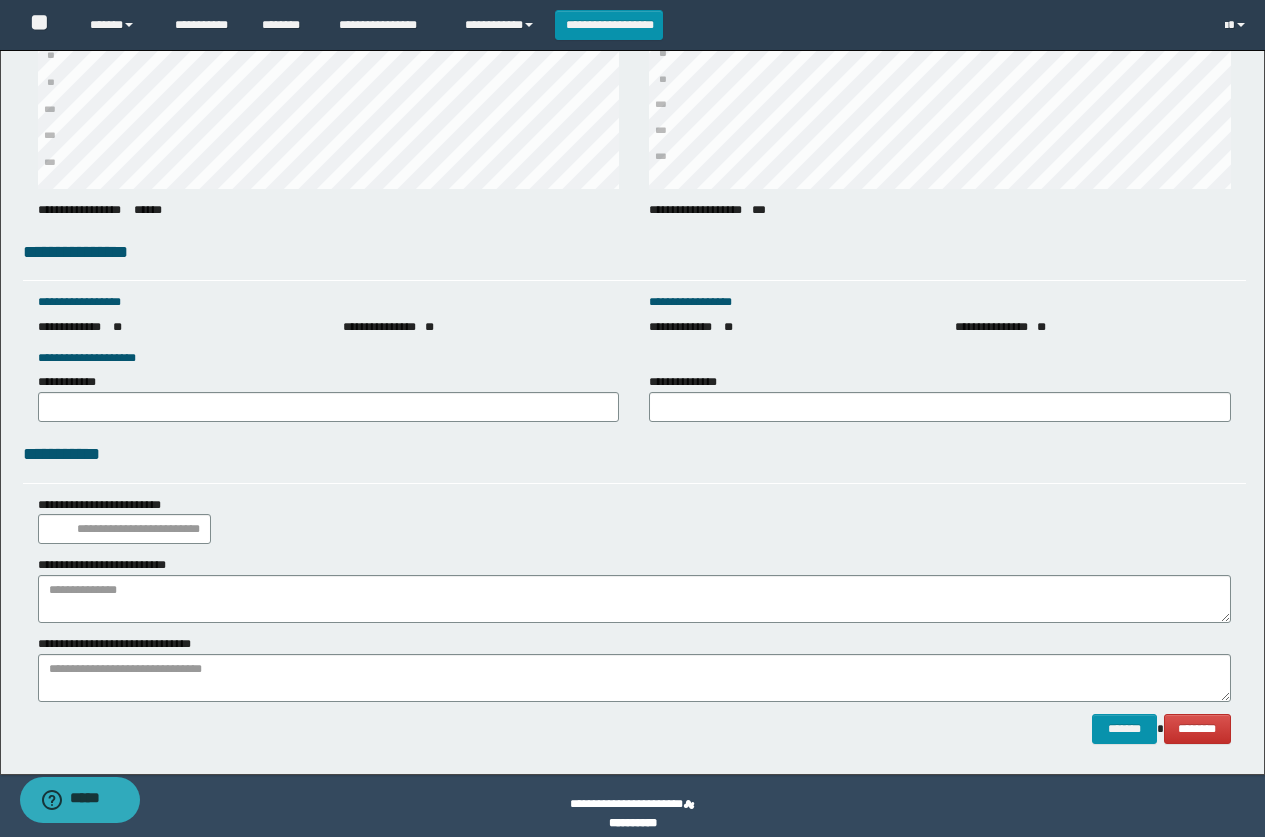 click on "**********" at bounding box center [632, -888] 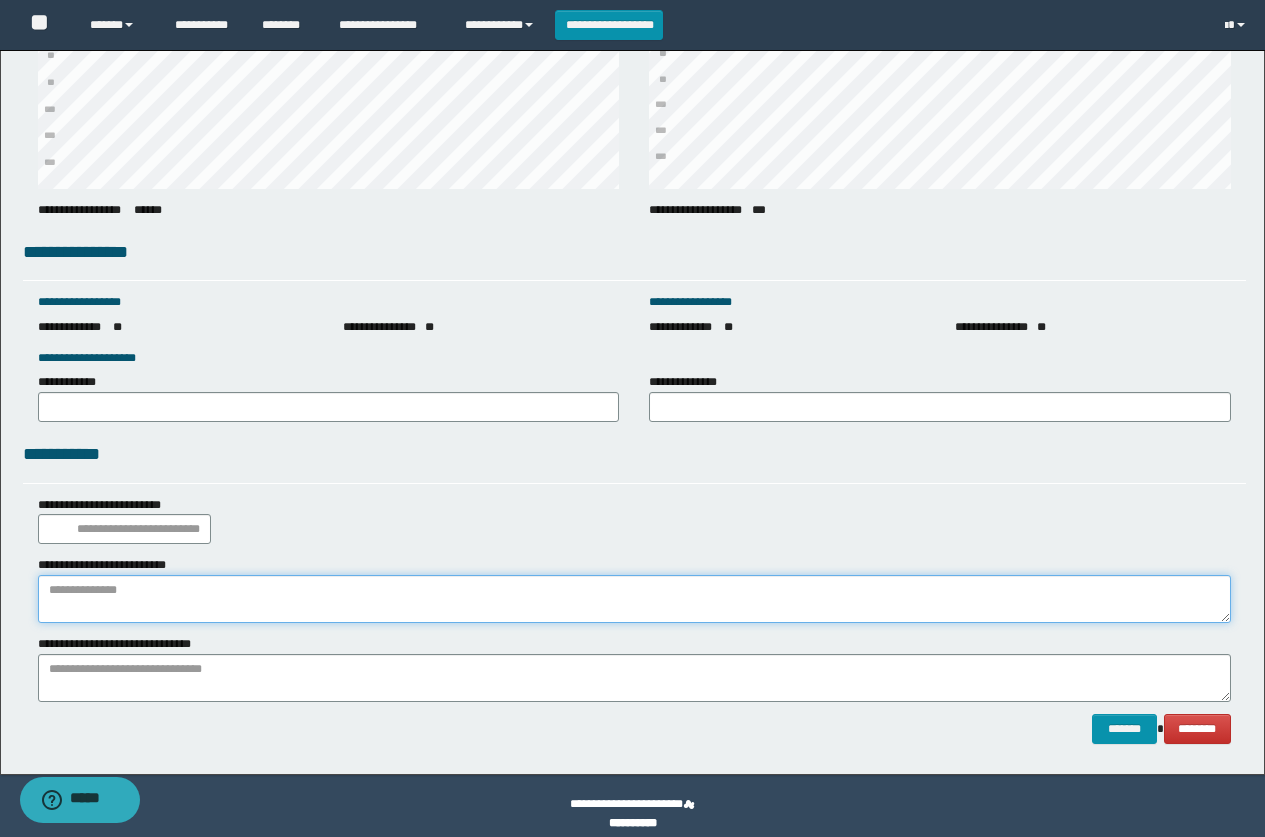 click at bounding box center [634, 599] 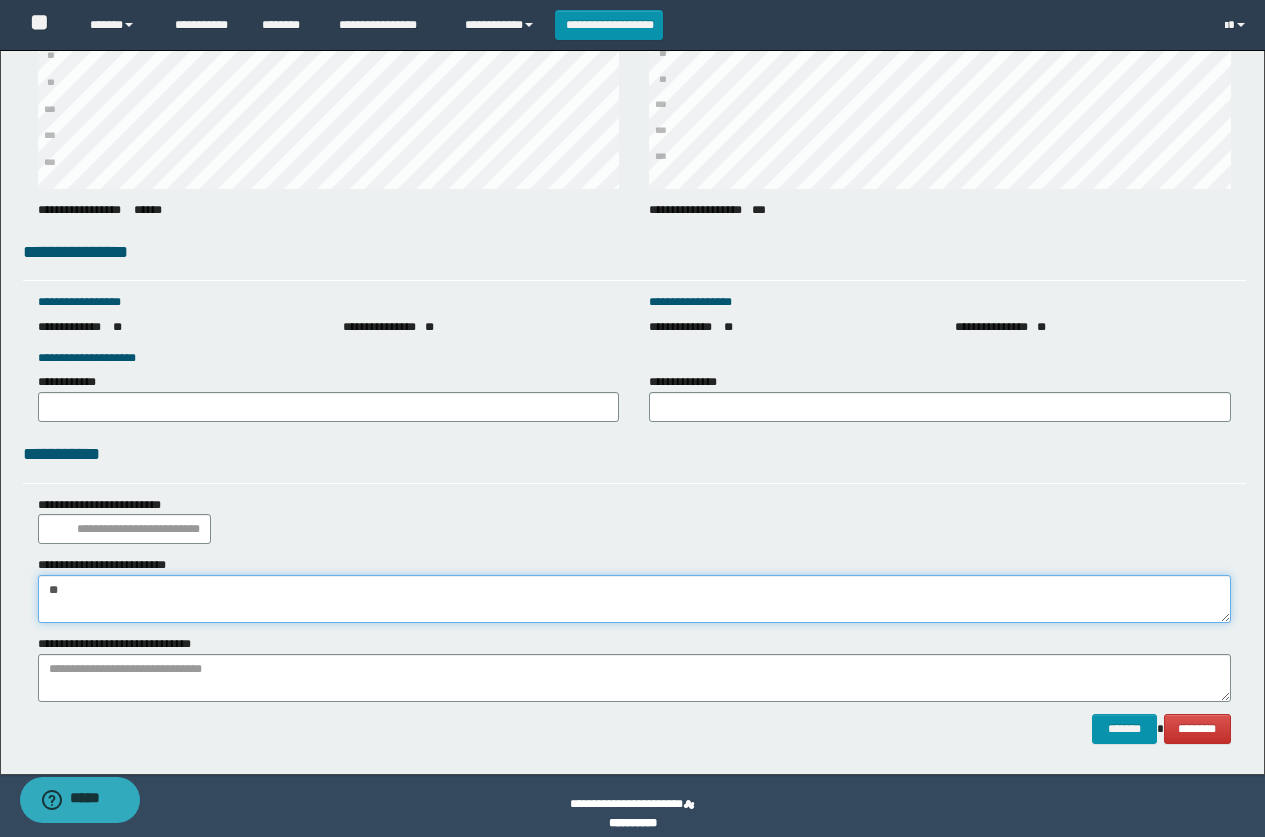 type on "*" 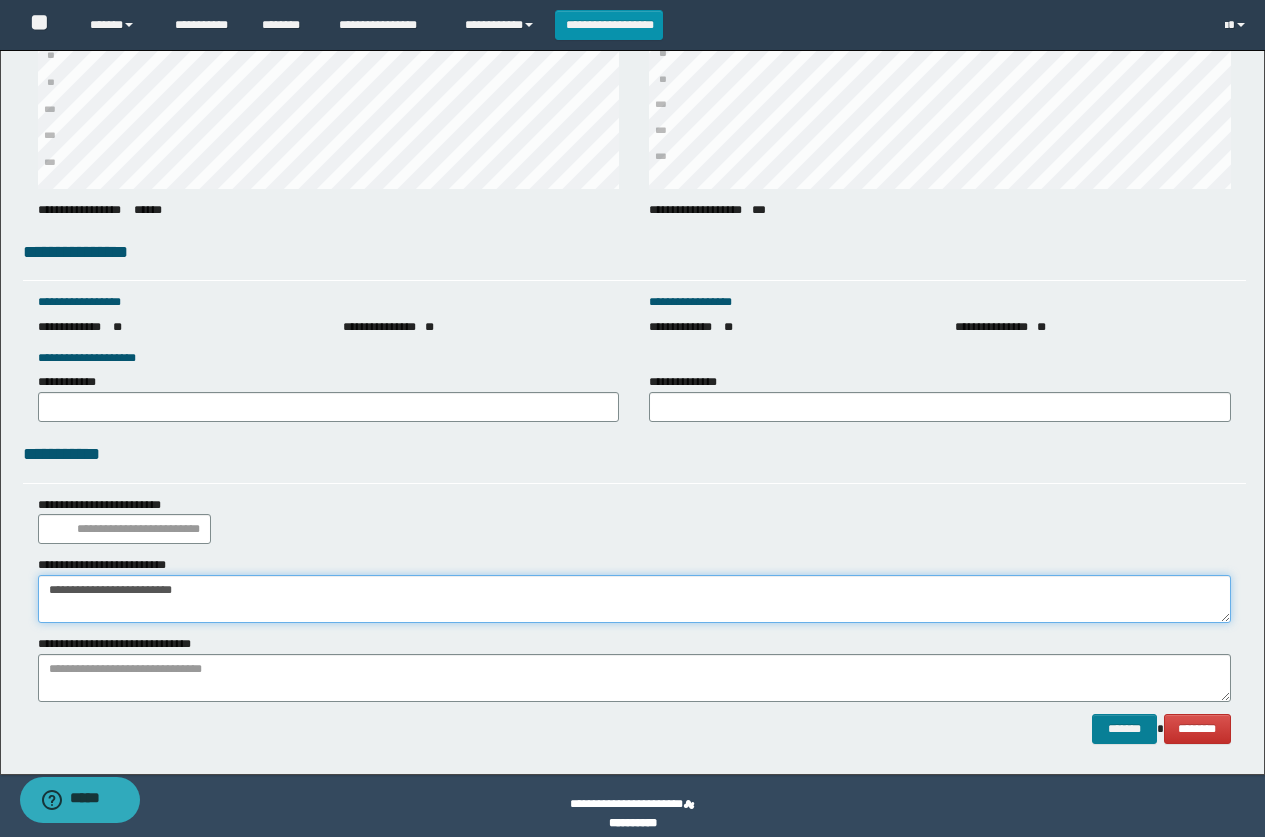 type on "**********" 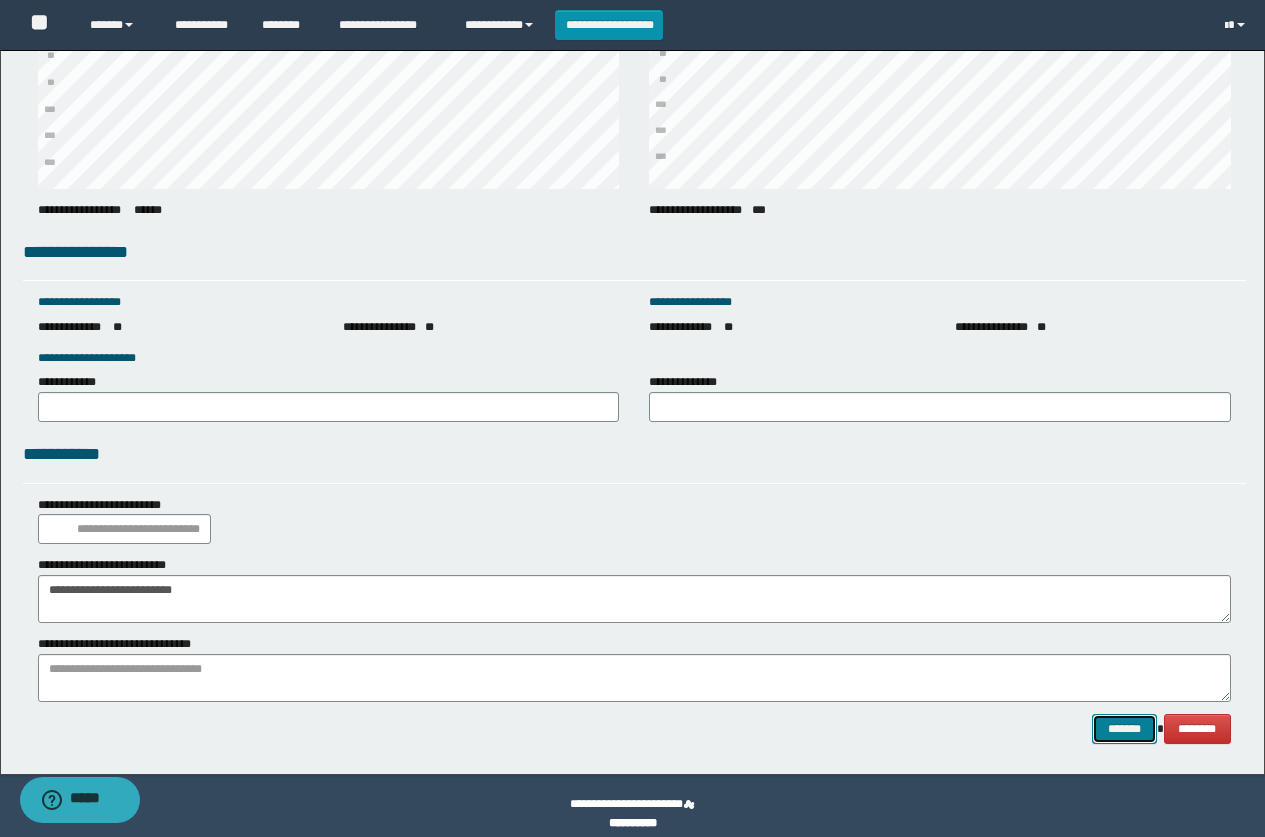 click on "*******" at bounding box center (1124, 729) 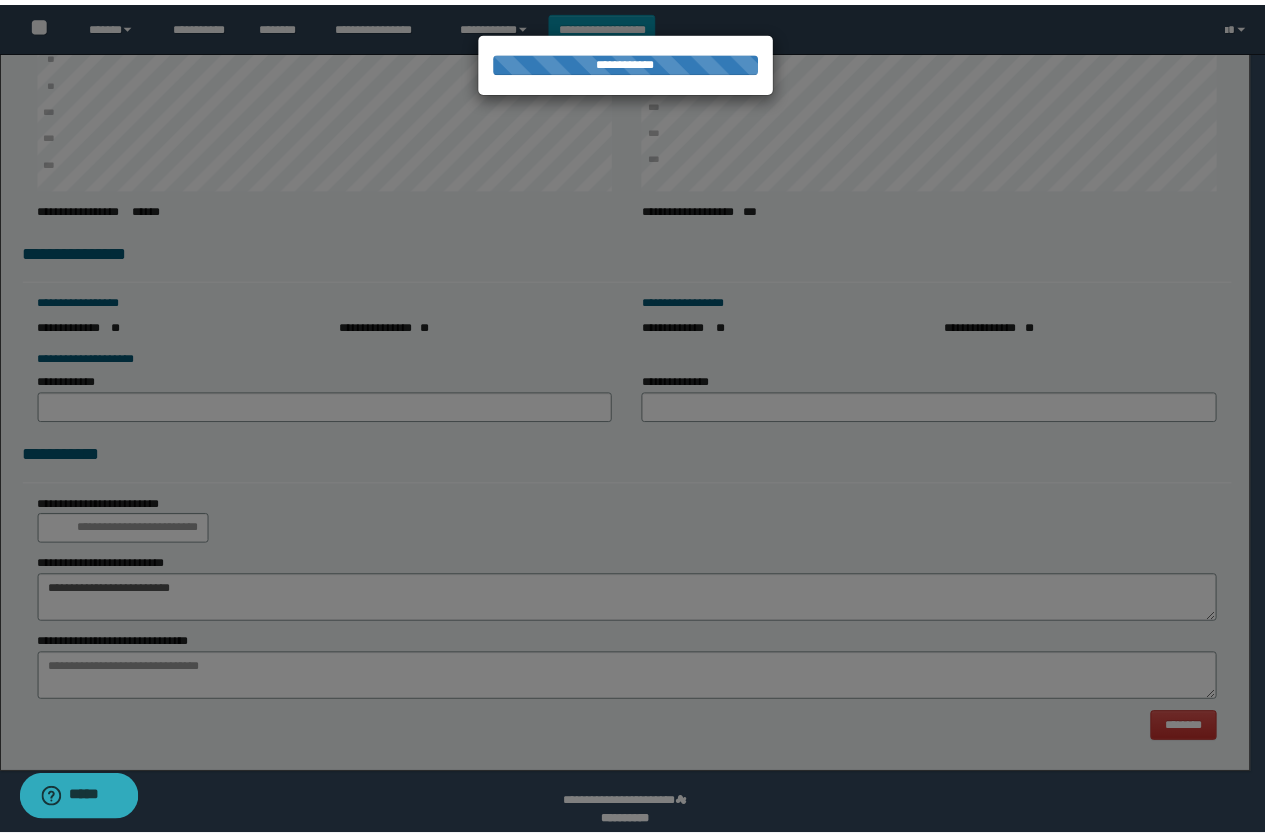 scroll, scrollTop: 0, scrollLeft: 0, axis: both 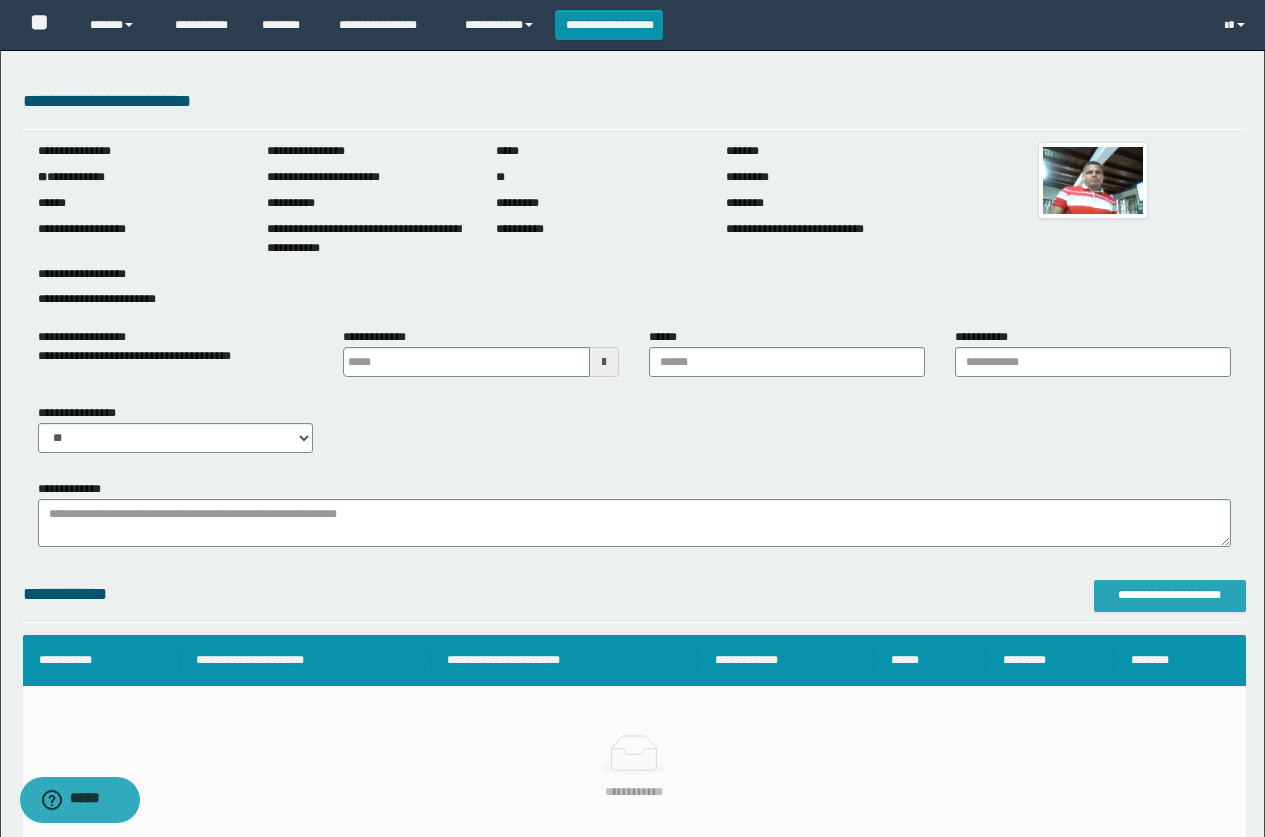 click on "**********" at bounding box center [1170, 596] 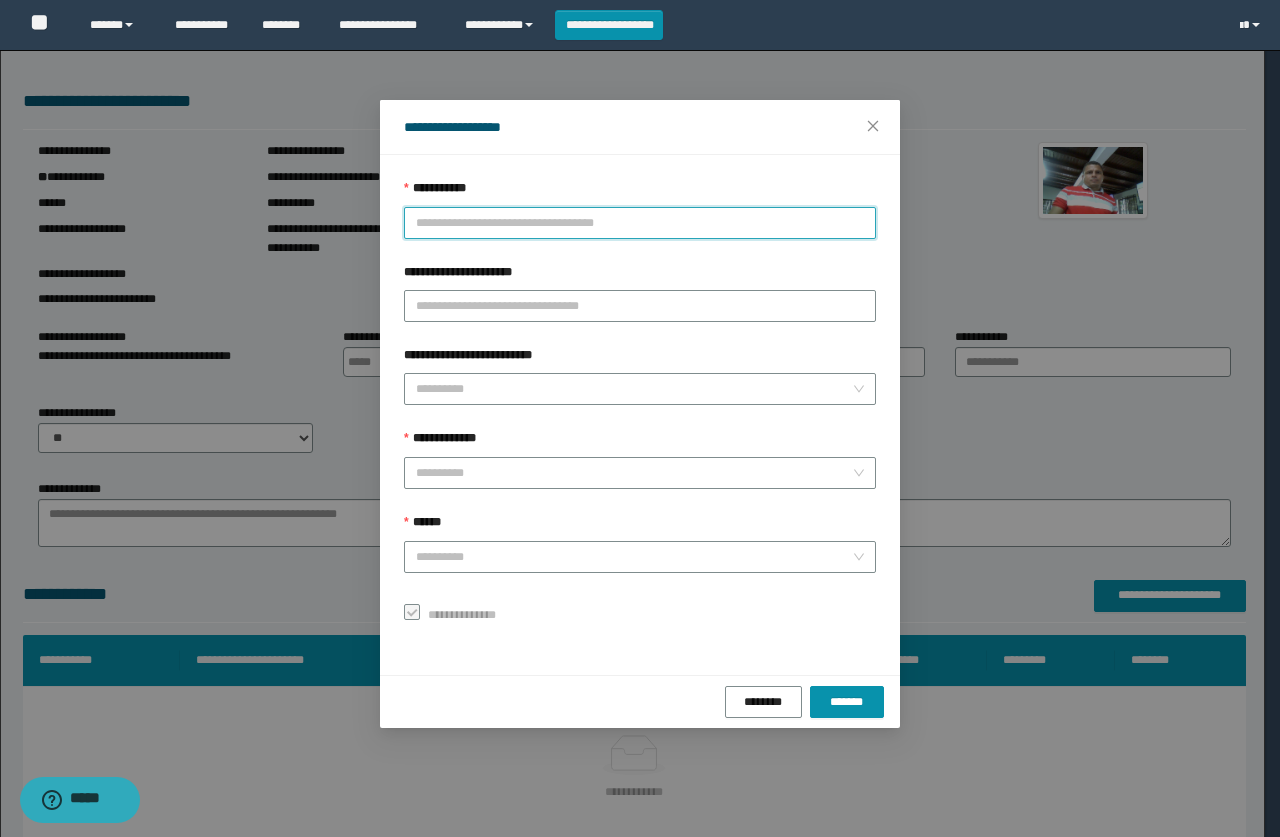 click on "**********" at bounding box center [640, 223] 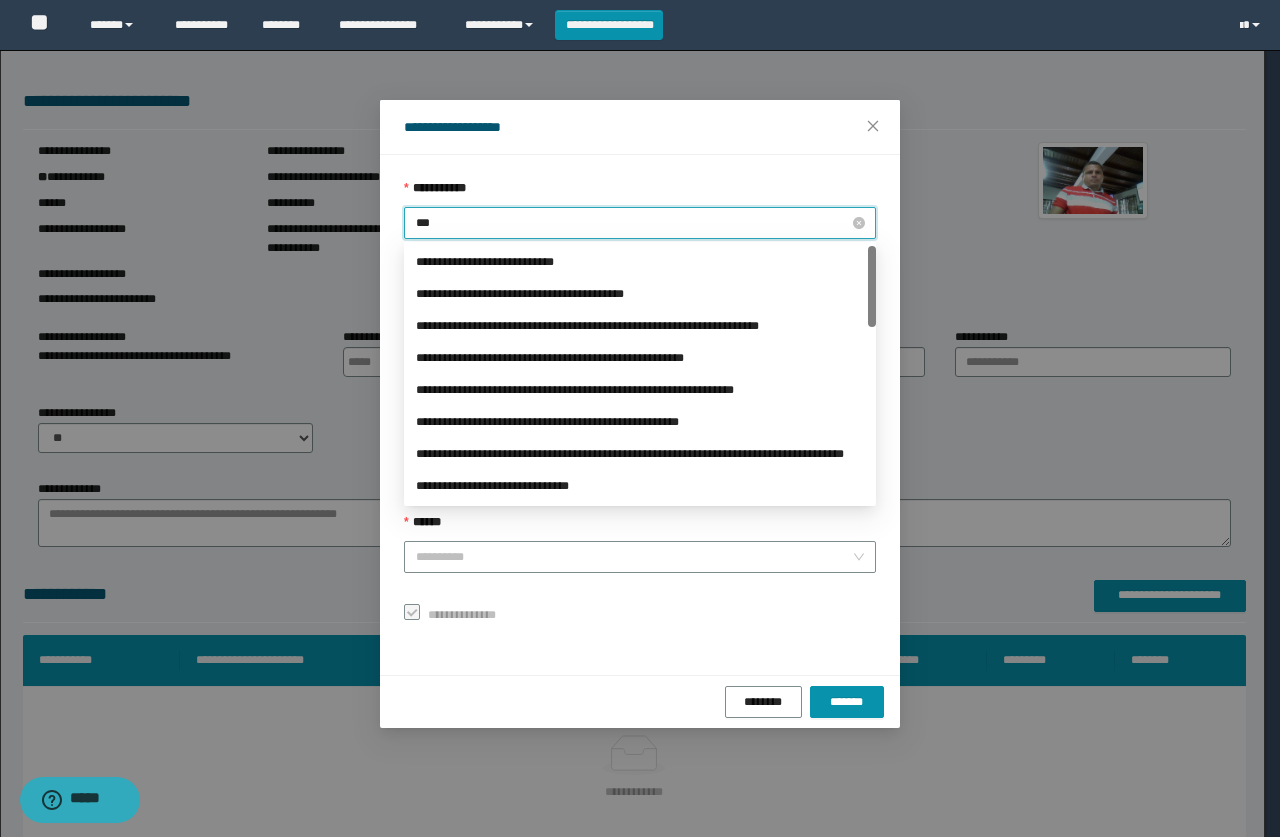 type on "****" 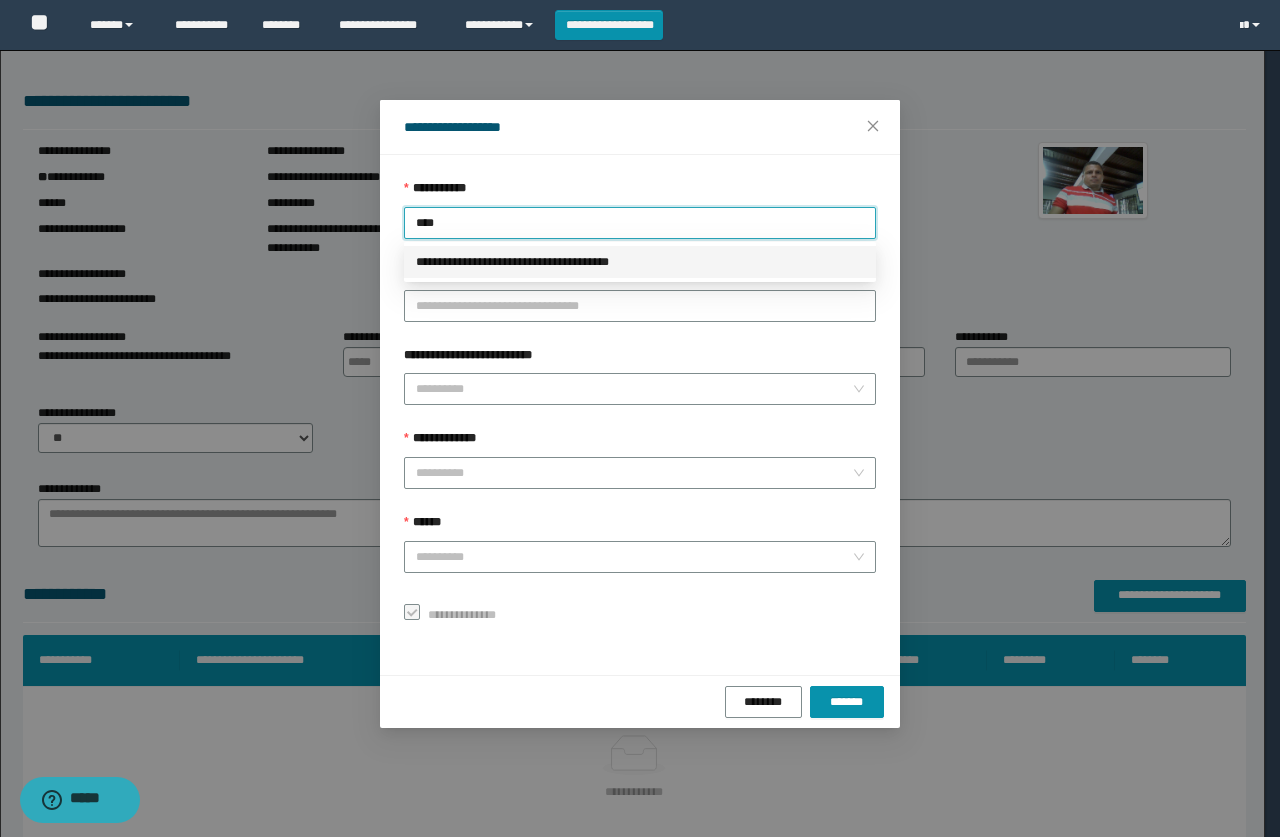 click on "**********" at bounding box center (640, 262) 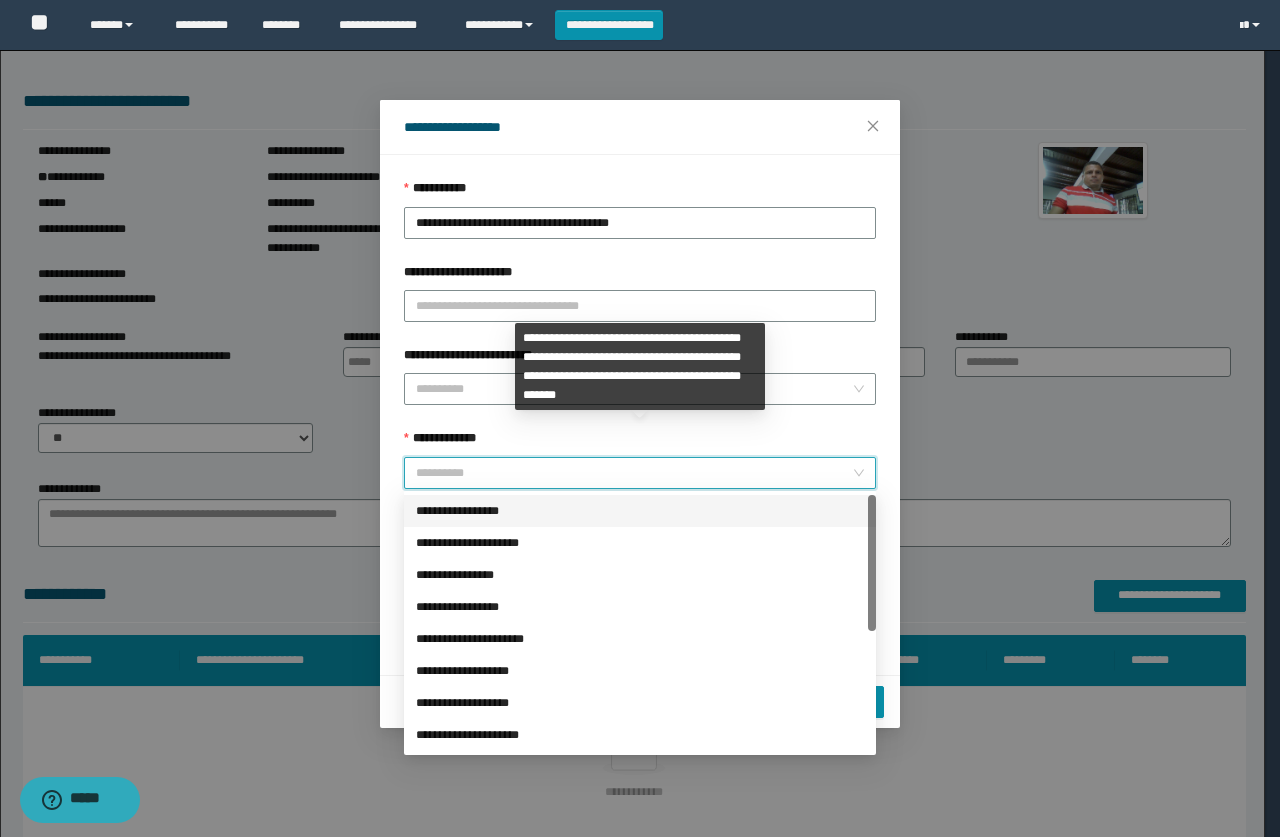 click on "**********" at bounding box center [634, 473] 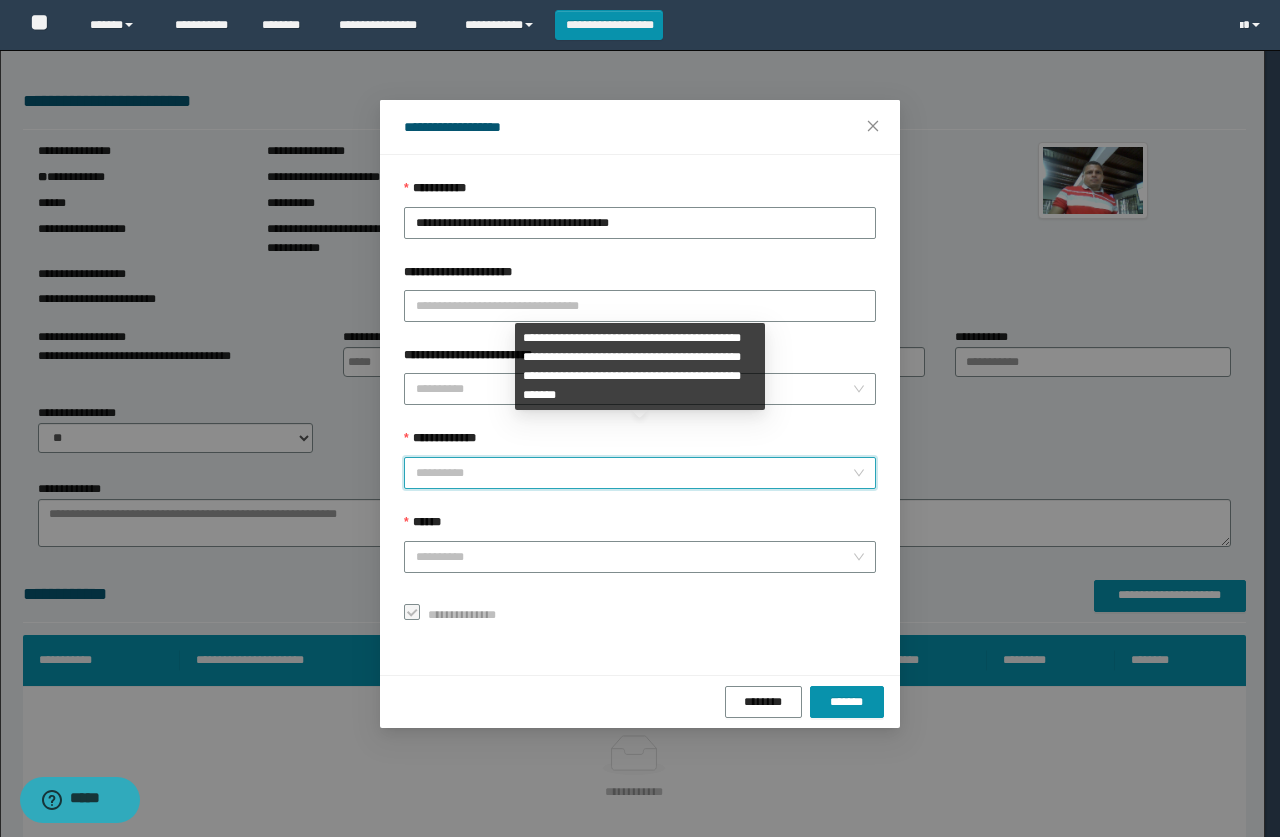 click on "**********" at bounding box center [634, 473] 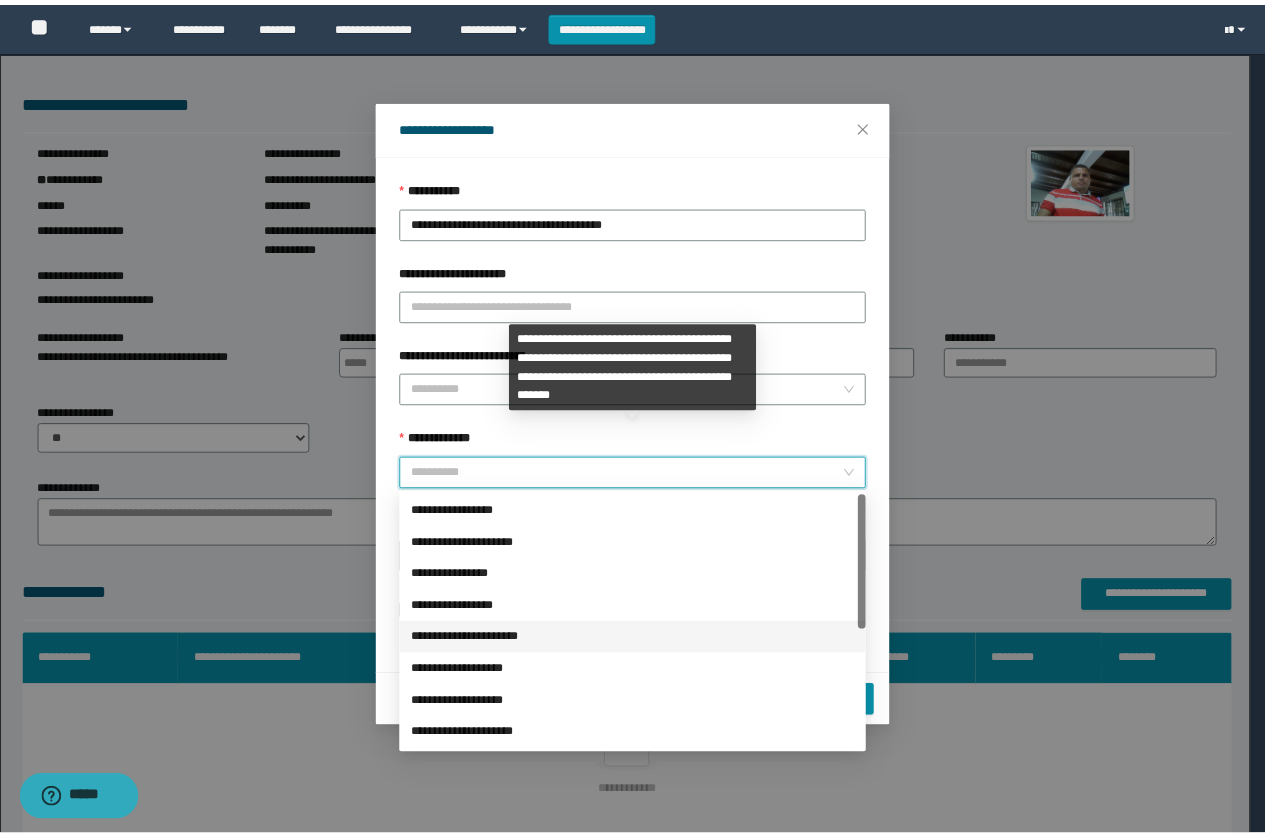 scroll, scrollTop: 224, scrollLeft: 0, axis: vertical 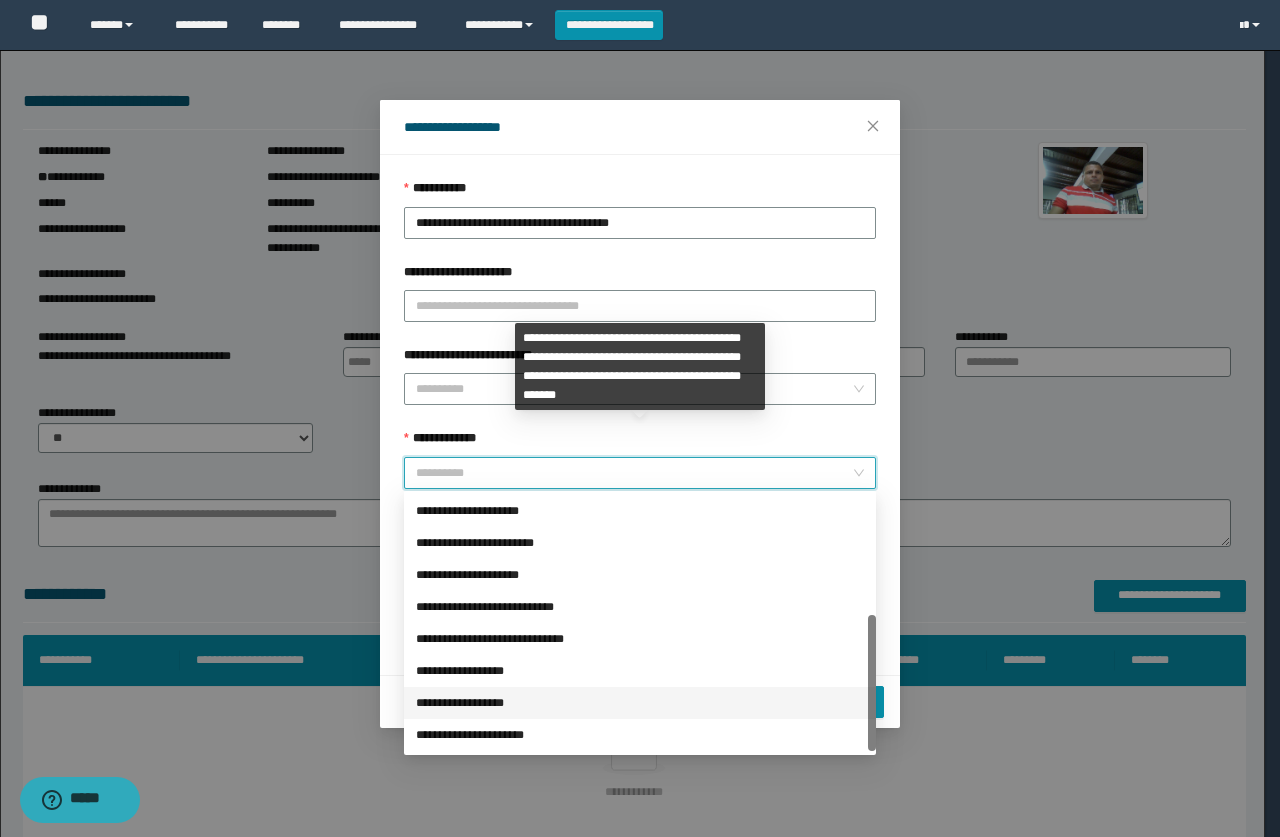 click on "**********" at bounding box center [640, 671] 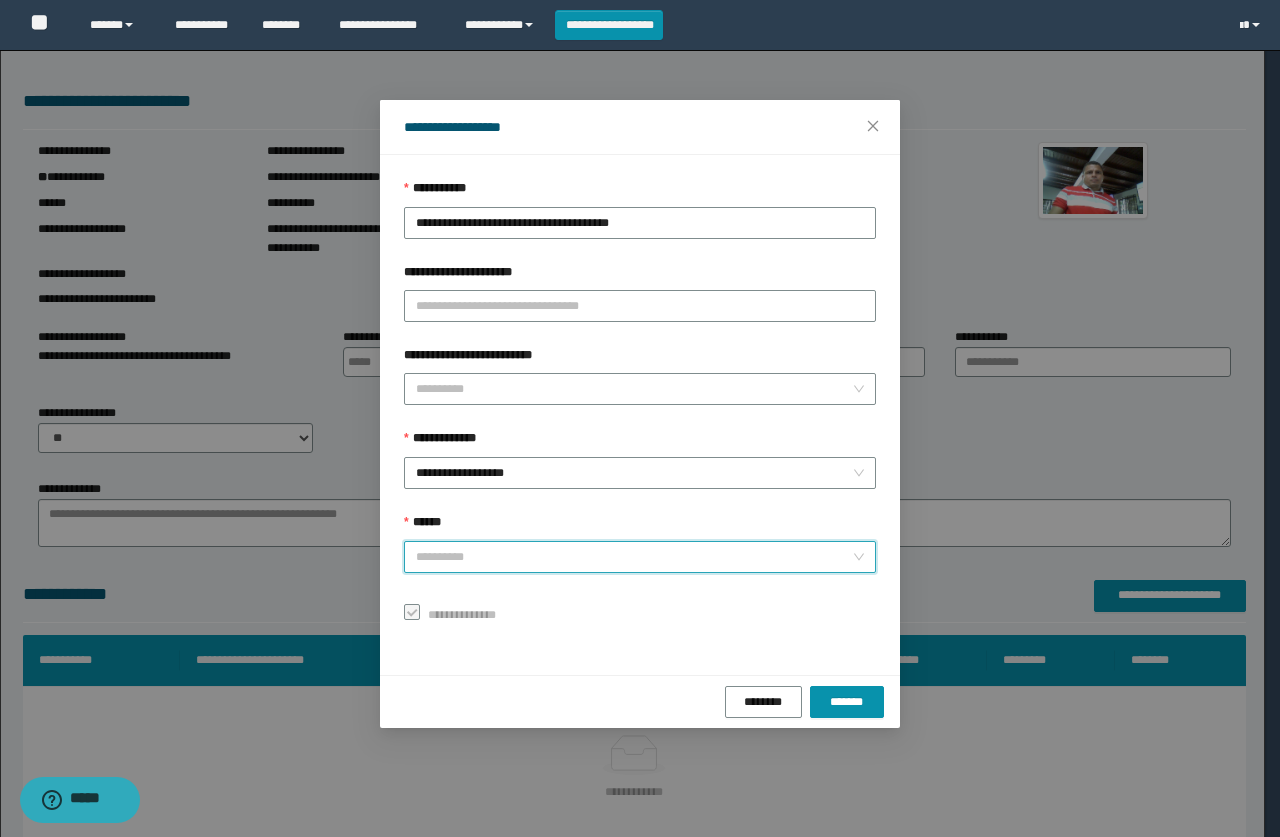 click on "******" at bounding box center [634, 557] 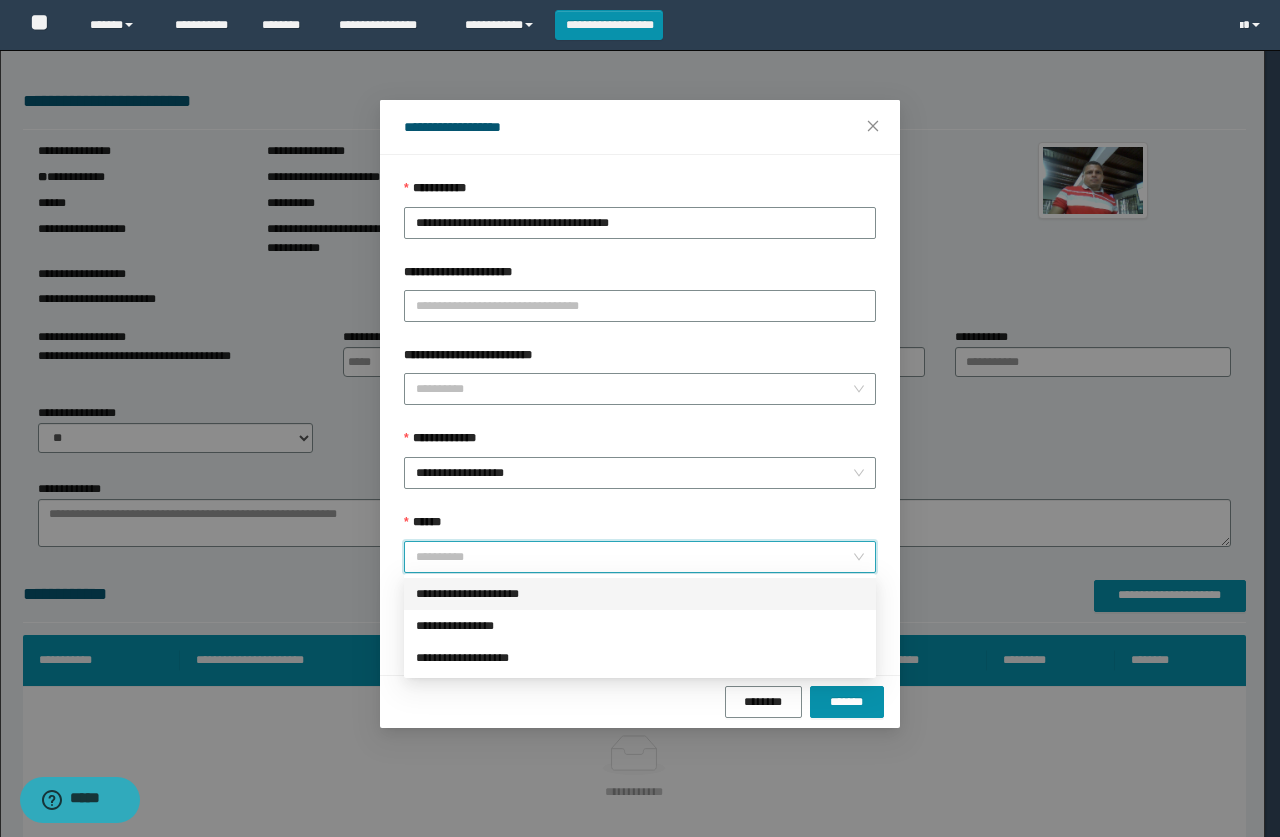 click on "**********" at bounding box center (640, 594) 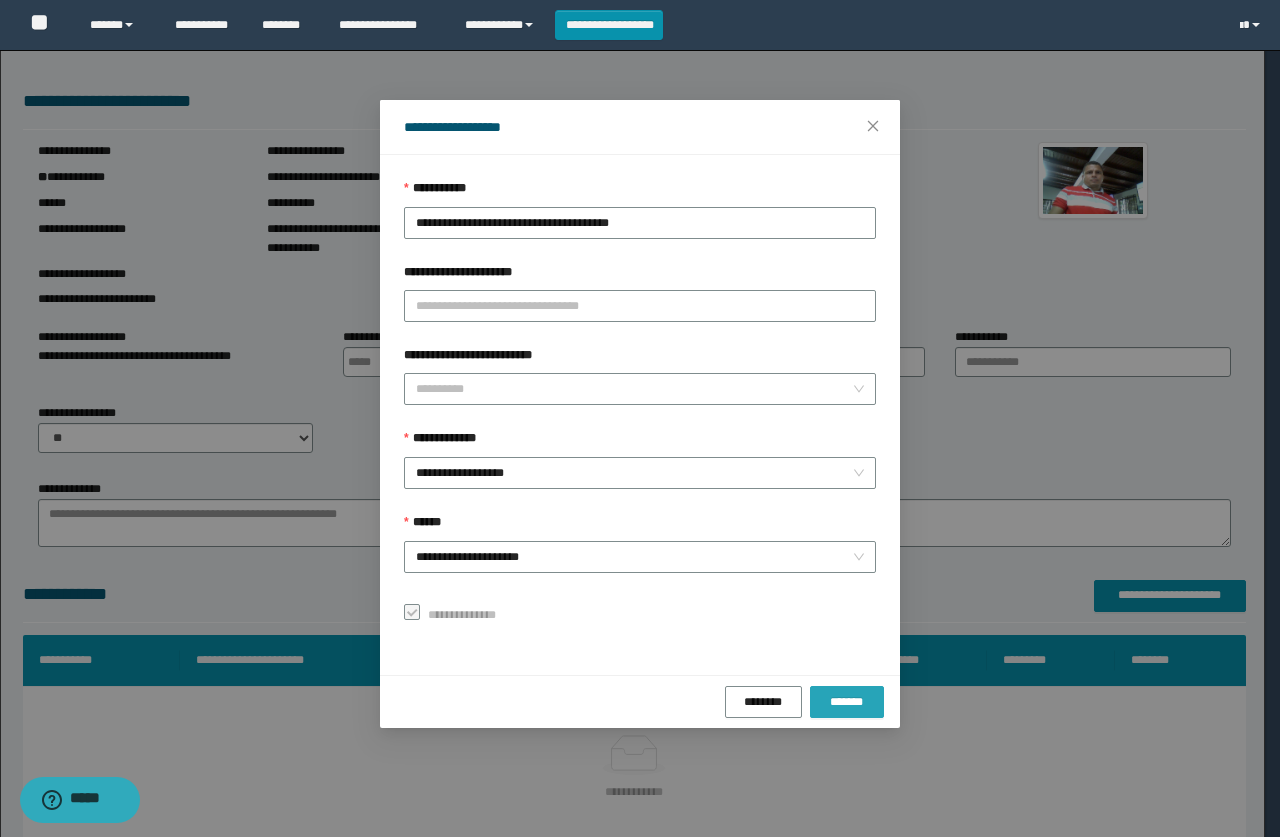 click on "*******" at bounding box center [847, 702] 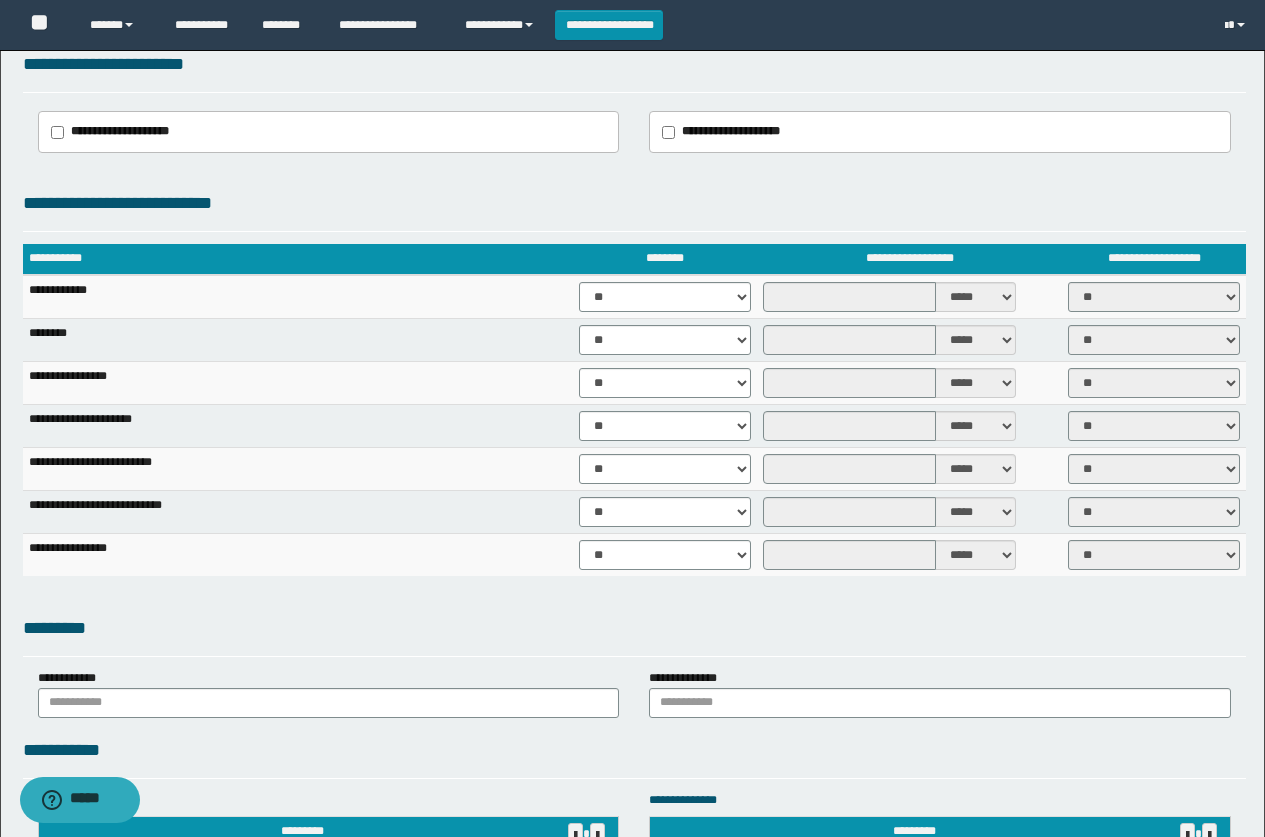 scroll, scrollTop: 1700, scrollLeft: 0, axis: vertical 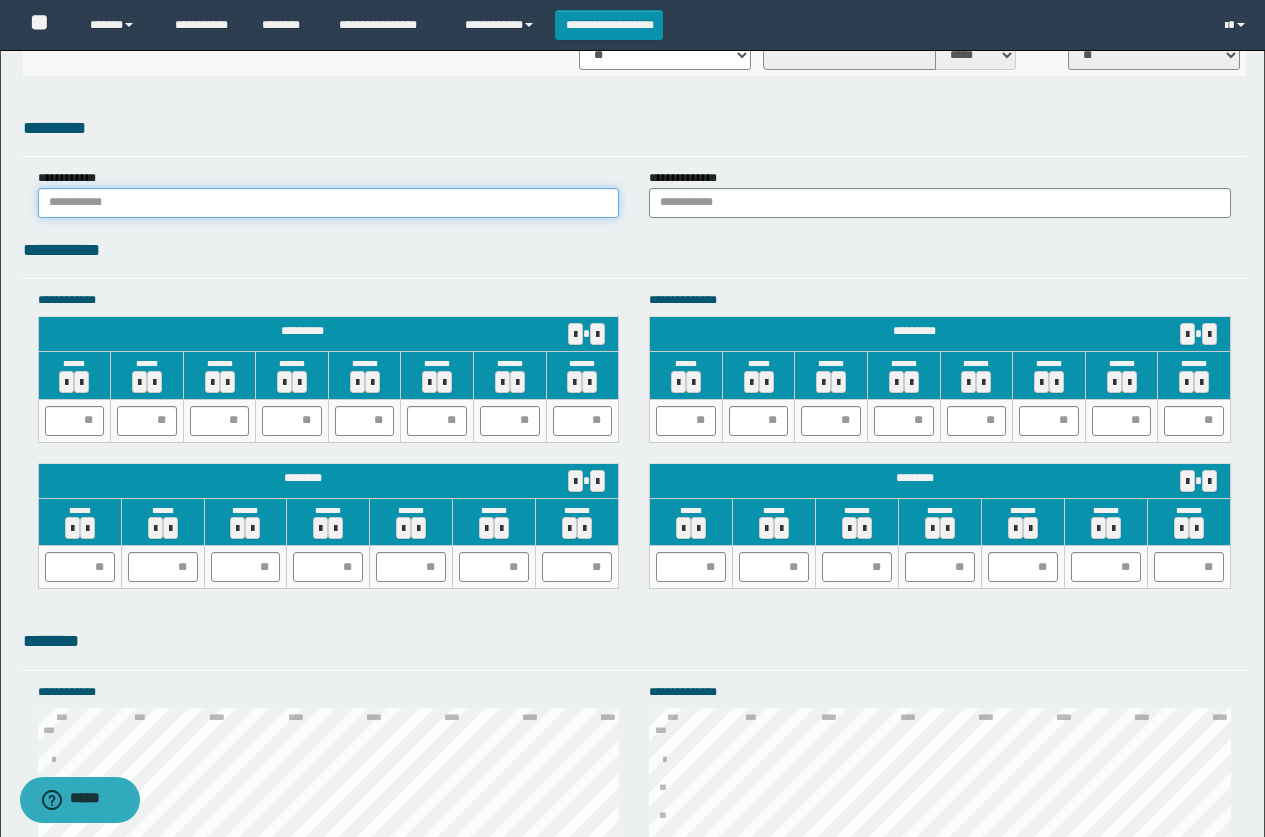 click at bounding box center (329, 203) 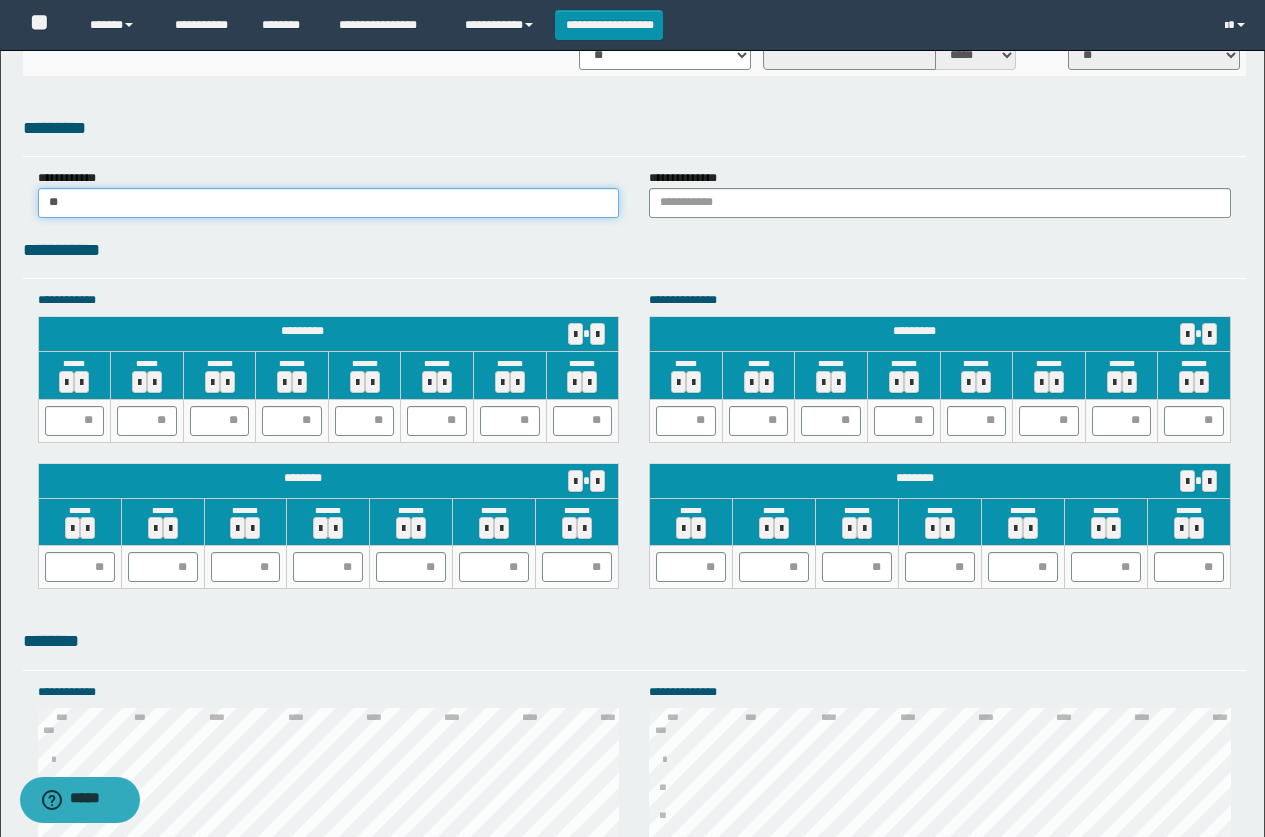 type on "*" 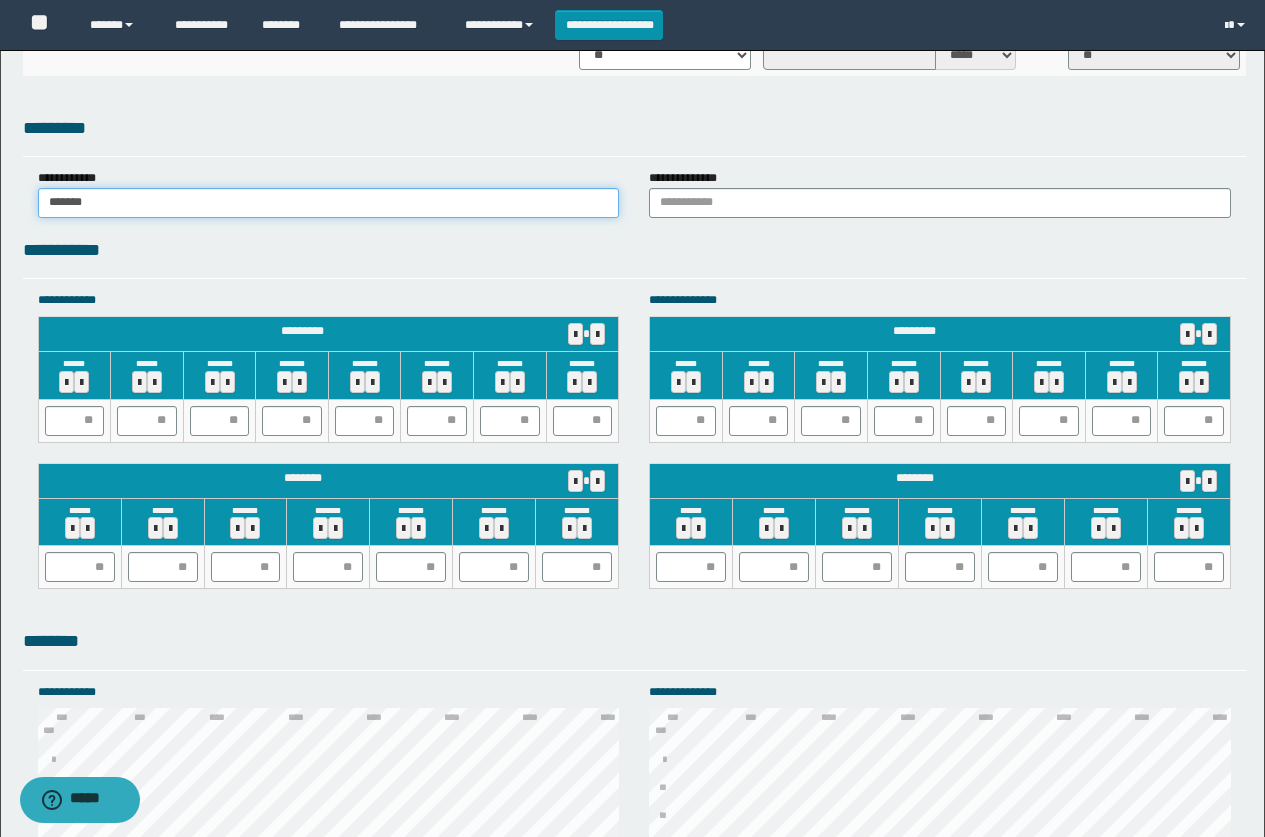 type on "******" 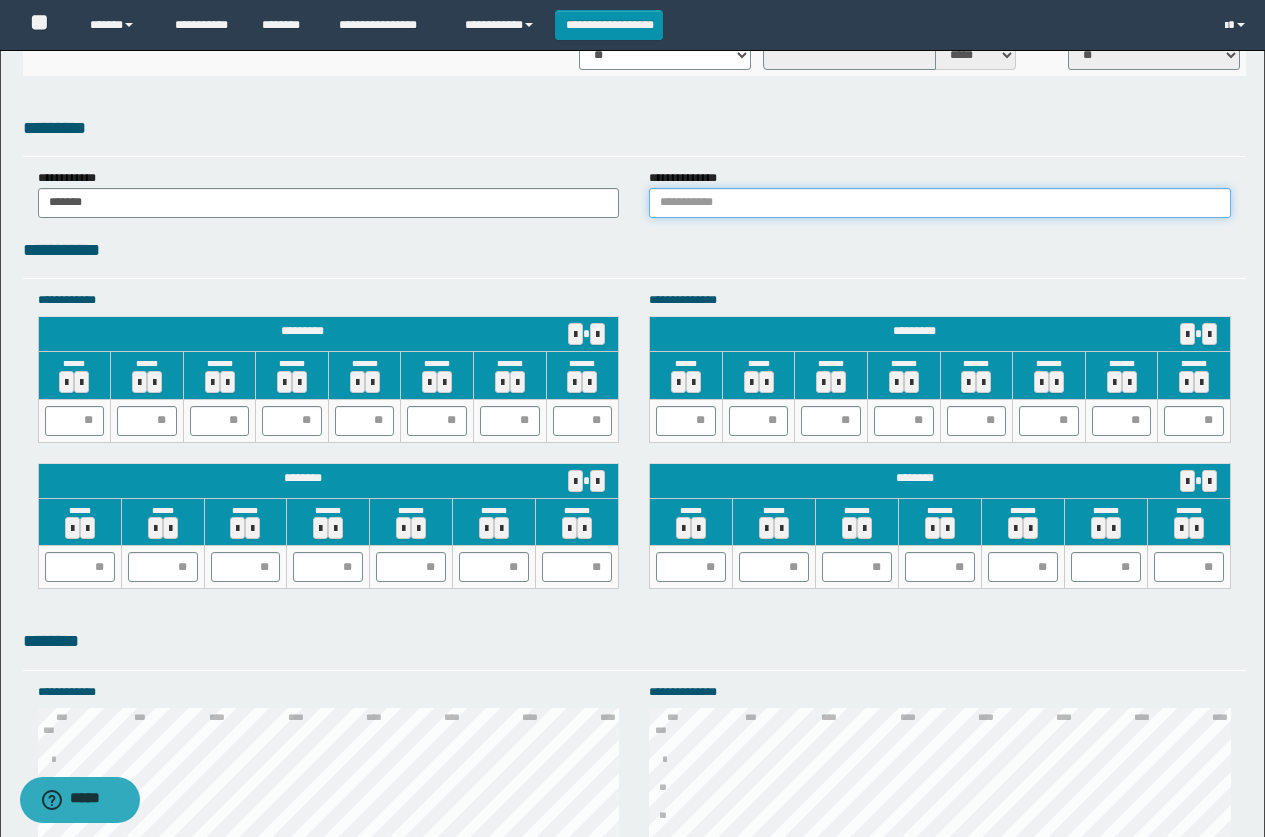 click at bounding box center [940, 203] 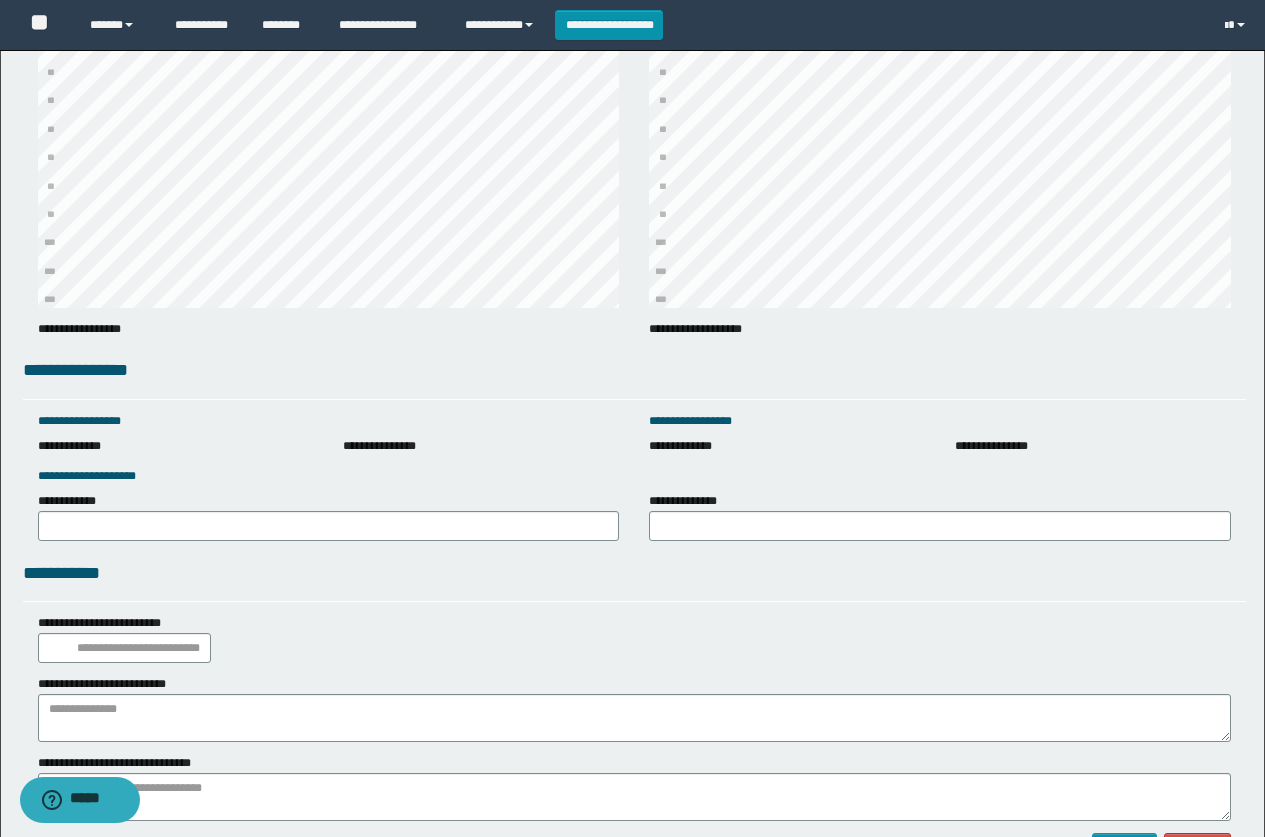 scroll, scrollTop: 2000, scrollLeft: 0, axis: vertical 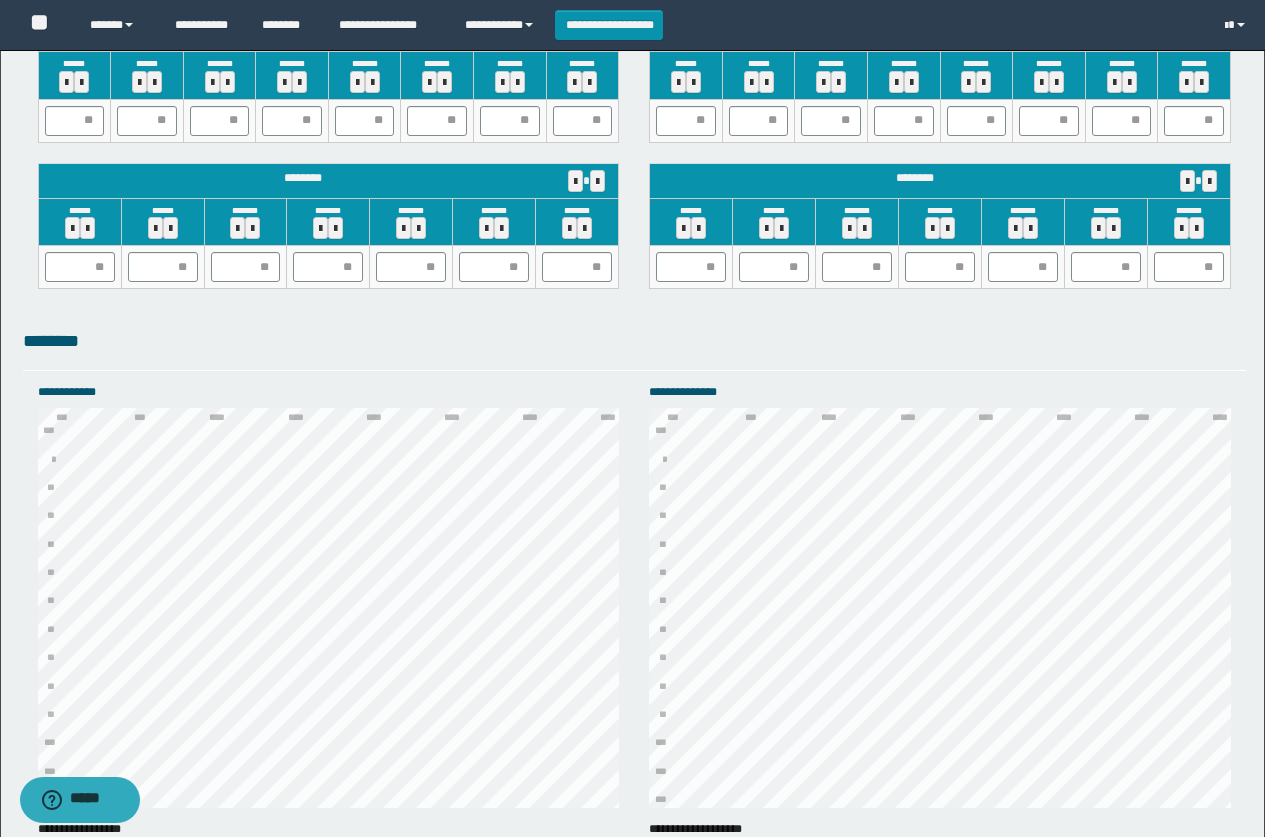 type on "******" 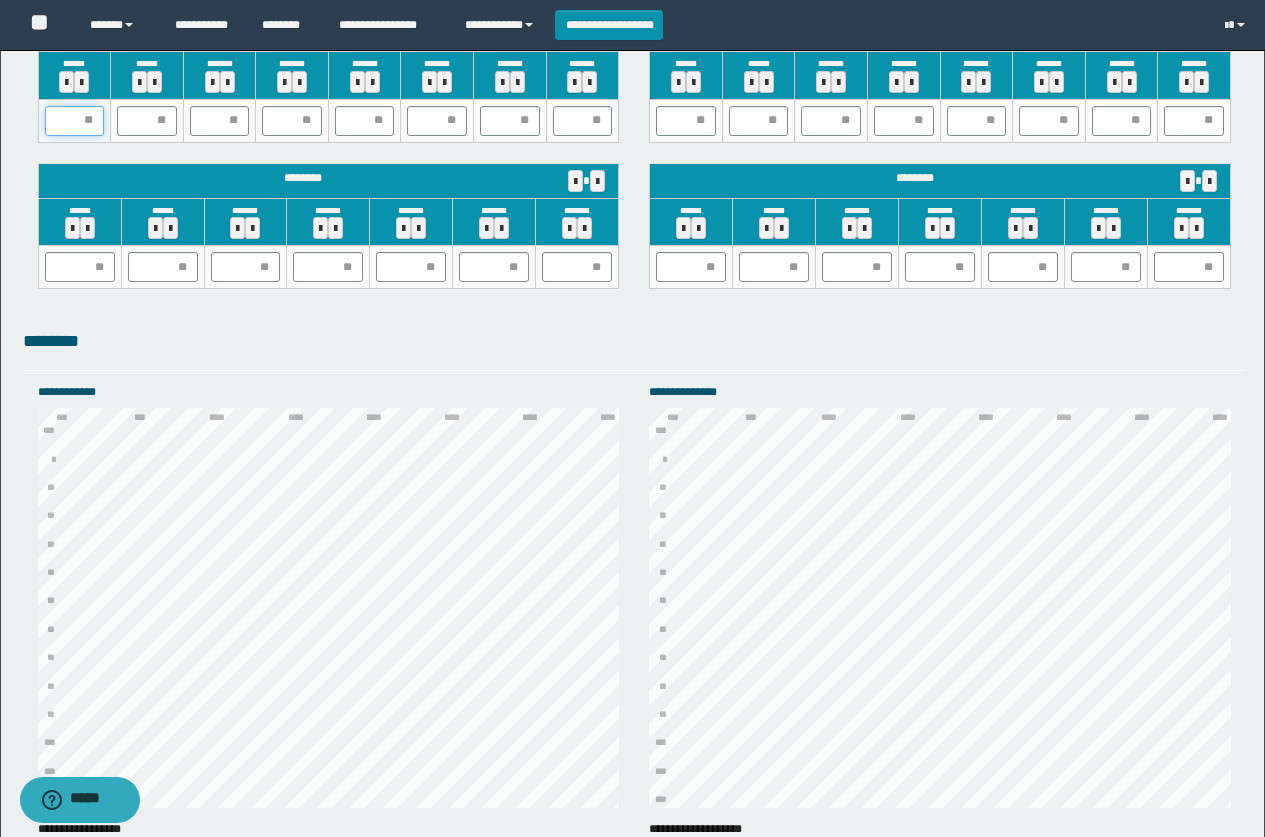 drag, startPoint x: 58, startPoint y: 118, endPoint x: 0, endPoint y: 118, distance: 58 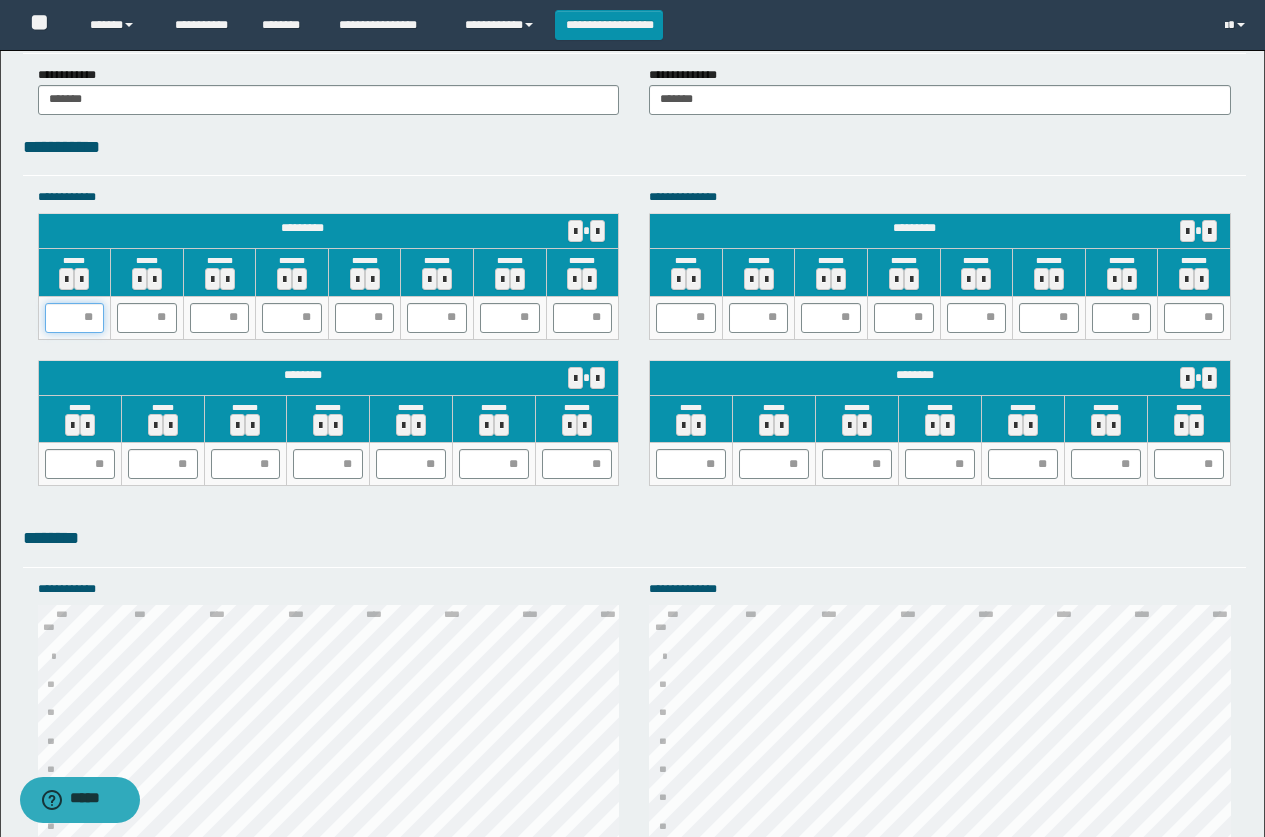 scroll, scrollTop: 1800, scrollLeft: 0, axis: vertical 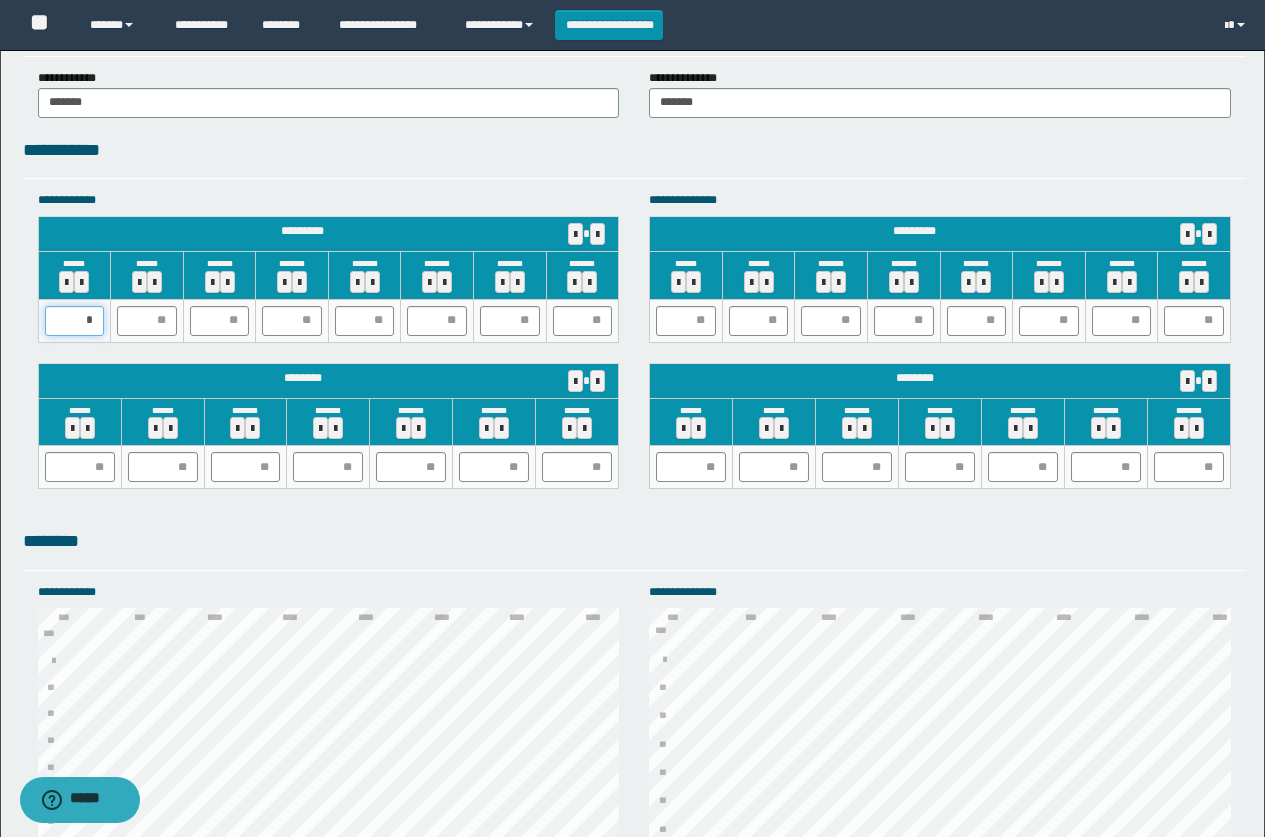 type on "**" 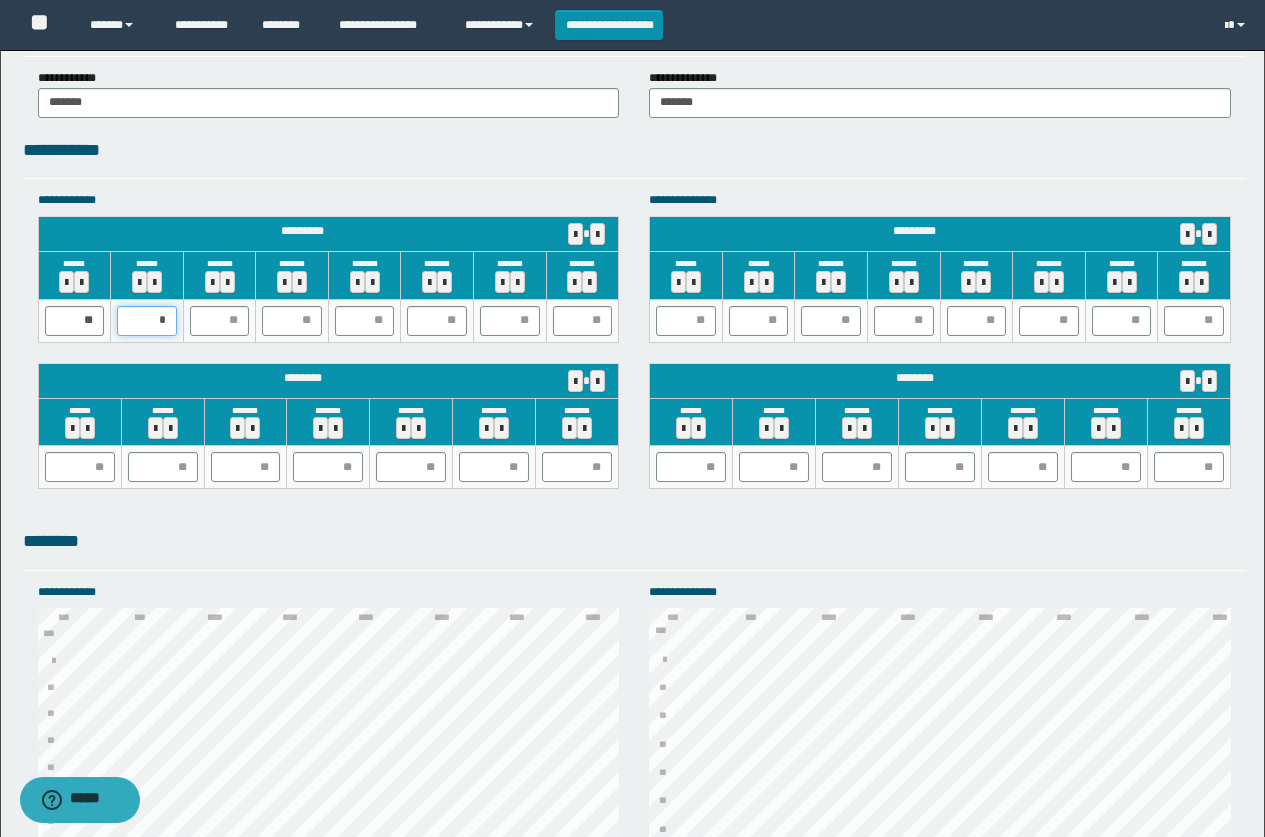 type on "**" 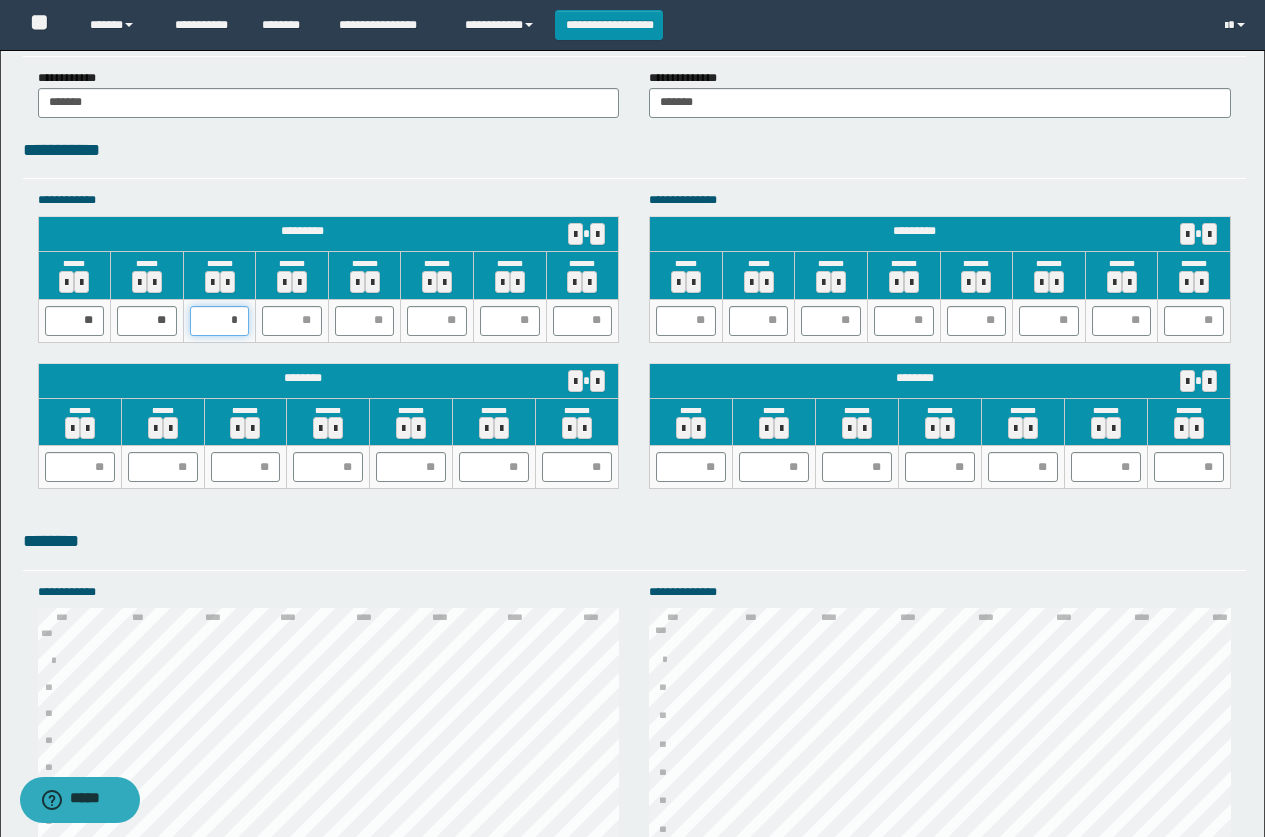 type on "**" 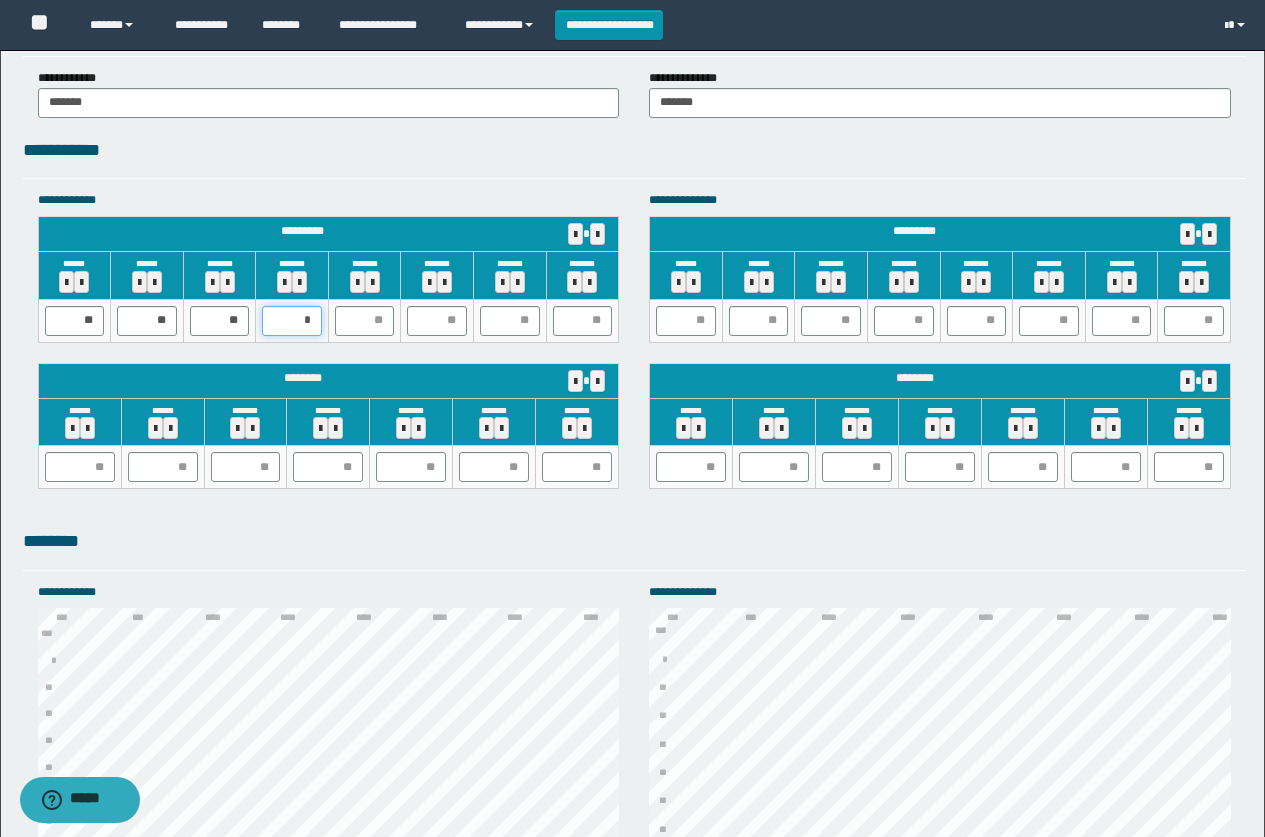 type on "**" 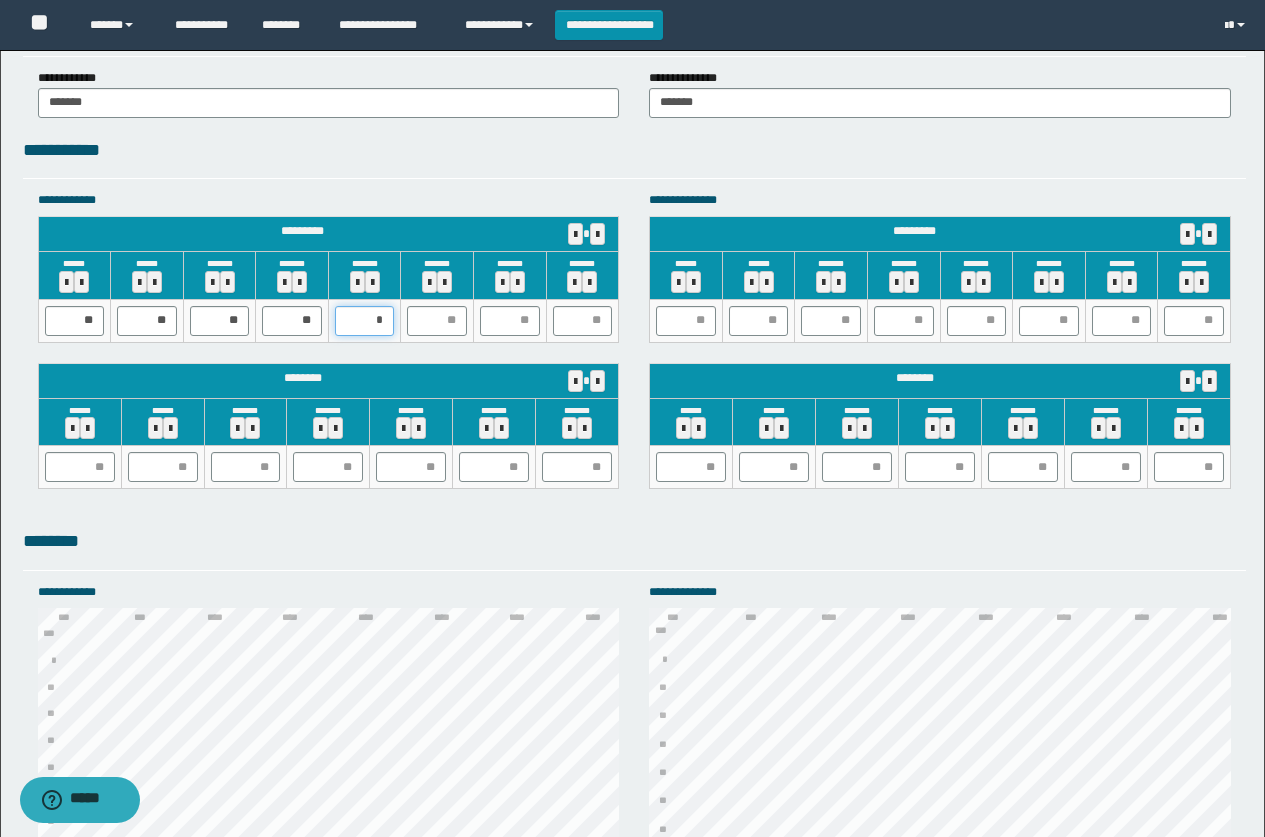 type on "**" 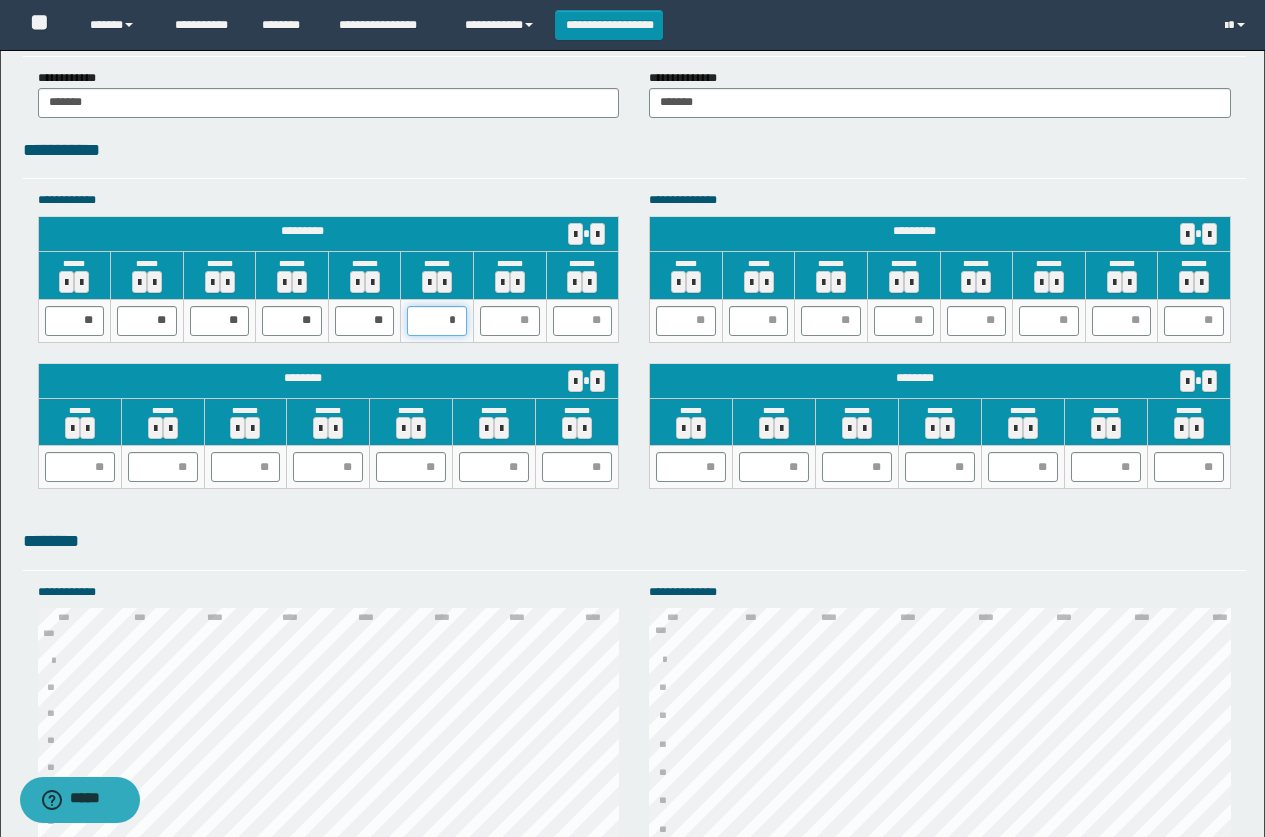 type on "**" 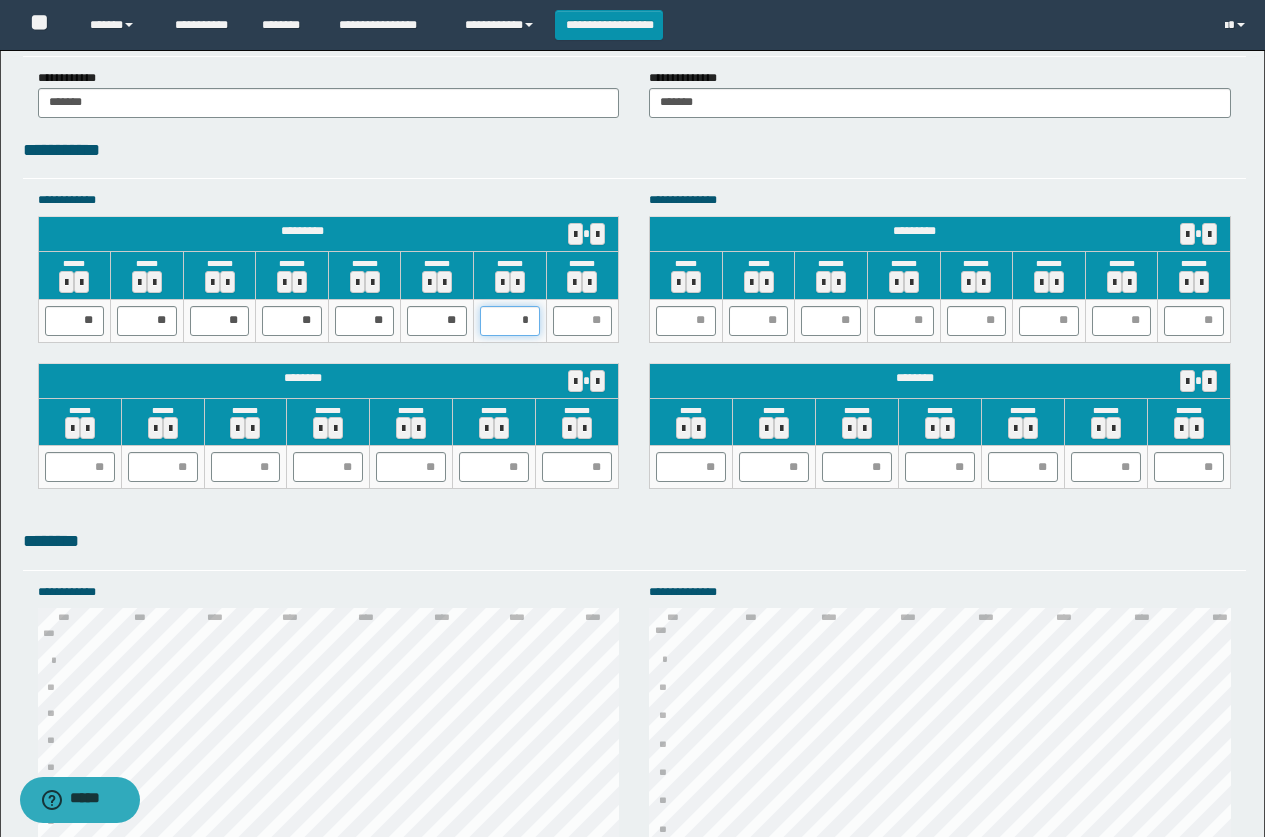 type on "**" 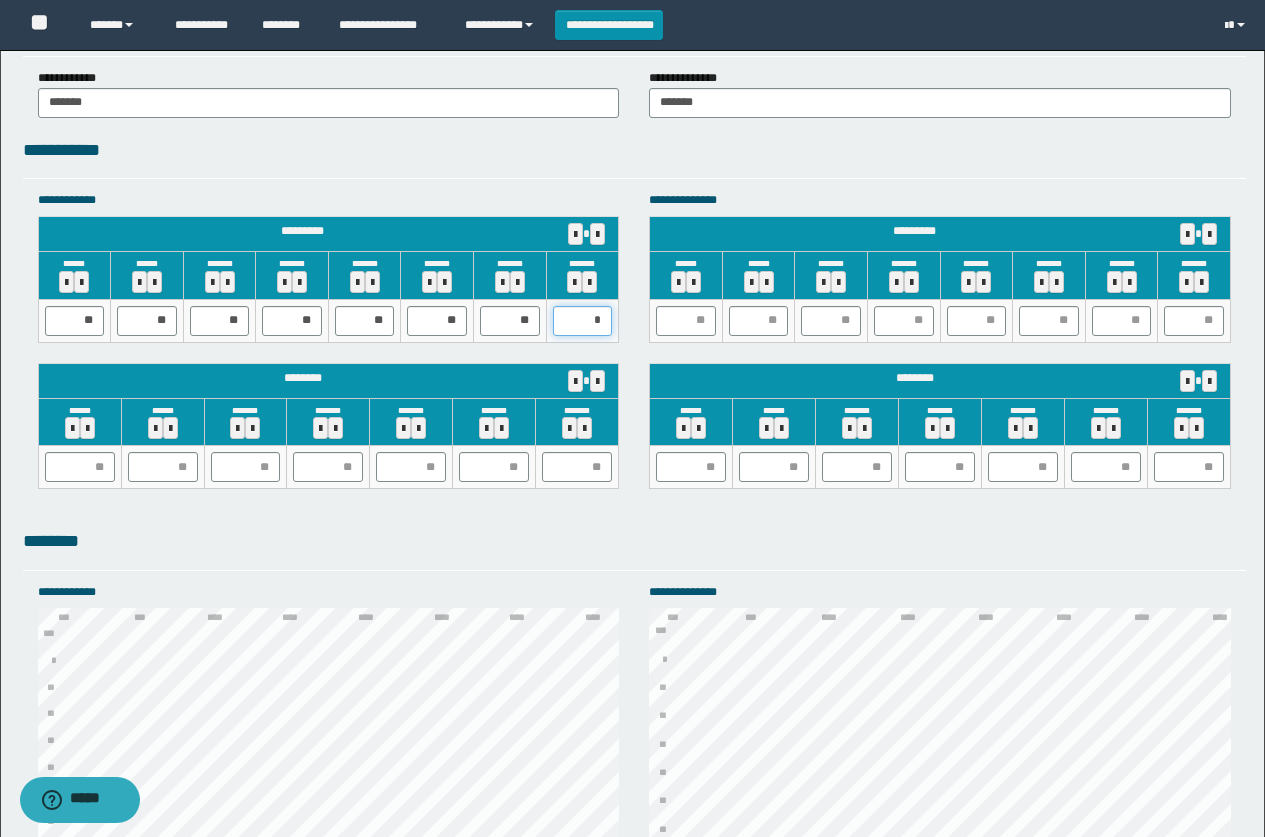 type on "**" 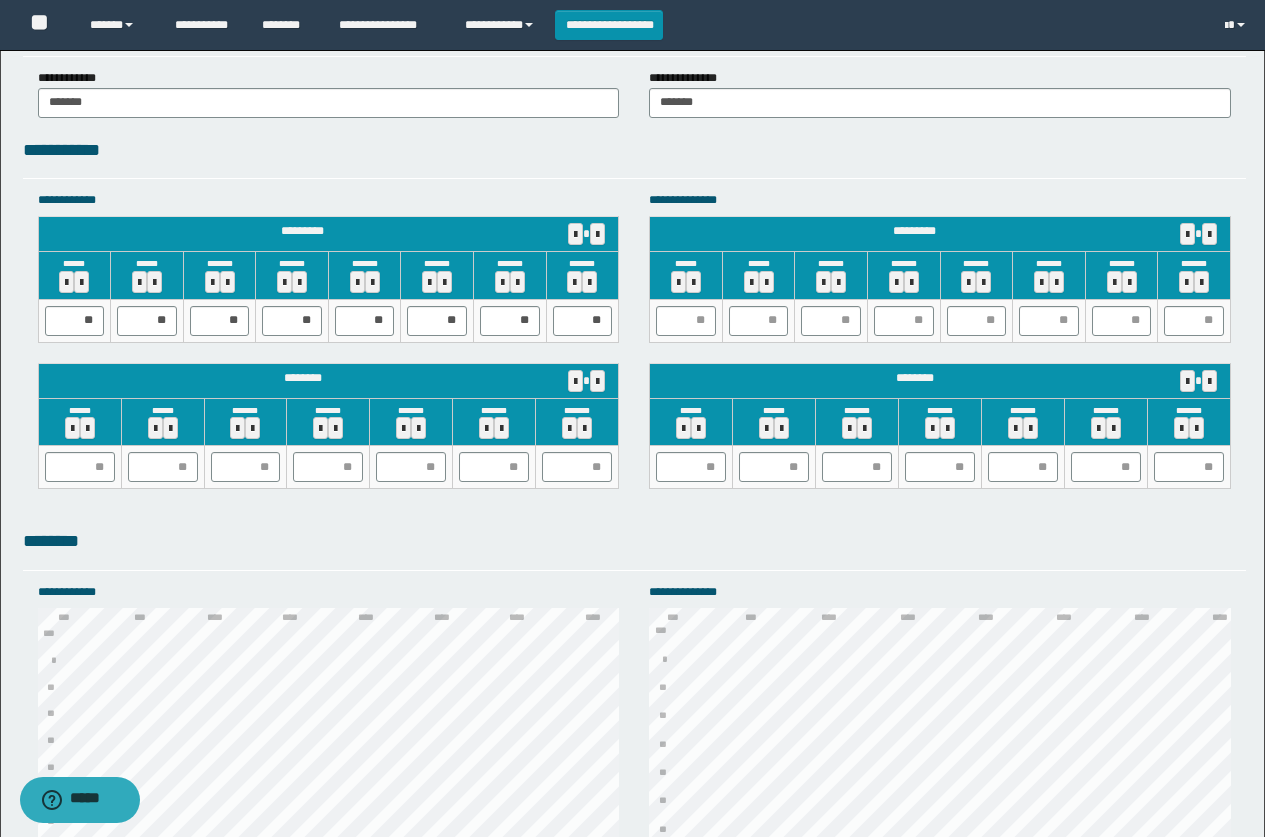 click at bounding box center (686, 320) 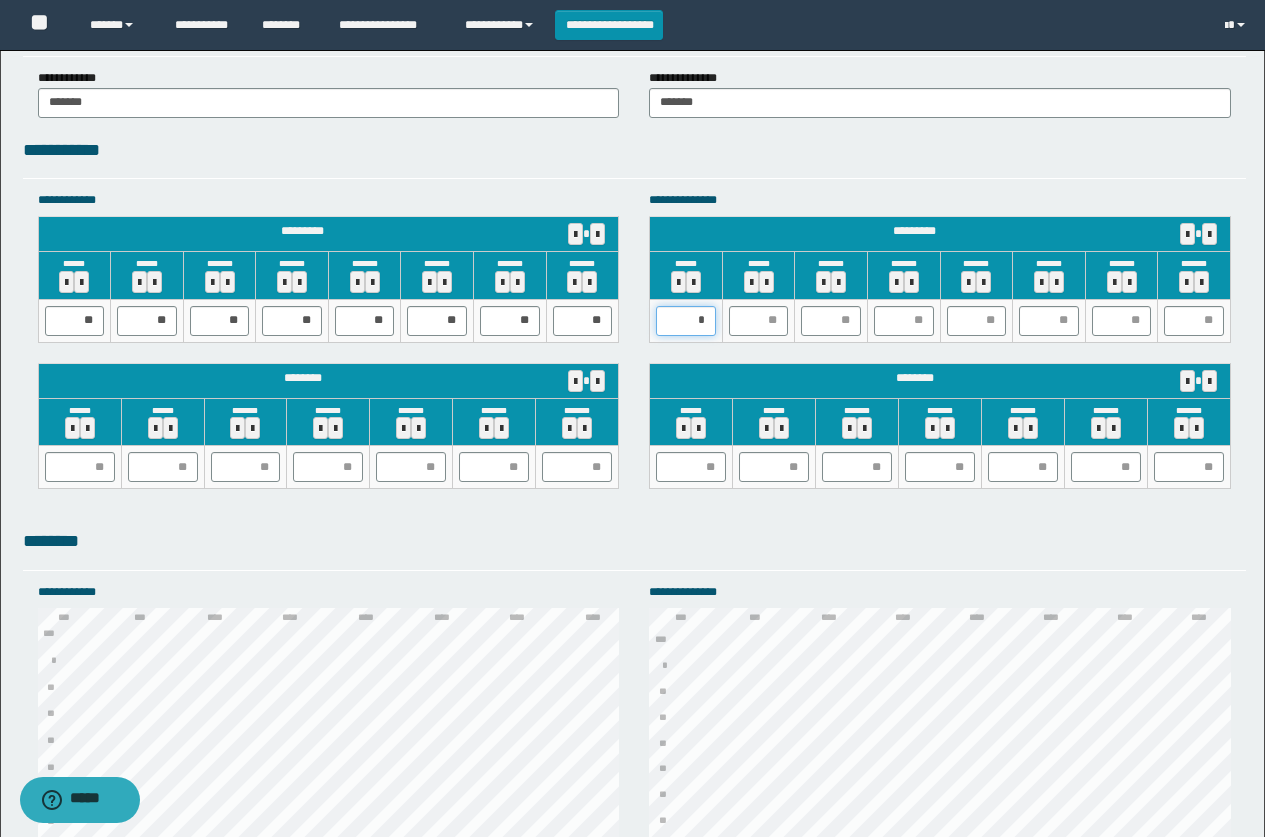type on "**" 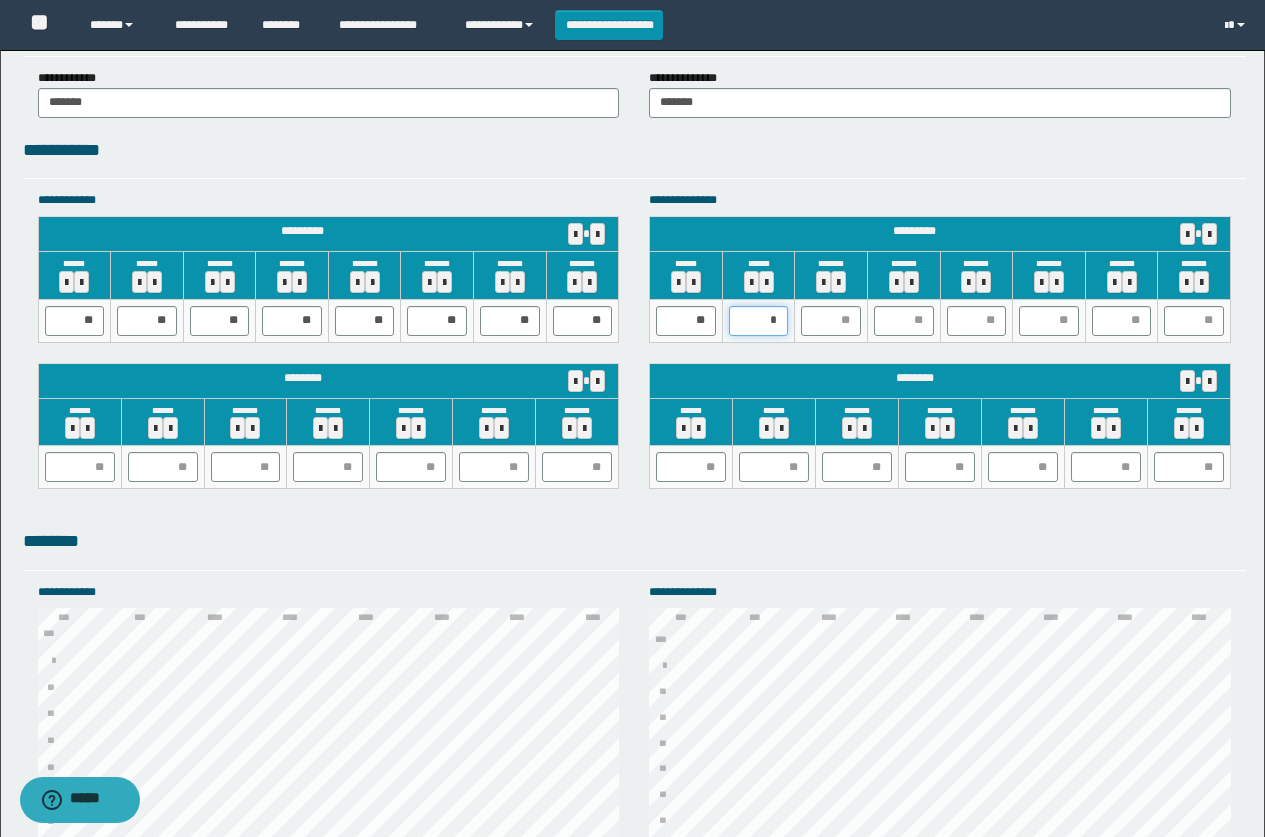 type on "**" 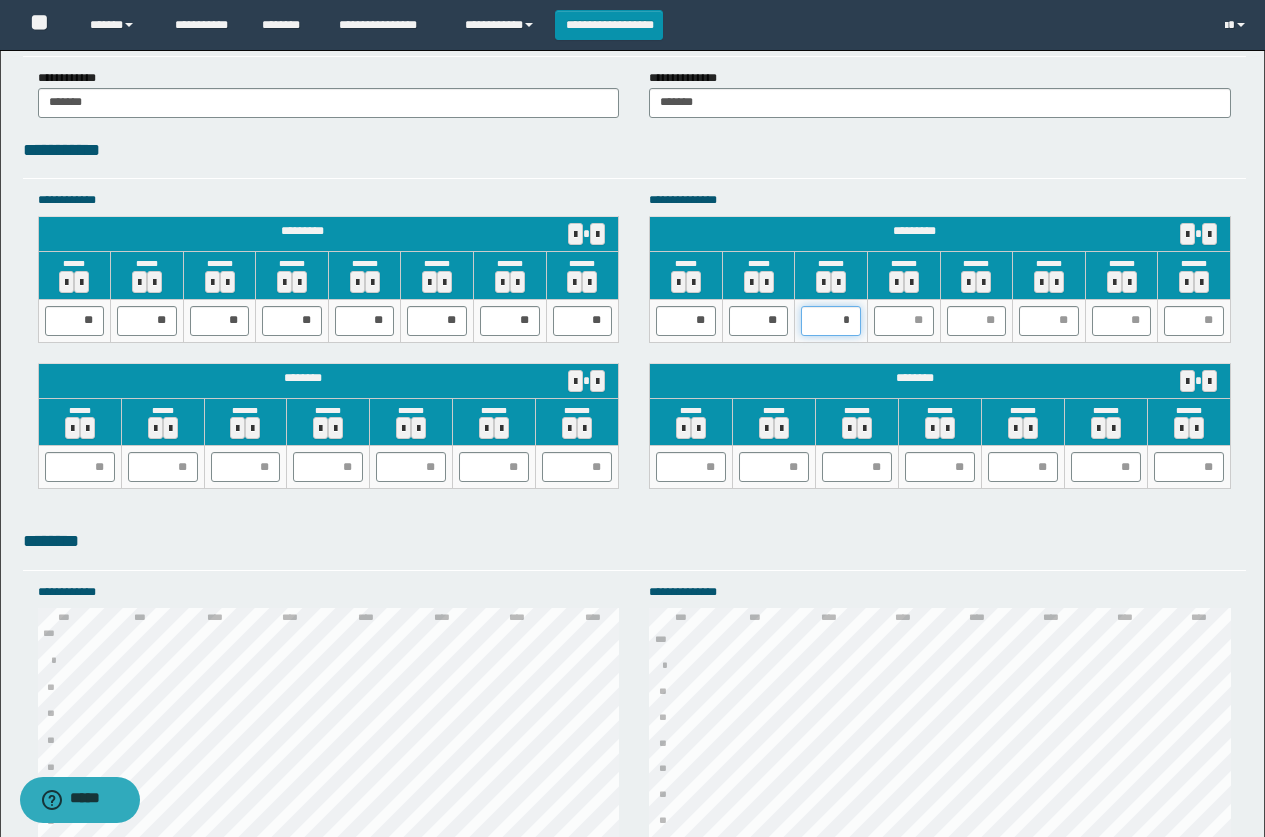 type on "**" 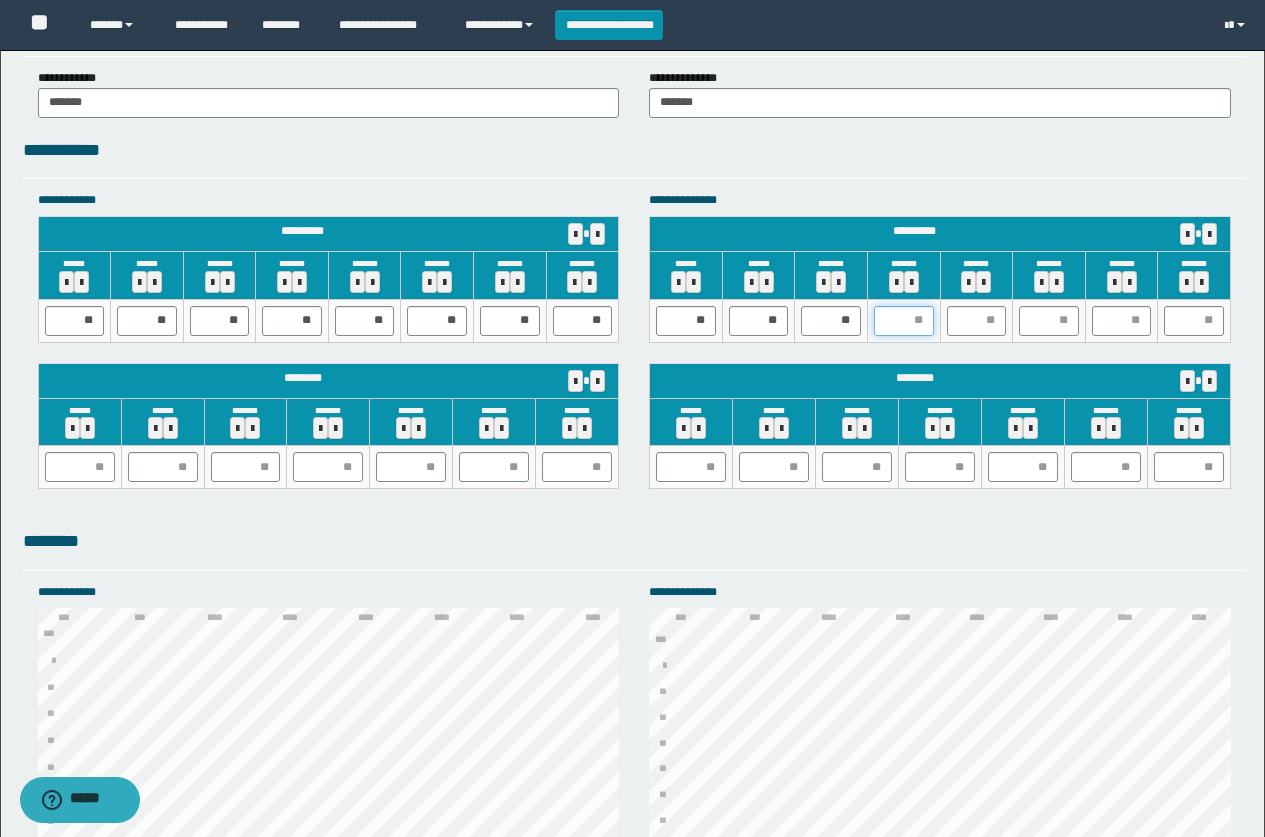 type on "*" 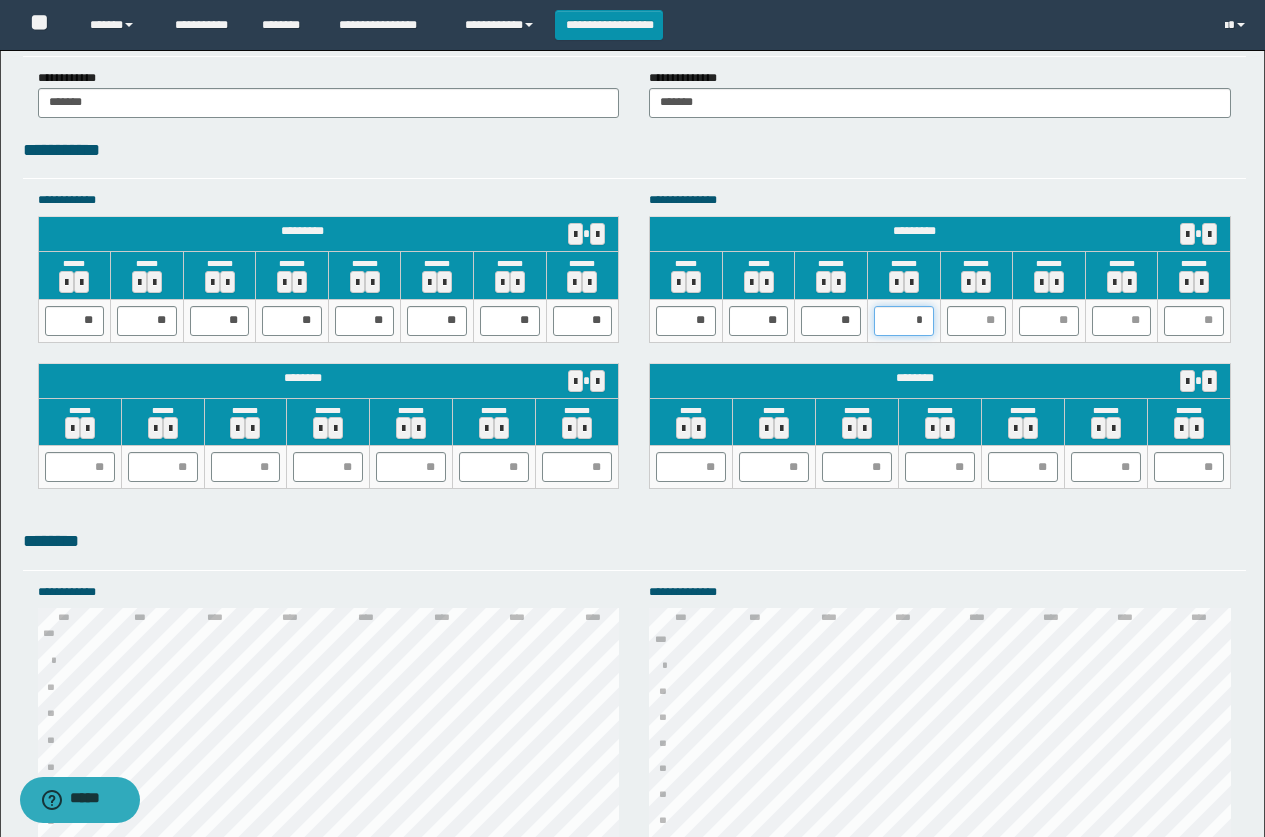 type on "**" 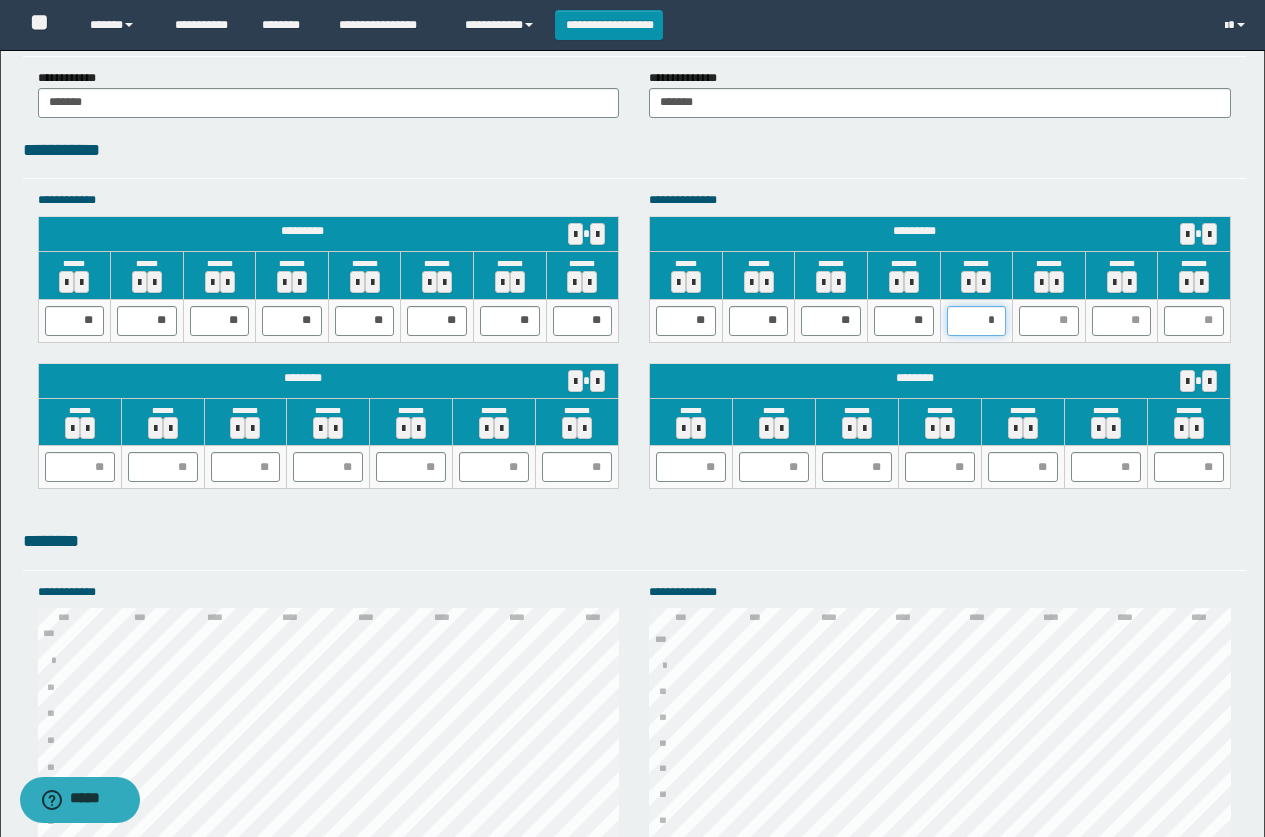 type on "**" 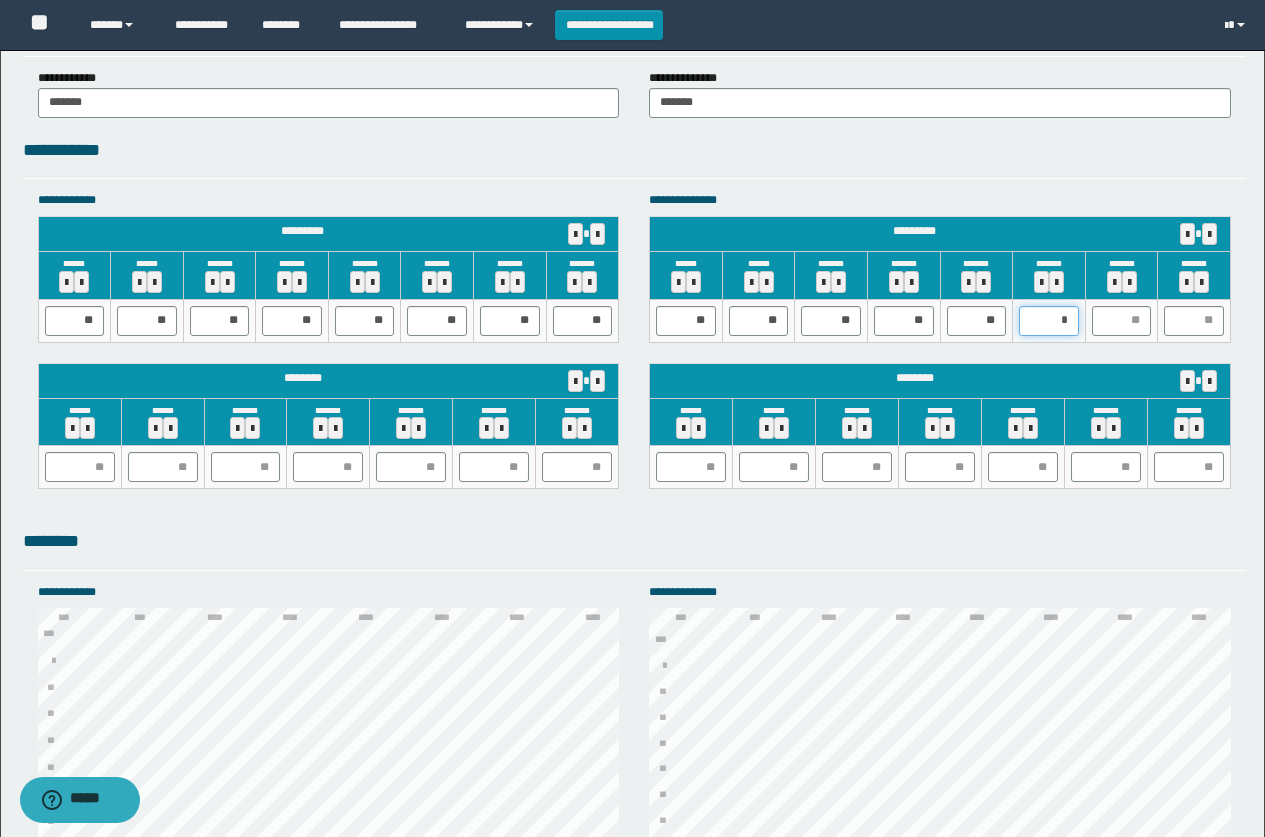 type on "**" 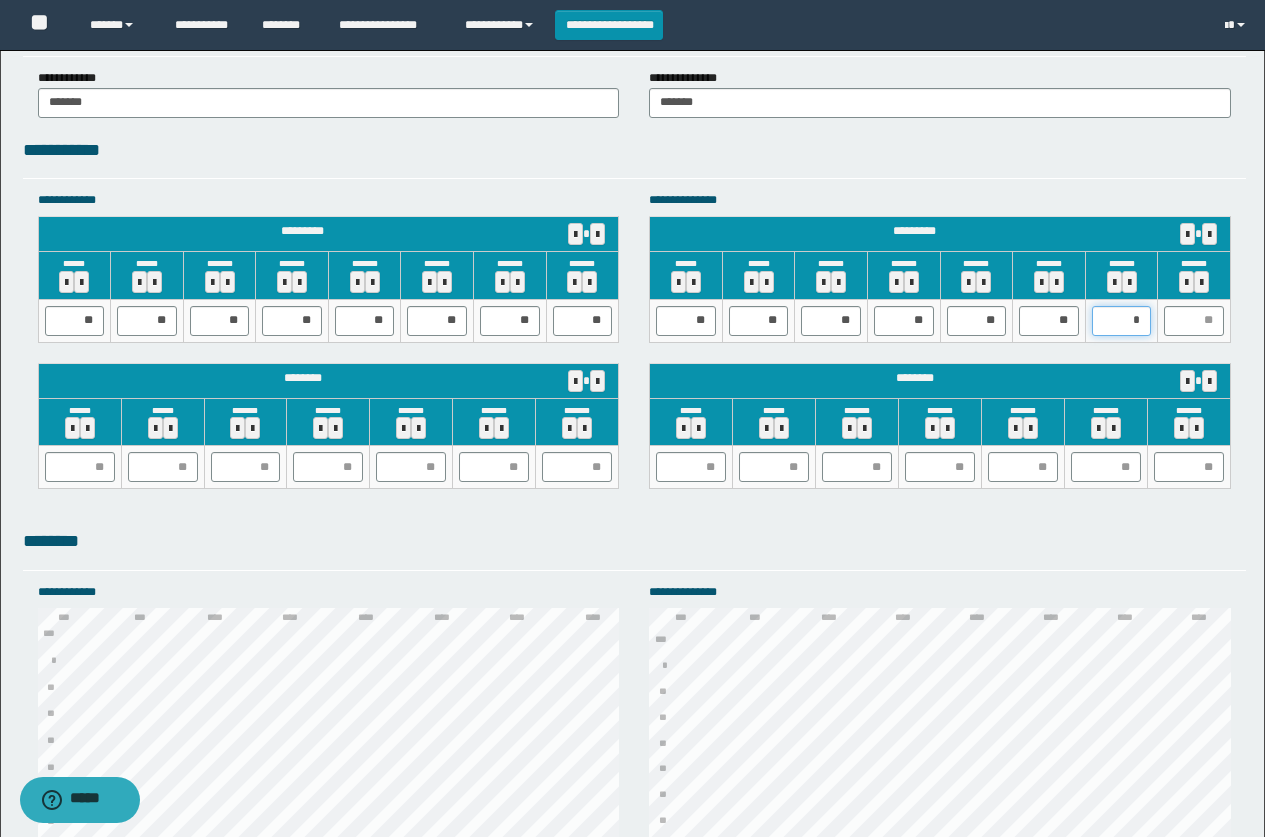 type on "**" 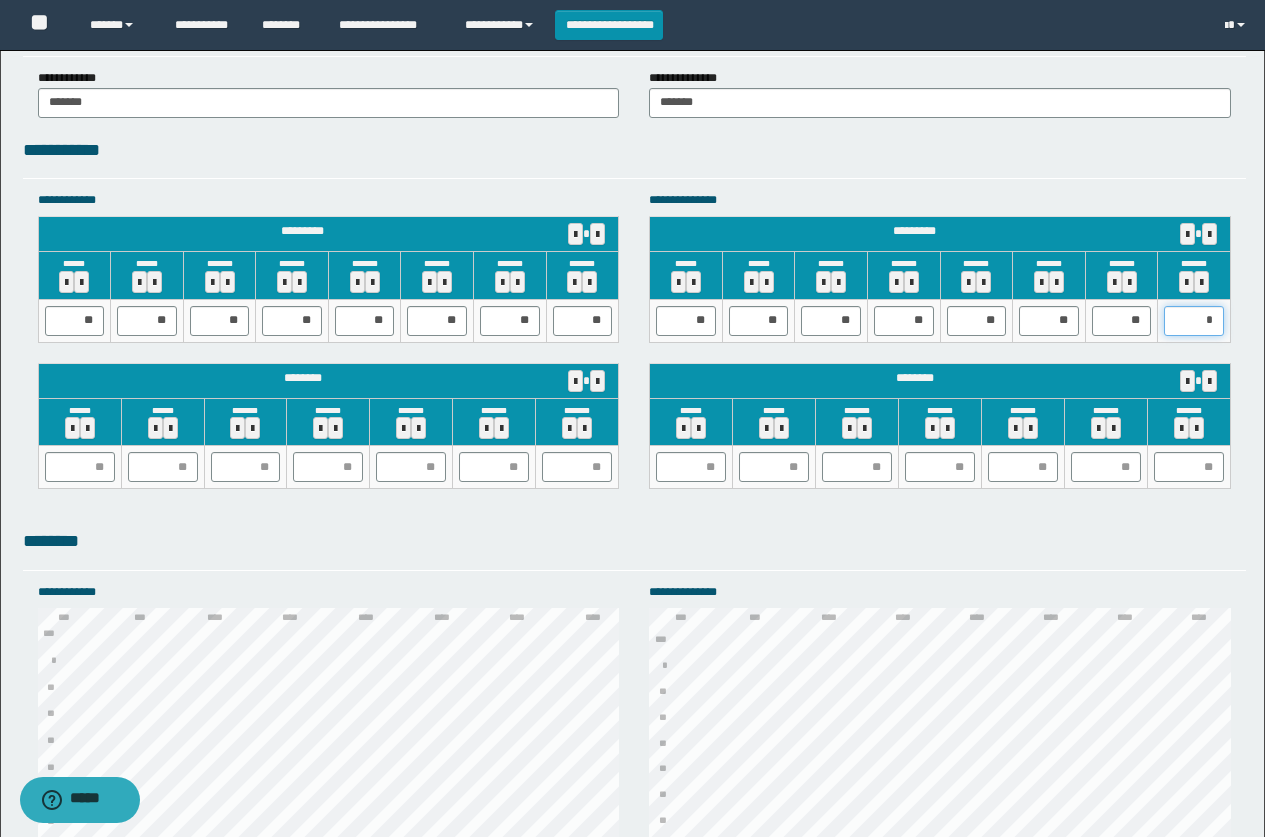 type on "**" 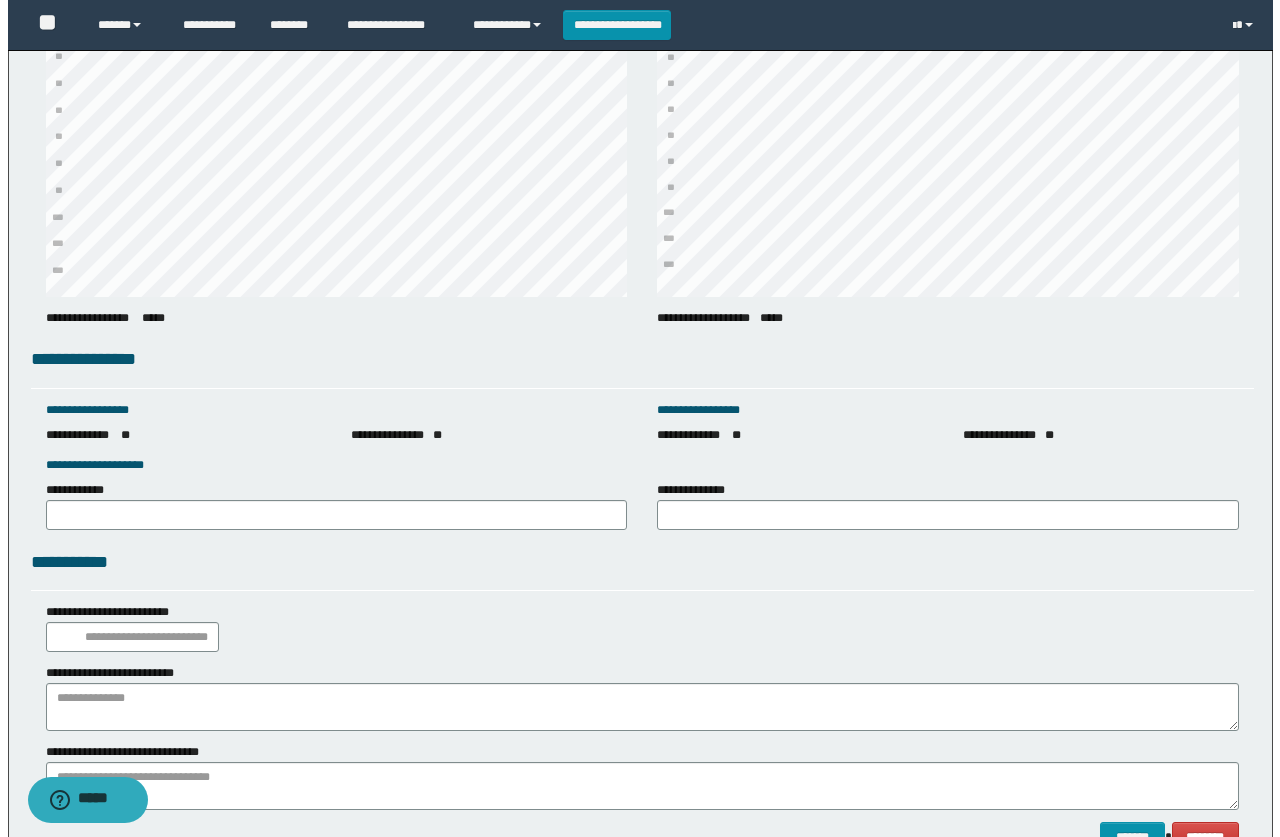scroll, scrollTop: 2635, scrollLeft: 0, axis: vertical 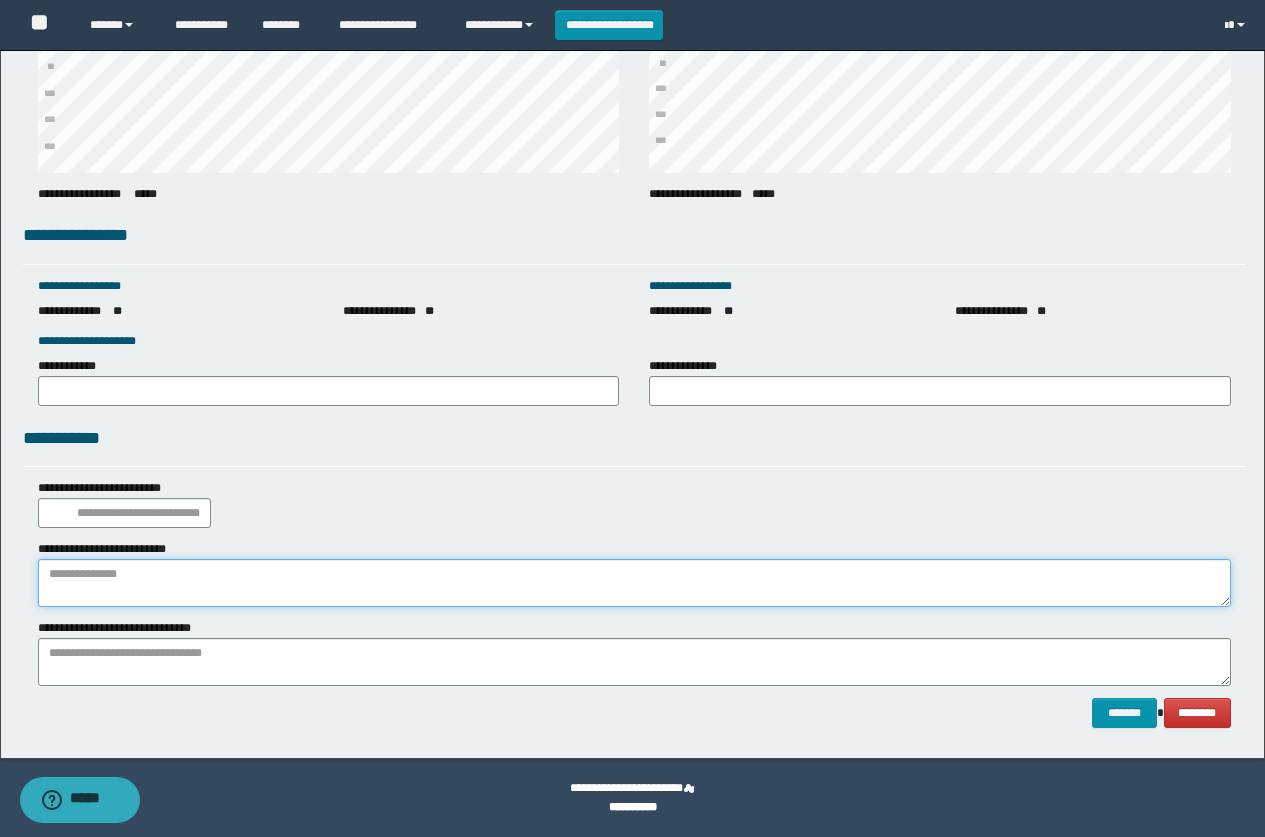 click at bounding box center (634, 583) 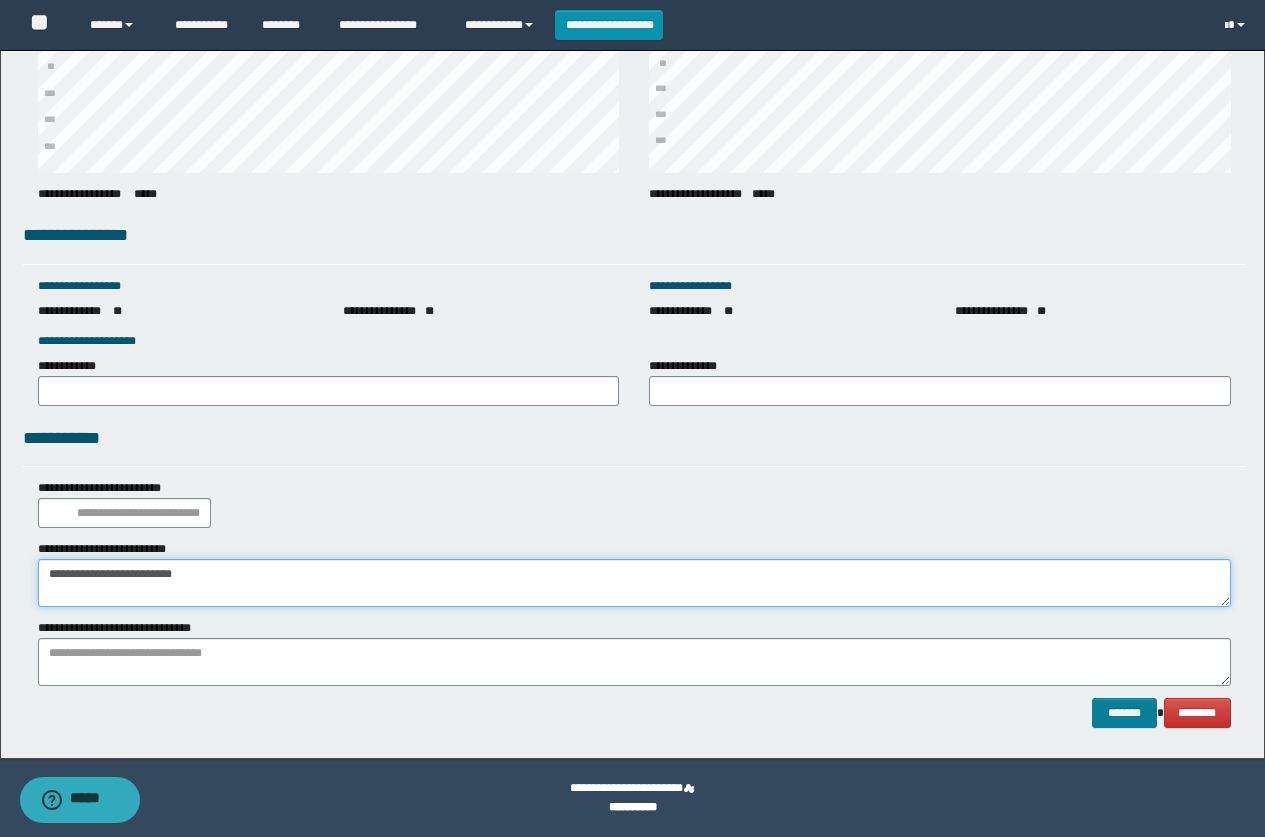 type on "**********" 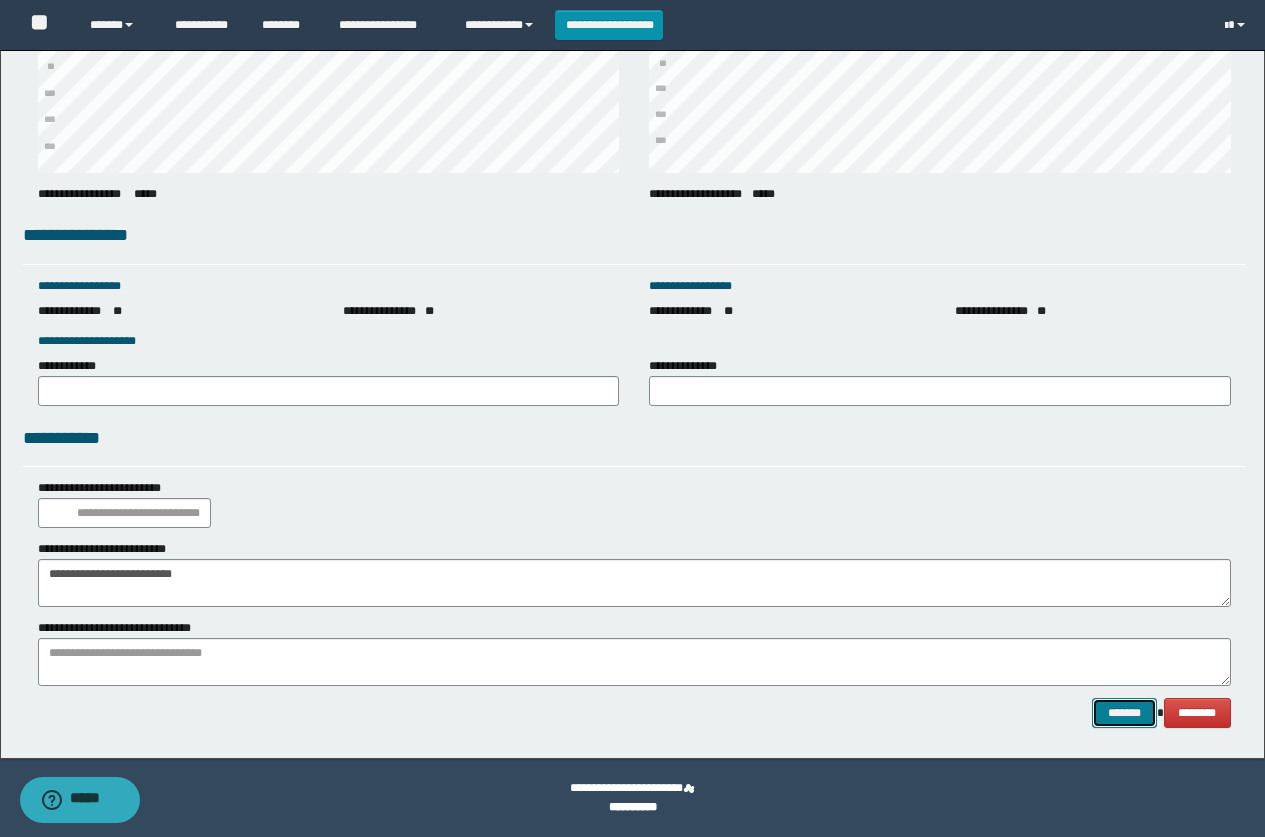 click on "*******" at bounding box center [1124, 713] 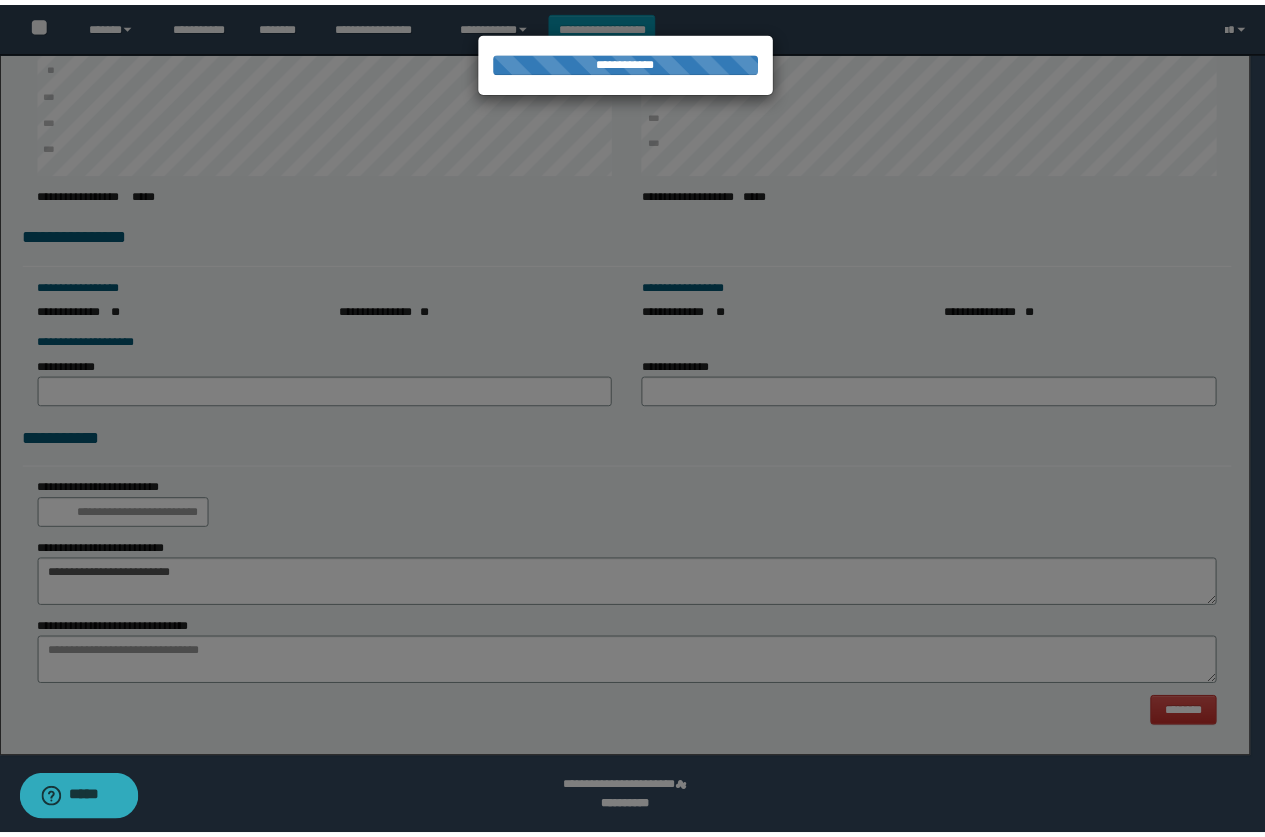 scroll, scrollTop: 0, scrollLeft: 0, axis: both 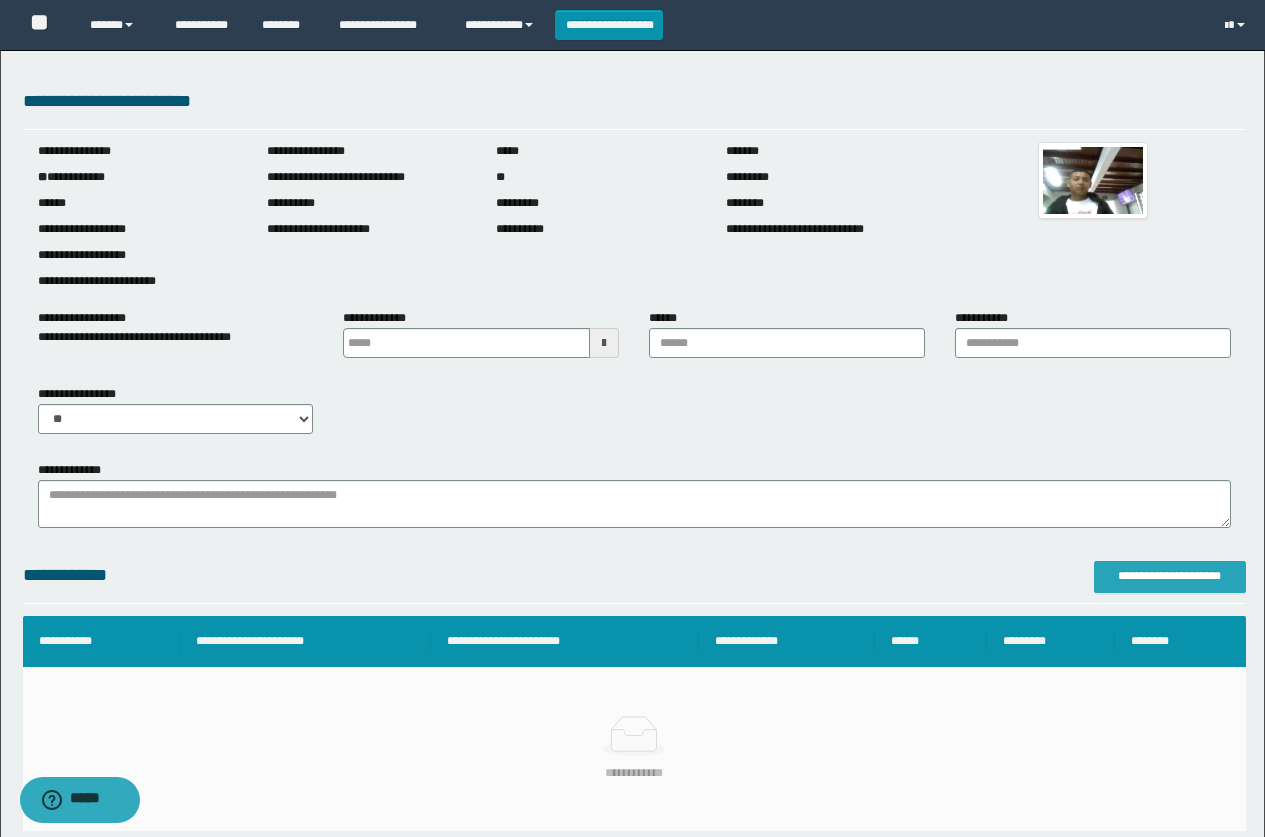 click on "**********" at bounding box center [1170, 576] 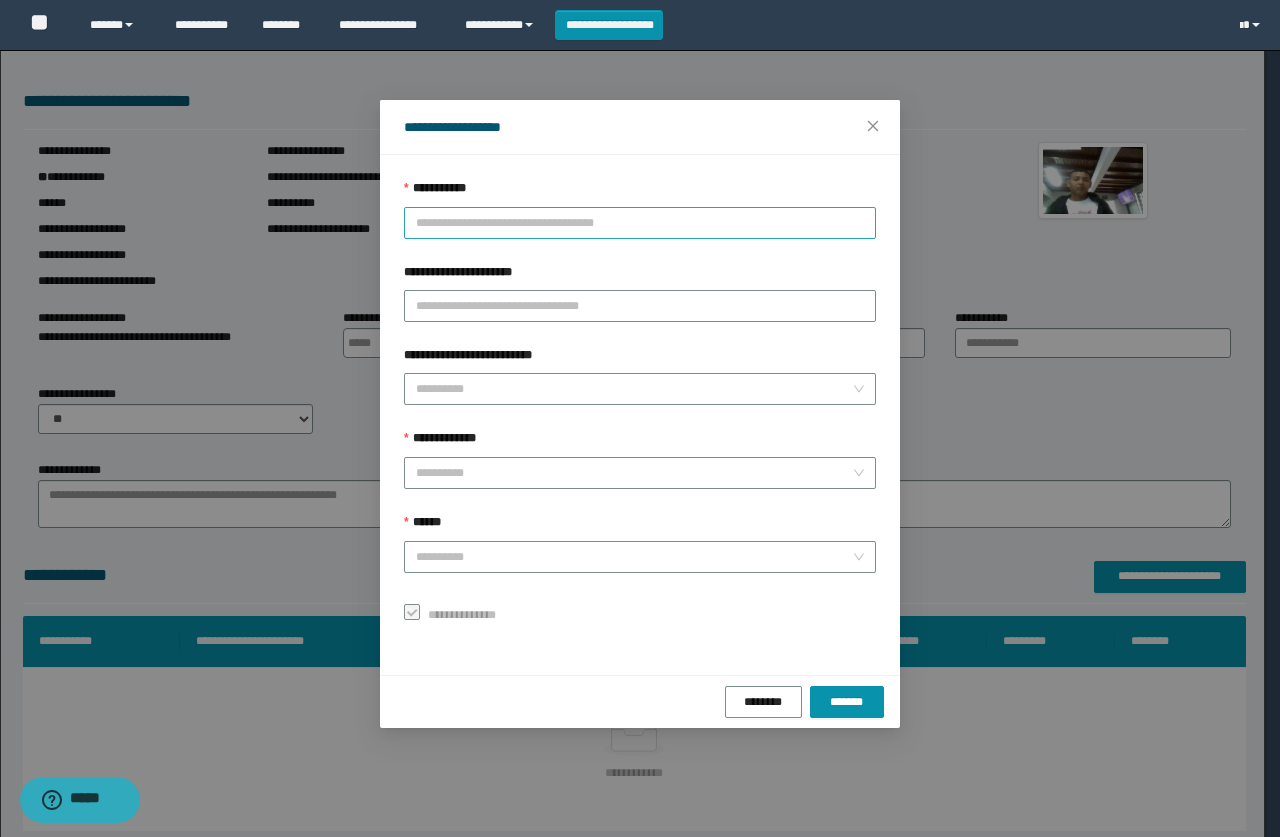 click on "**********" at bounding box center [640, 223] 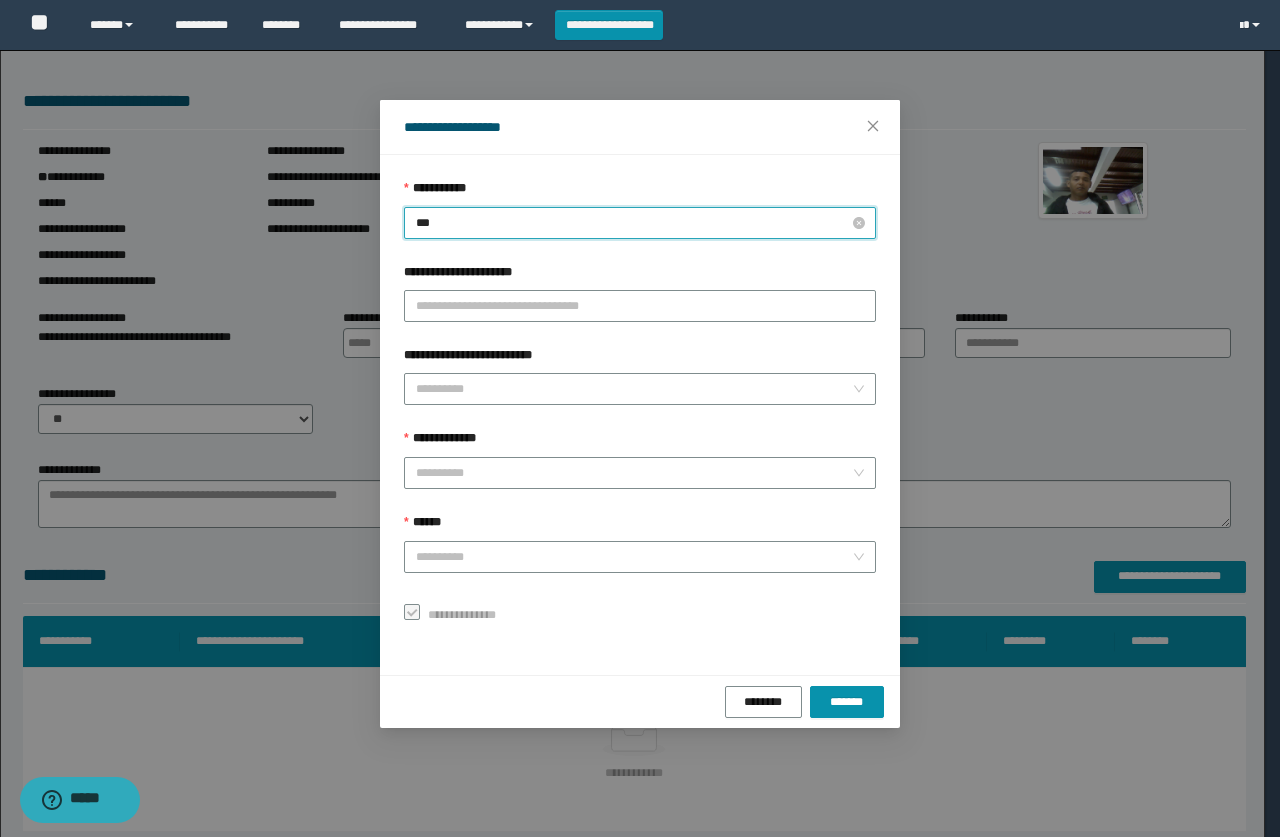 type on "****" 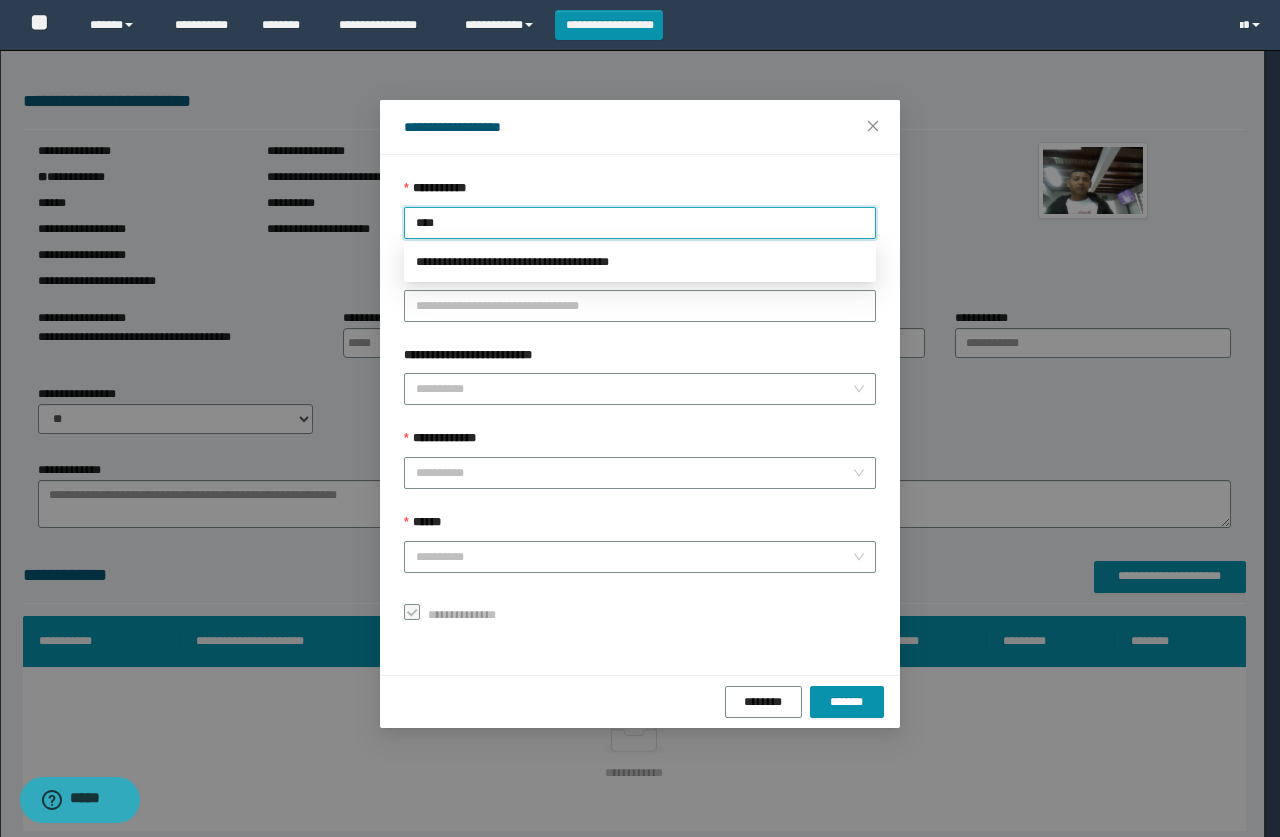 type 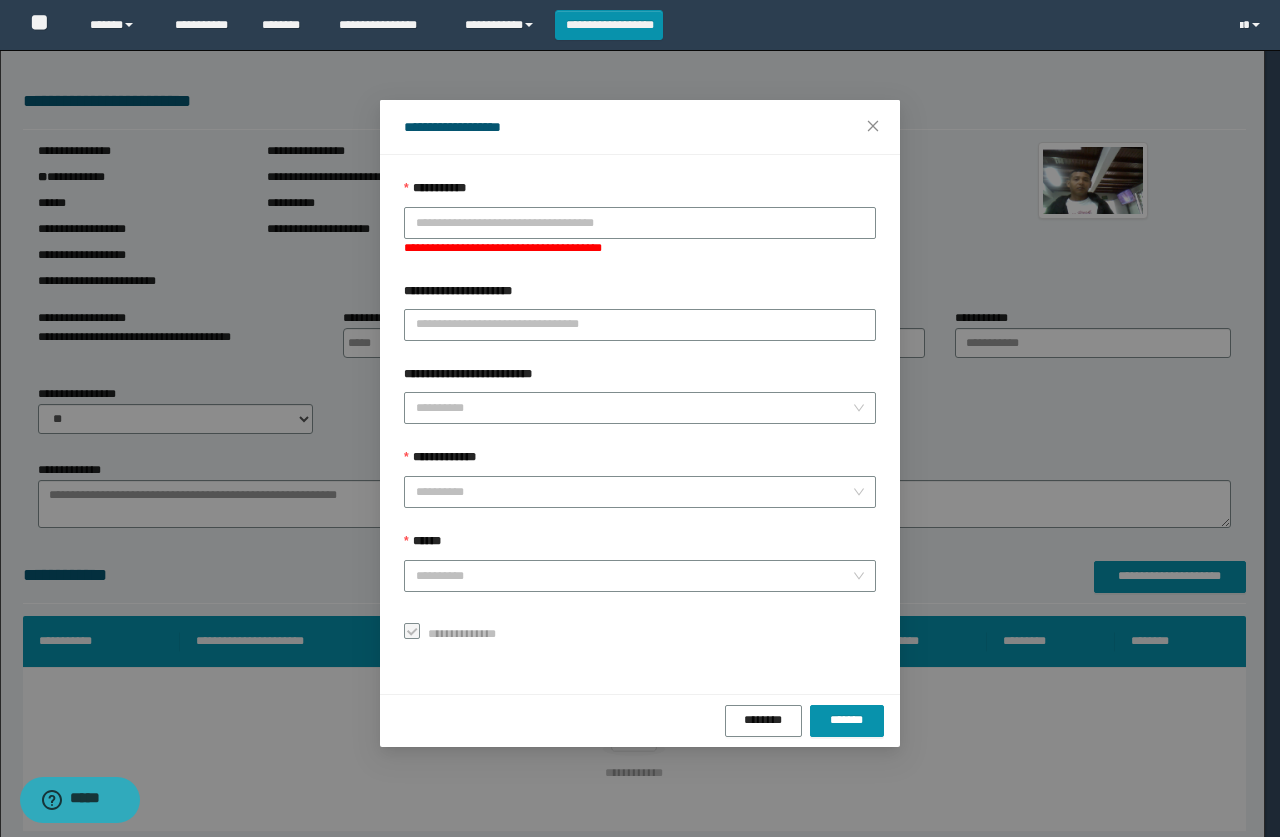 click on "**********" at bounding box center (632, 418) 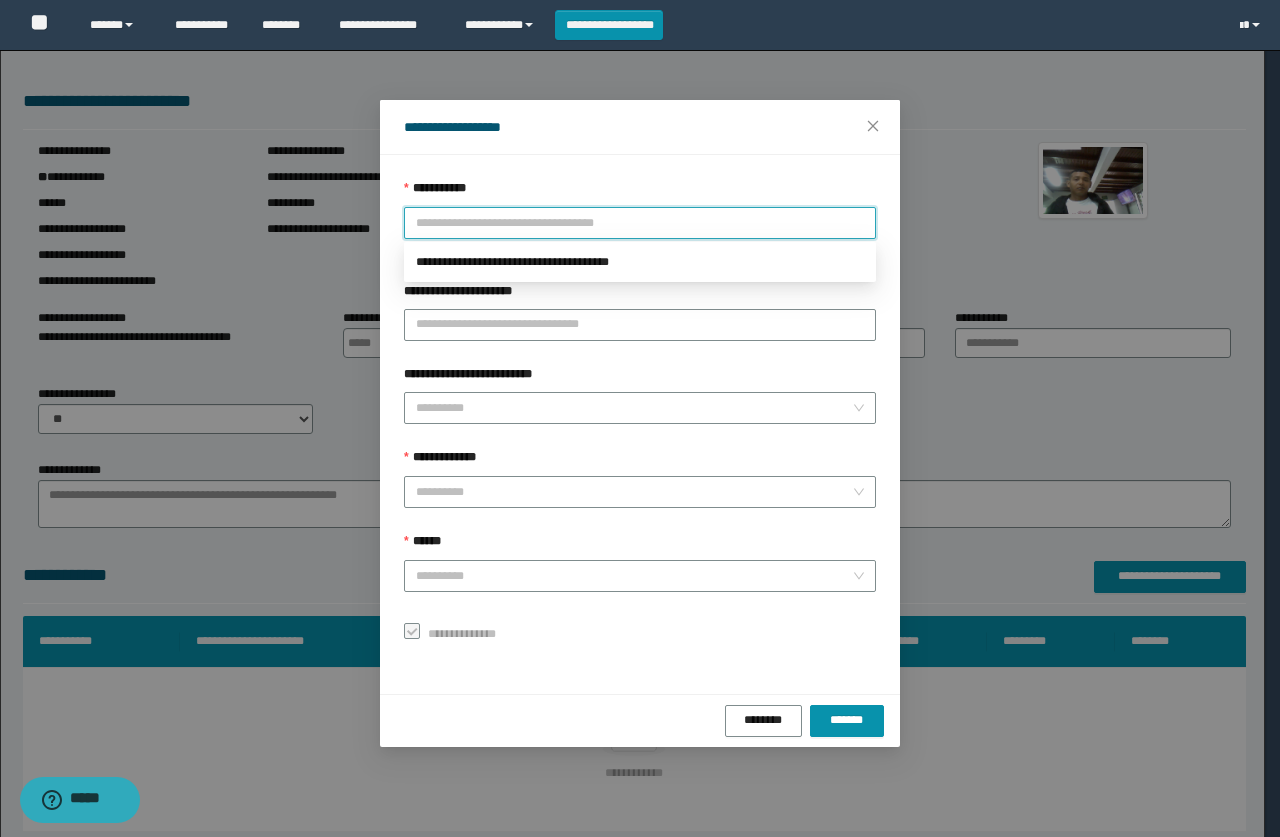 click on "**********" at bounding box center (640, 223) 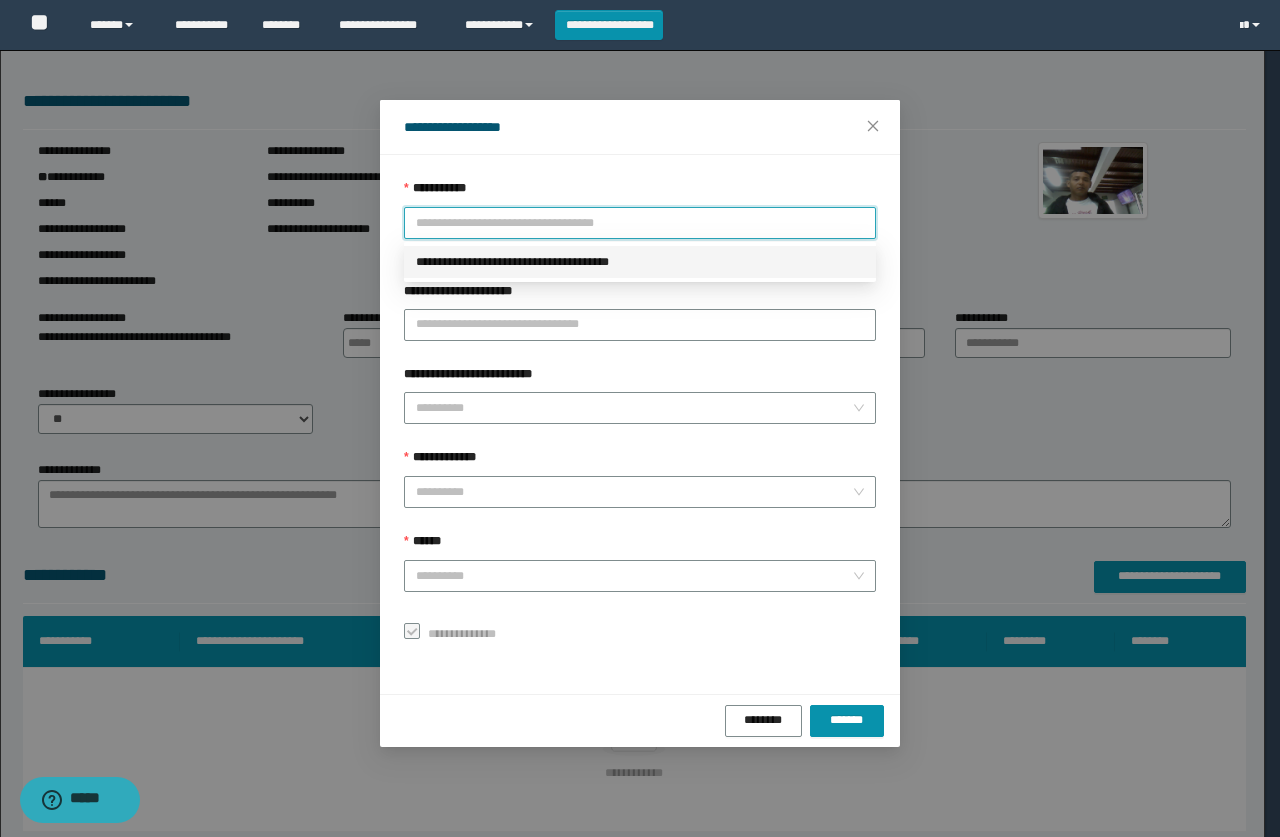 click on "**********" at bounding box center (640, 262) 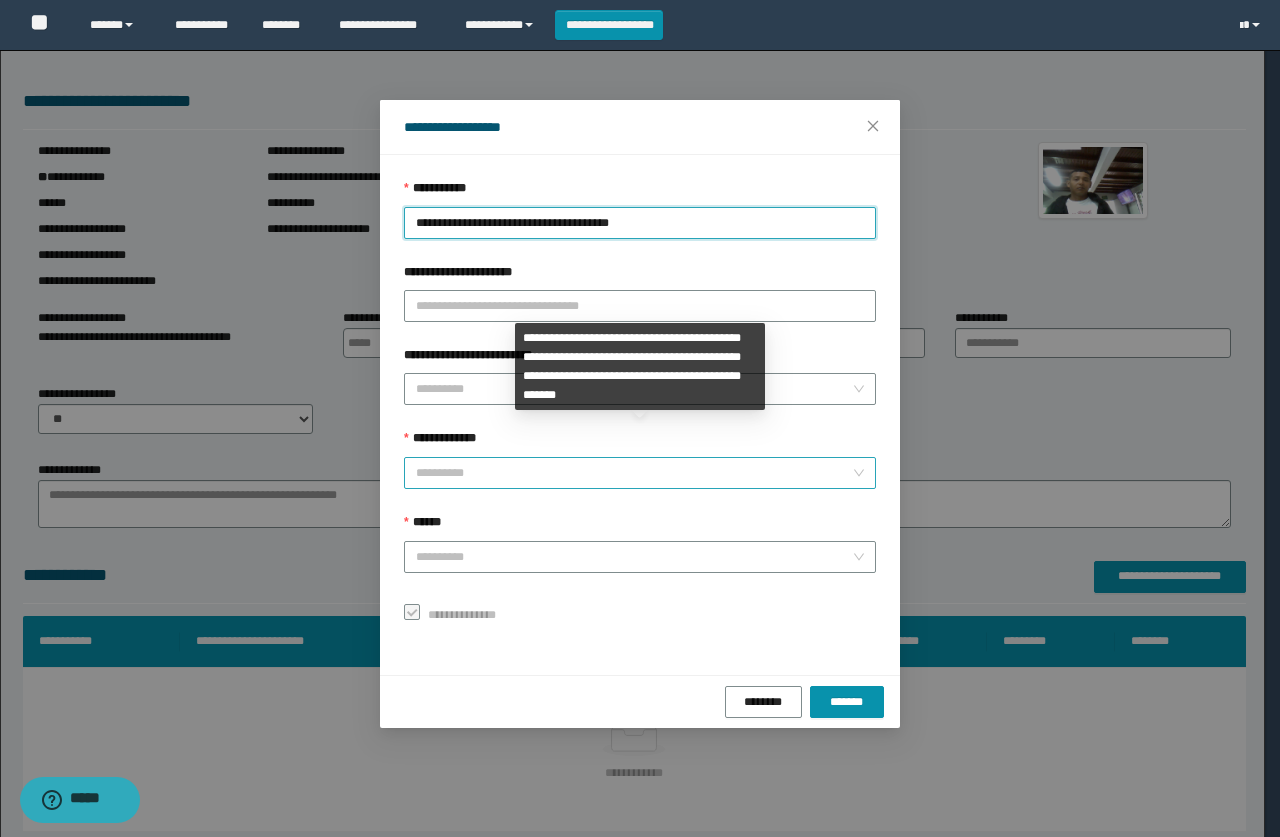 click on "**********" at bounding box center [634, 473] 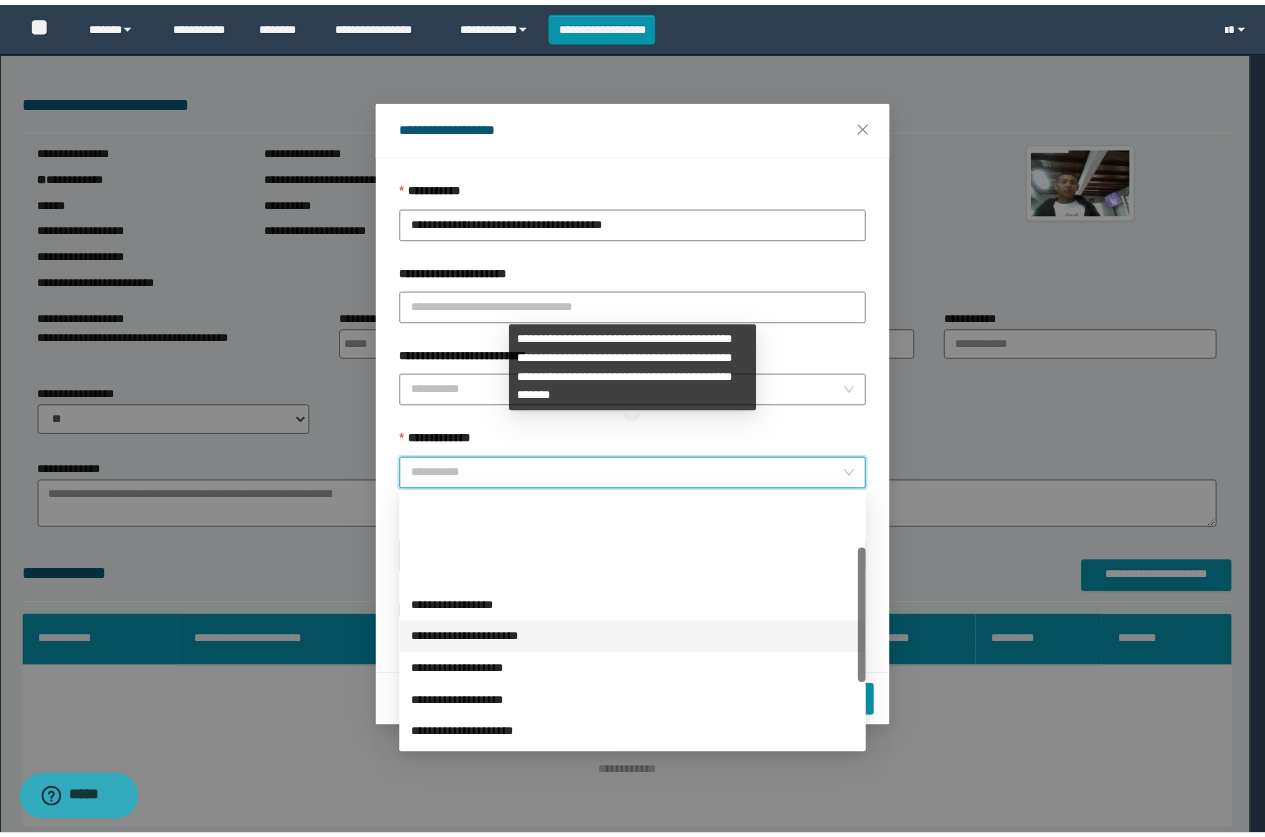 scroll, scrollTop: 224, scrollLeft: 0, axis: vertical 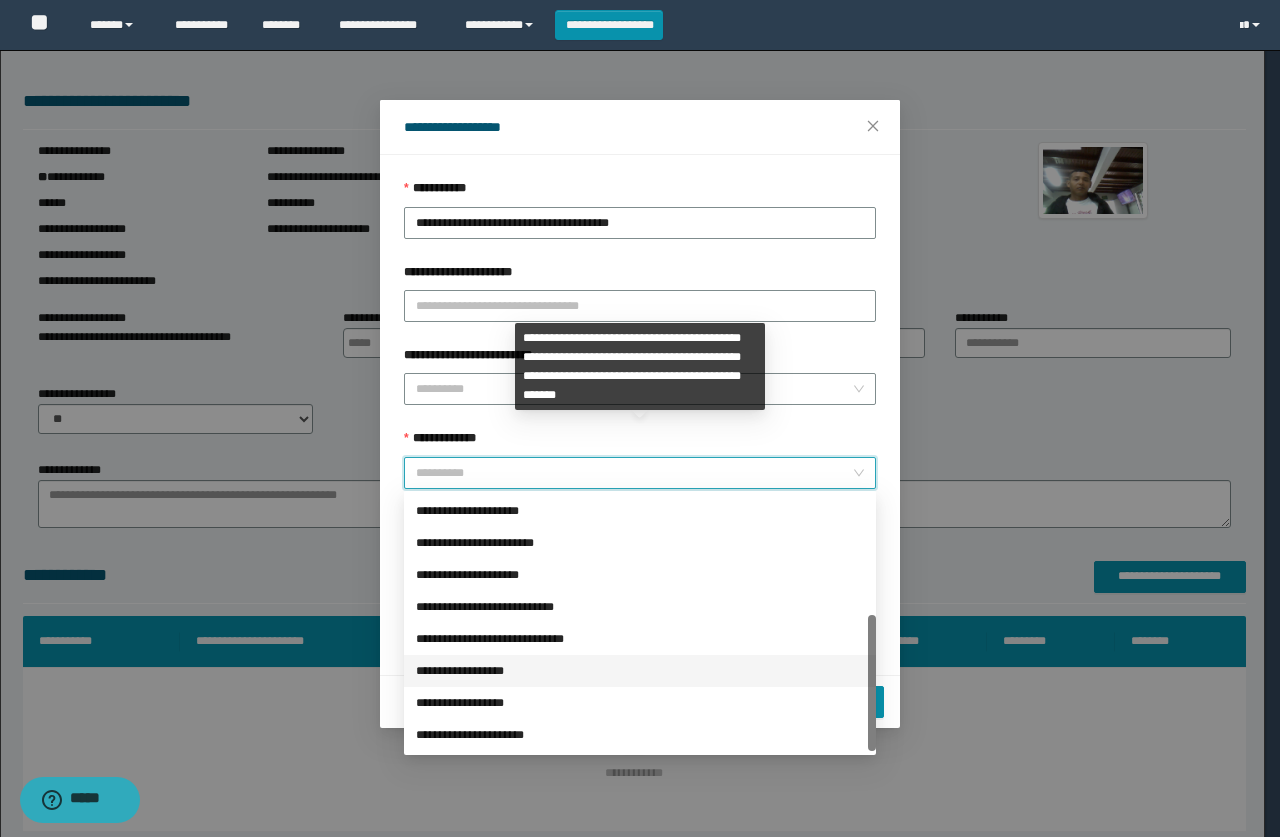 click on "**********" at bounding box center (640, 671) 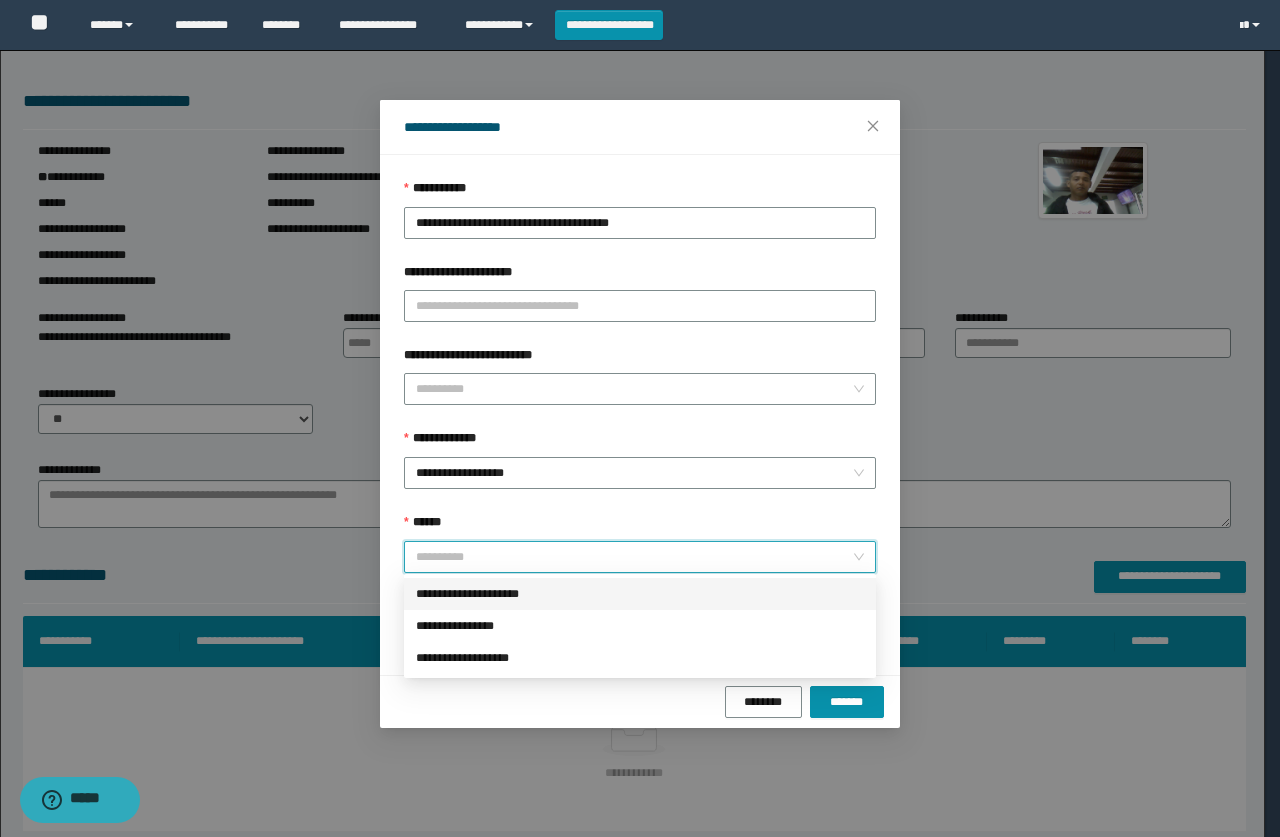 click on "******" at bounding box center (634, 557) 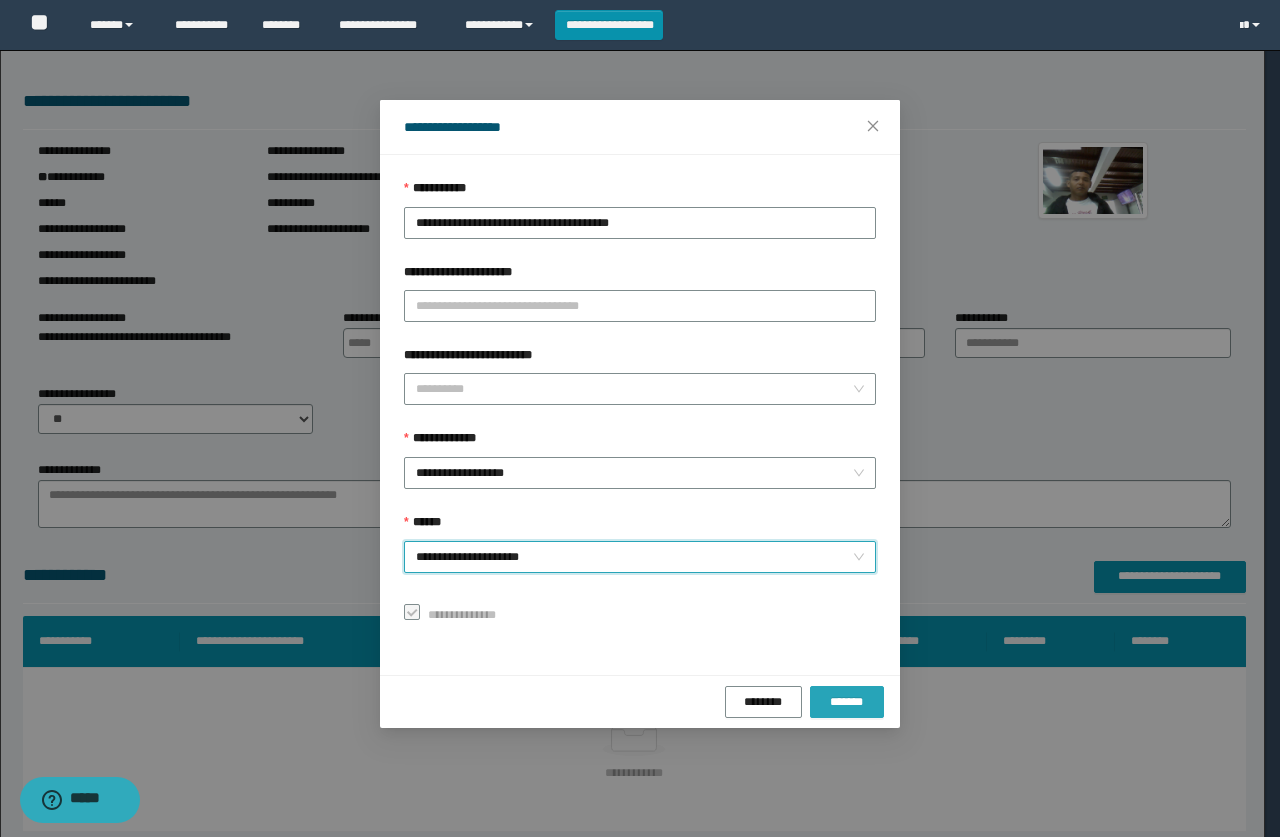 click on "*******" at bounding box center (847, 702) 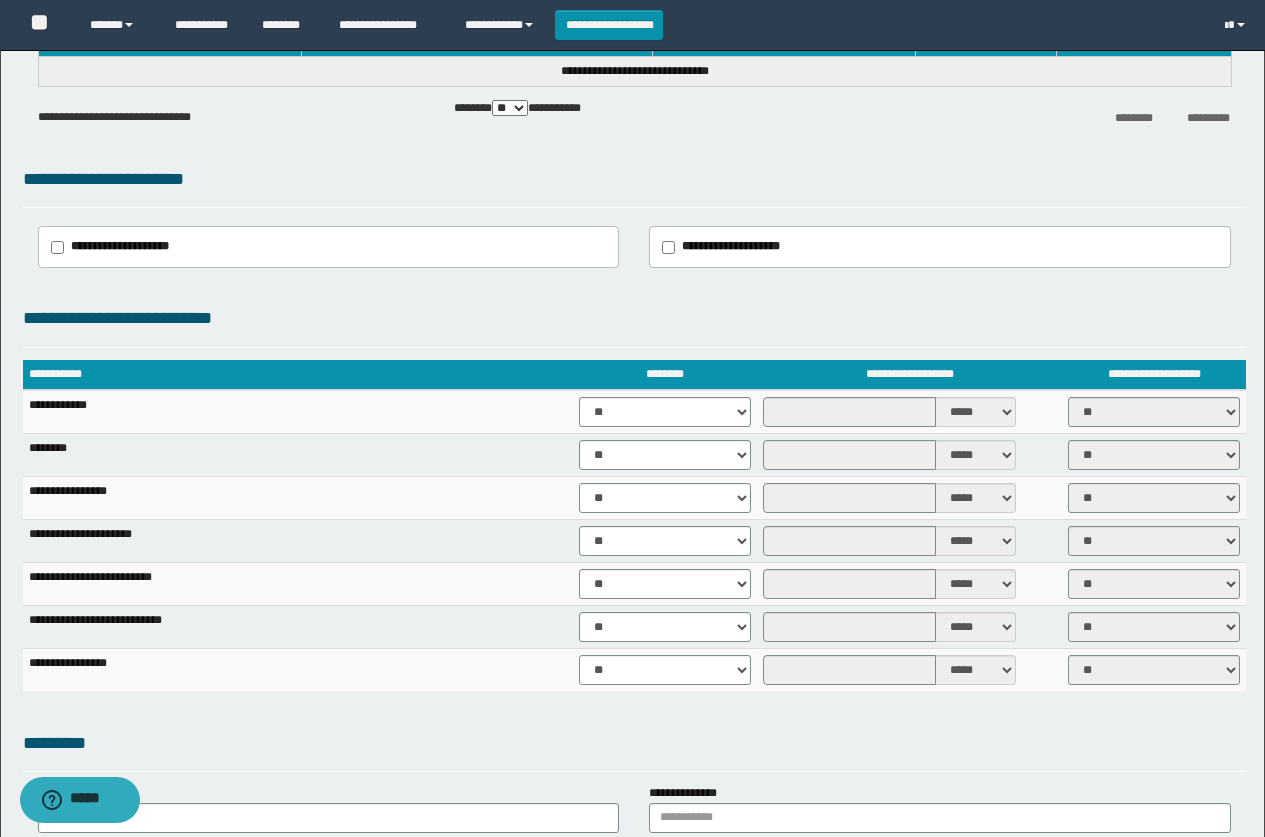 scroll, scrollTop: 1100, scrollLeft: 0, axis: vertical 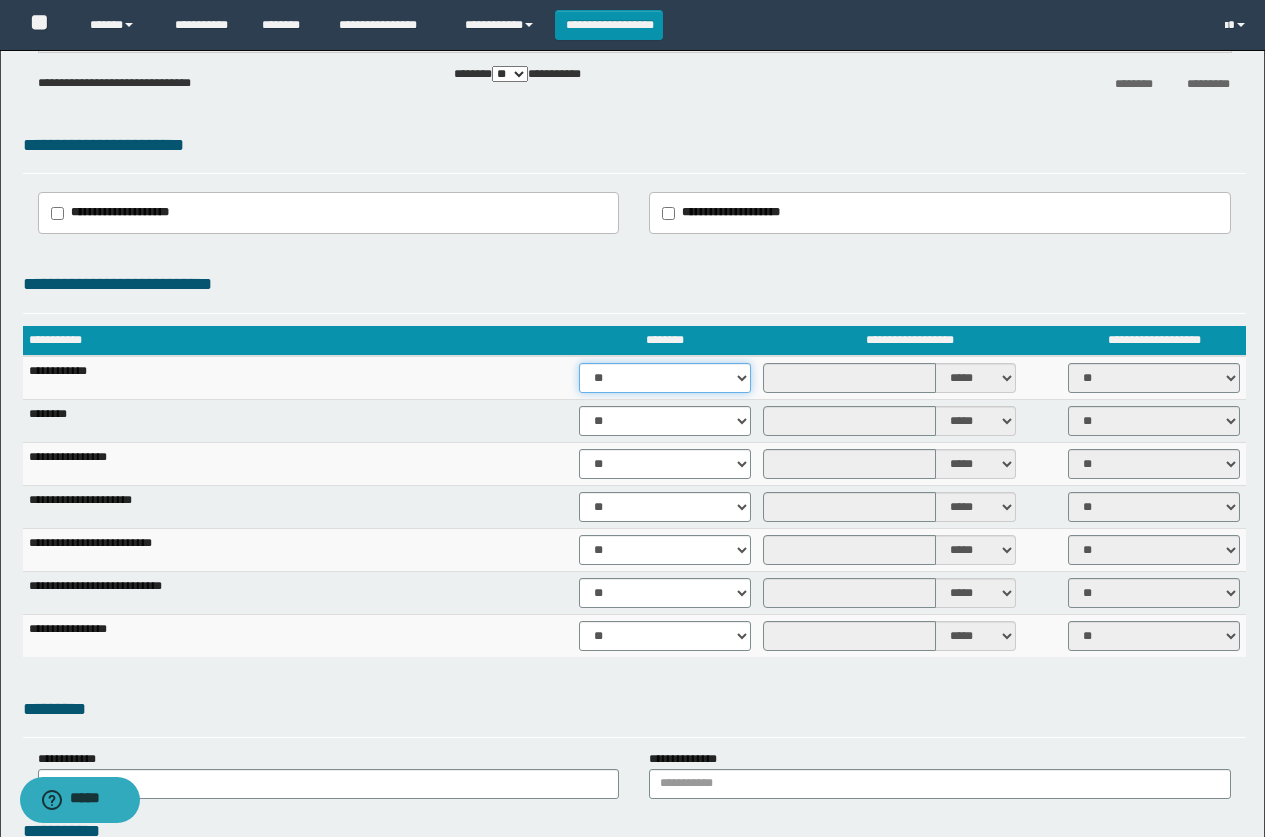 click on "**
**" at bounding box center [665, 378] 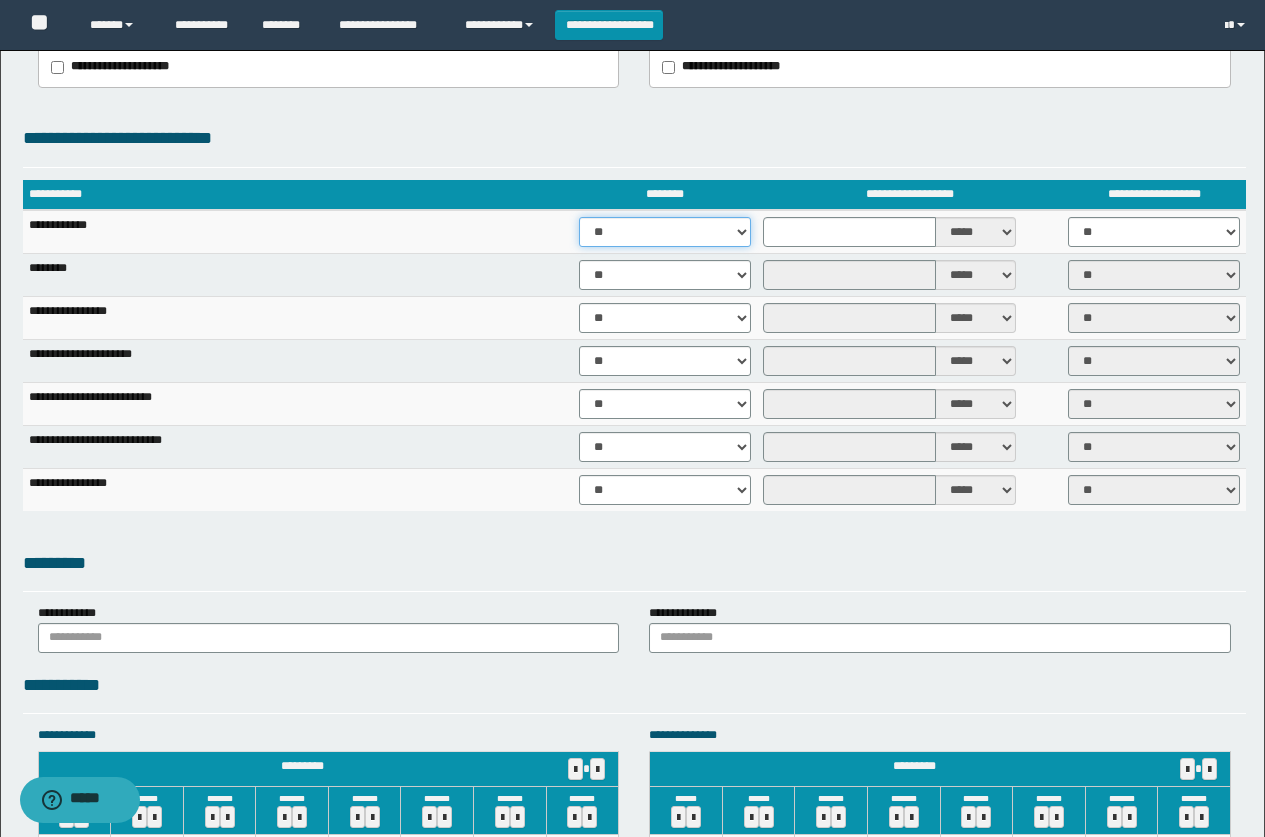 scroll, scrollTop: 1400, scrollLeft: 0, axis: vertical 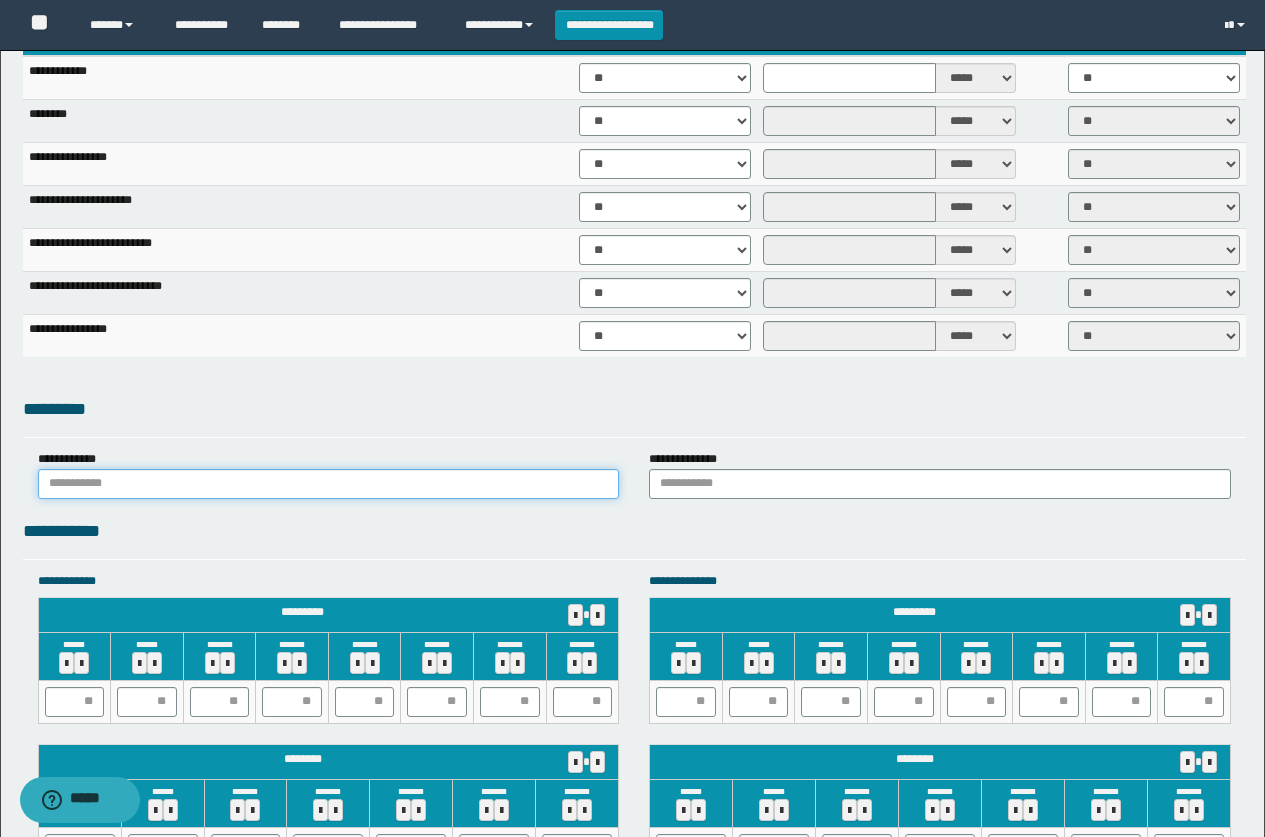 click at bounding box center [329, 484] 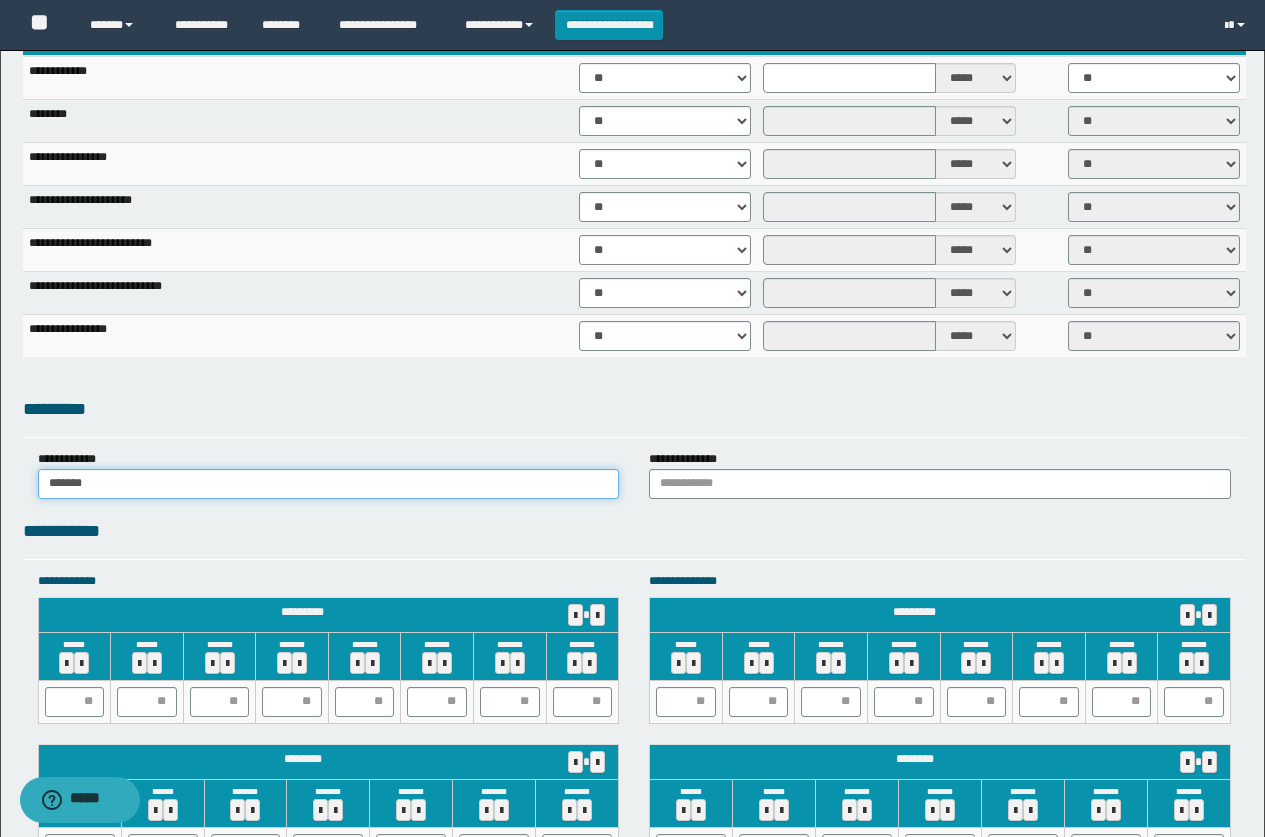 type on "******" 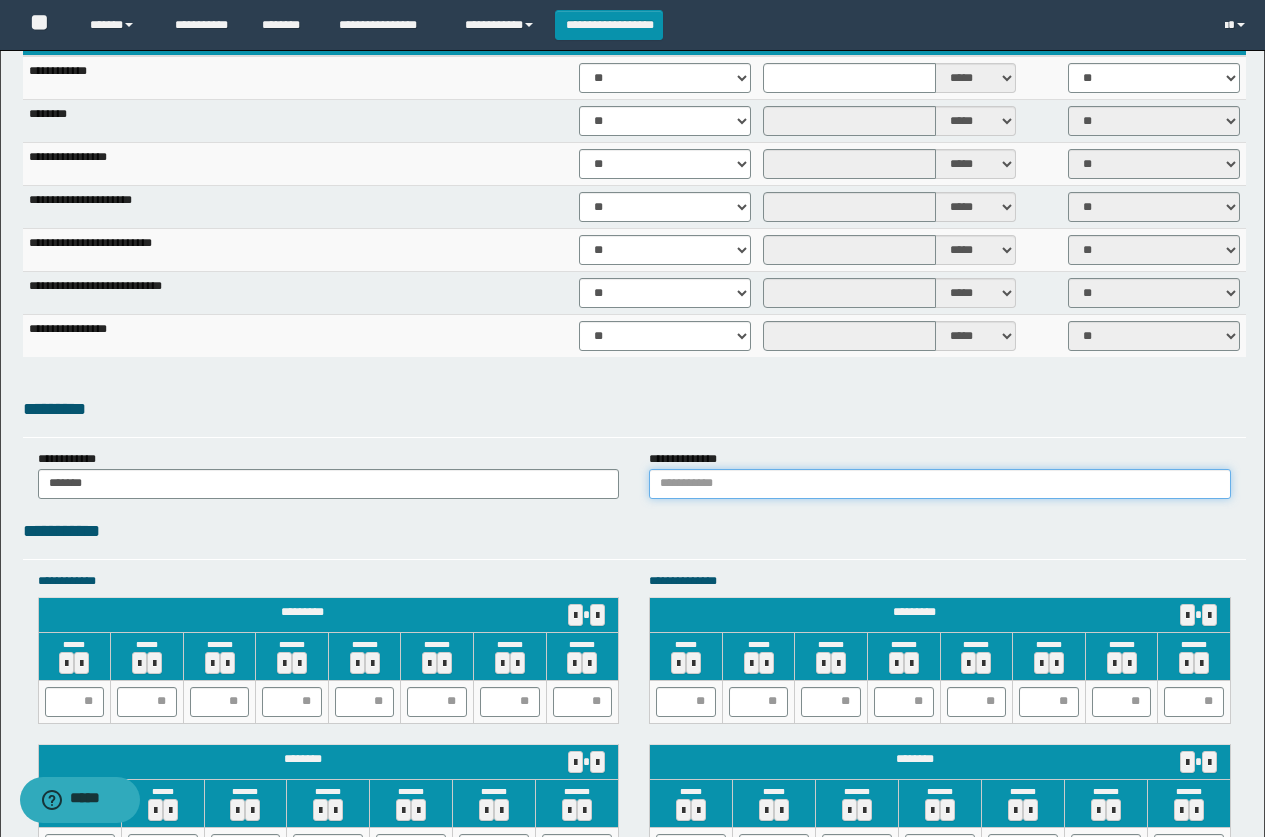 click at bounding box center (940, 484) 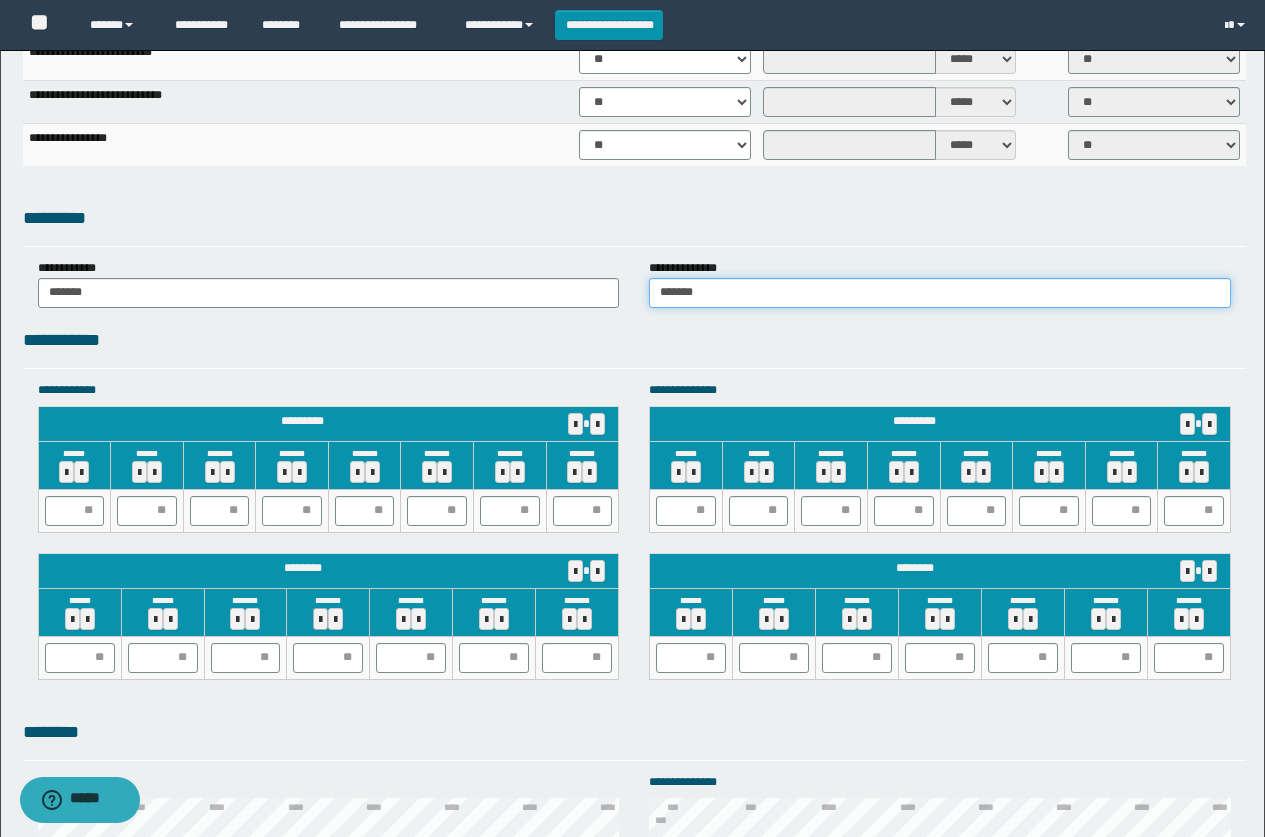 scroll, scrollTop: 1700, scrollLeft: 0, axis: vertical 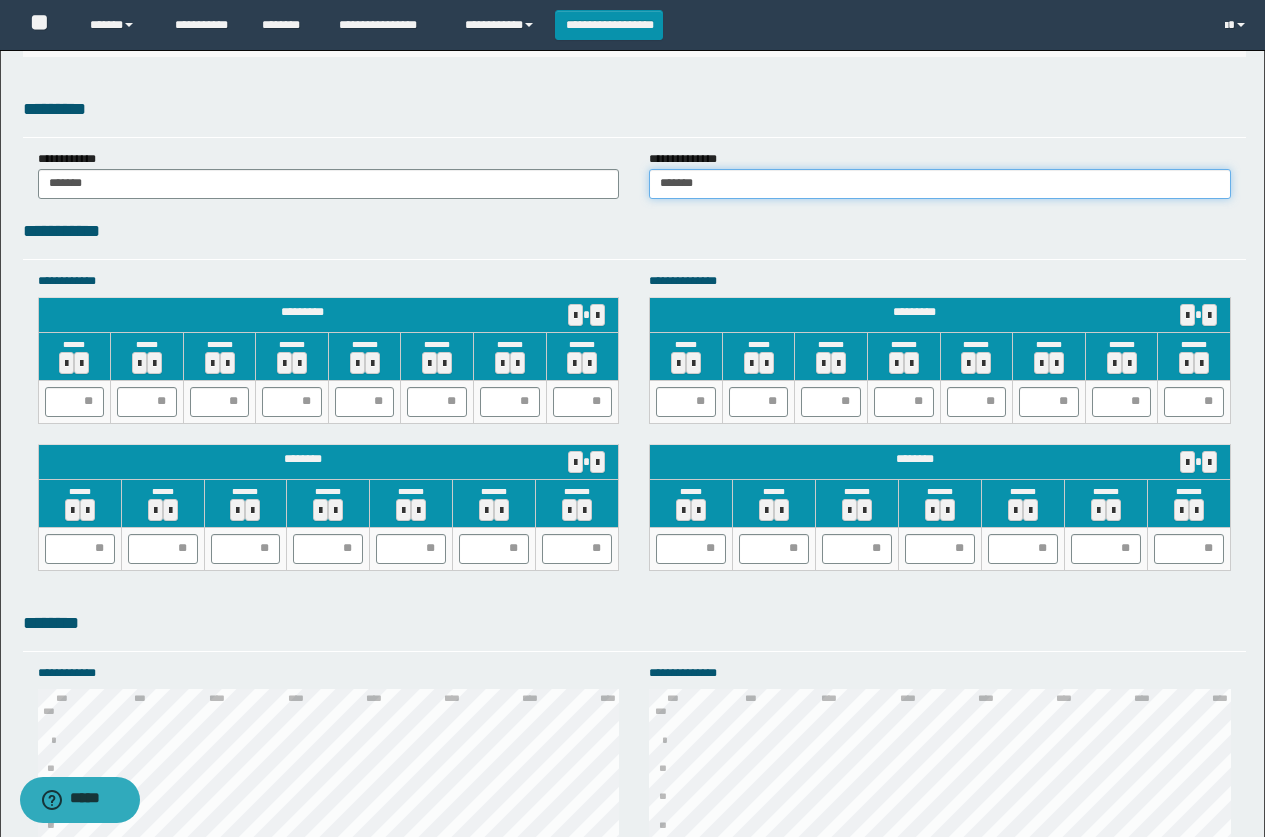 type on "******" 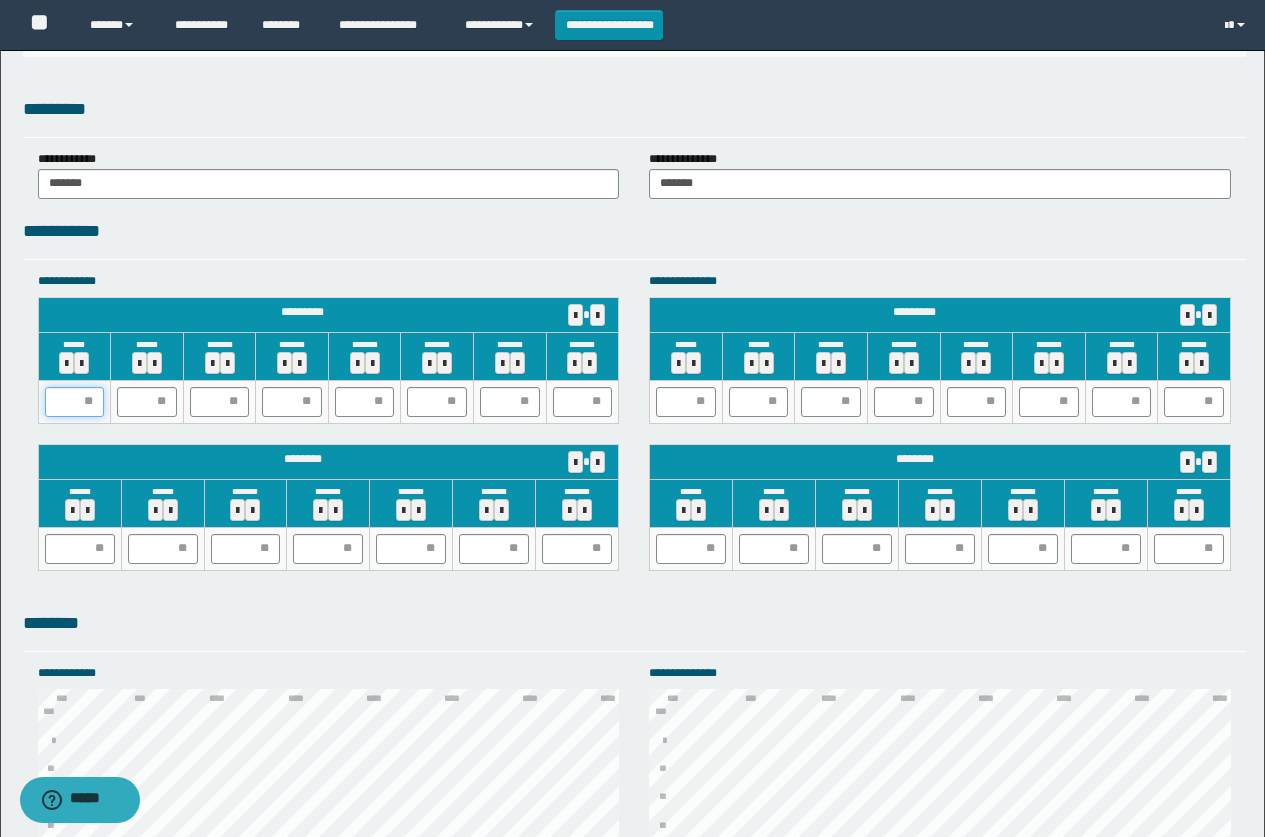 drag, startPoint x: 87, startPoint y: 405, endPoint x: 0, endPoint y: 375, distance: 92.02717 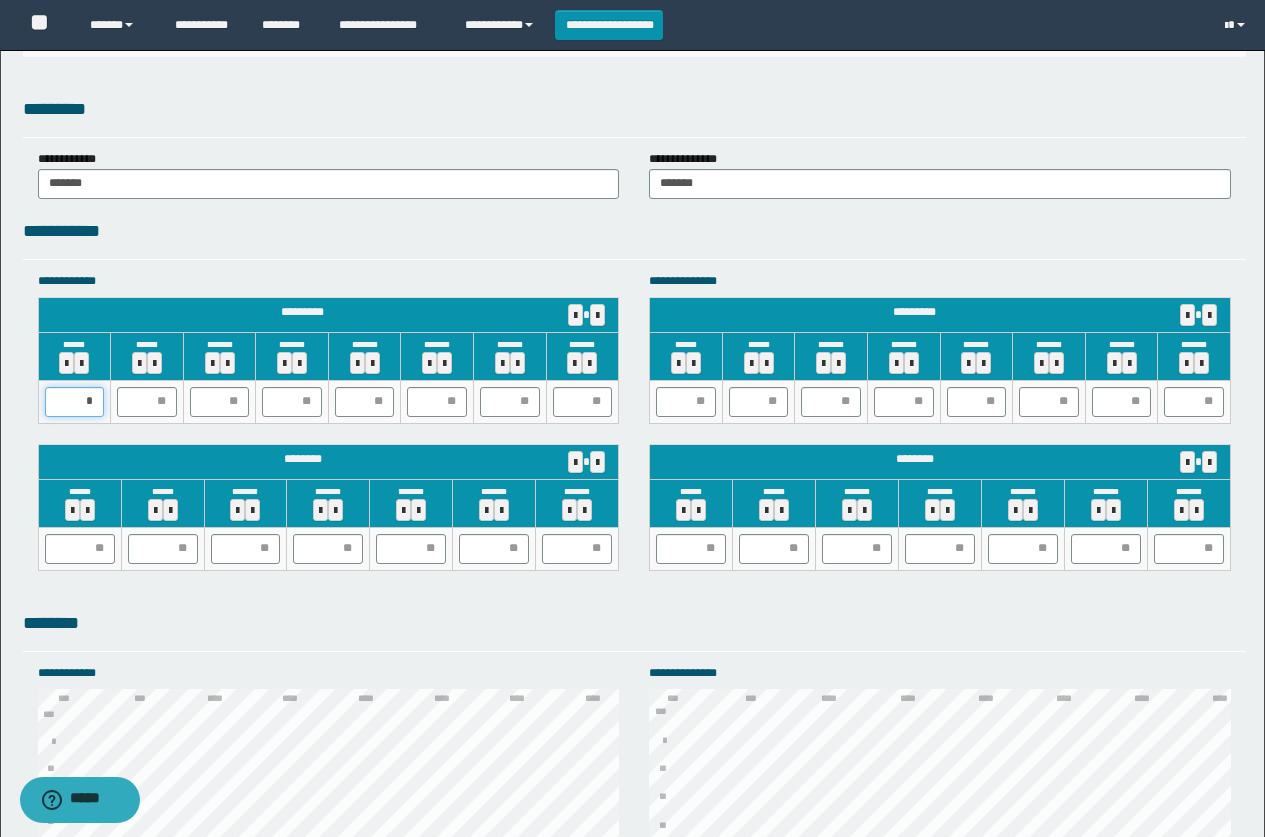 type on "**" 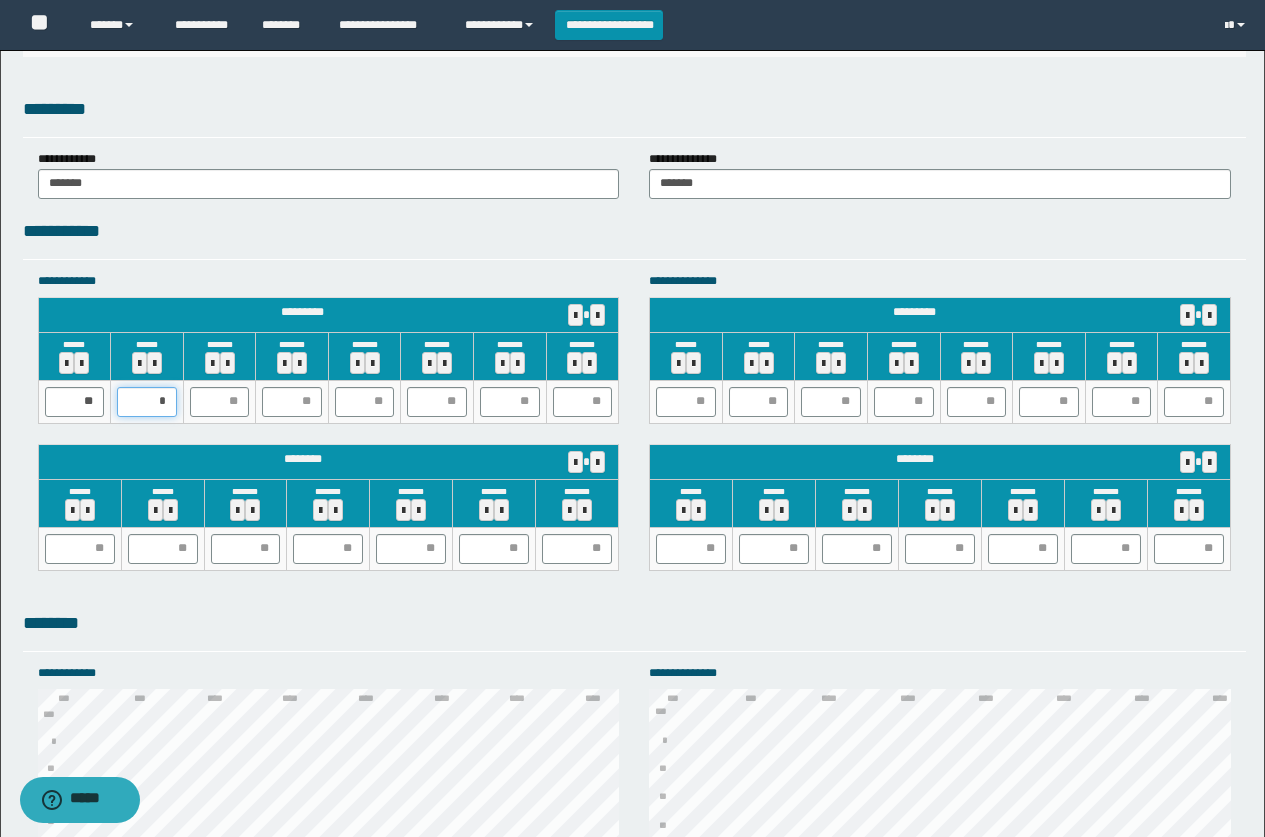 type on "**" 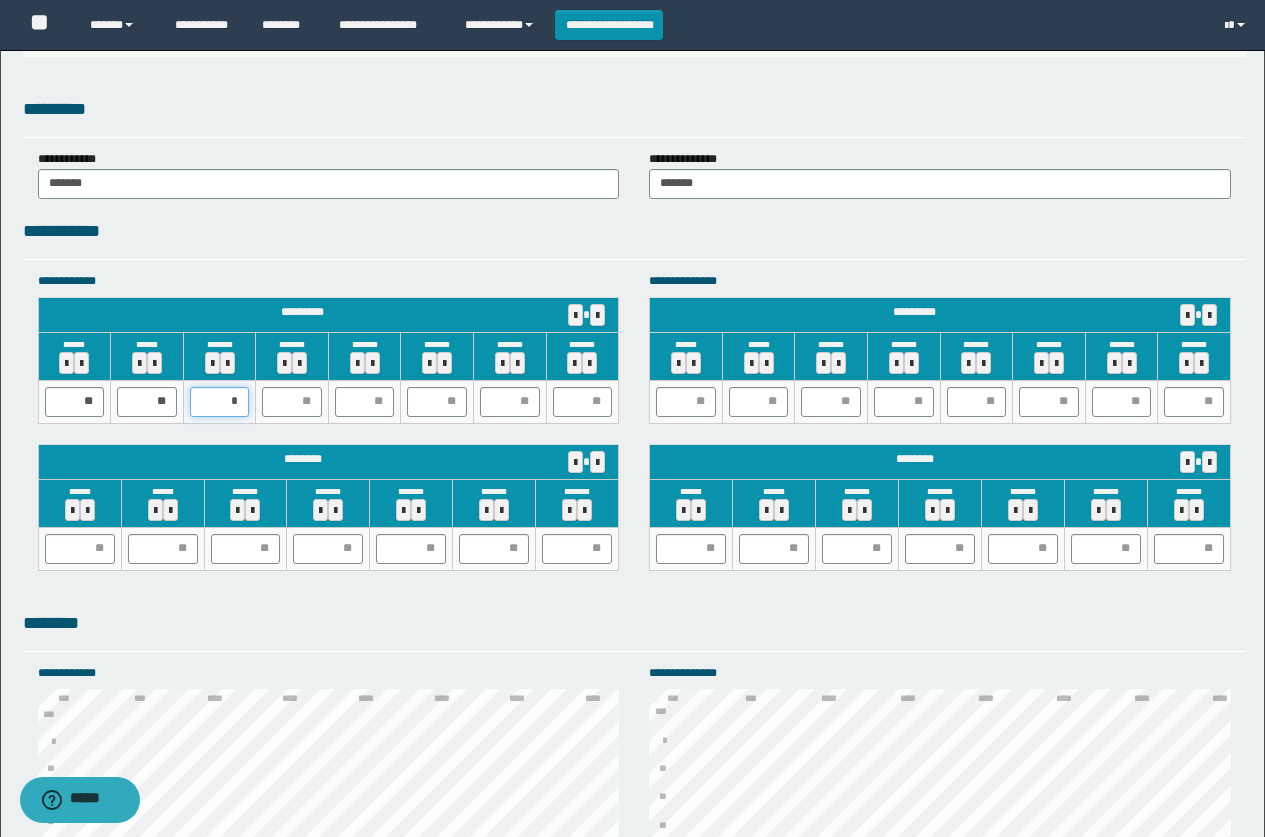 type on "**" 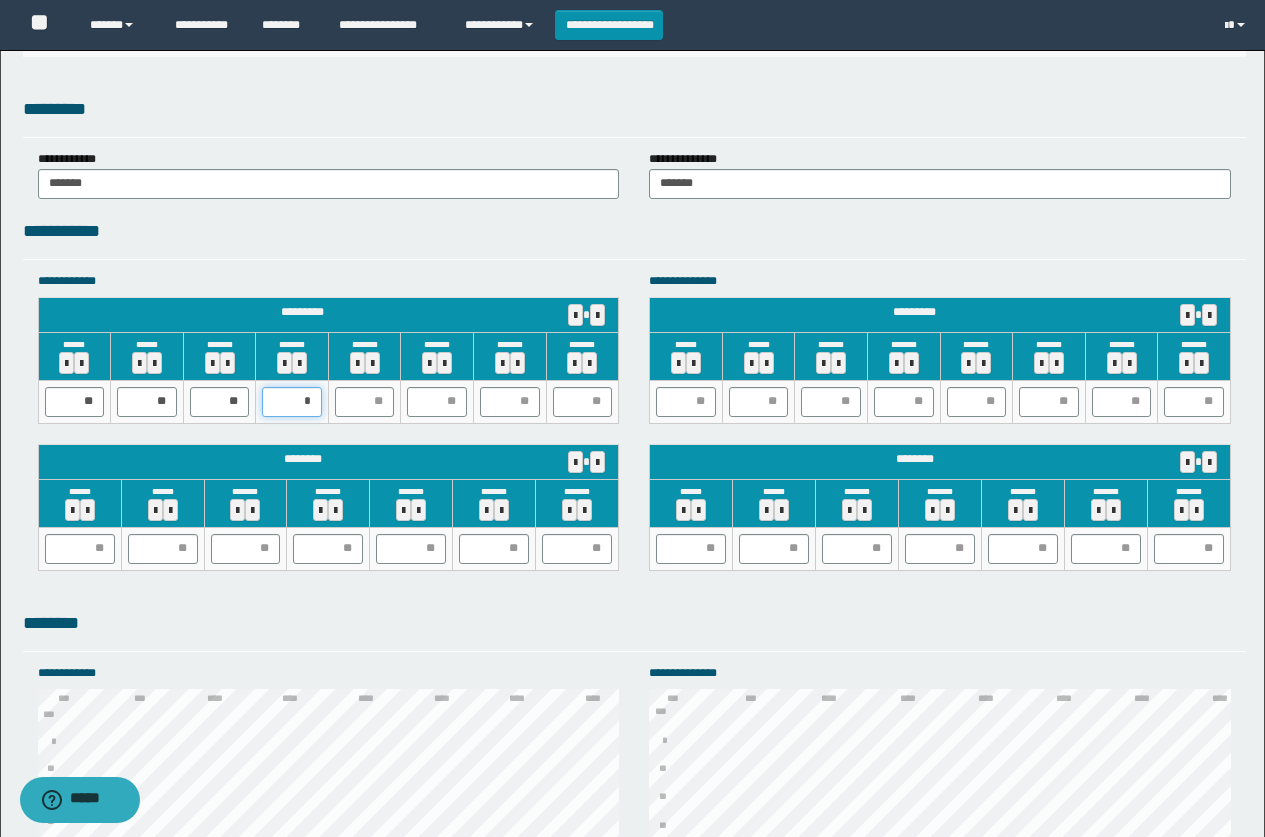 type on "**" 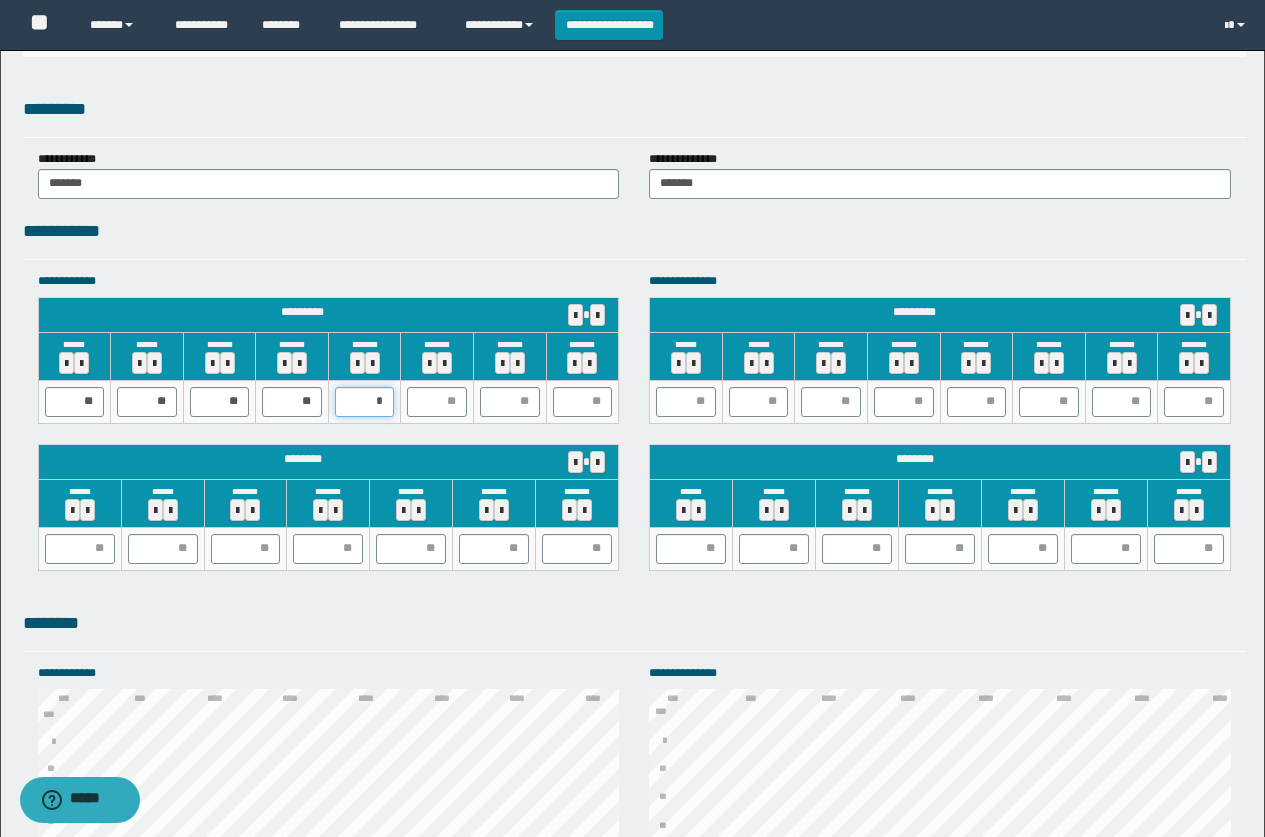 type on "**" 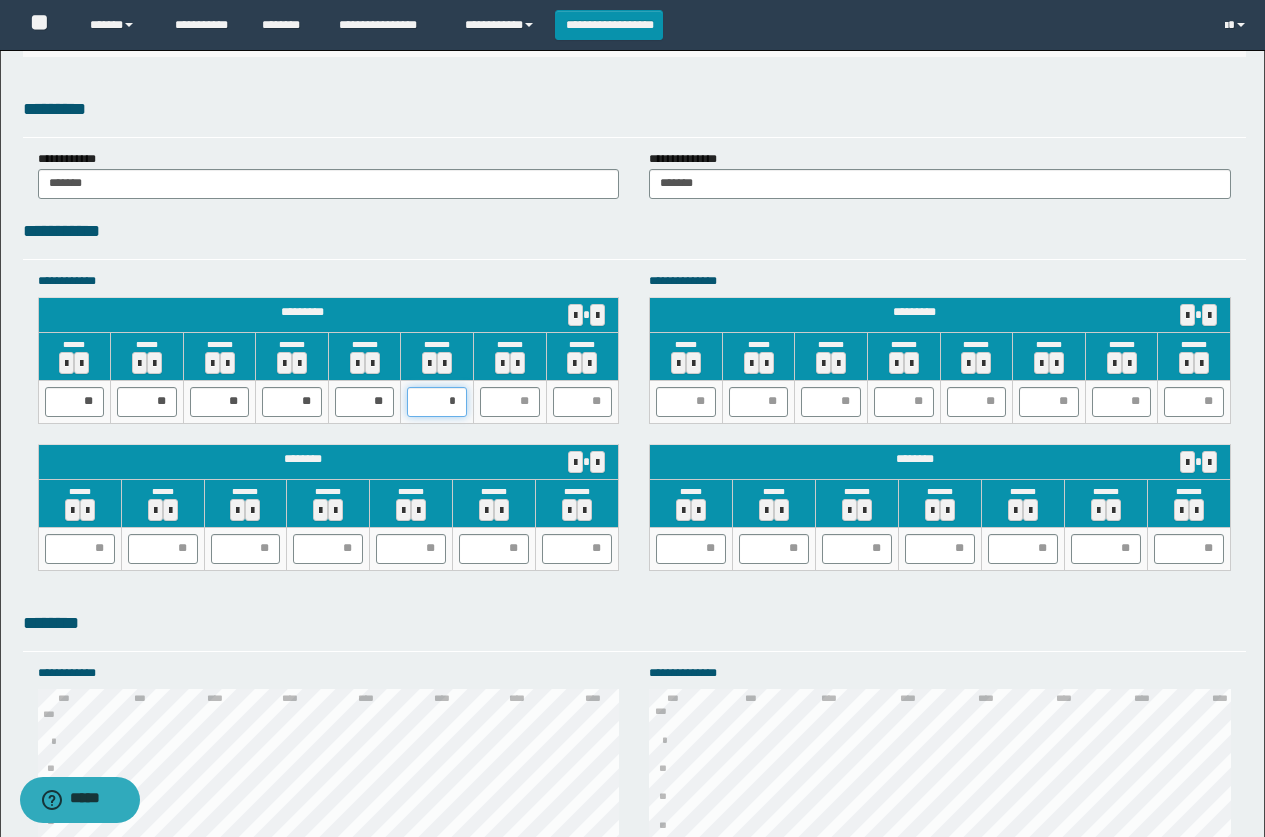 type on "**" 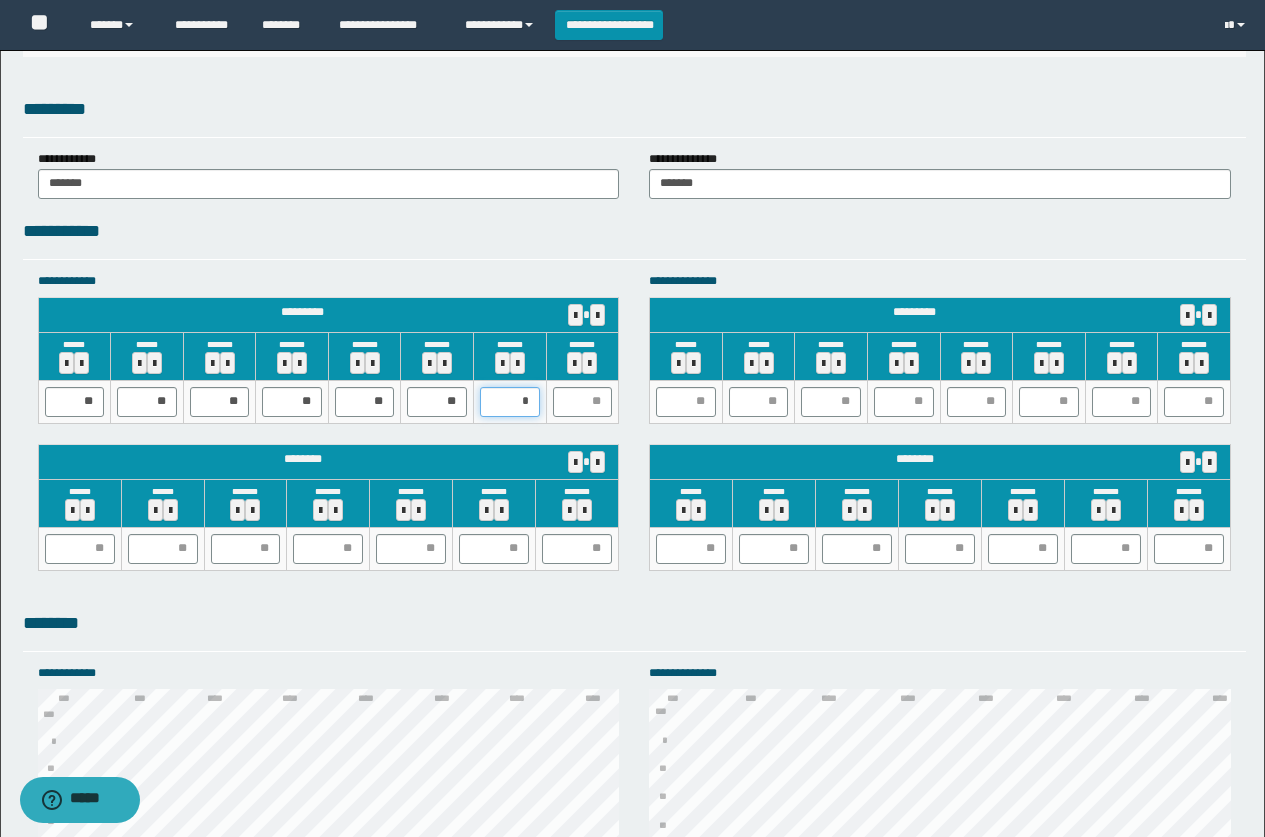 type on "**" 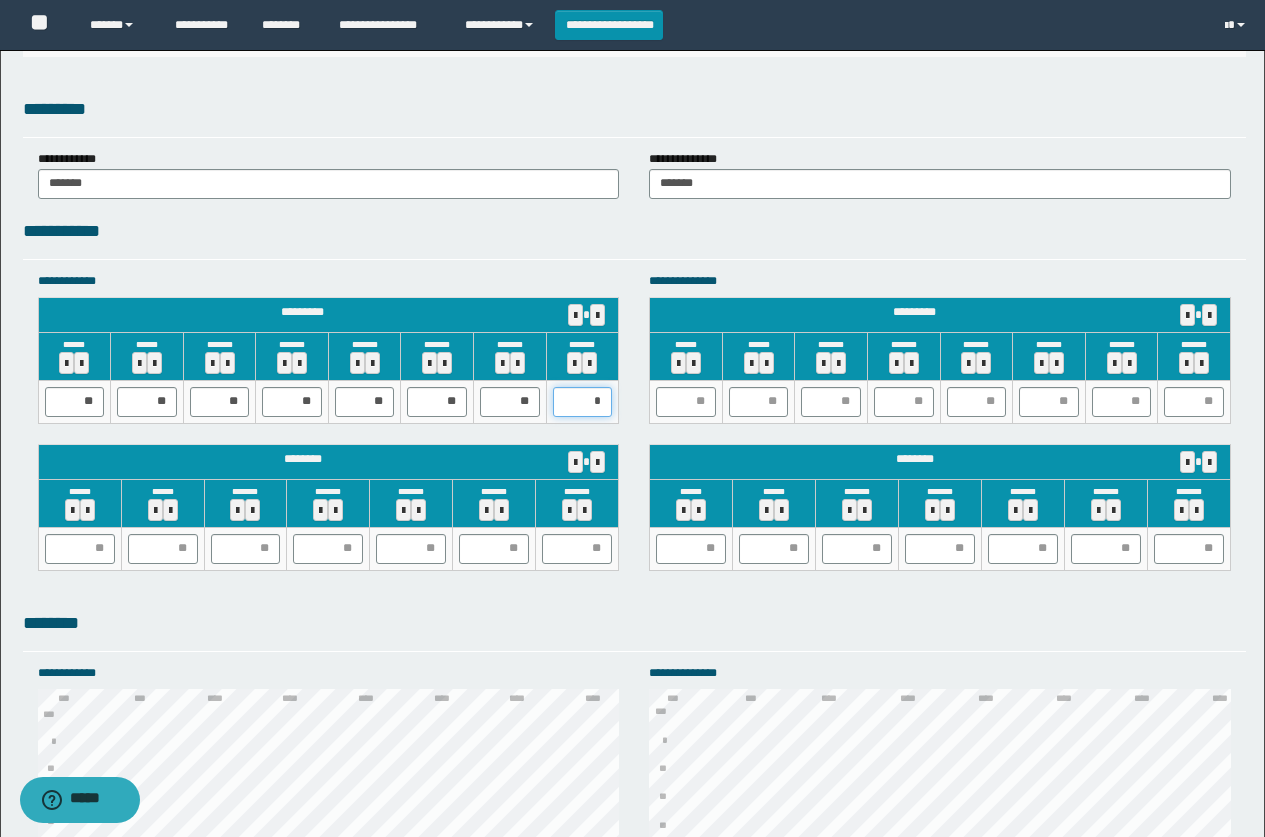 type on "**" 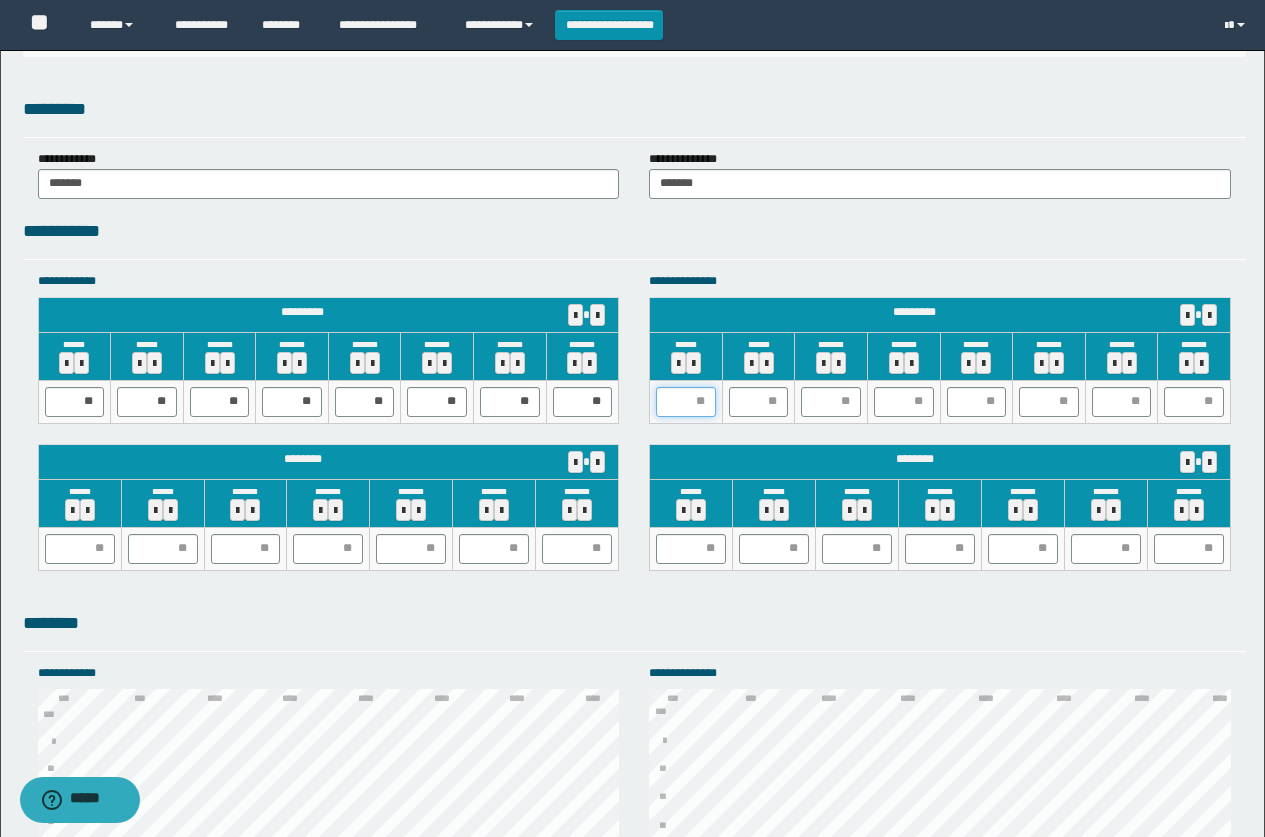 drag, startPoint x: 676, startPoint y: 407, endPoint x: 613, endPoint y: 401, distance: 63.28507 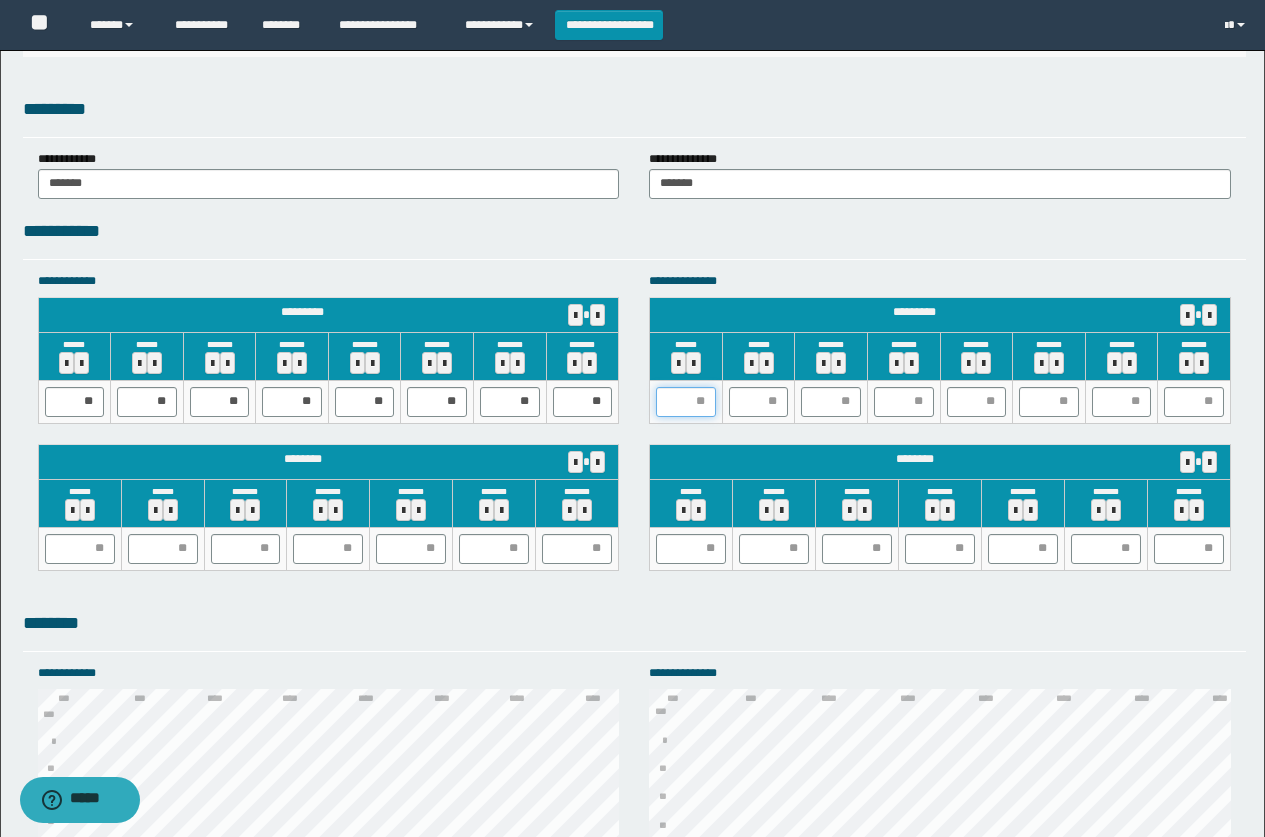 click on "**********" at bounding box center [634, 431] 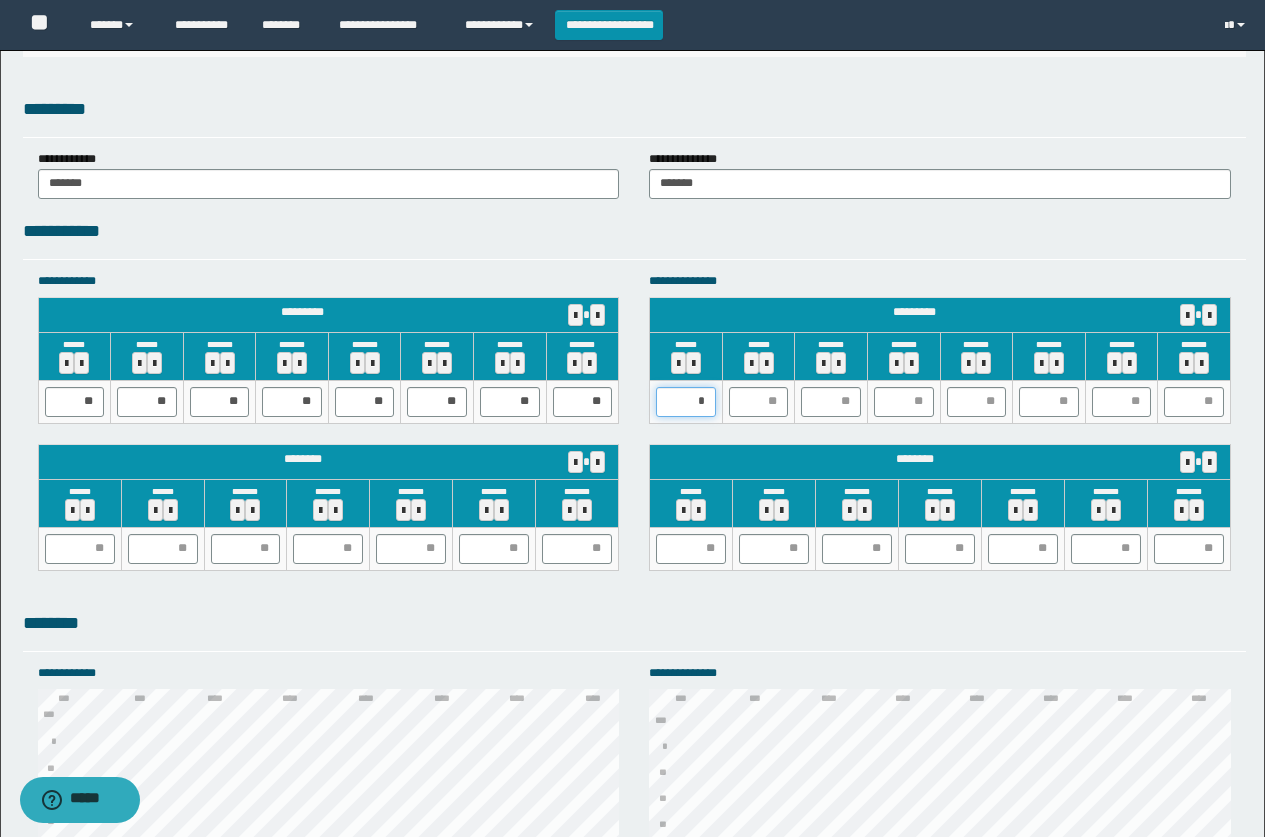 type on "**" 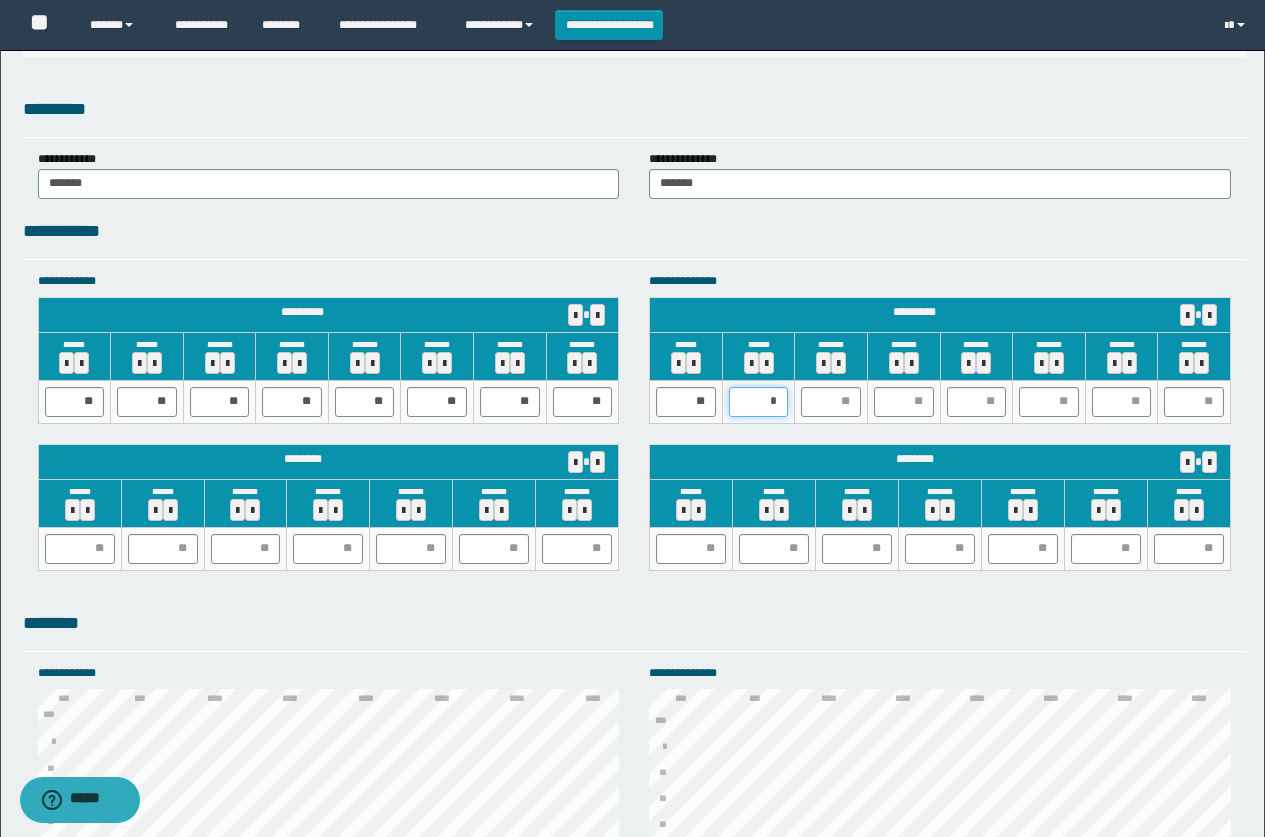 type on "**" 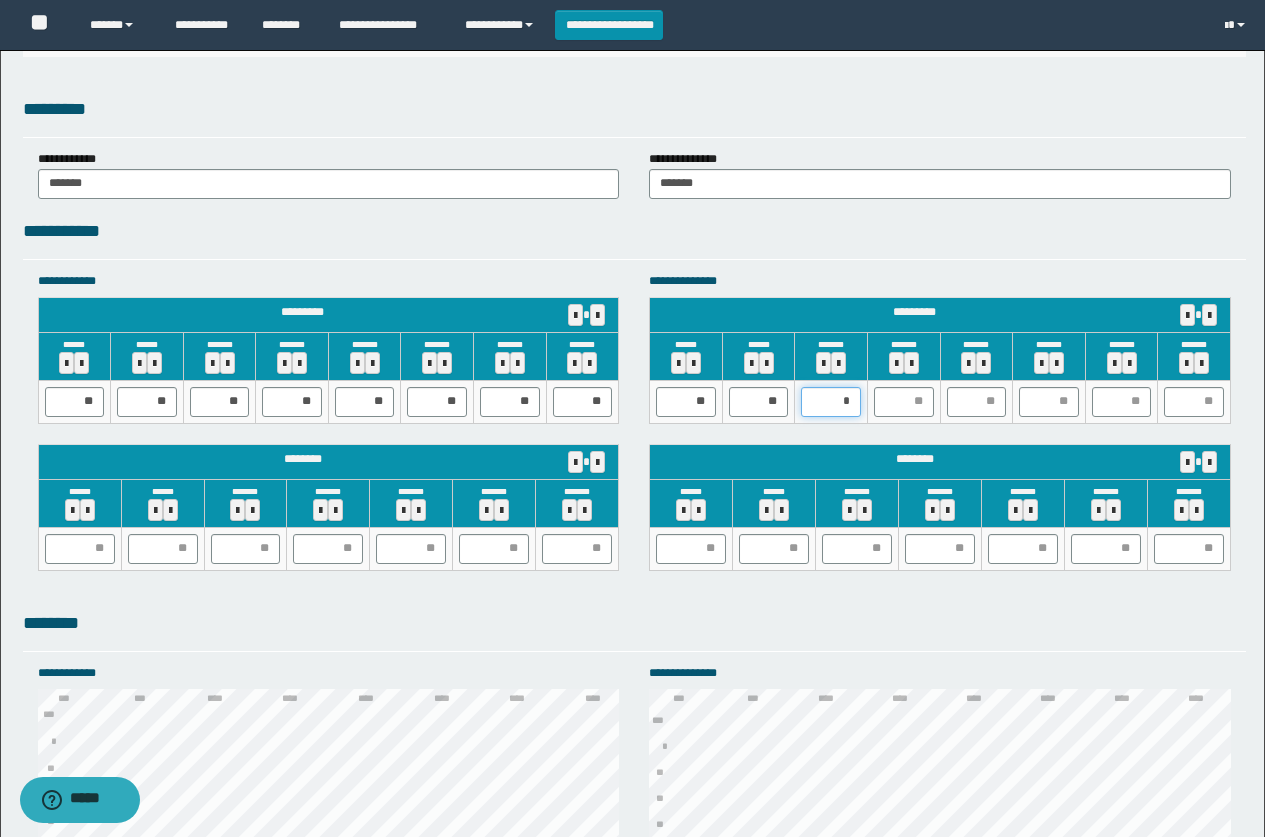 type on "**" 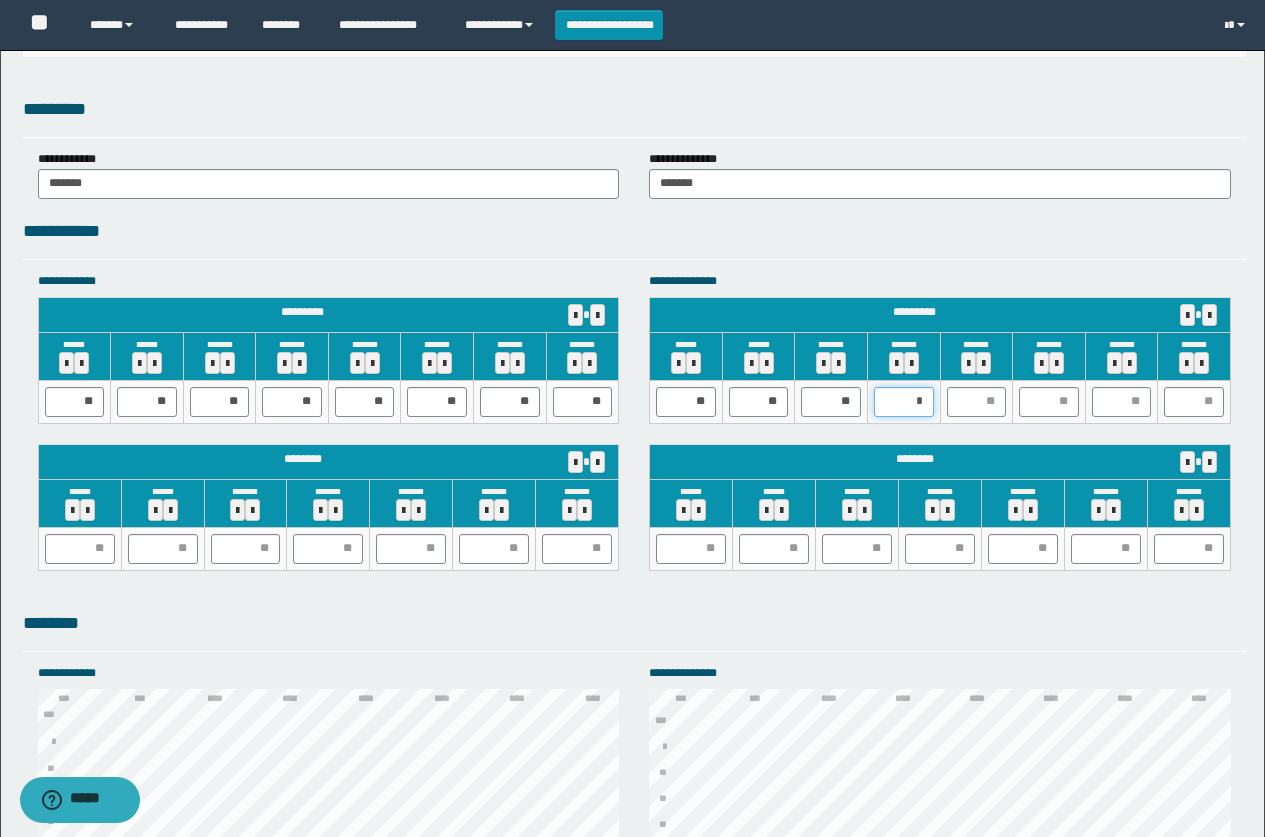 type on "**" 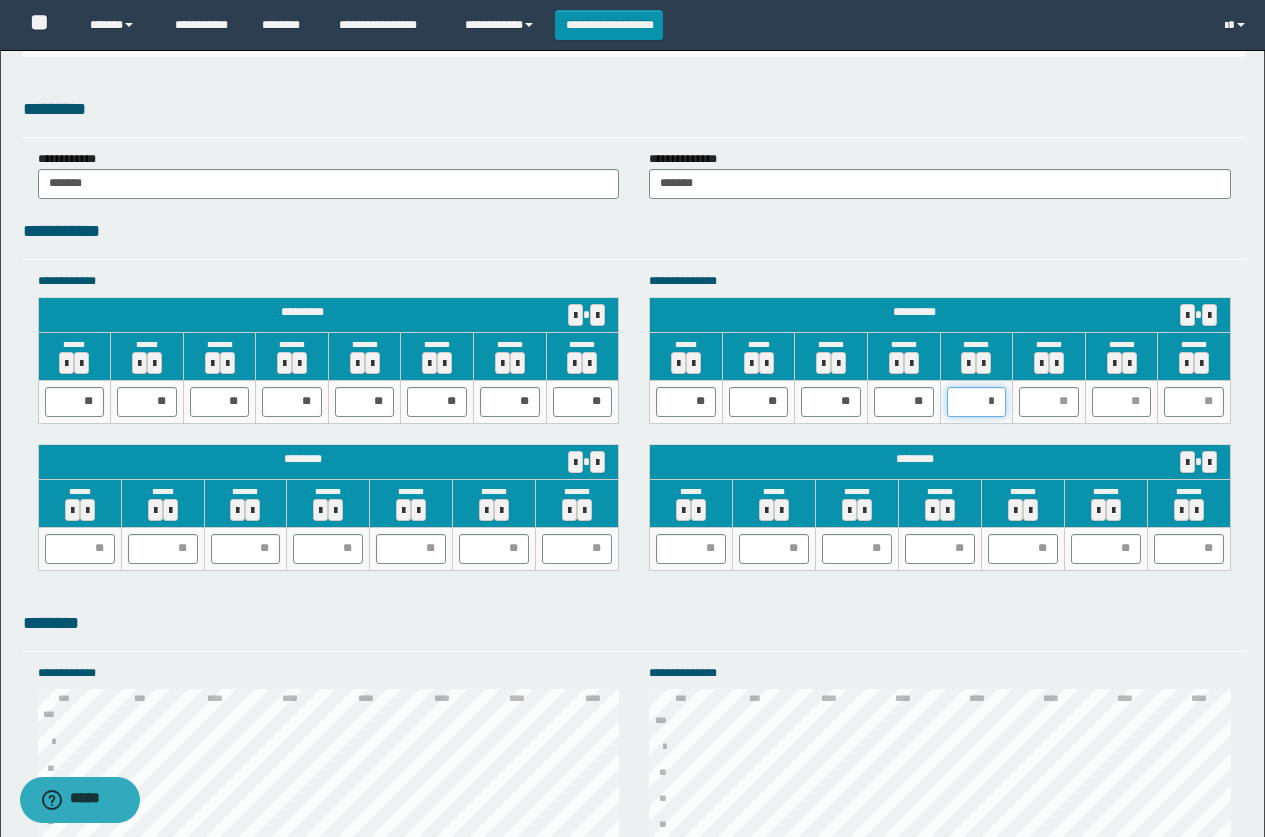 type on "**" 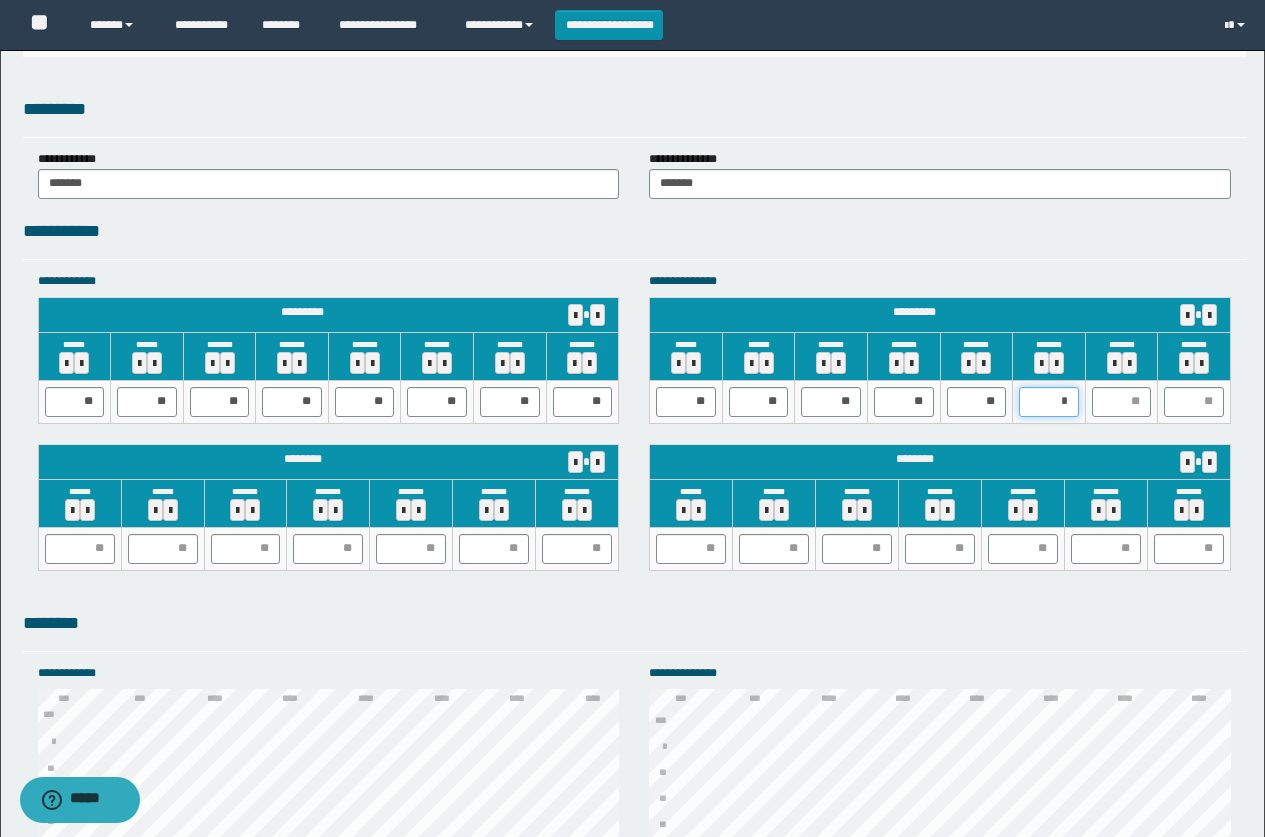 type on "**" 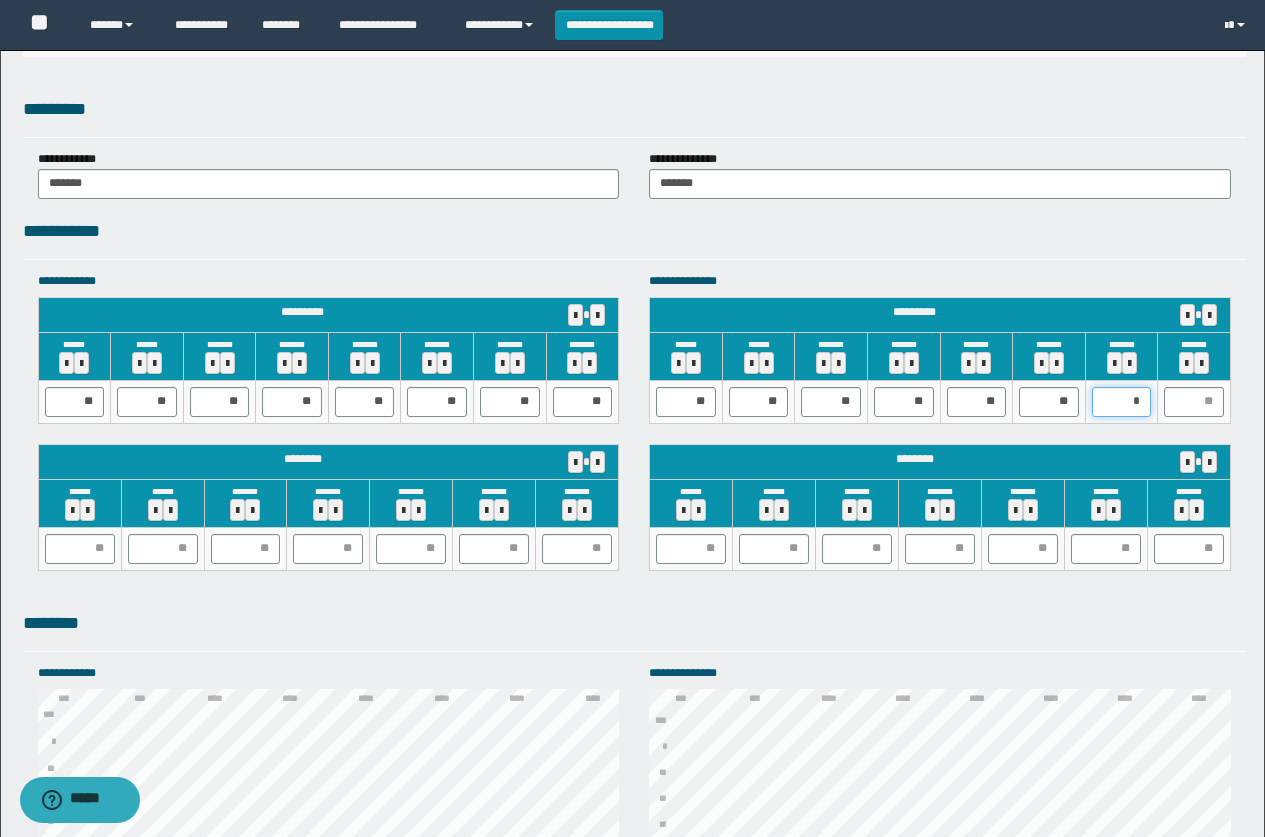 type on "**" 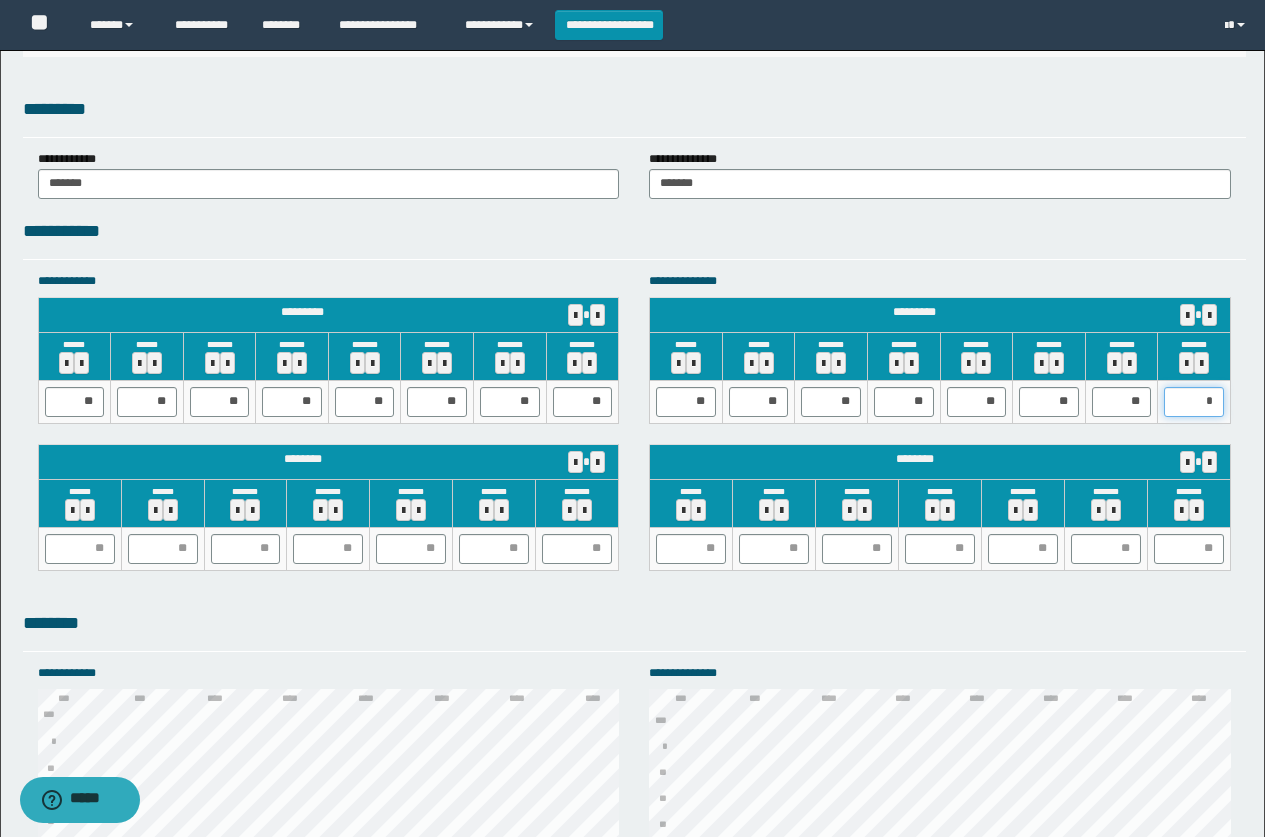 type on "**" 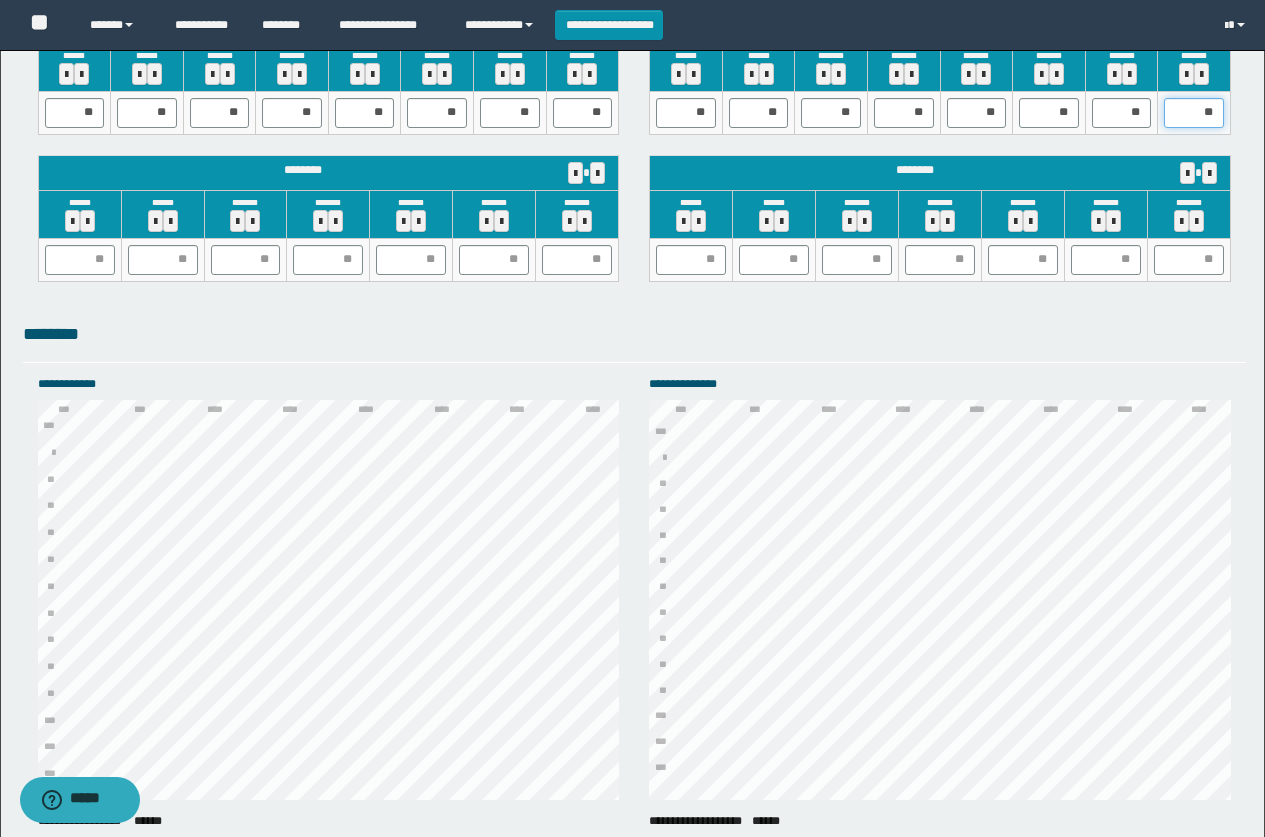 scroll, scrollTop: 2300, scrollLeft: 0, axis: vertical 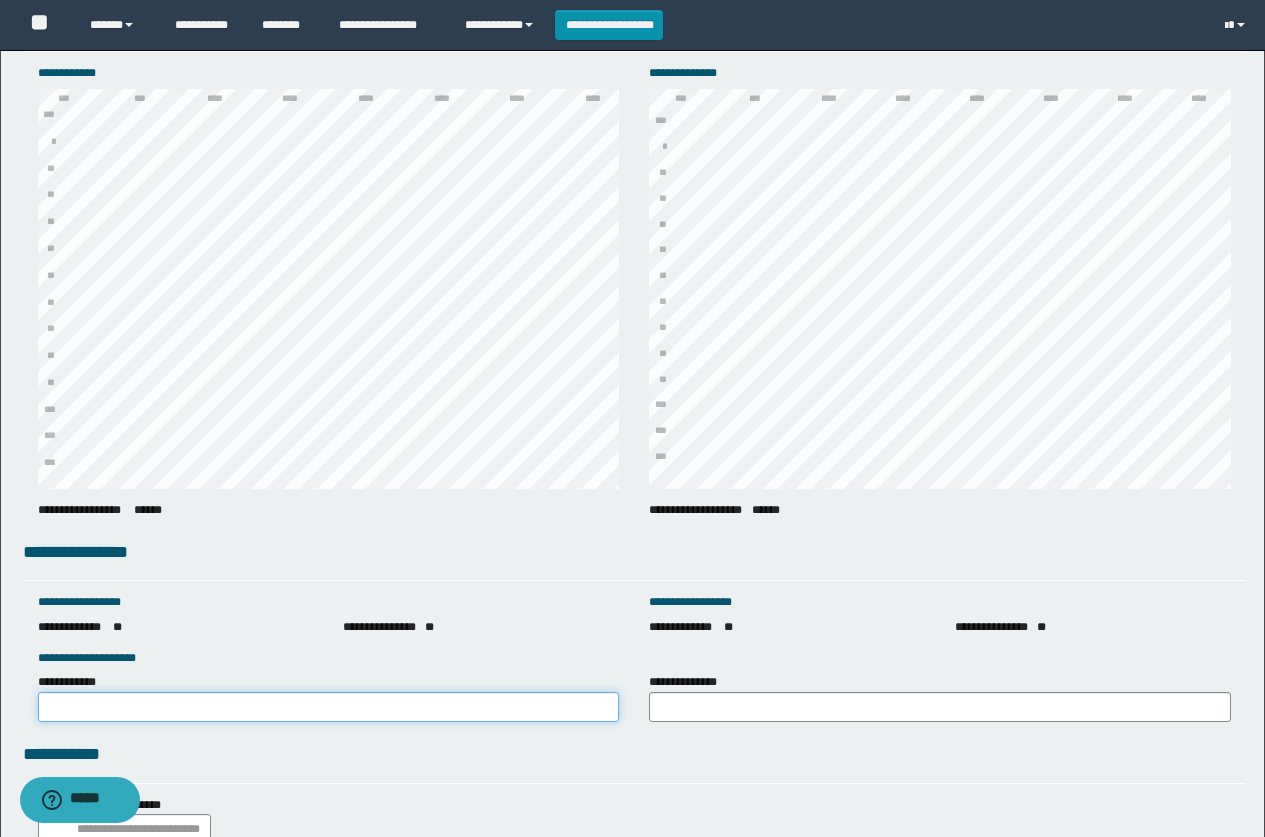 click on "**********" at bounding box center (329, 707) 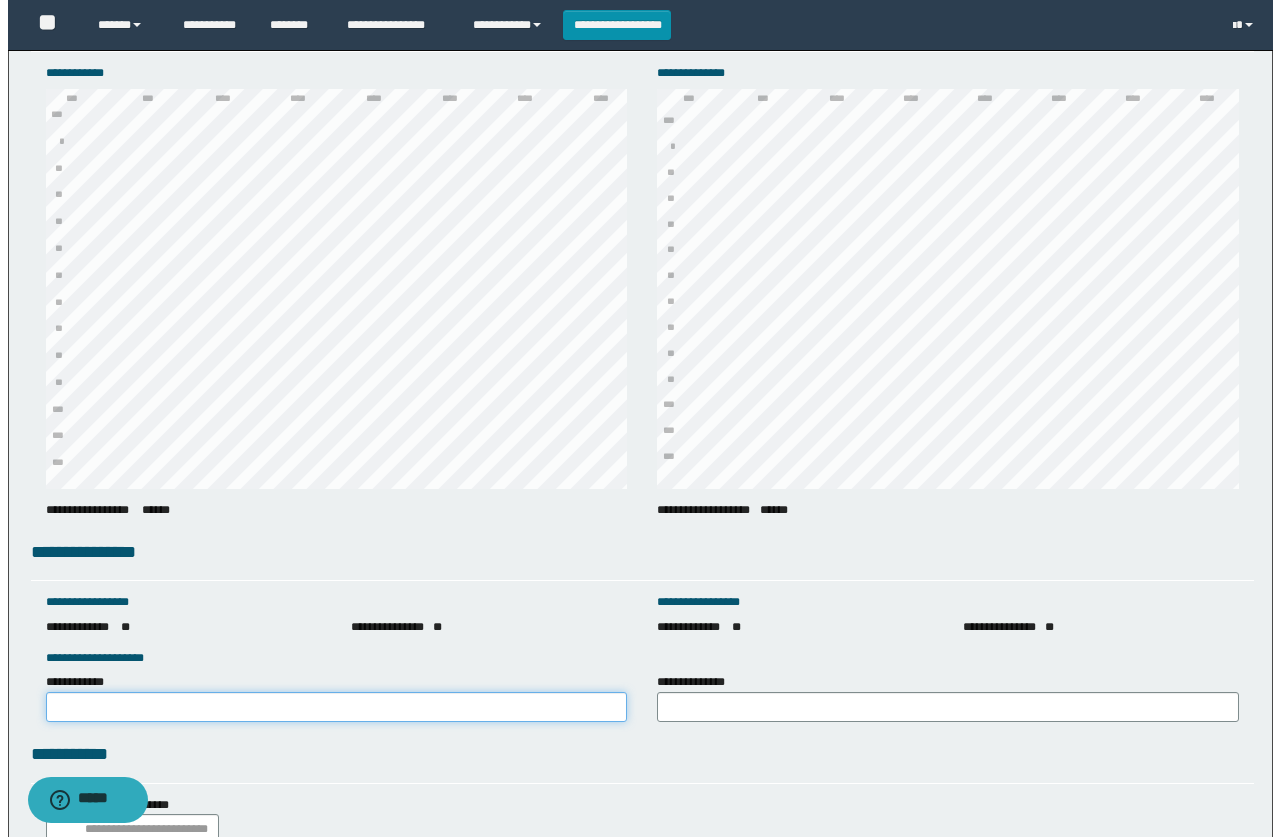 scroll, scrollTop: 2616, scrollLeft: 0, axis: vertical 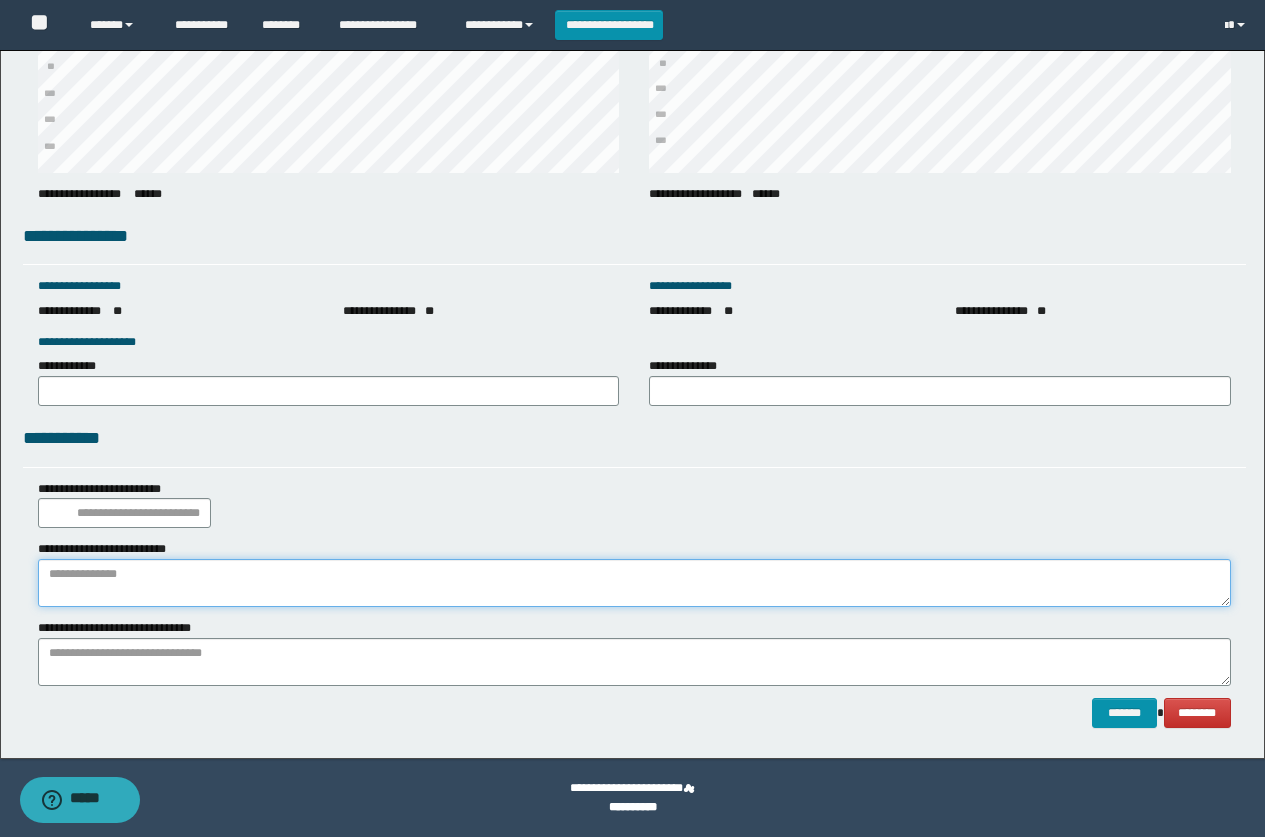 click at bounding box center (634, 583) 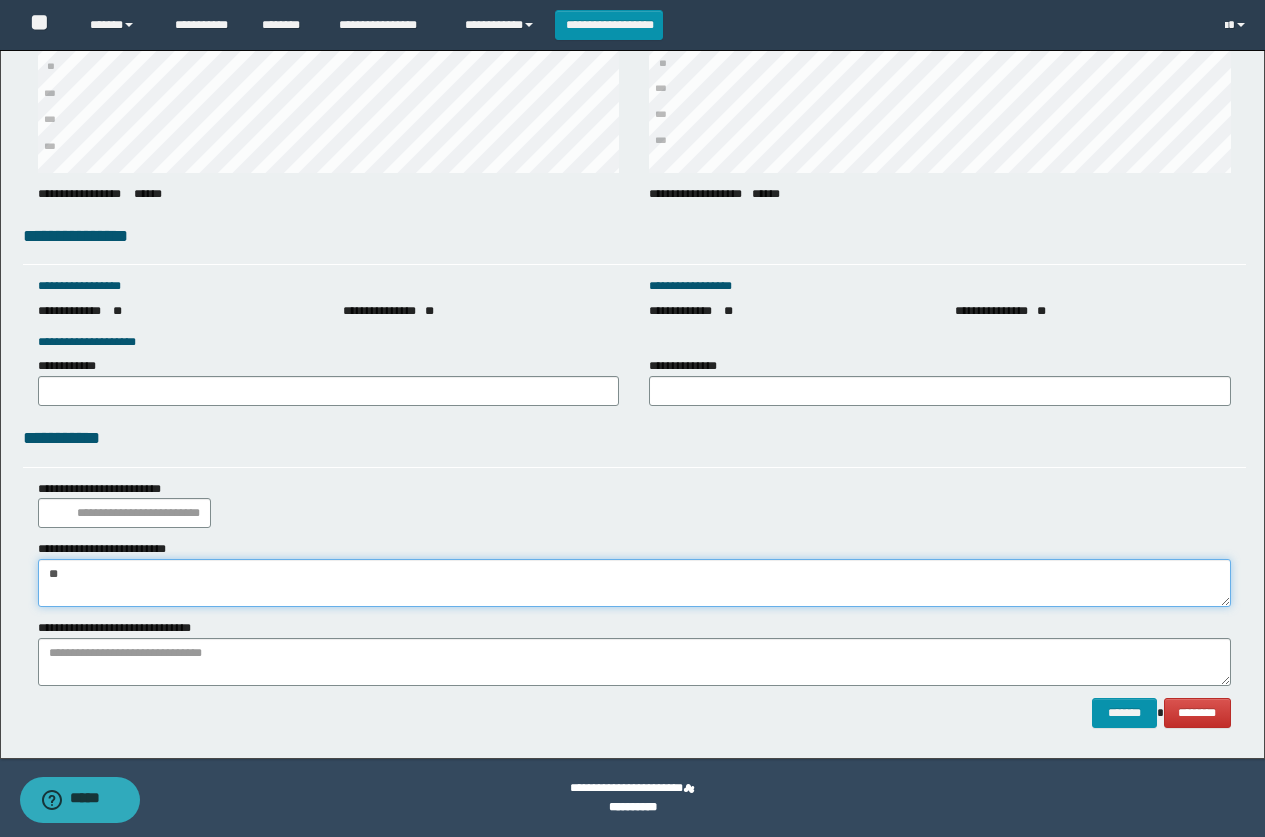 type on "*" 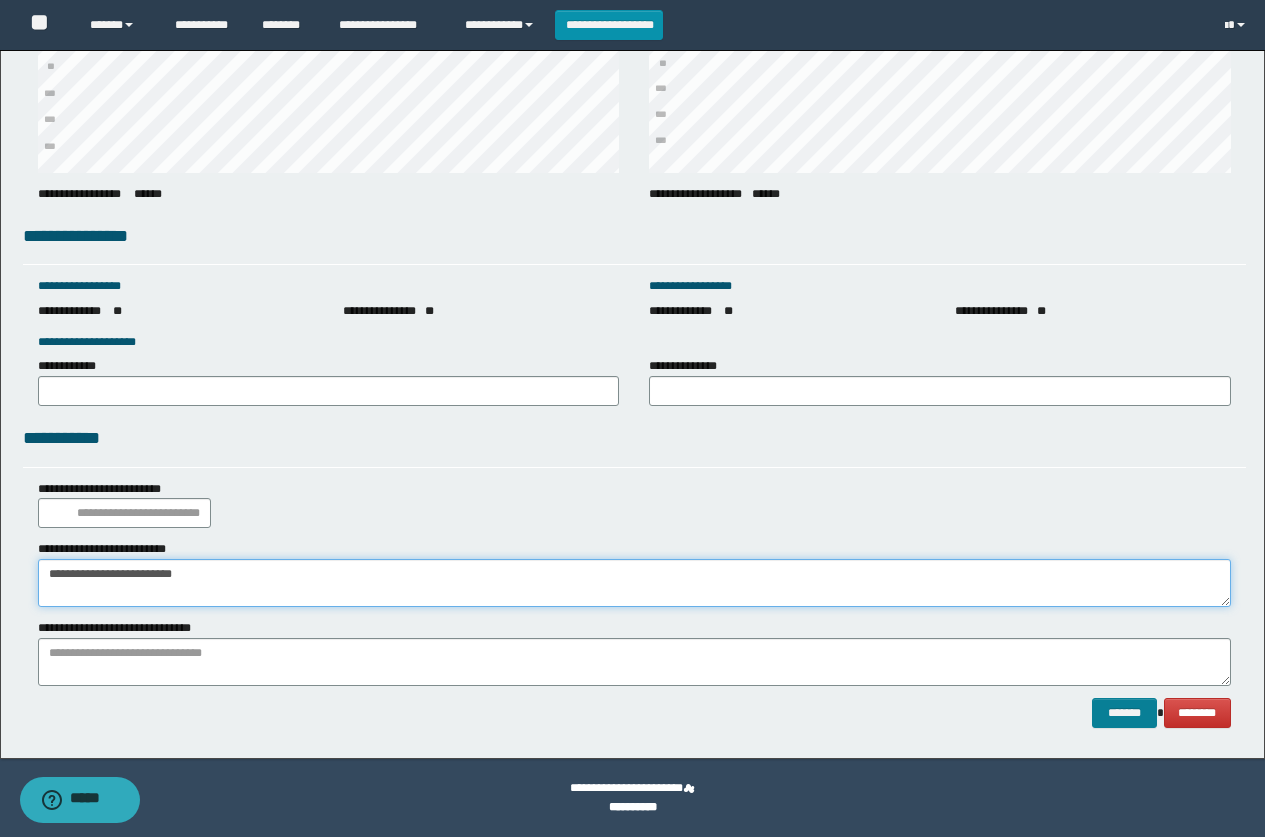 type on "**********" 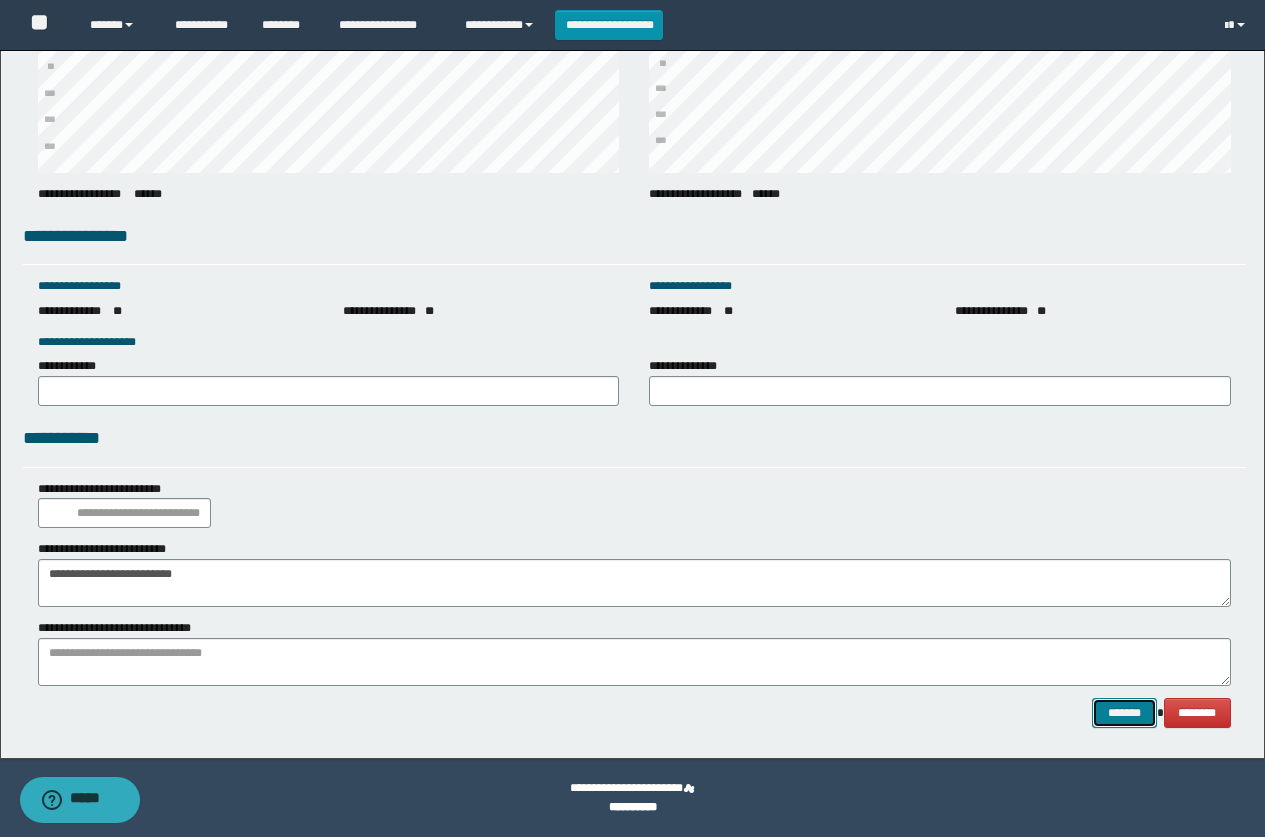 click on "*******" at bounding box center [1124, 713] 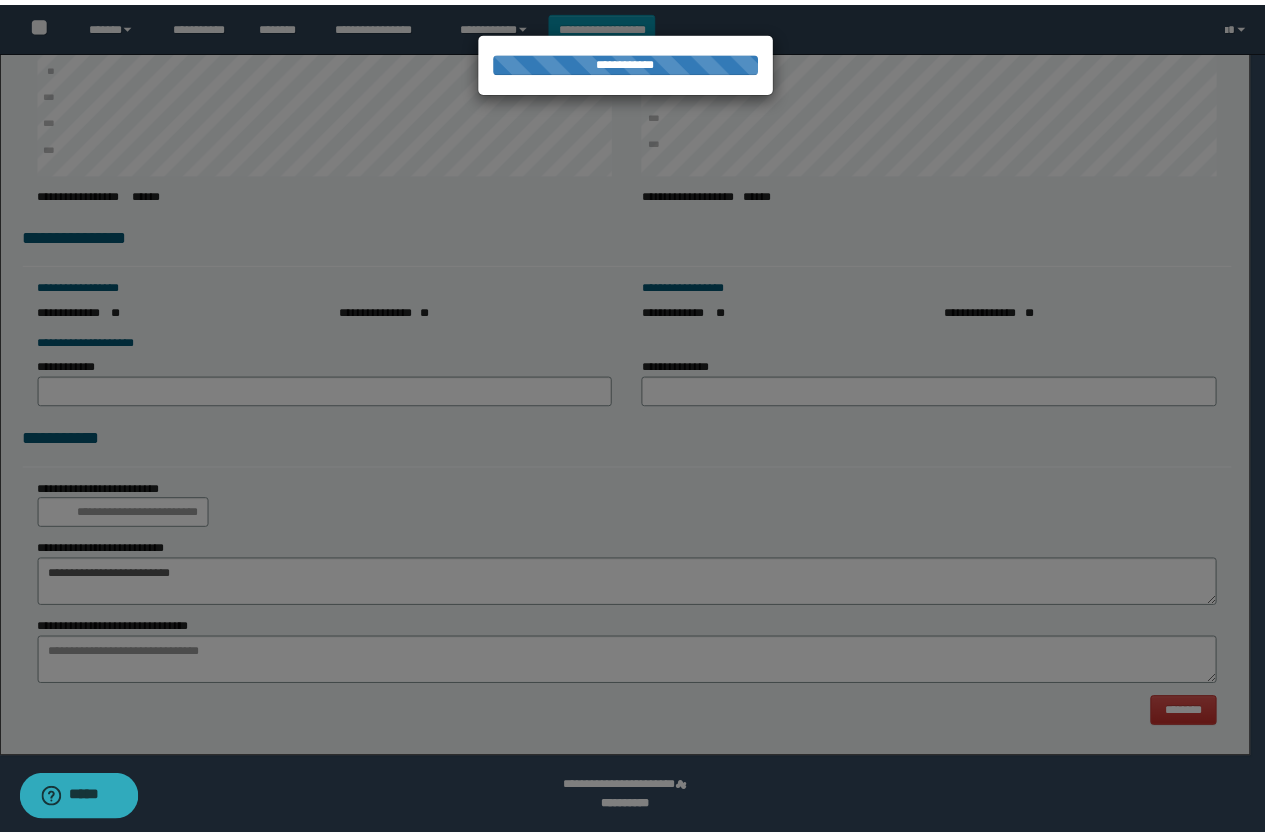 scroll, scrollTop: 0, scrollLeft: 0, axis: both 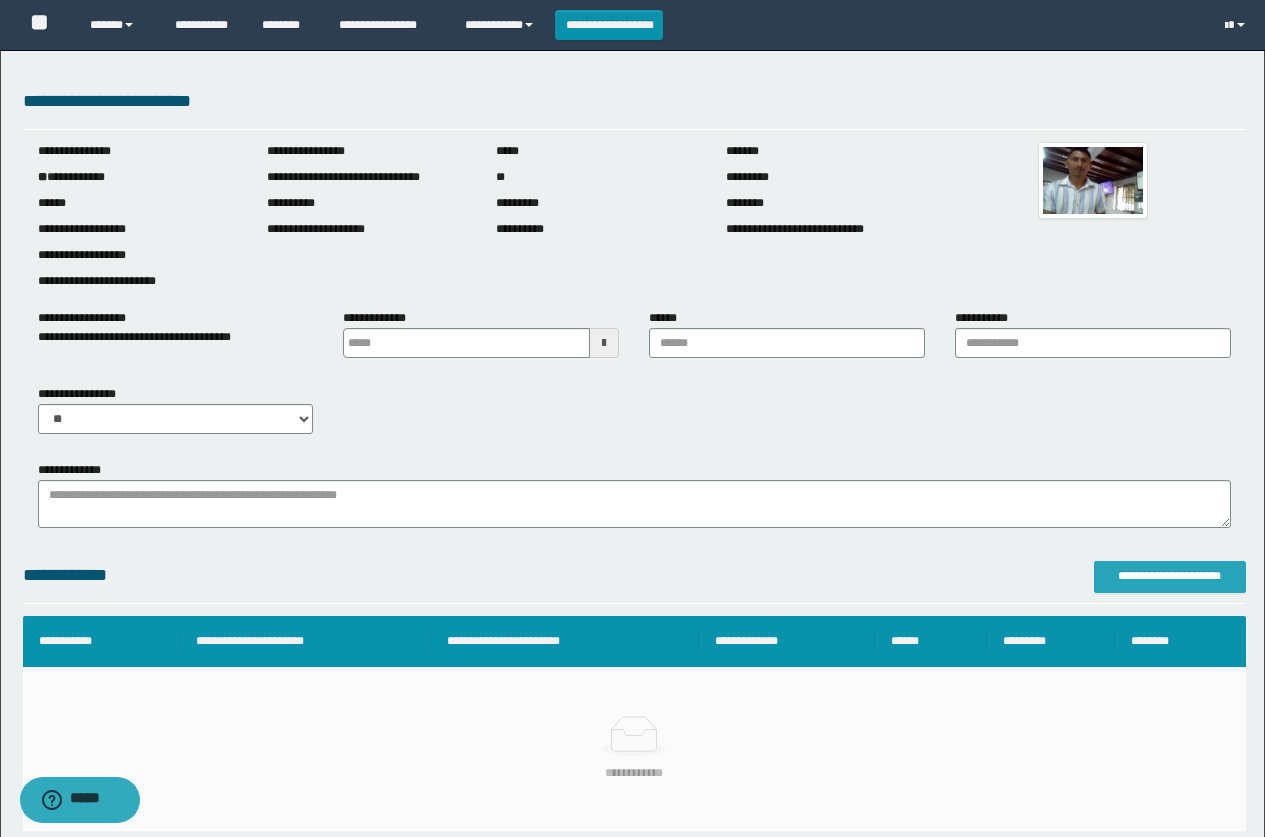 click on "**********" at bounding box center [1170, 576] 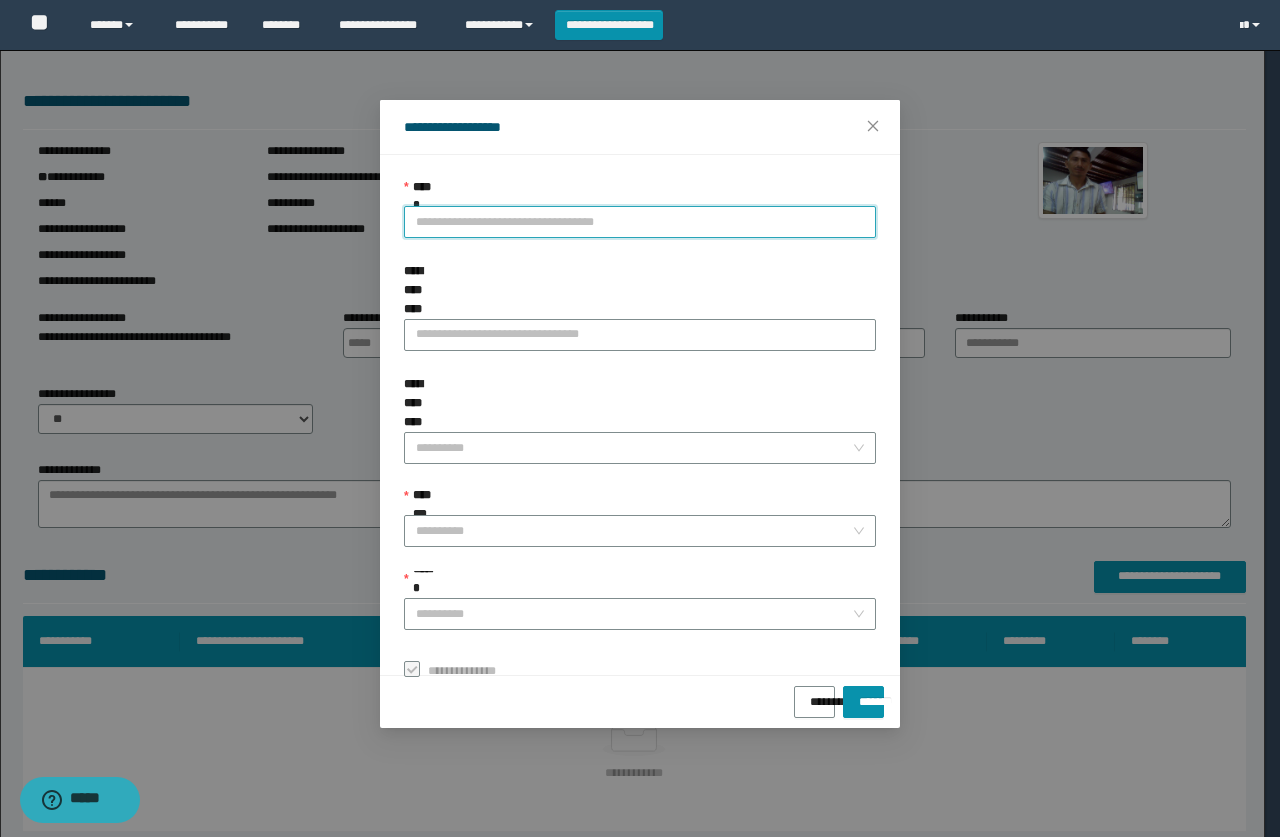 click on "**********" at bounding box center [640, 222] 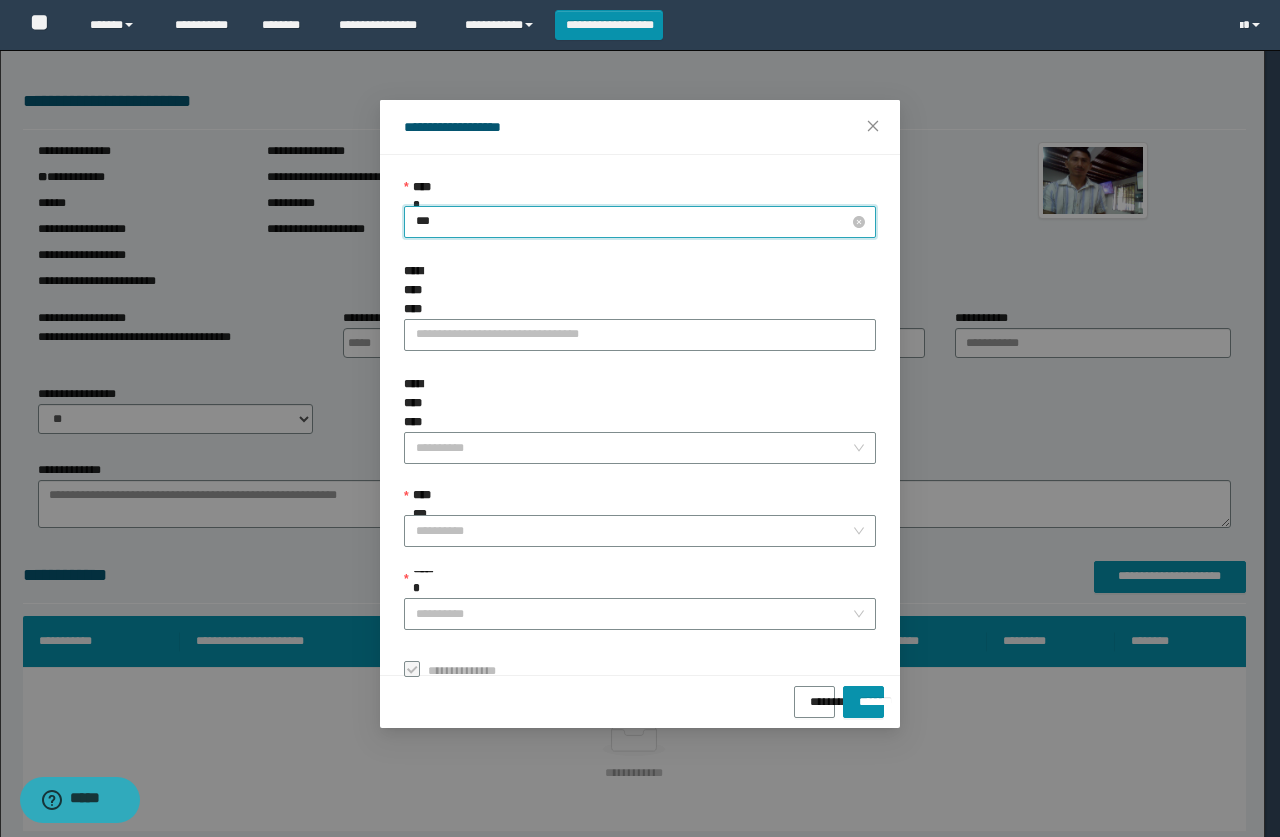 type on "****" 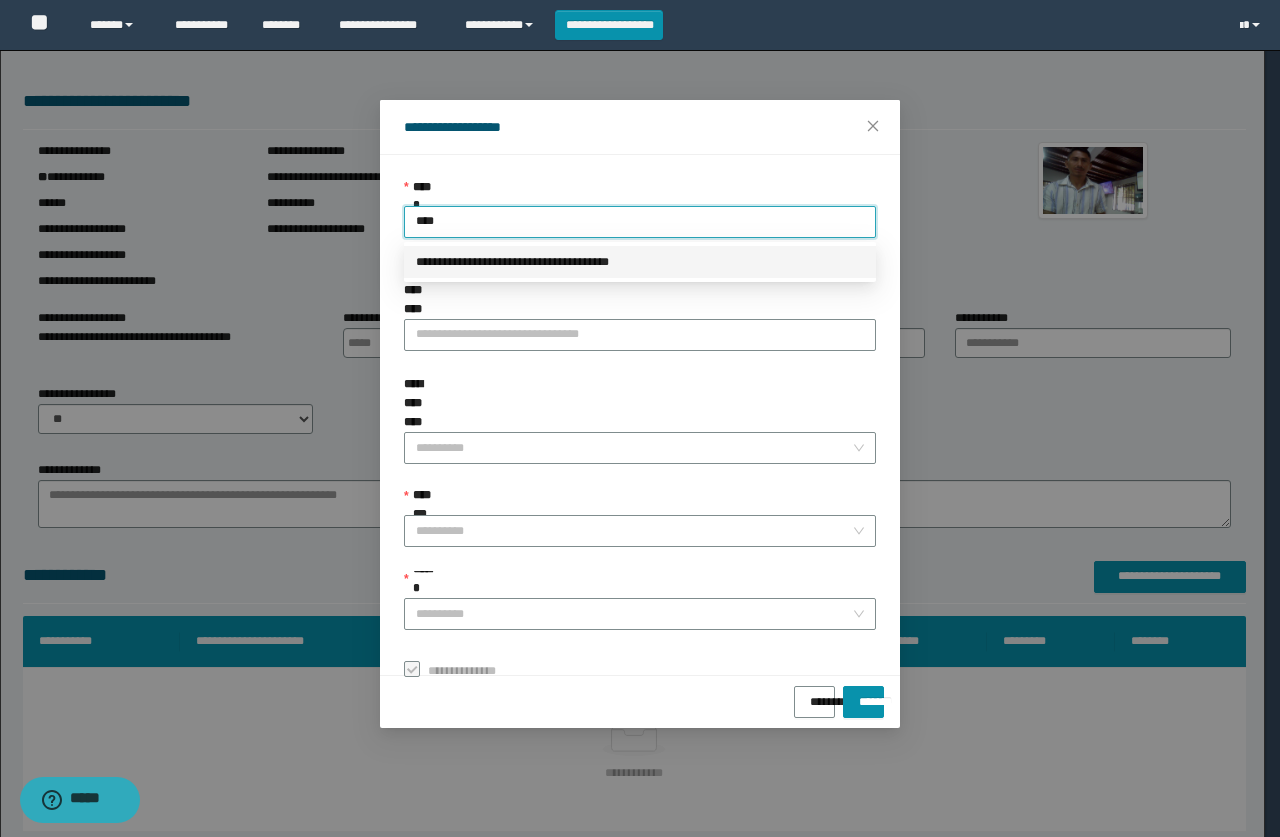 click on "**********" at bounding box center (640, 262) 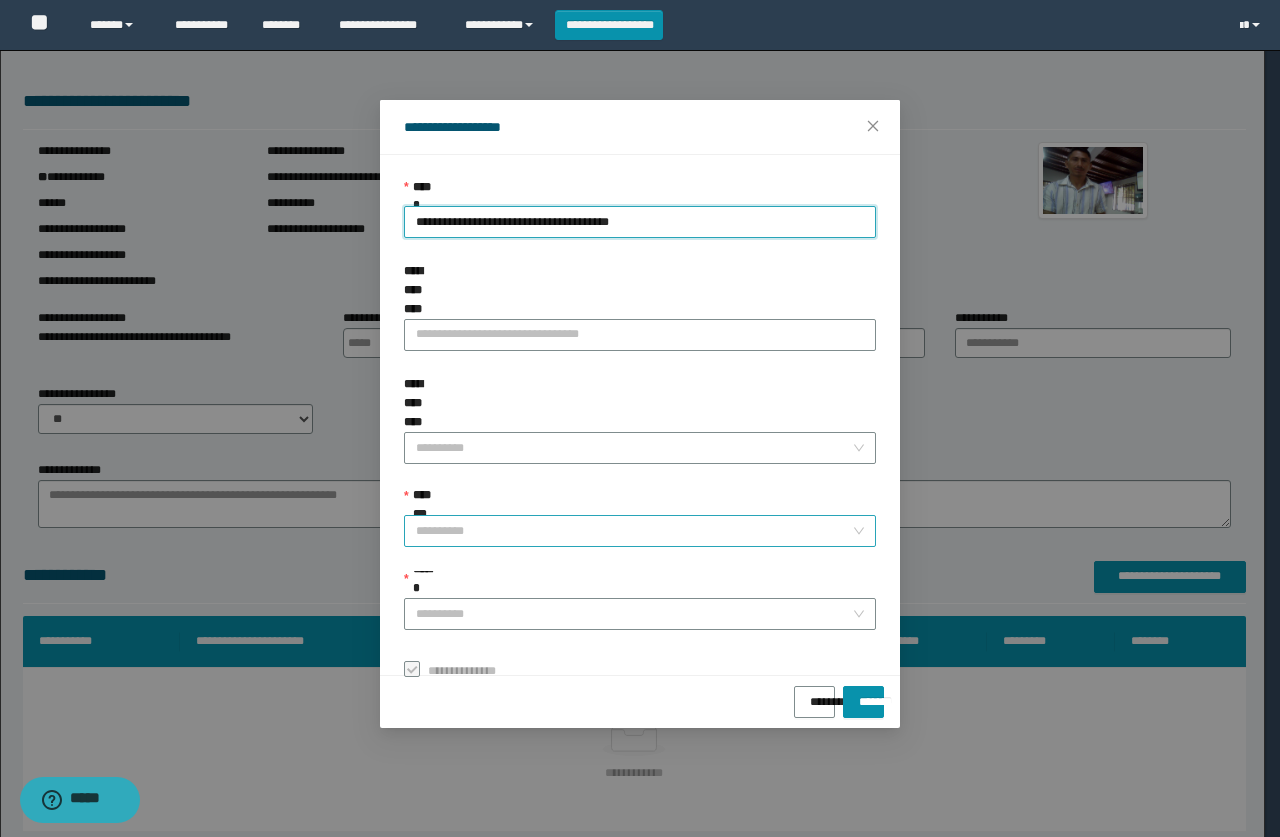 click on "**********" at bounding box center (634, 531) 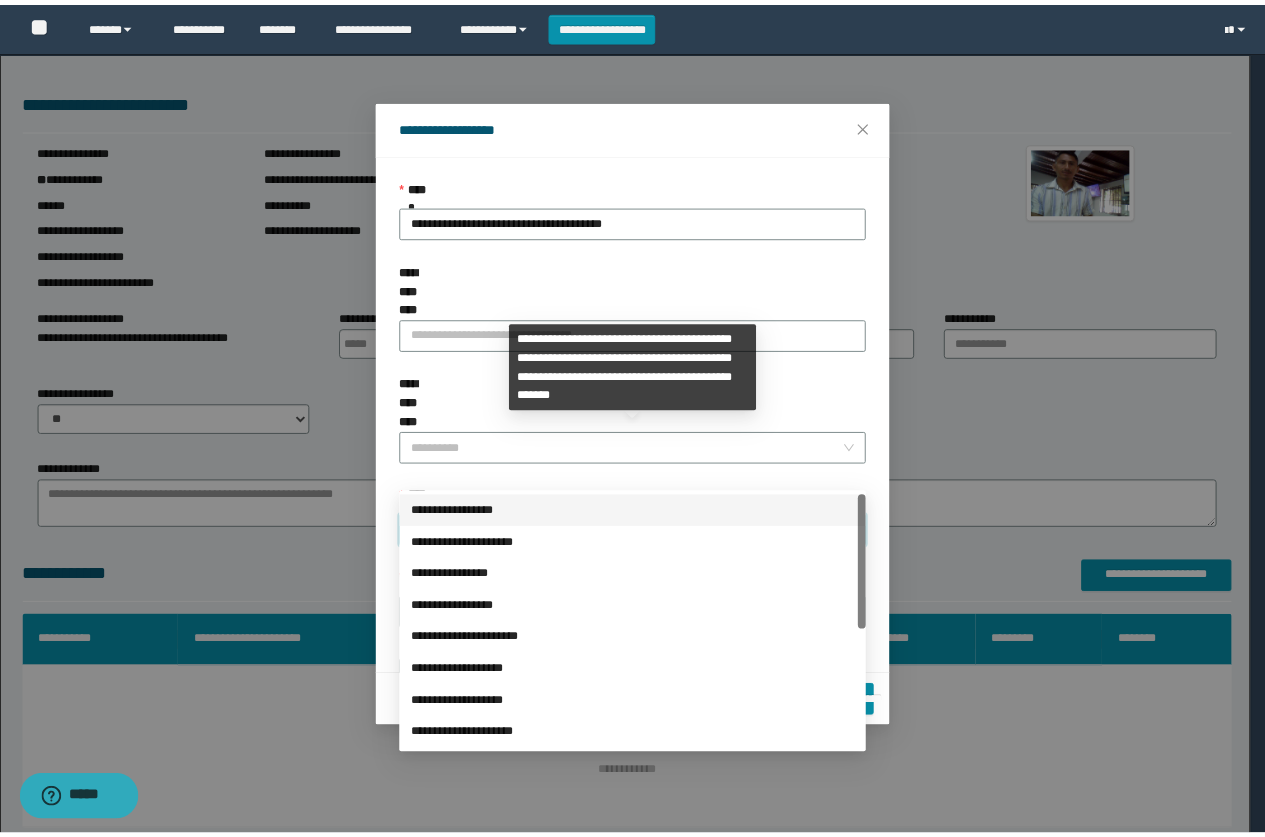 scroll, scrollTop: 224, scrollLeft: 0, axis: vertical 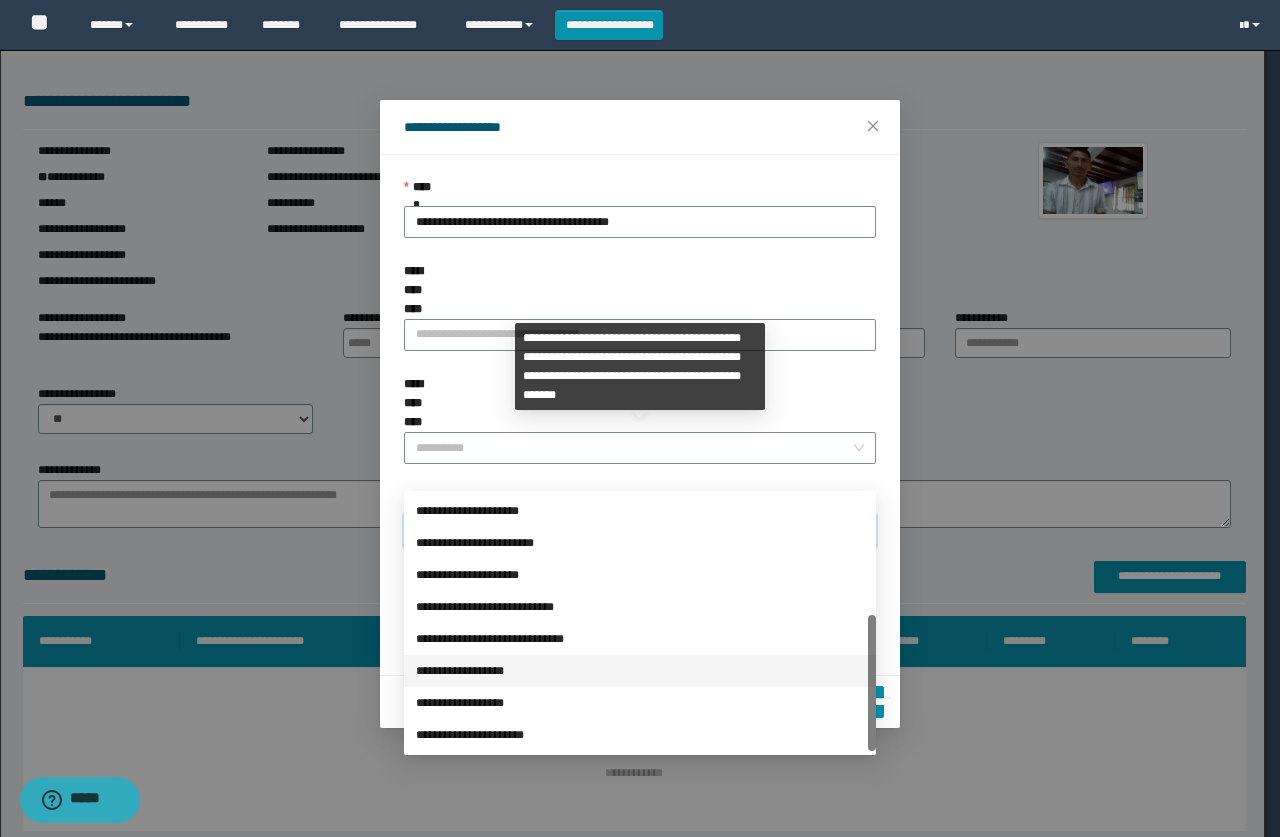 click on "**********" at bounding box center [640, 671] 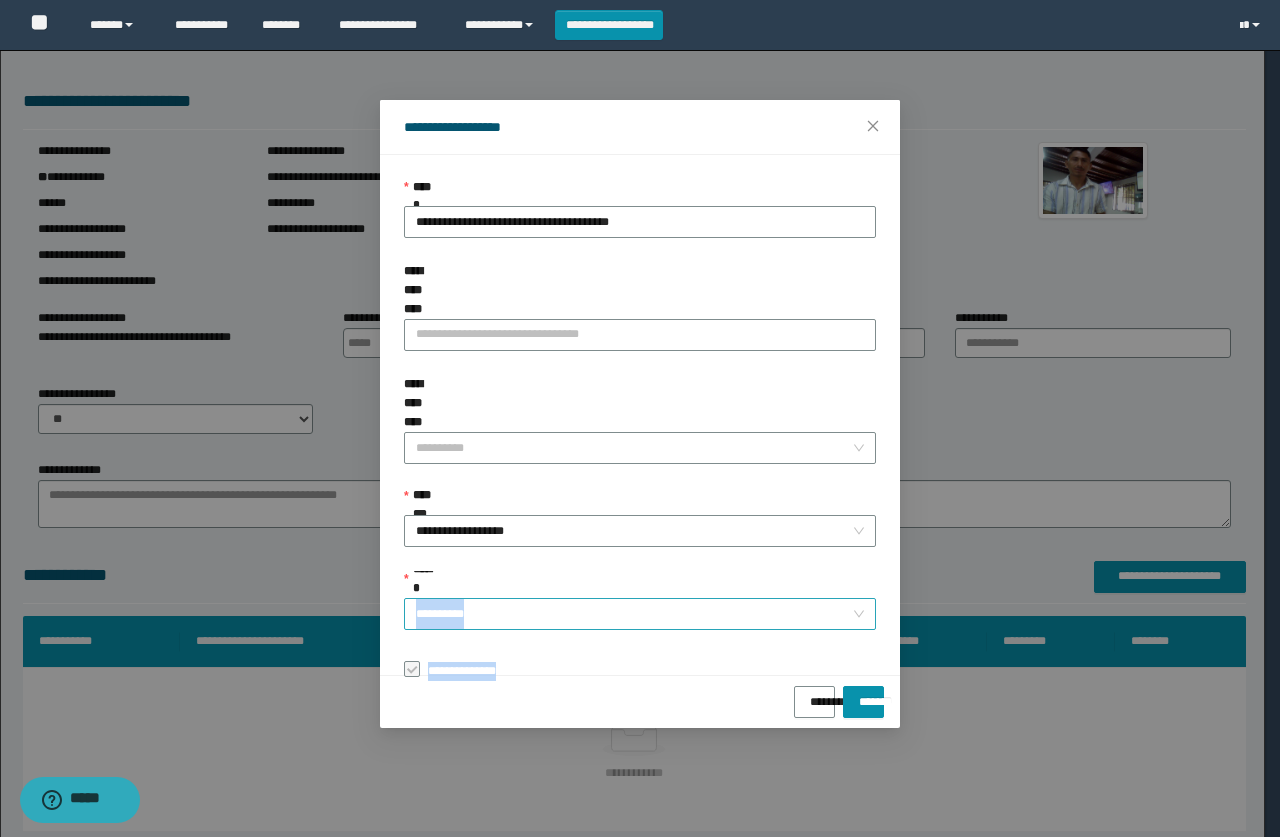 drag, startPoint x: 533, startPoint y: 572, endPoint x: 520, endPoint y: 551, distance: 24.698177 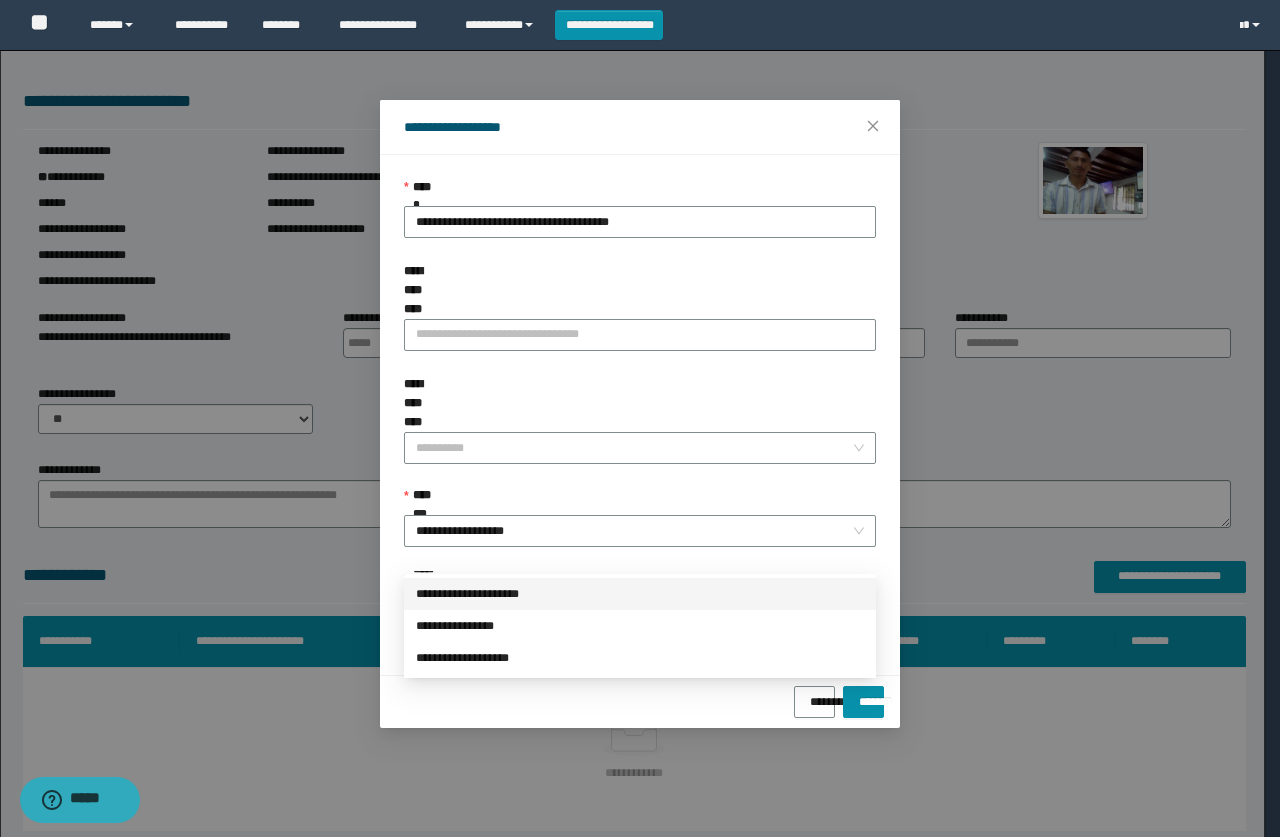 click on "**********" at bounding box center [640, 594] 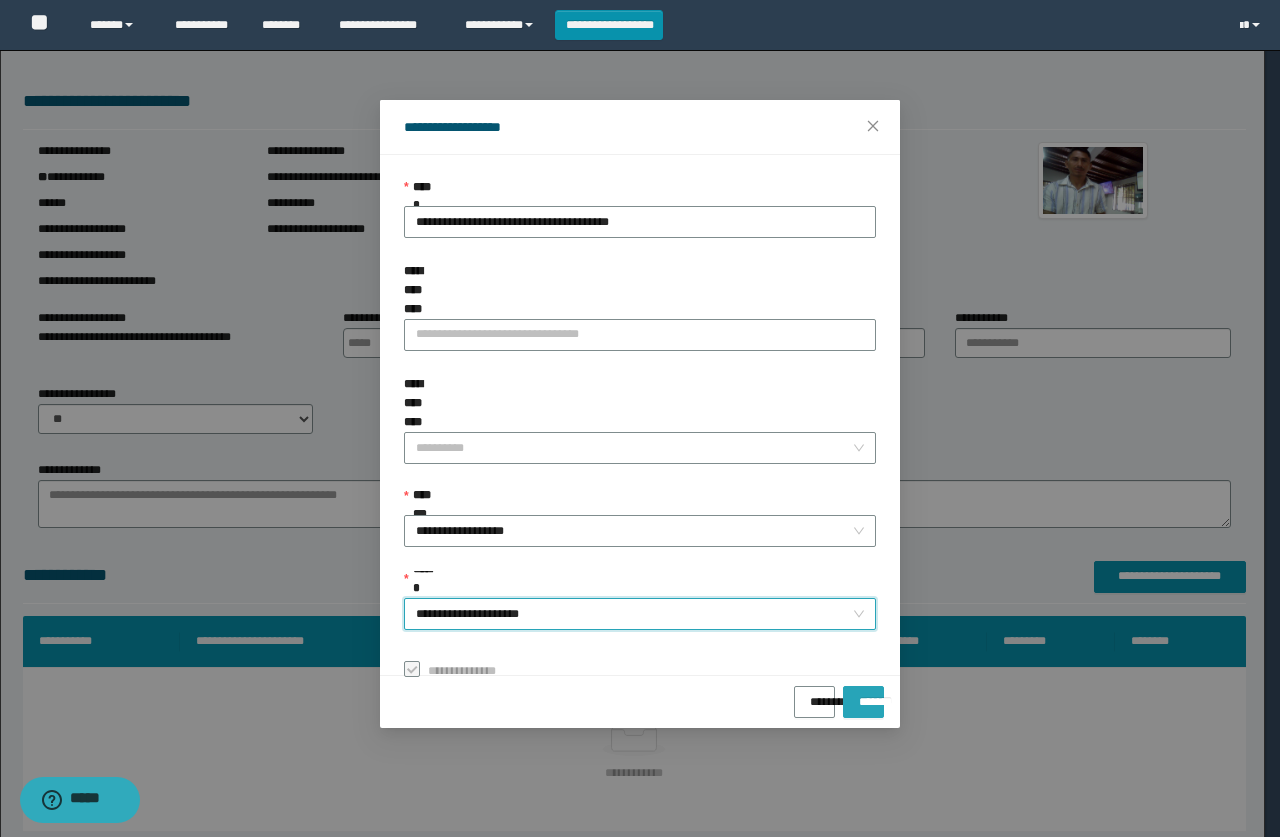 click on "*******" at bounding box center [863, 702] 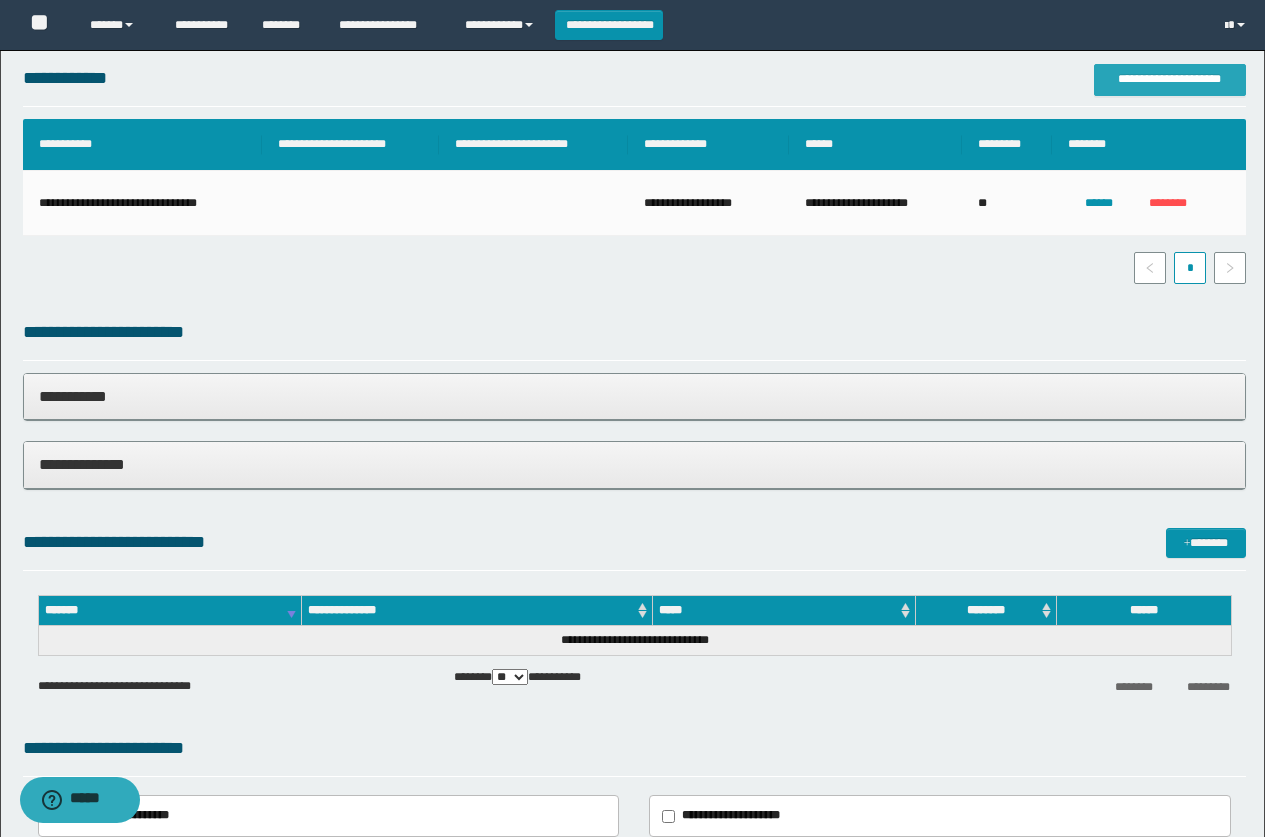 scroll, scrollTop: 900, scrollLeft: 0, axis: vertical 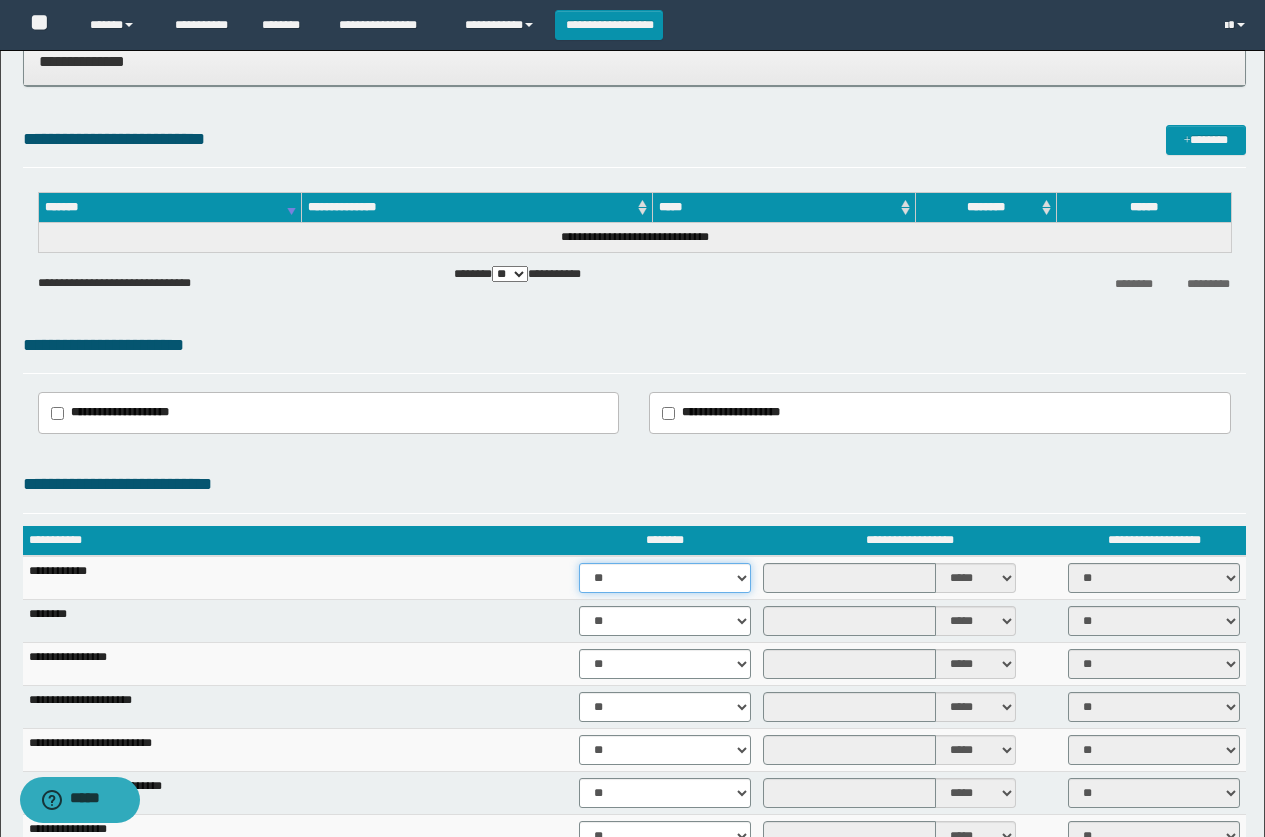 click on "**
**" at bounding box center [665, 578] 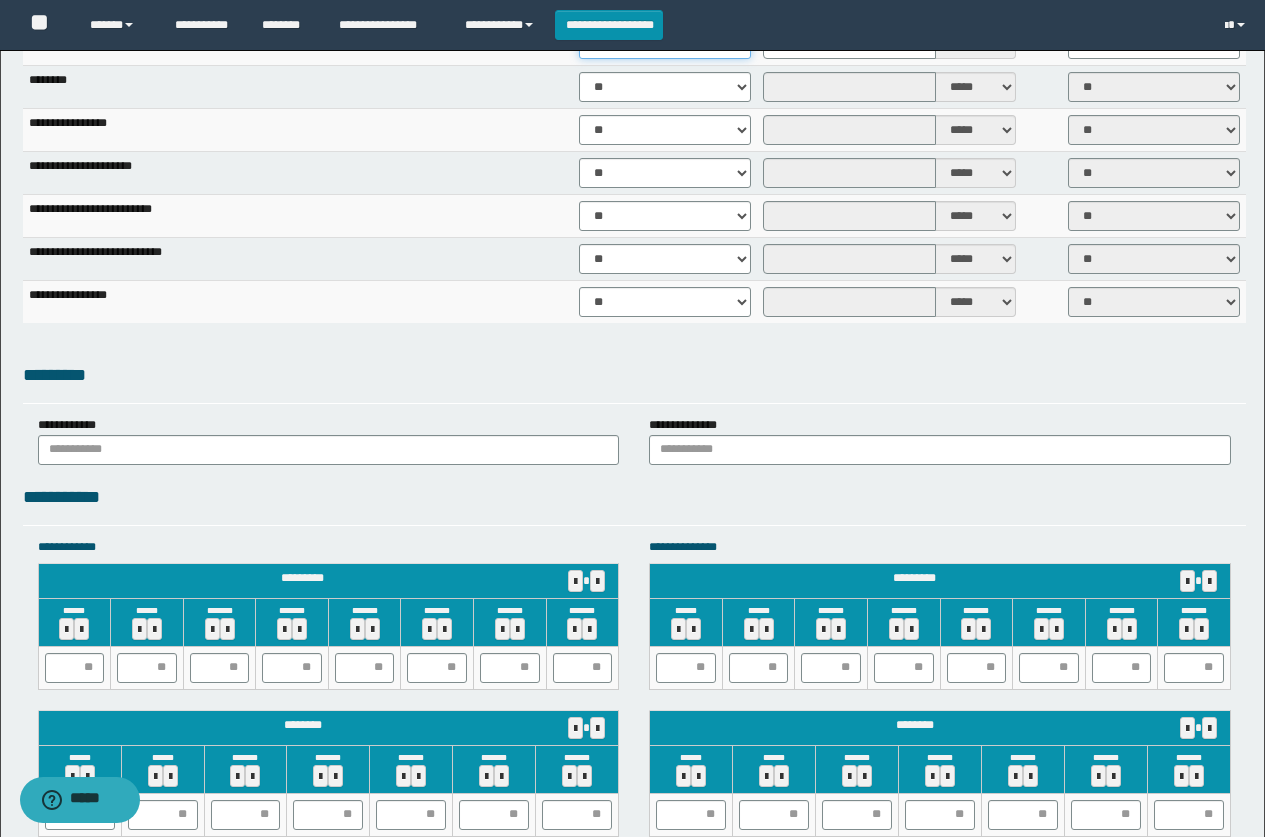 scroll, scrollTop: 1400, scrollLeft: 0, axis: vertical 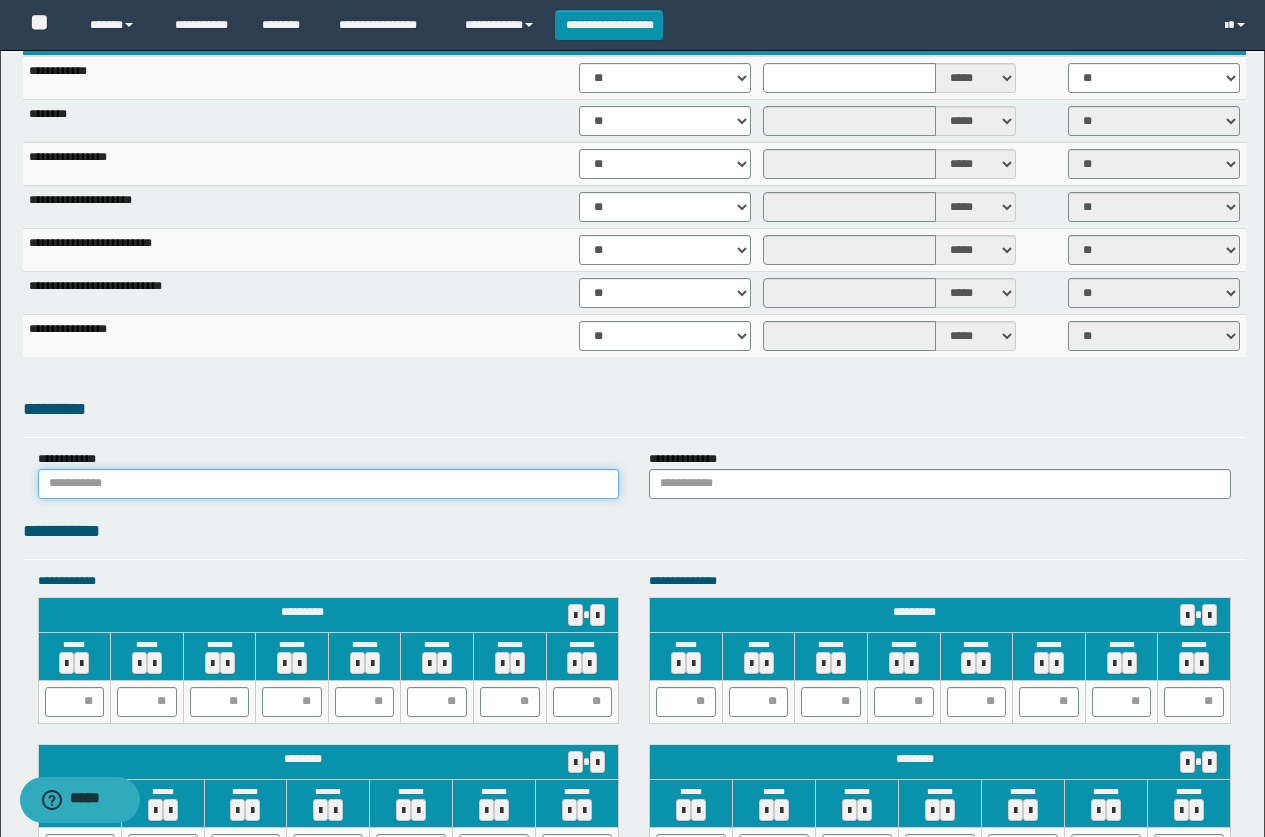 click at bounding box center (329, 484) 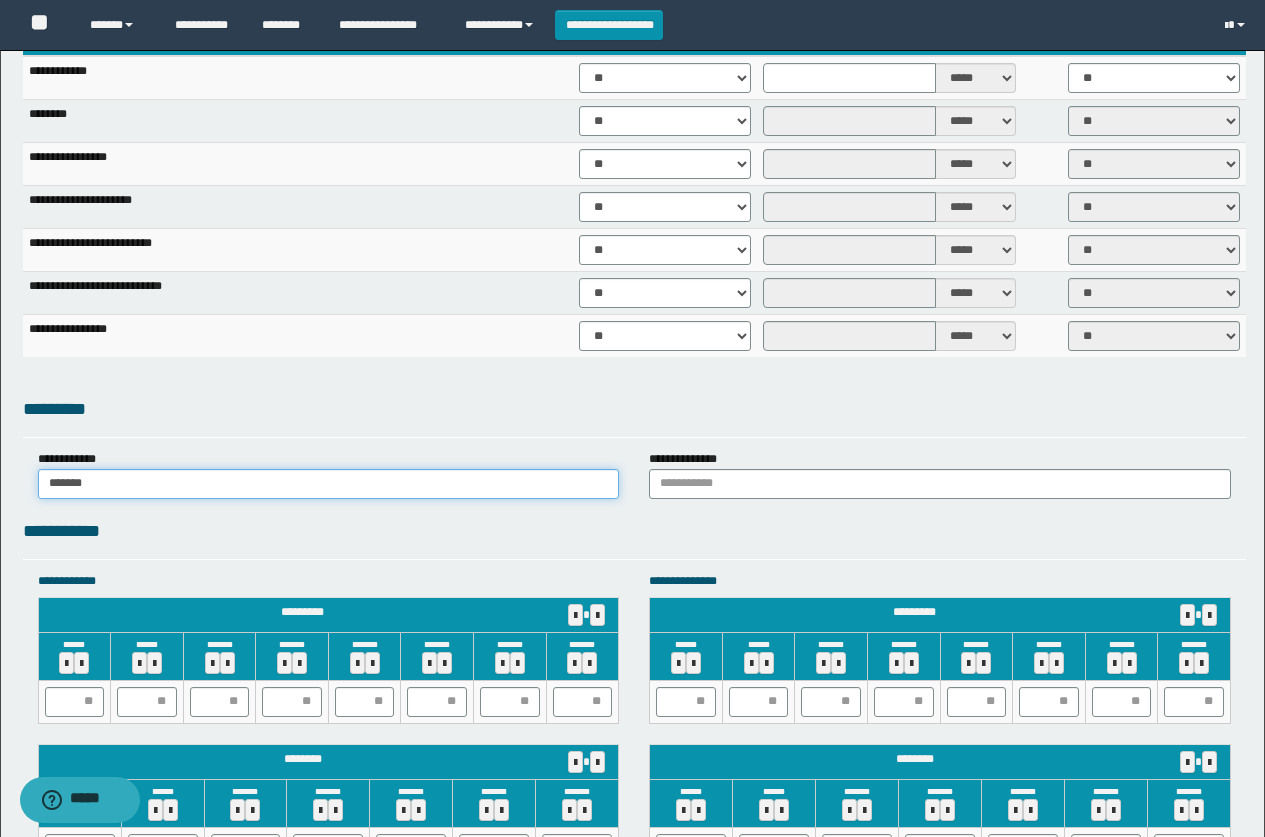 type on "******" 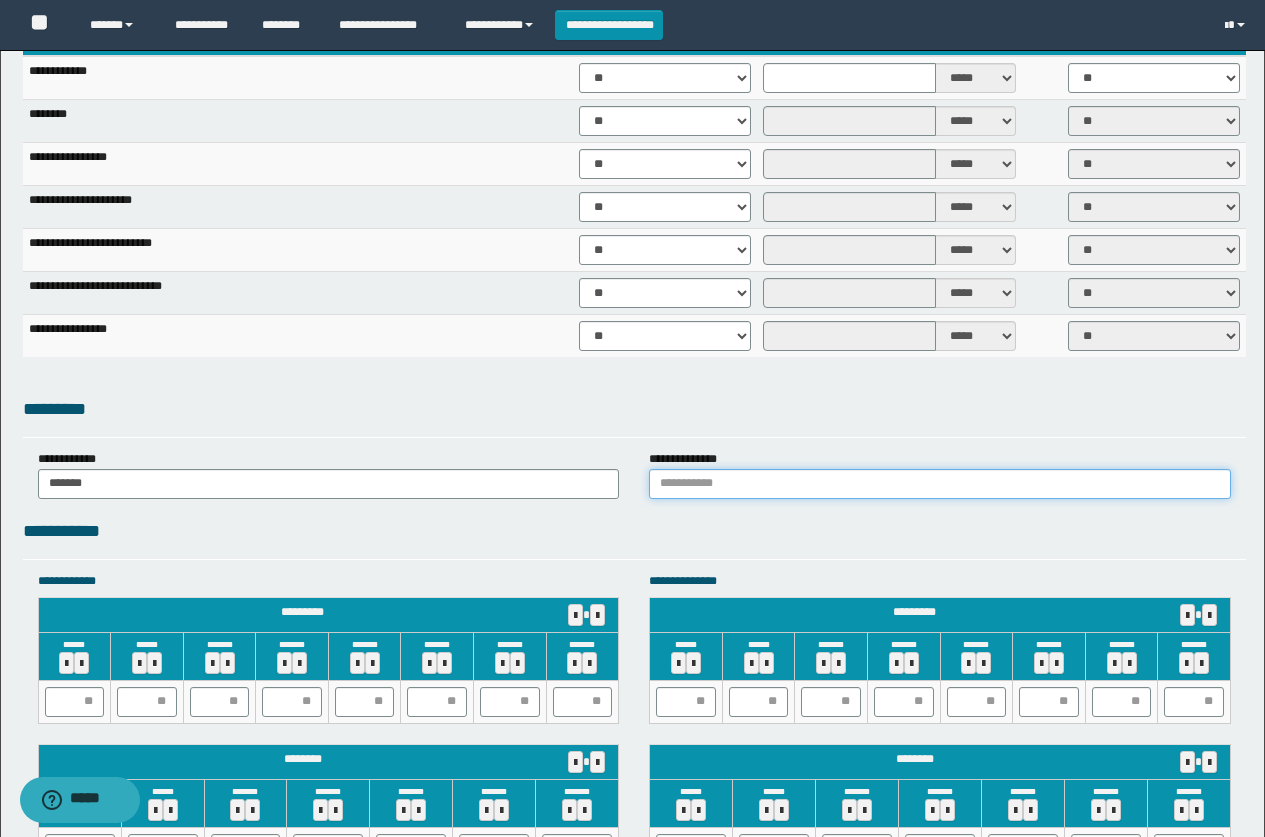 click at bounding box center [940, 484] 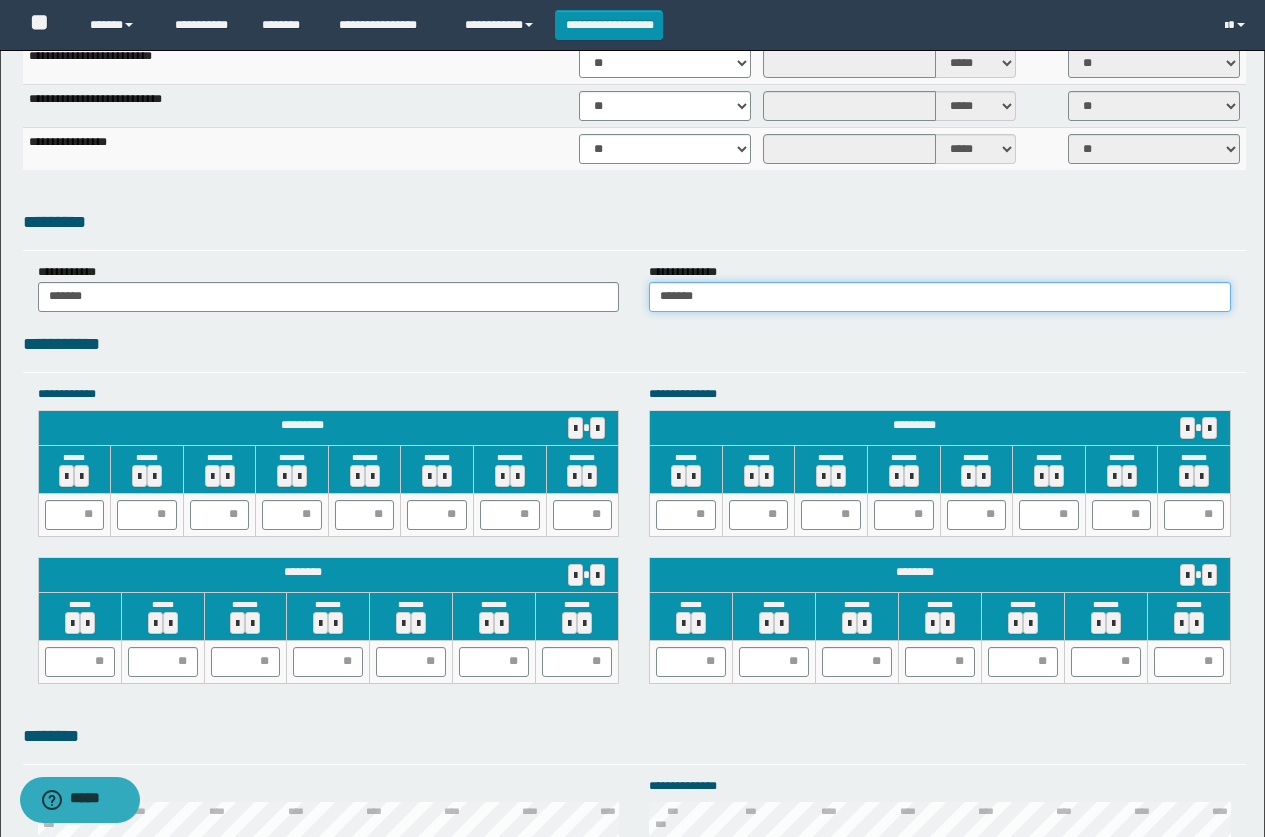 scroll, scrollTop: 1600, scrollLeft: 0, axis: vertical 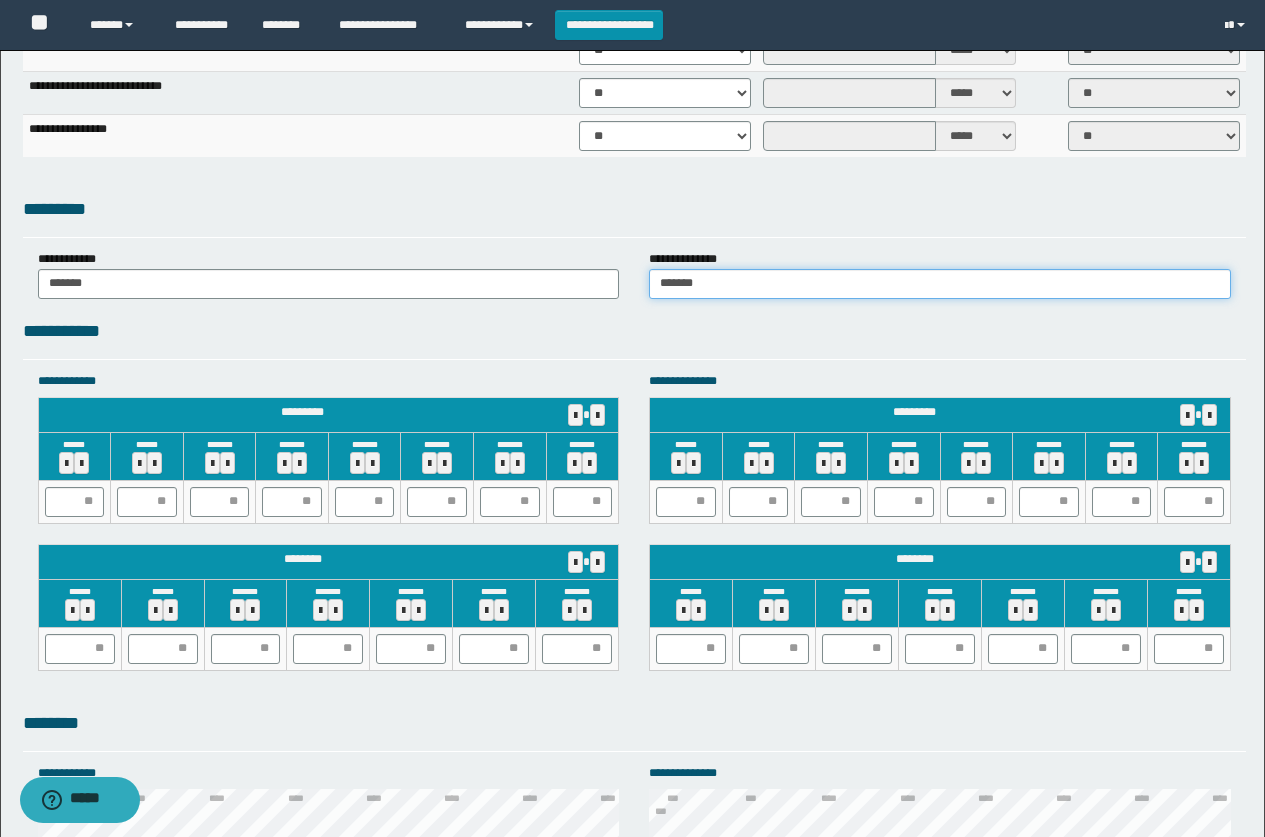 type on "******" 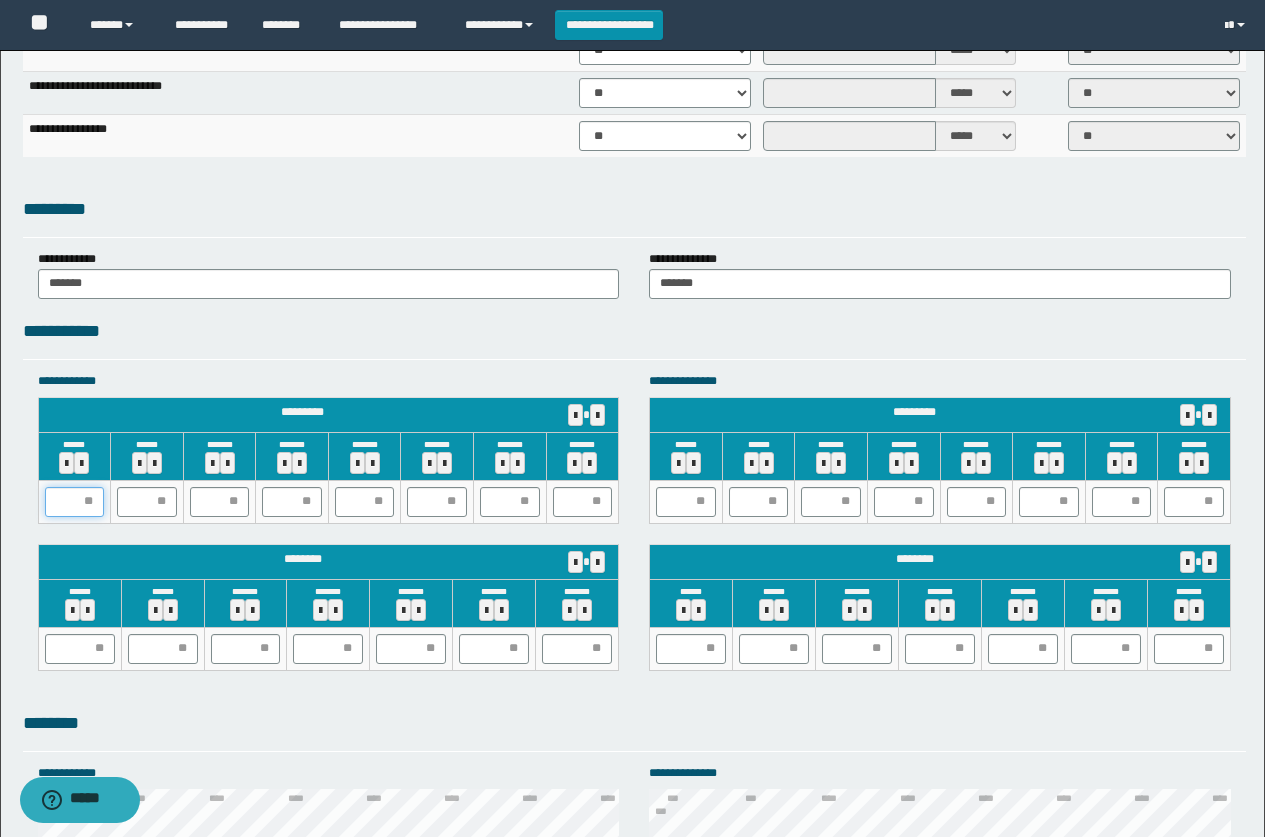 drag, startPoint x: 51, startPoint y: 495, endPoint x: 80, endPoint y: 498, distance: 29.15476 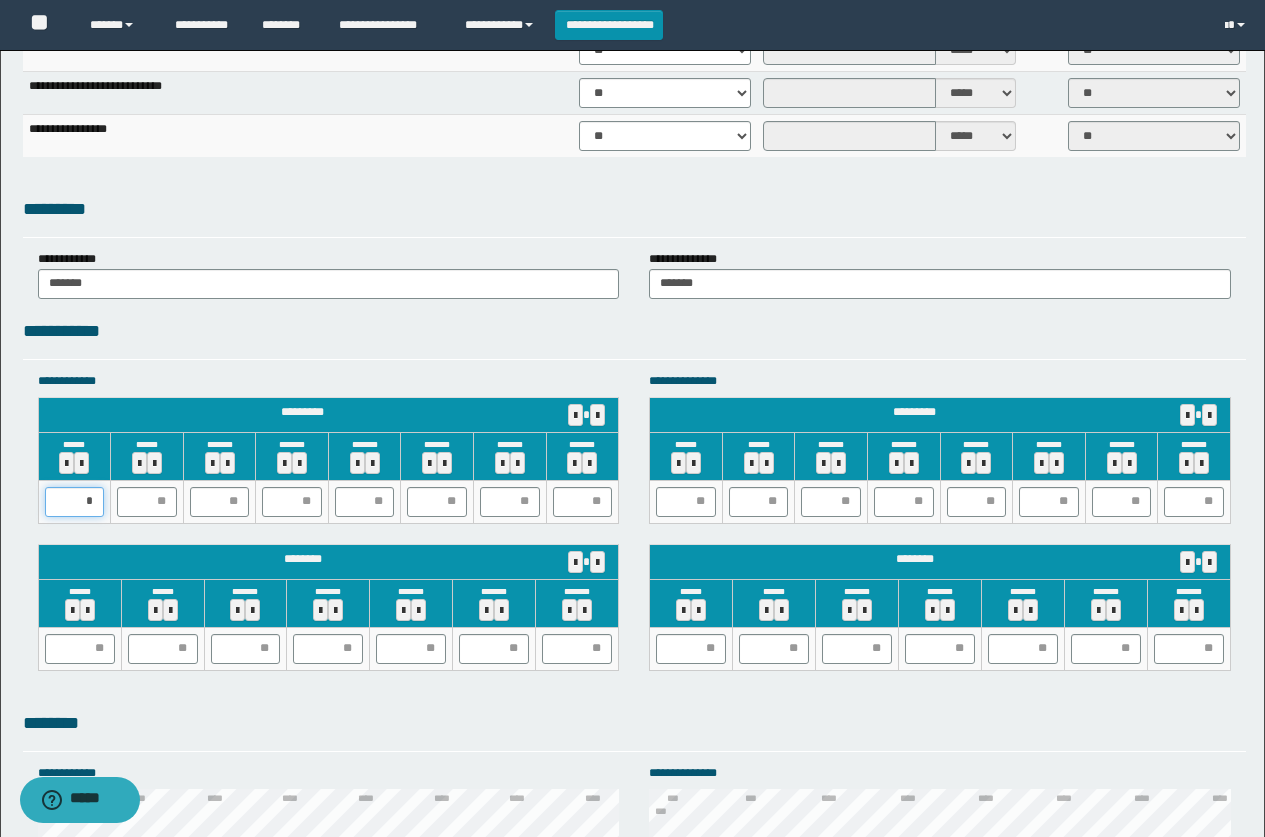 type on "**" 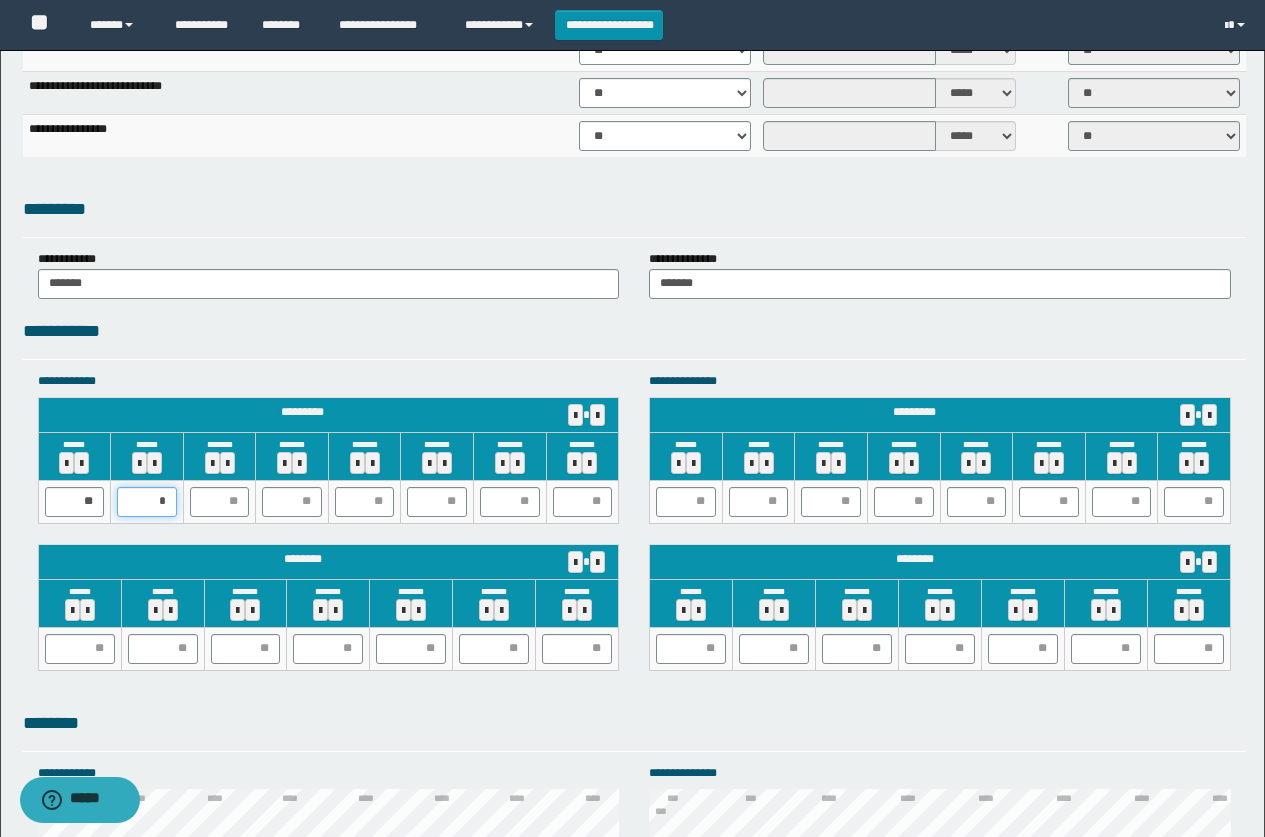 type on "**" 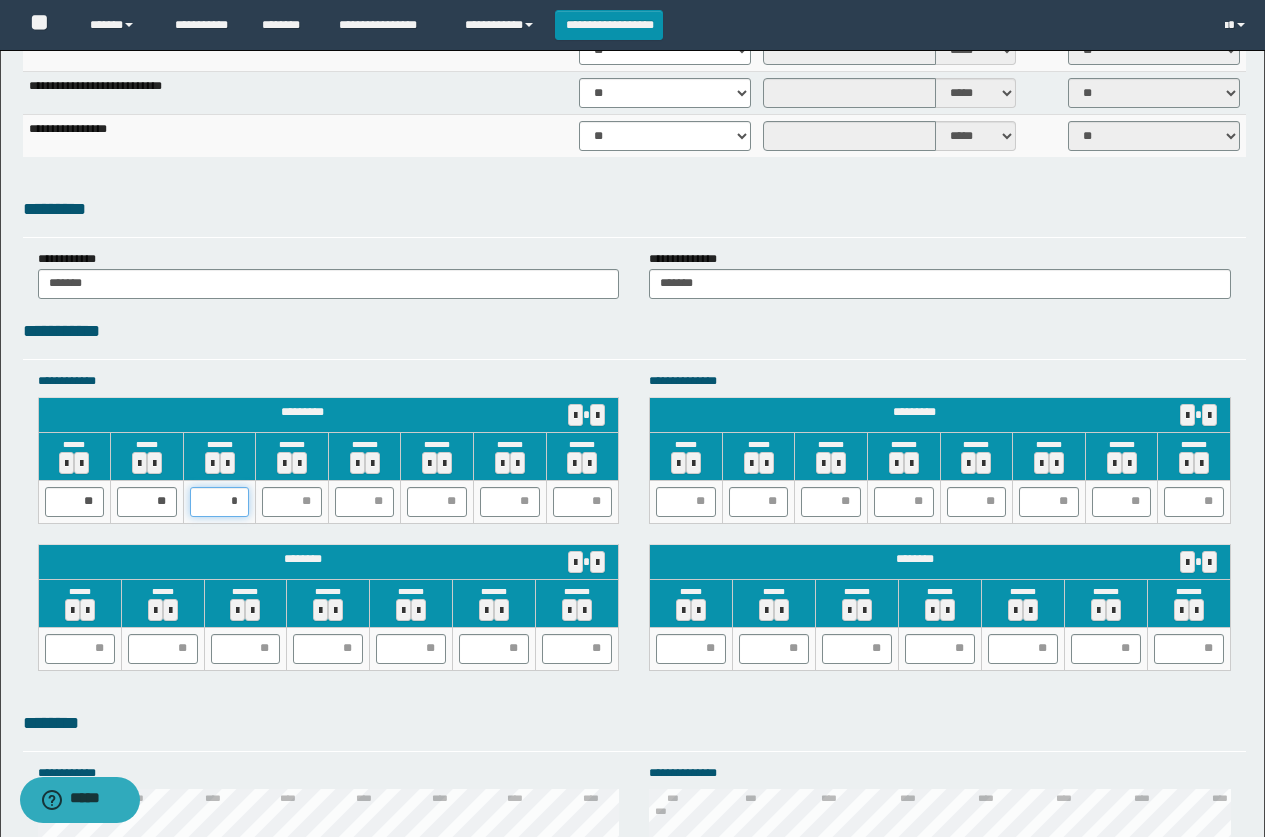 type on "**" 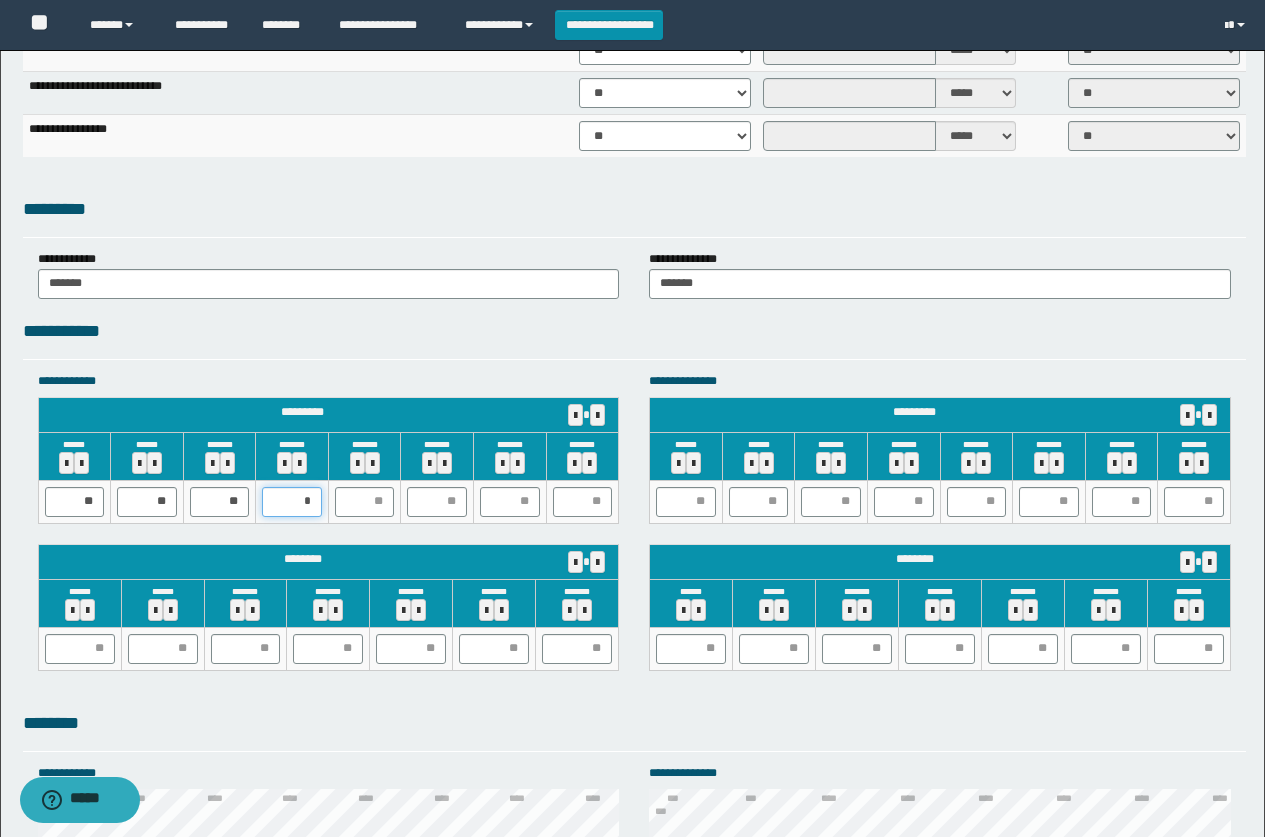 type on "**" 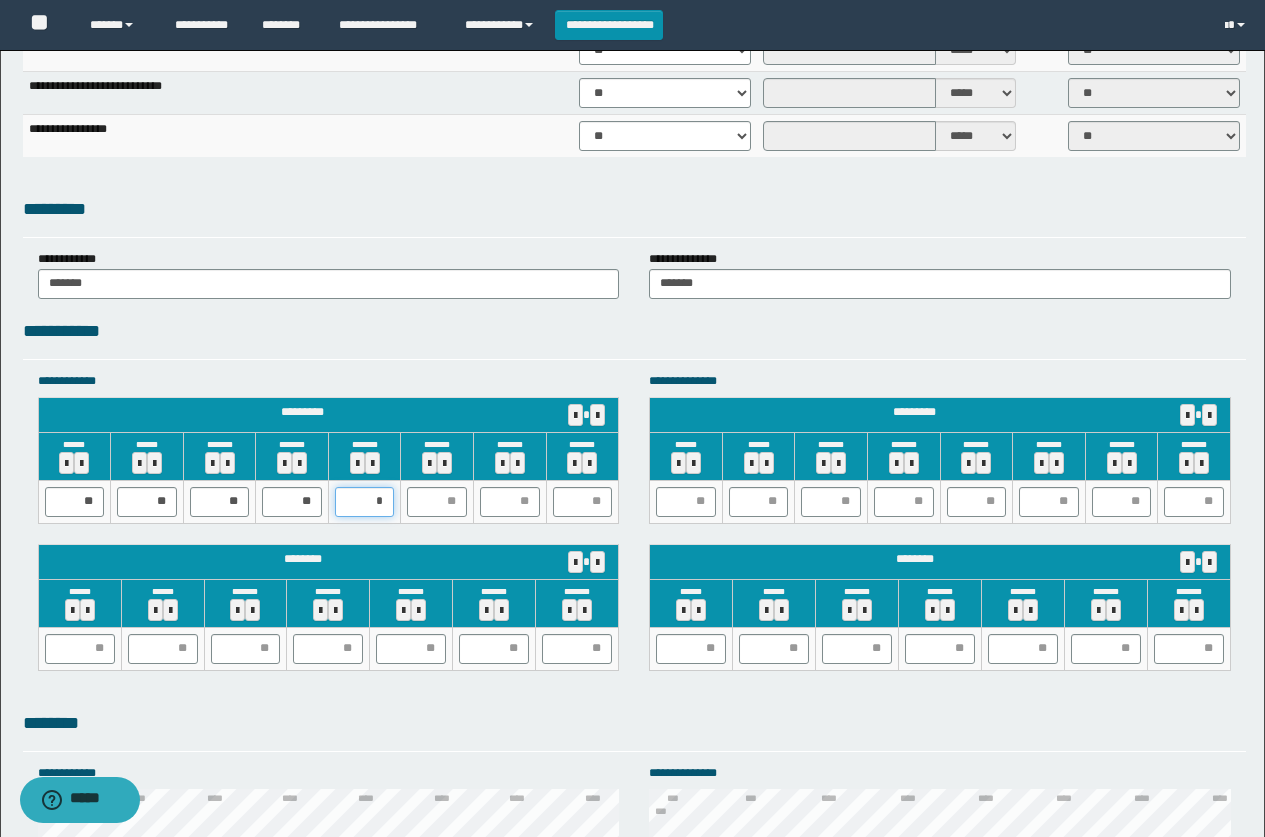 type on "**" 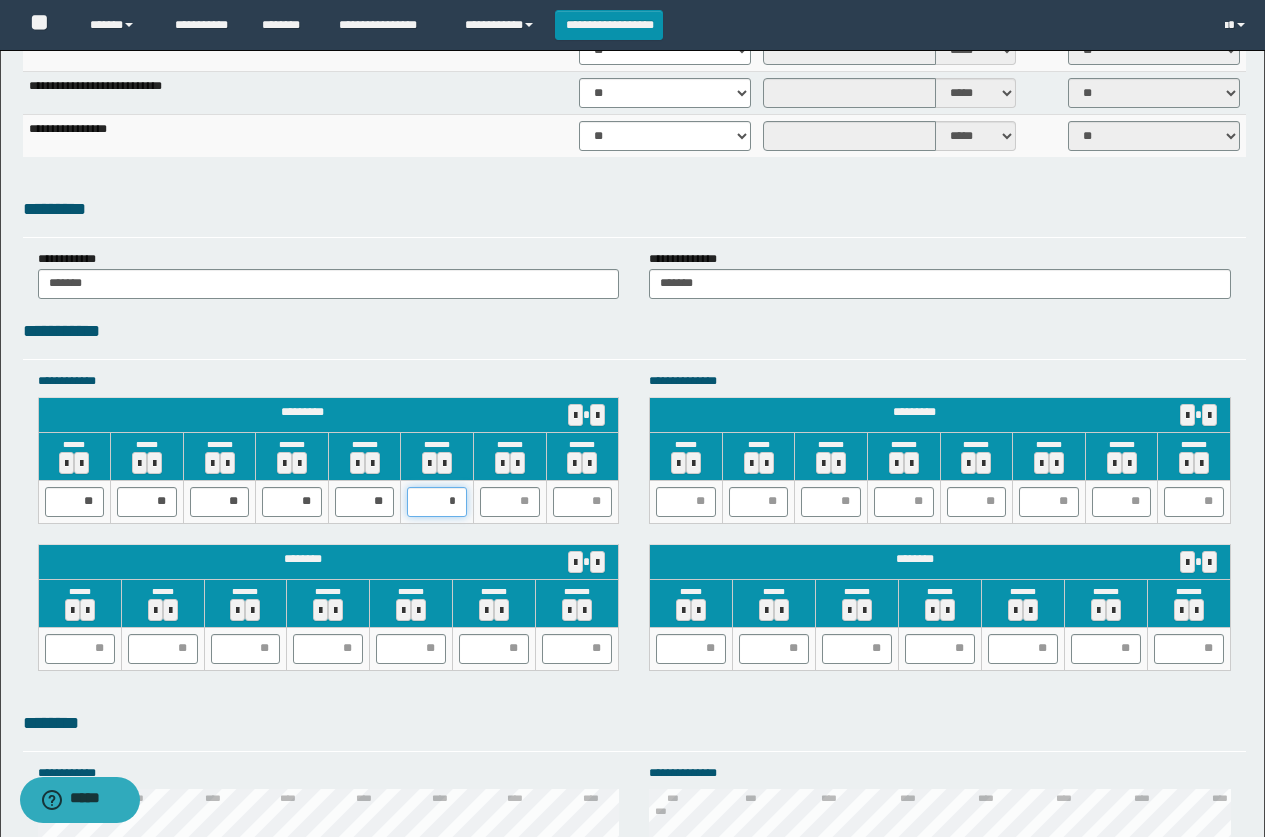 type on "**" 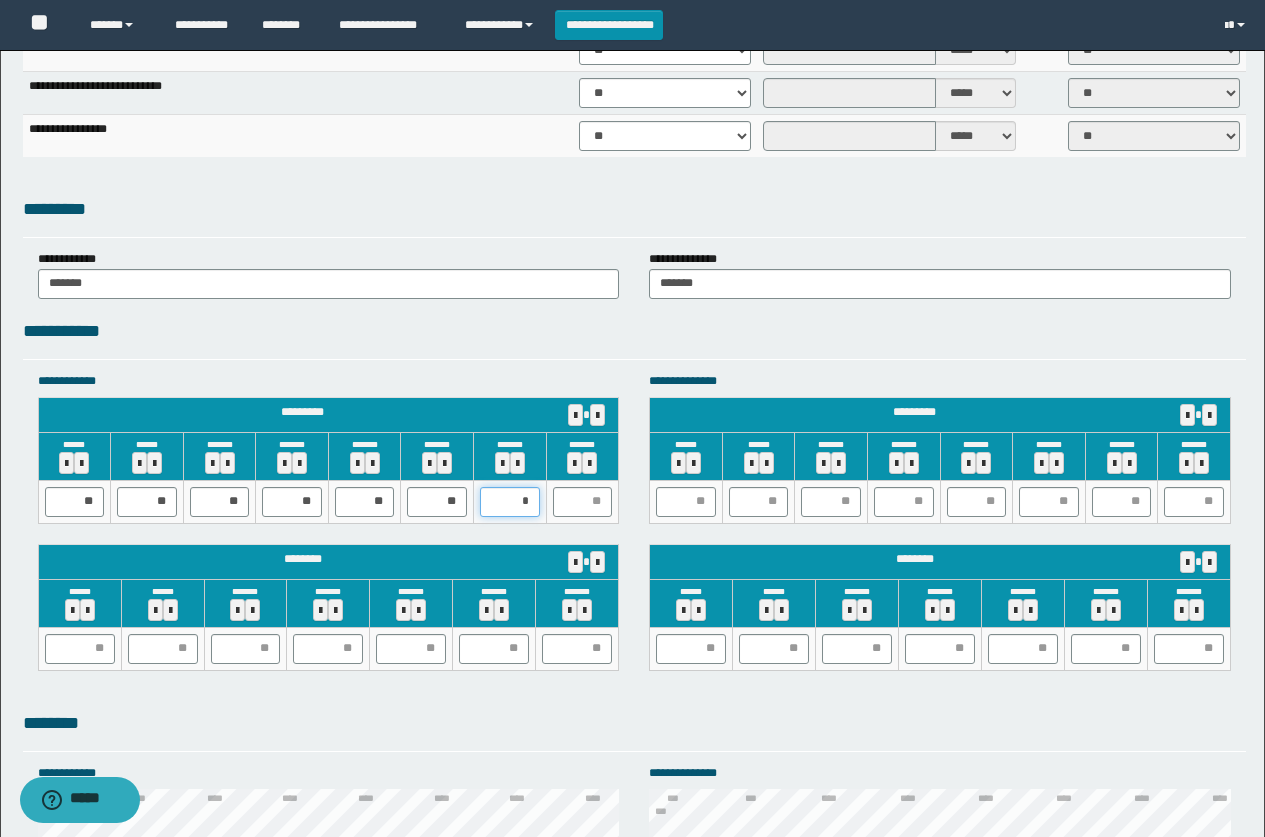type on "**" 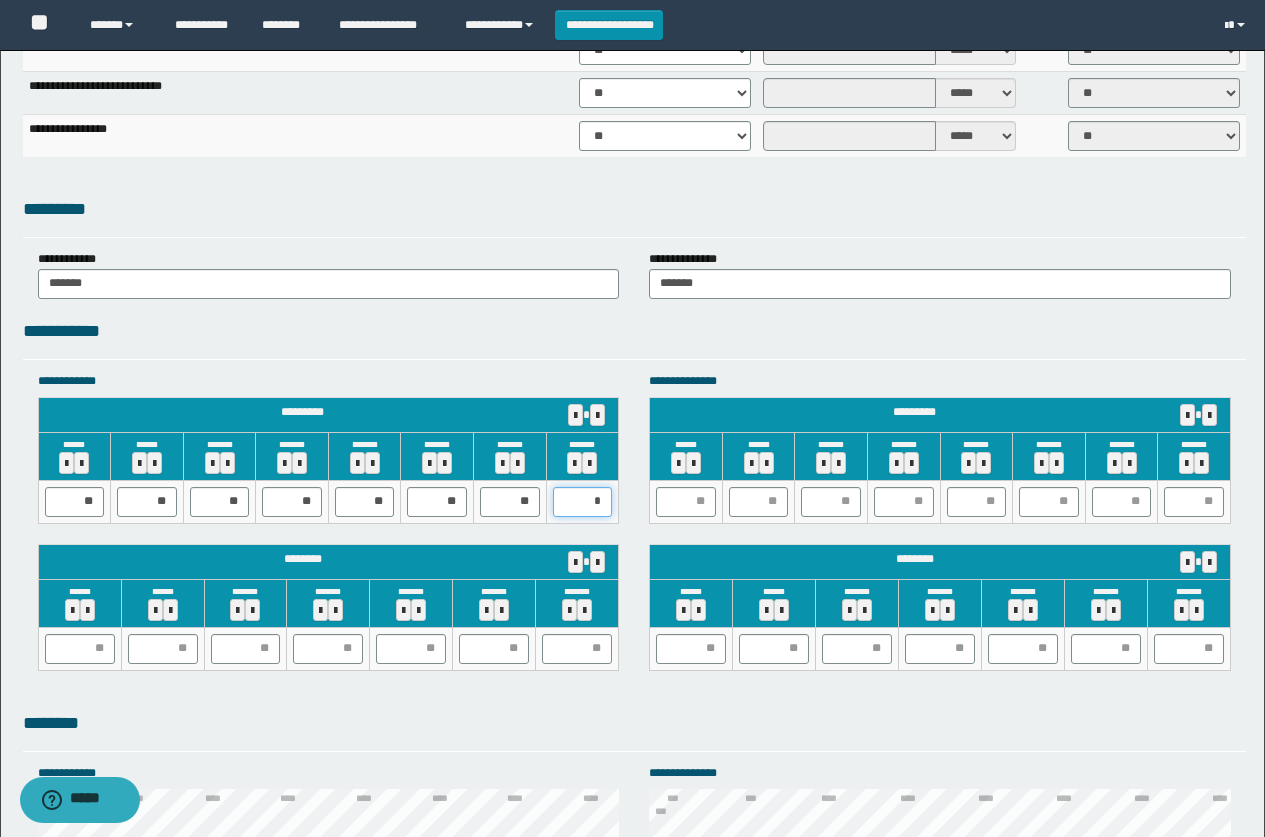 type on "**" 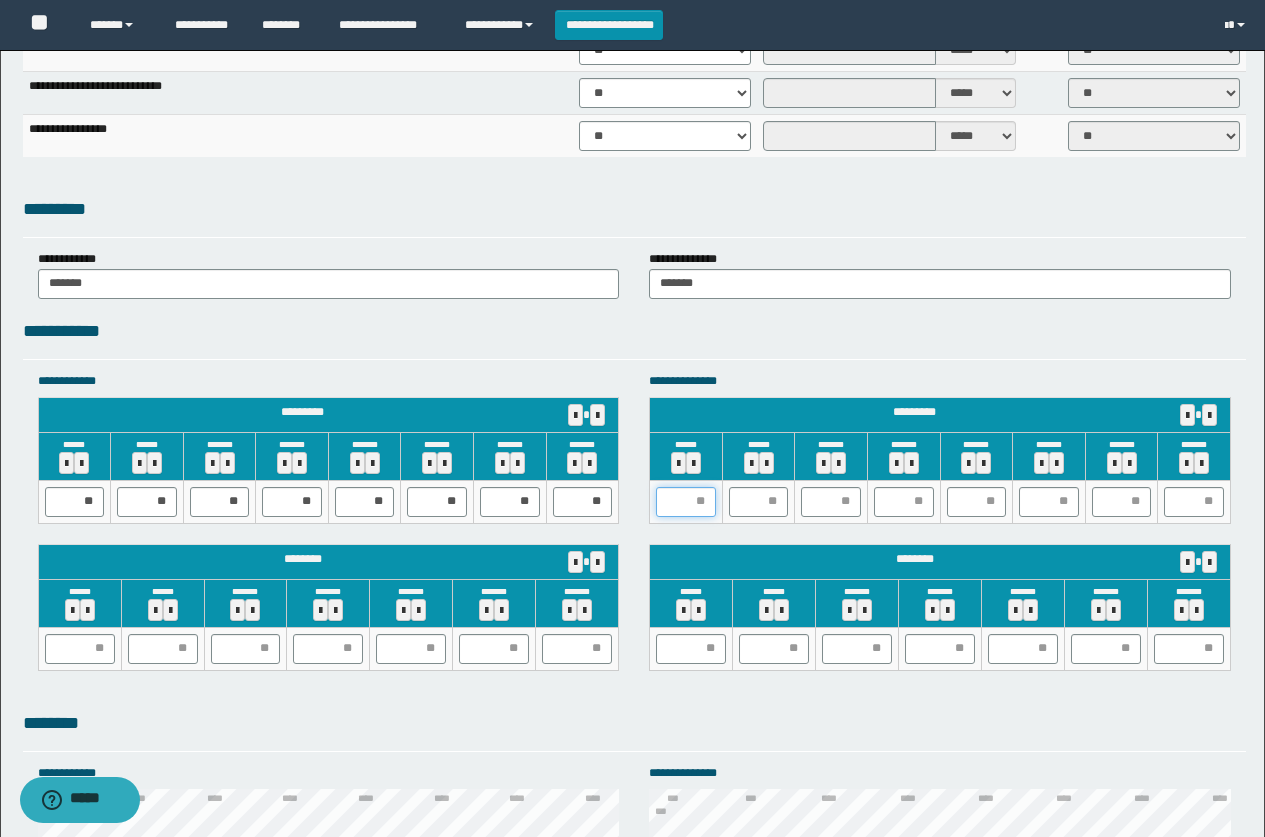 drag, startPoint x: 688, startPoint y: 488, endPoint x: 598, endPoint y: 479, distance: 90.44888 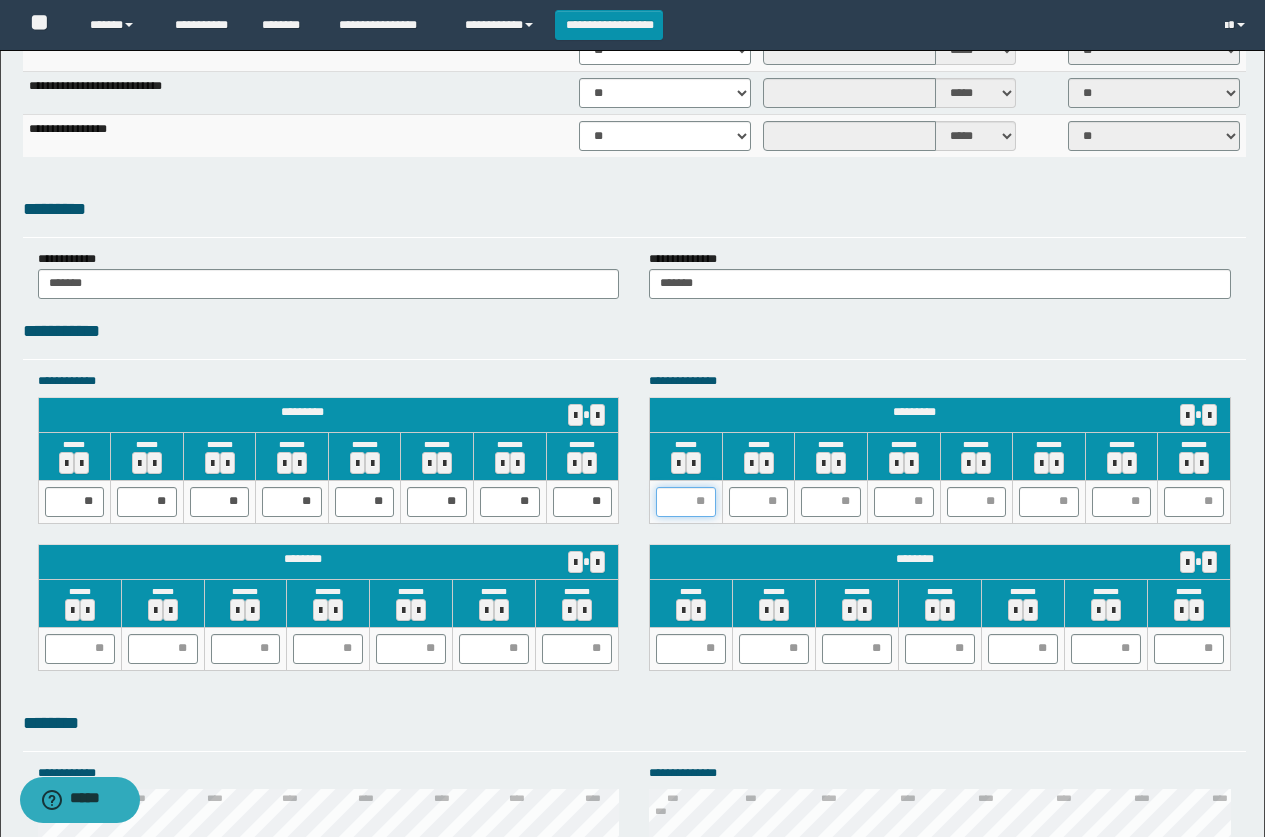 click on "**********" at bounding box center (634, 531) 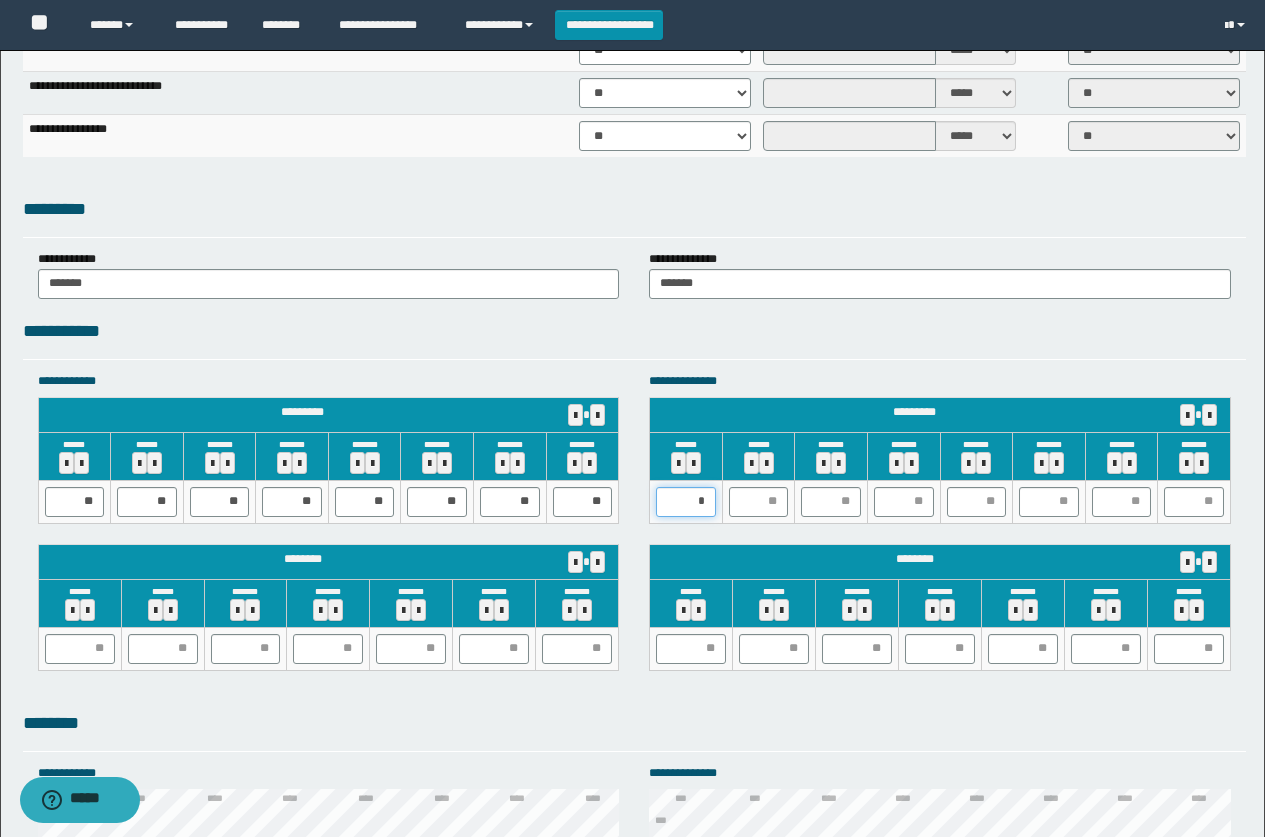 type on "**" 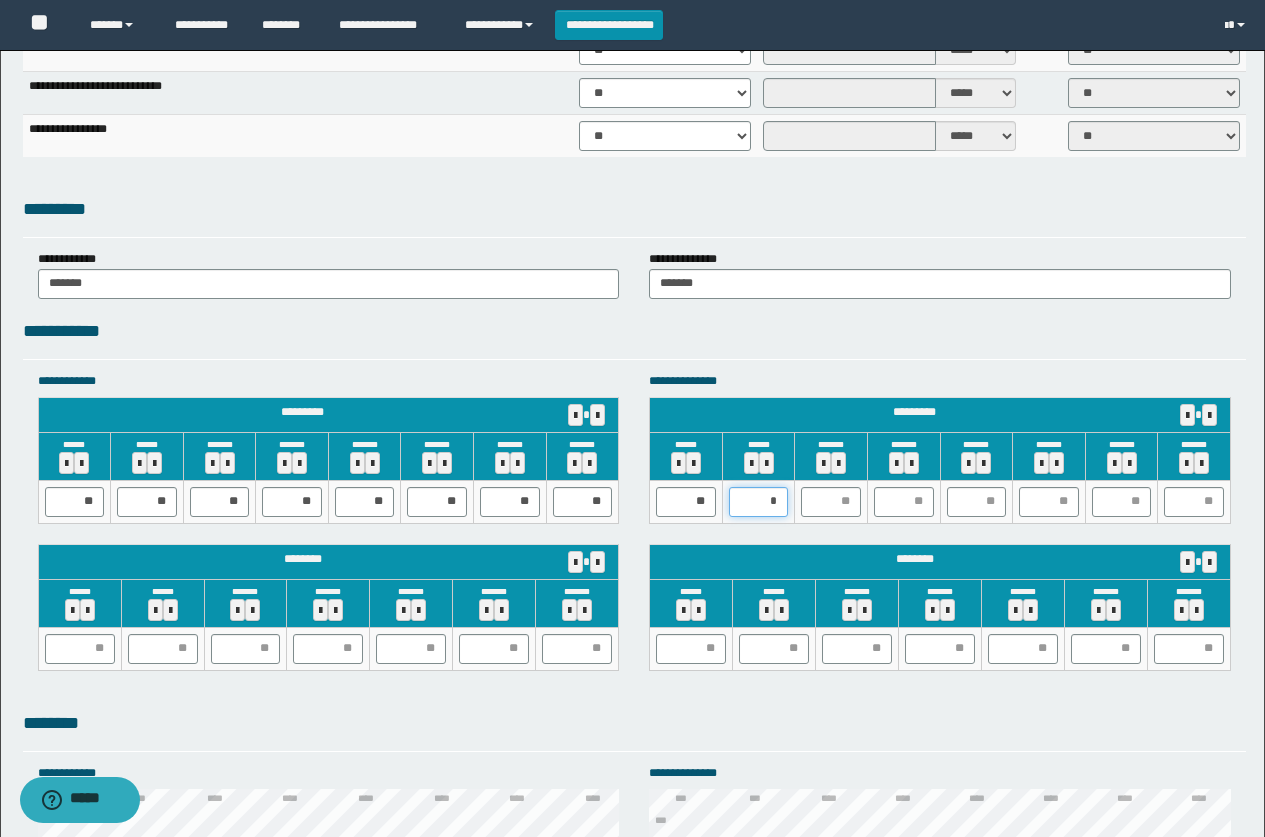 type on "**" 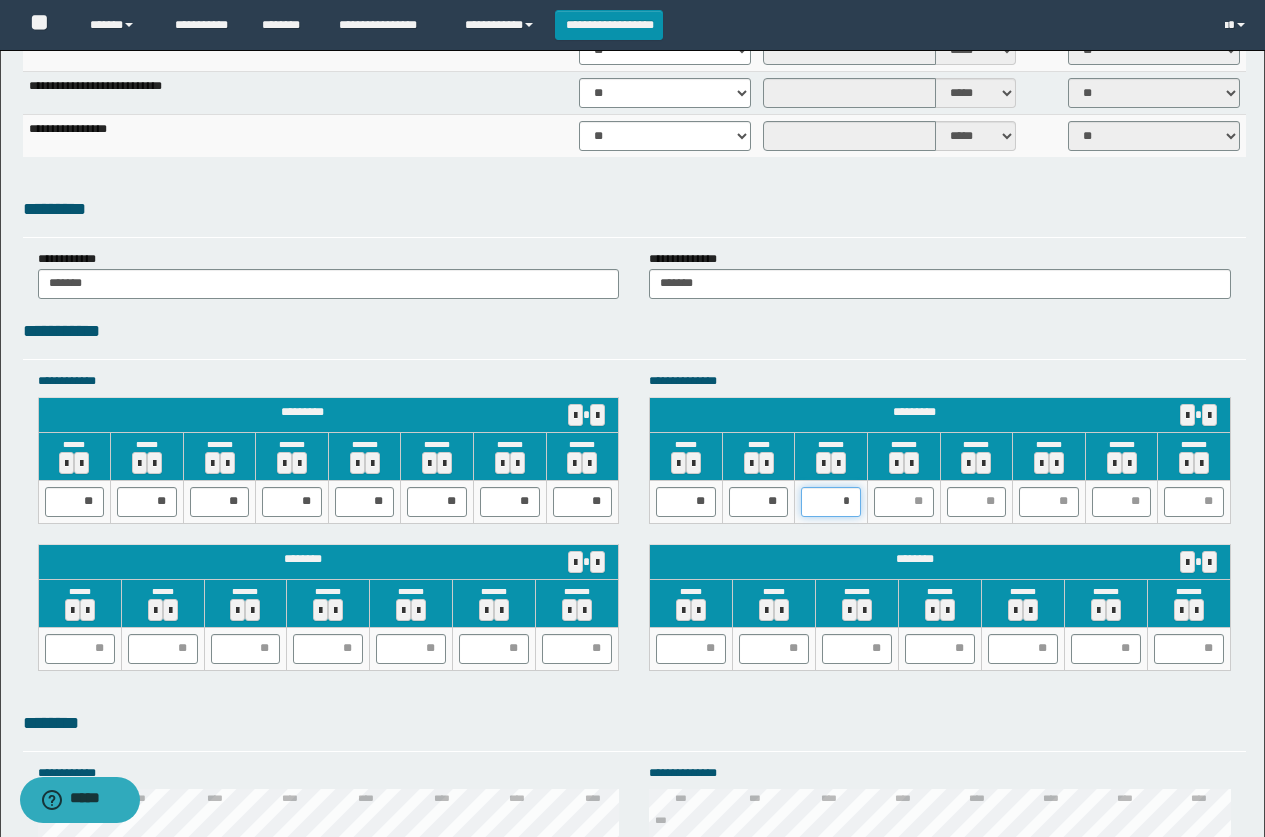 type on "**" 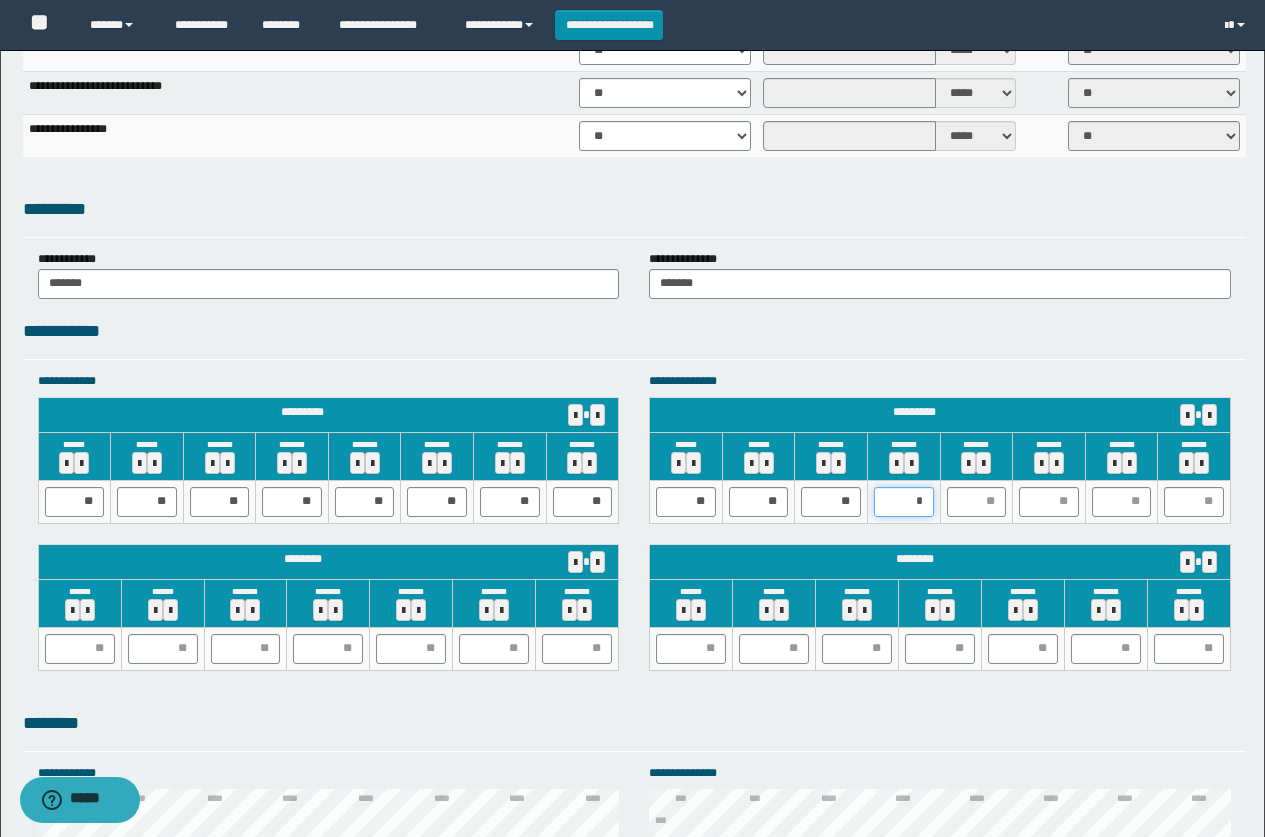 type on "**" 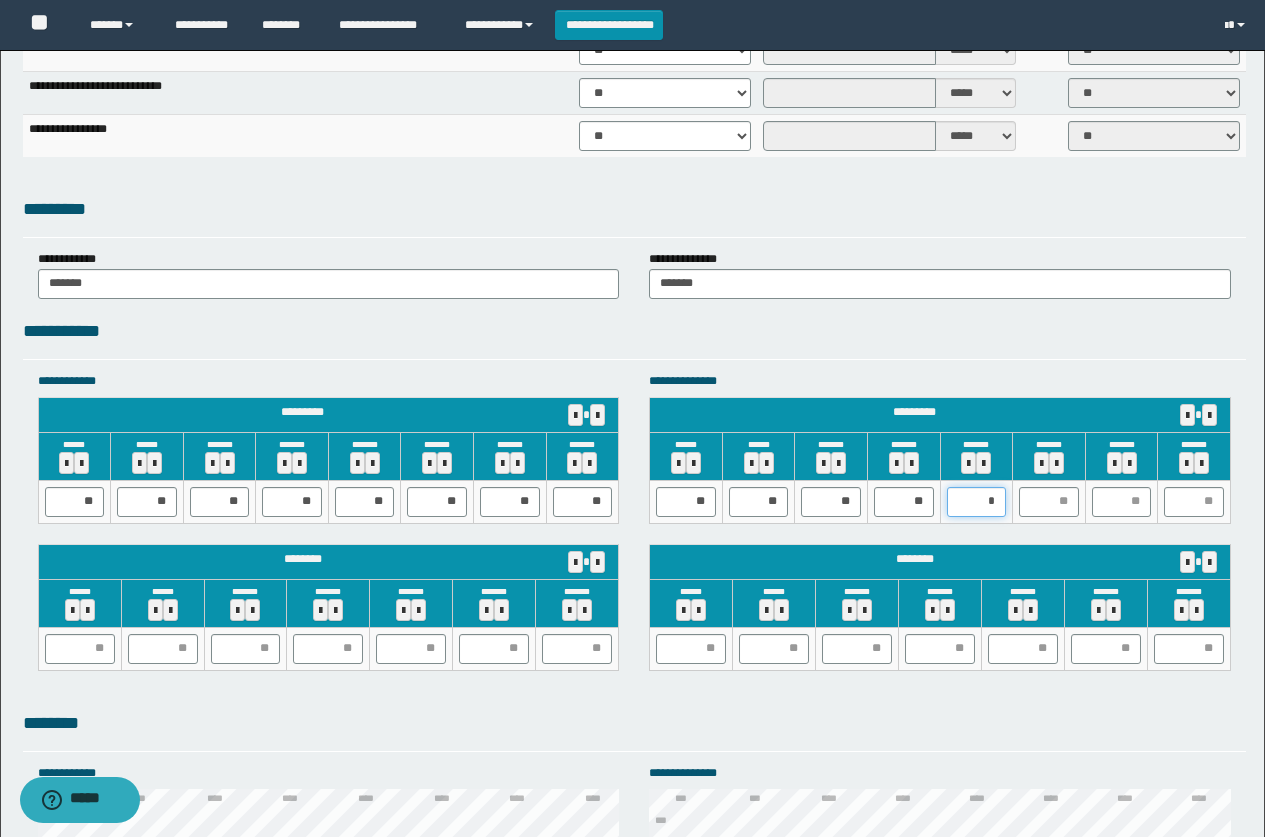 type on "**" 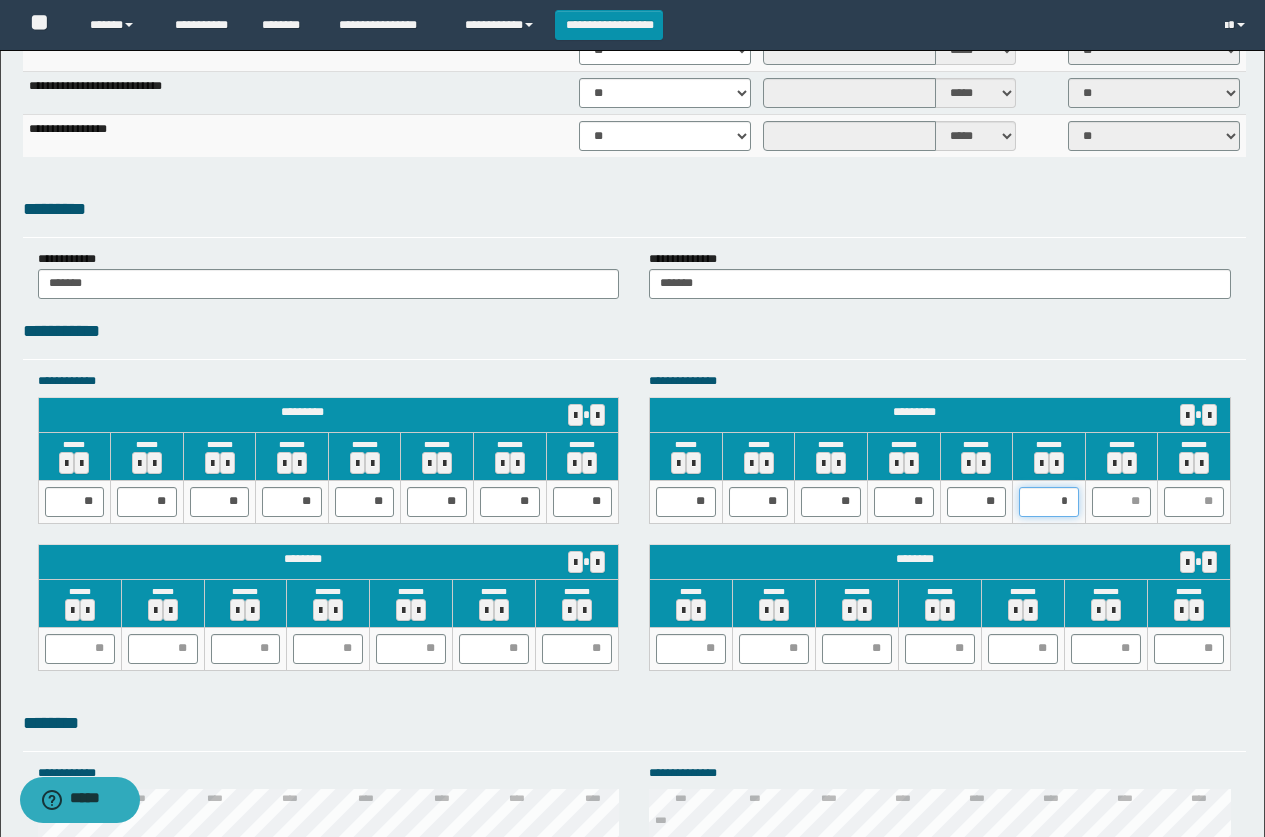 type on "**" 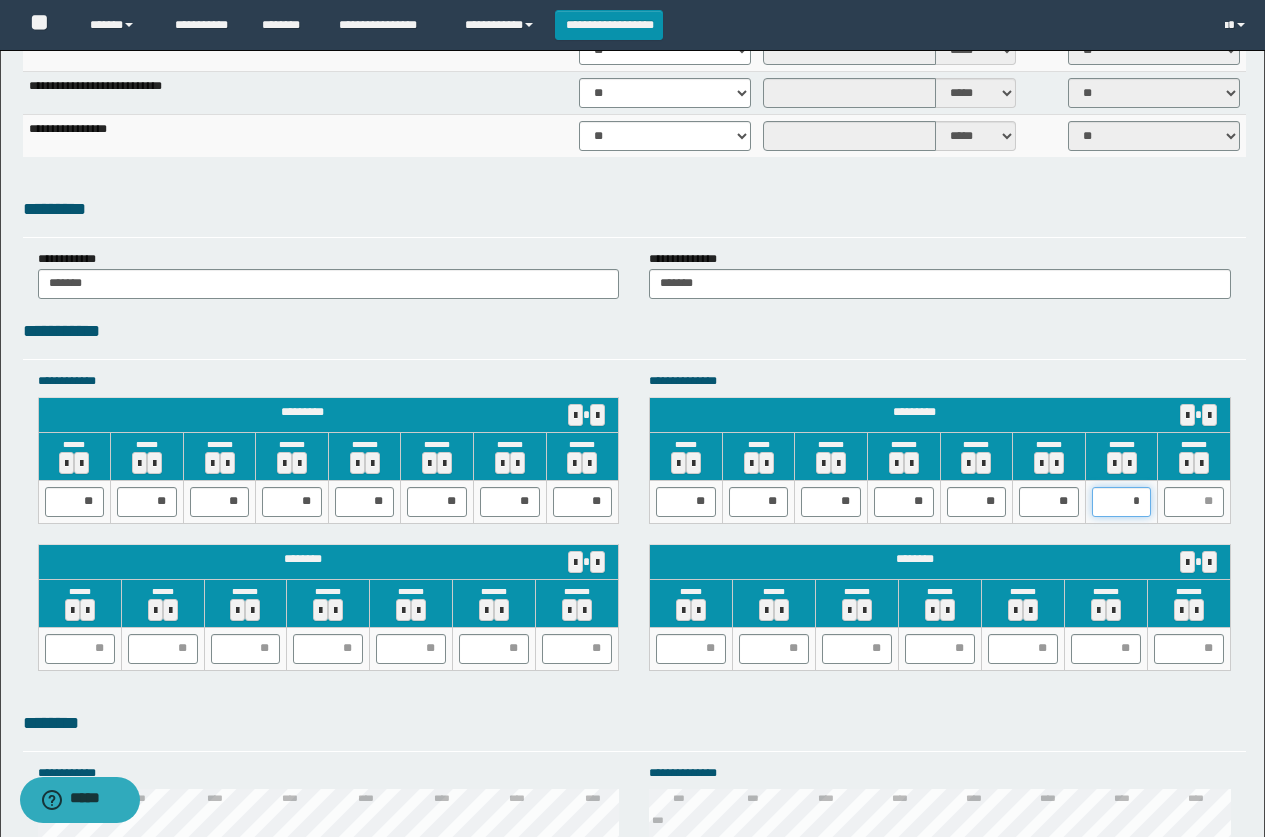 type on "**" 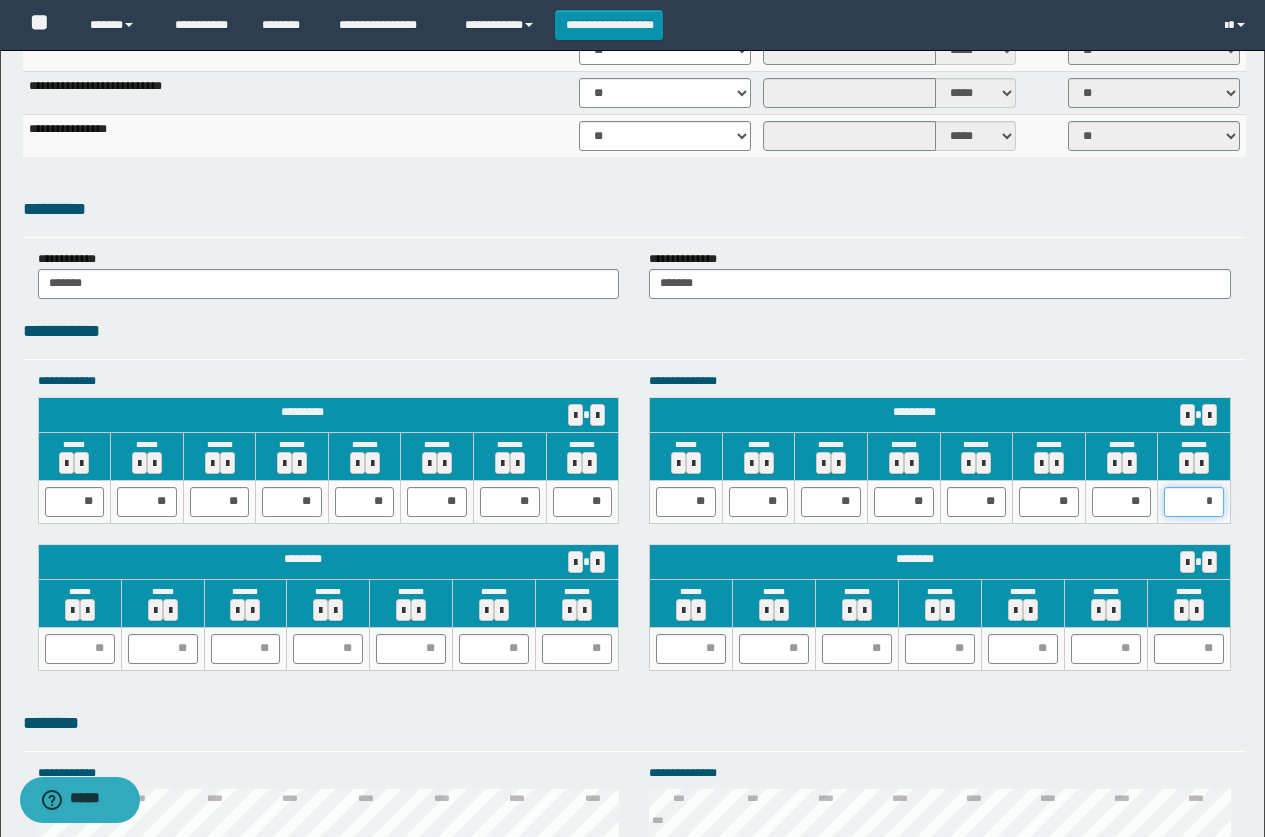 type on "**" 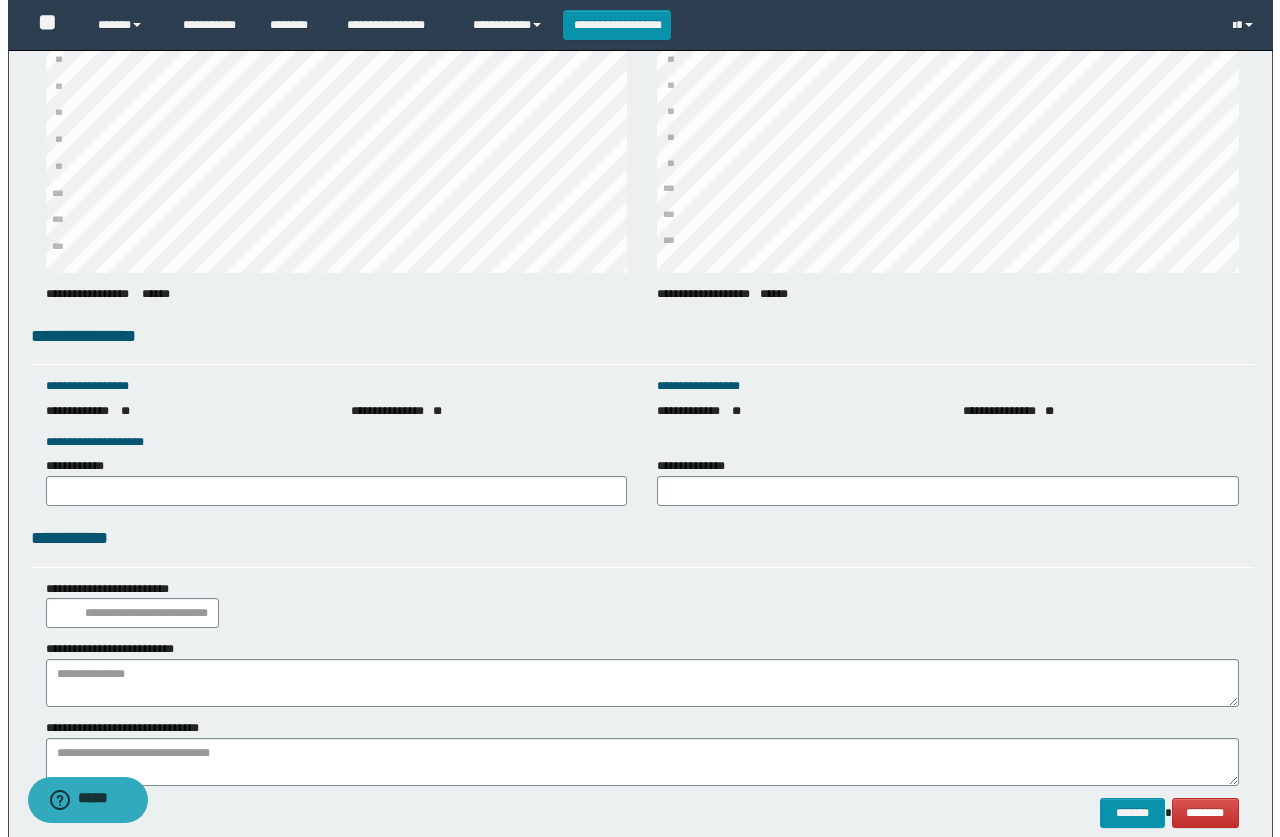 scroll, scrollTop: 2616, scrollLeft: 0, axis: vertical 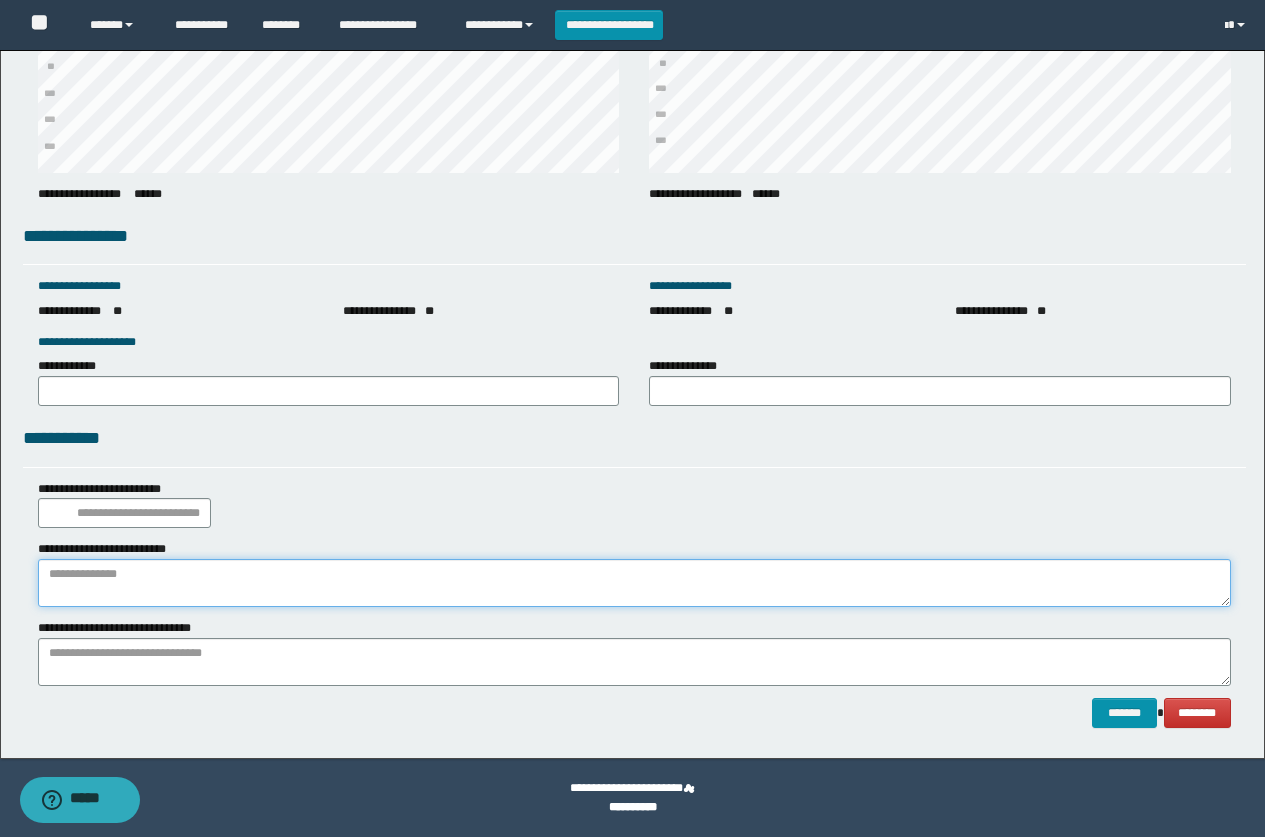 click at bounding box center (634, 583) 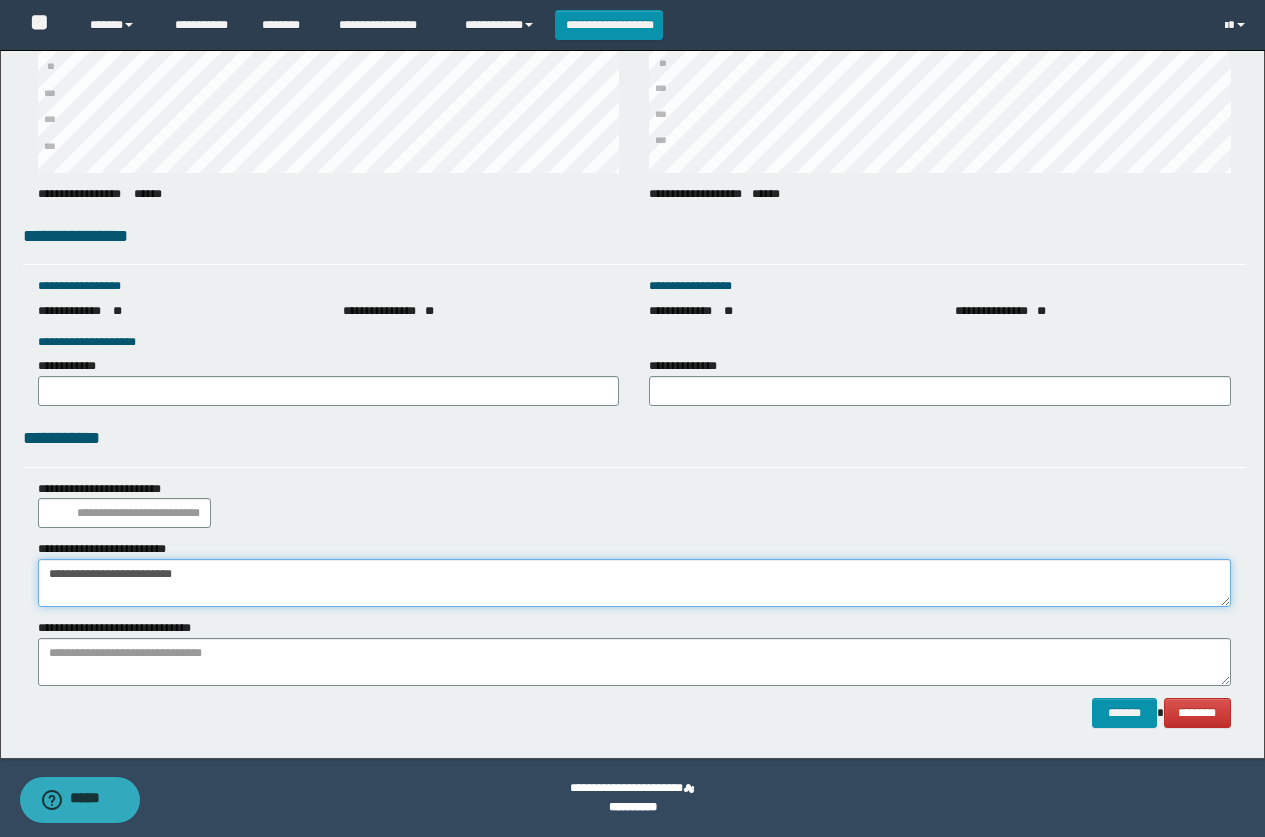type on "**********" 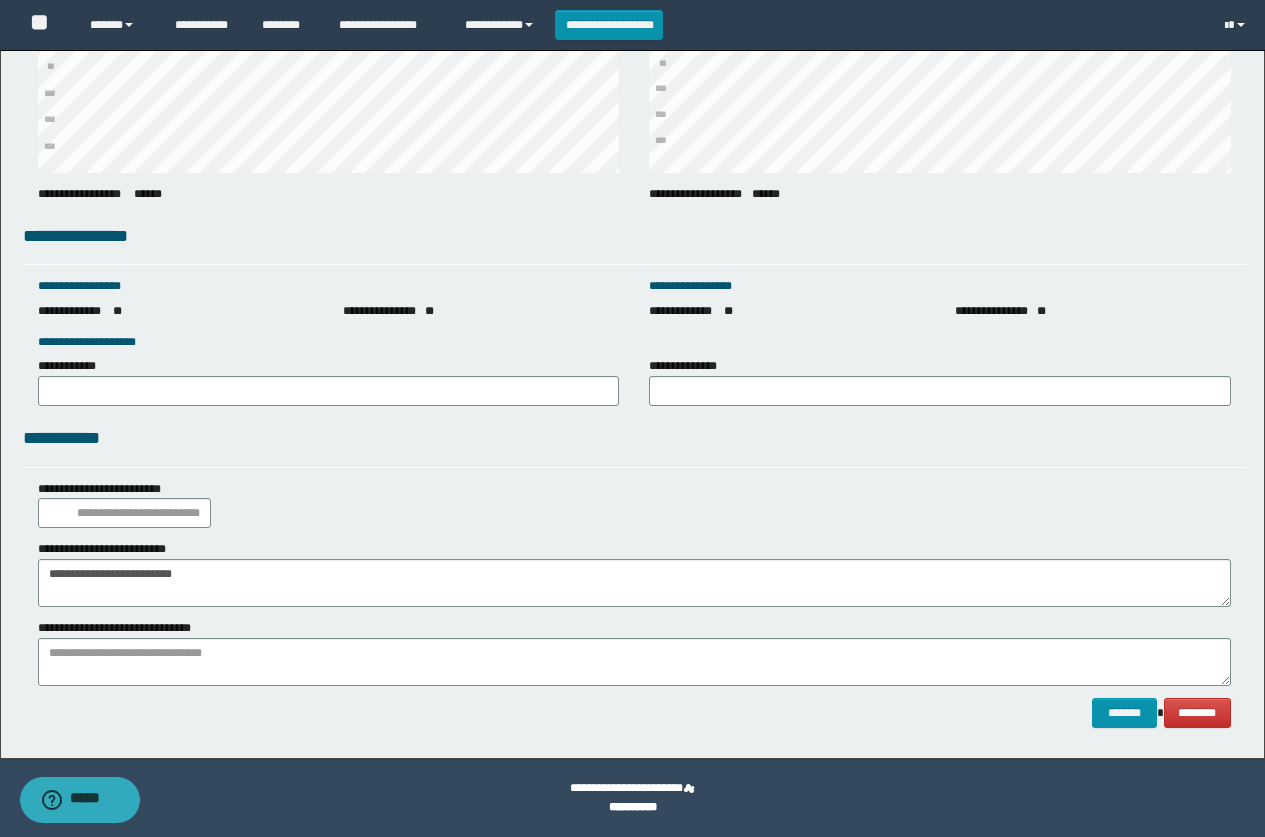 click on "**********" at bounding box center (632, -904) 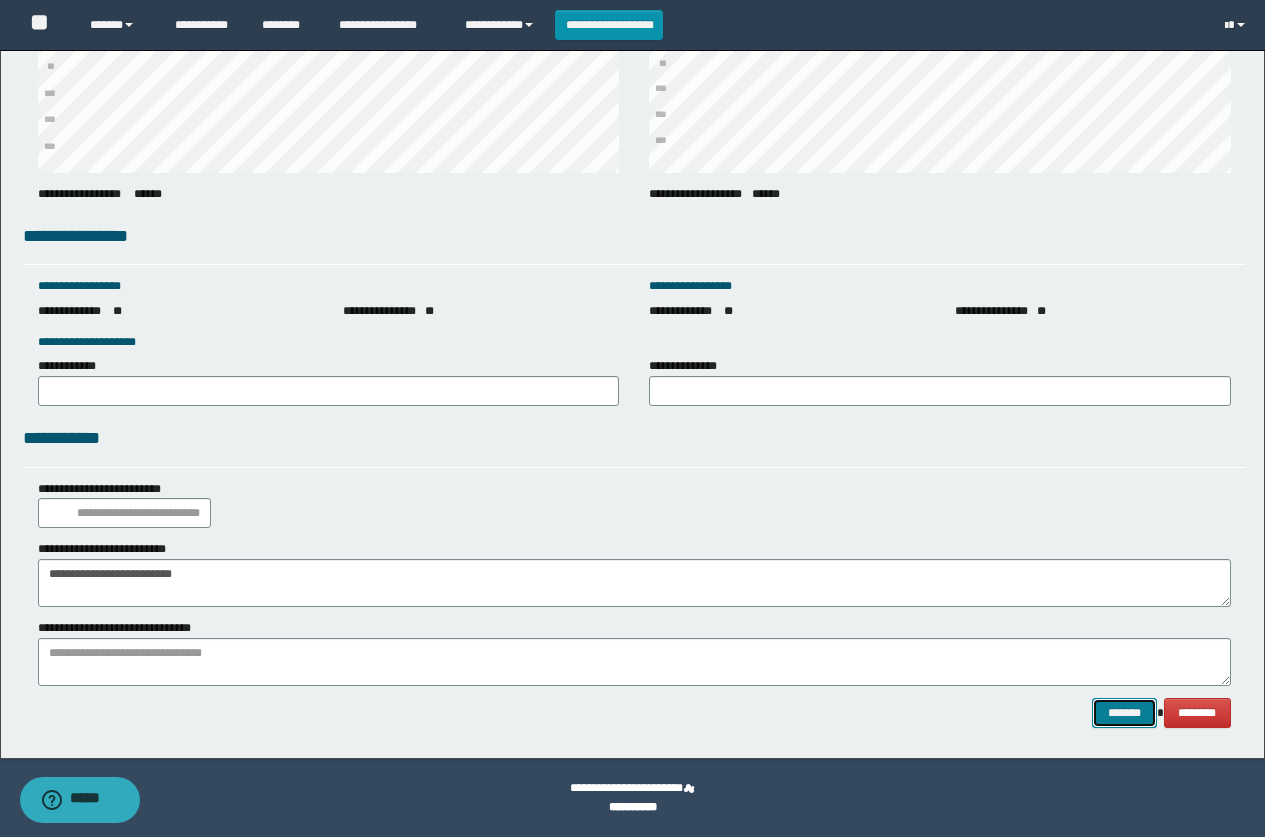 click on "*******" at bounding box center [1124, 713] 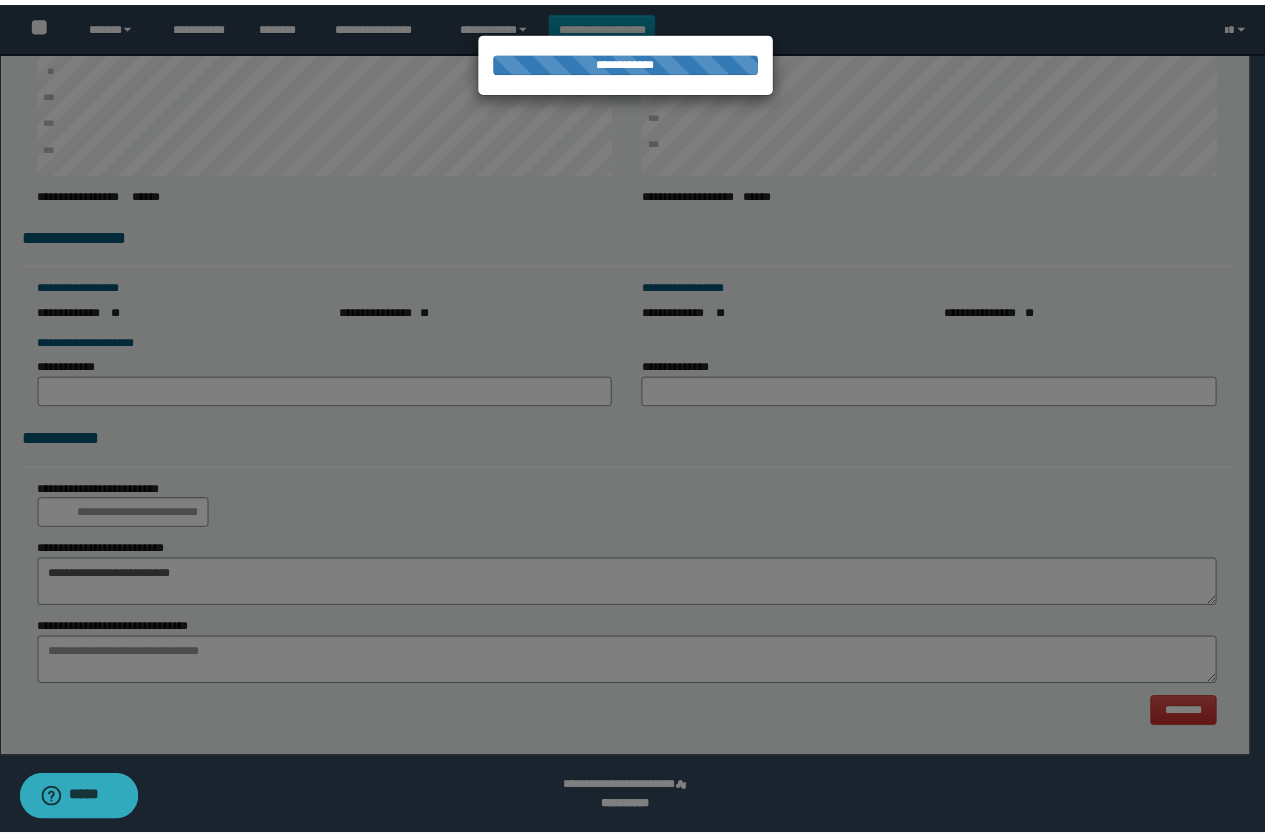 scroll, scrollTop: 0, scrollLeft: 0, axis: both 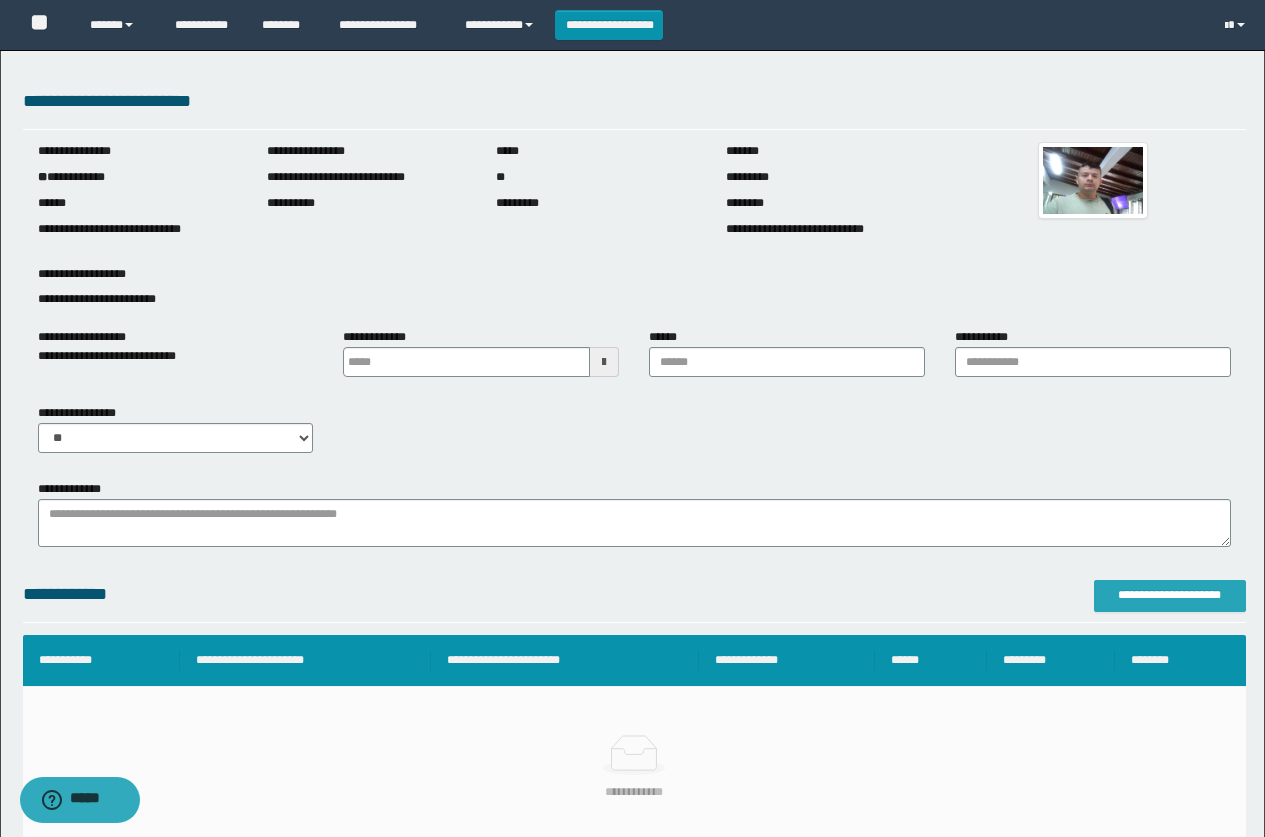 click on "**********" at bounding box center [1170, 595] 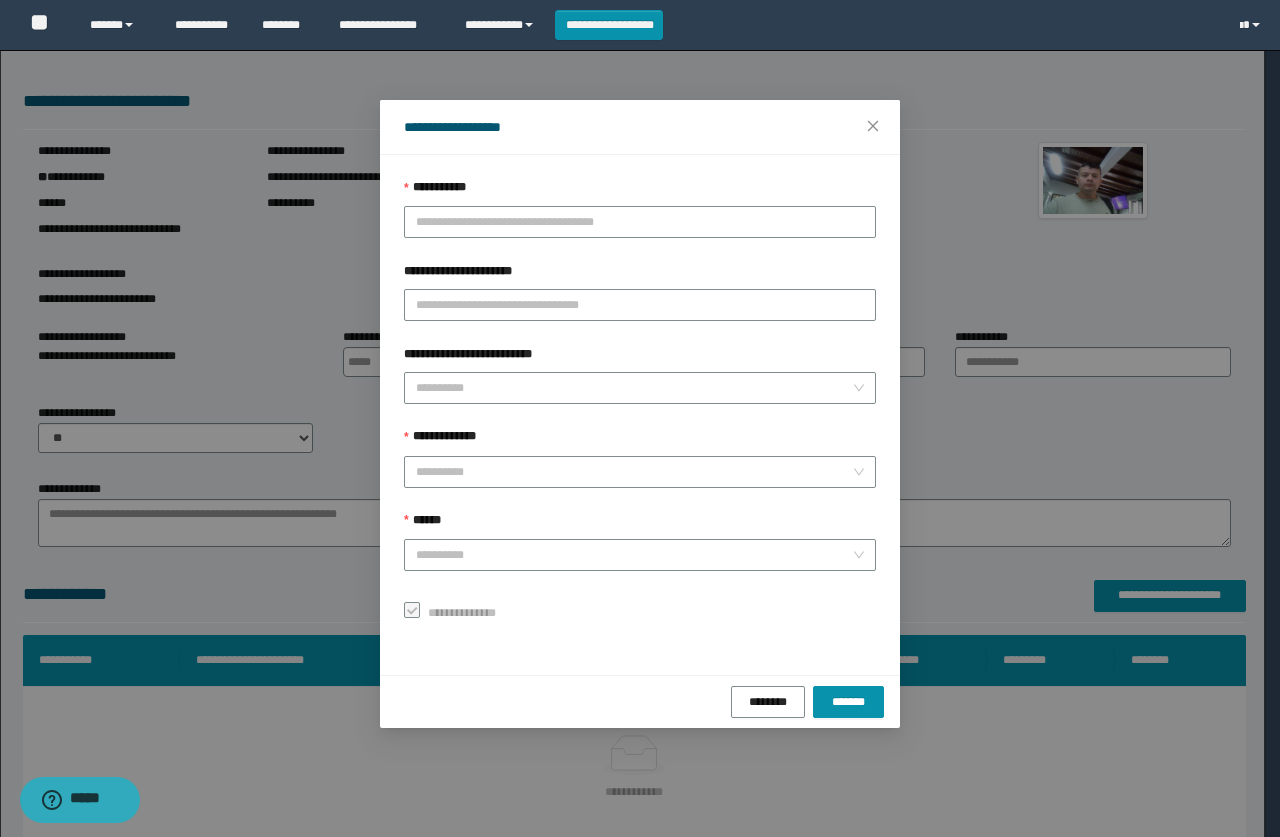 click on "**********" at bounding box center [640, 192] 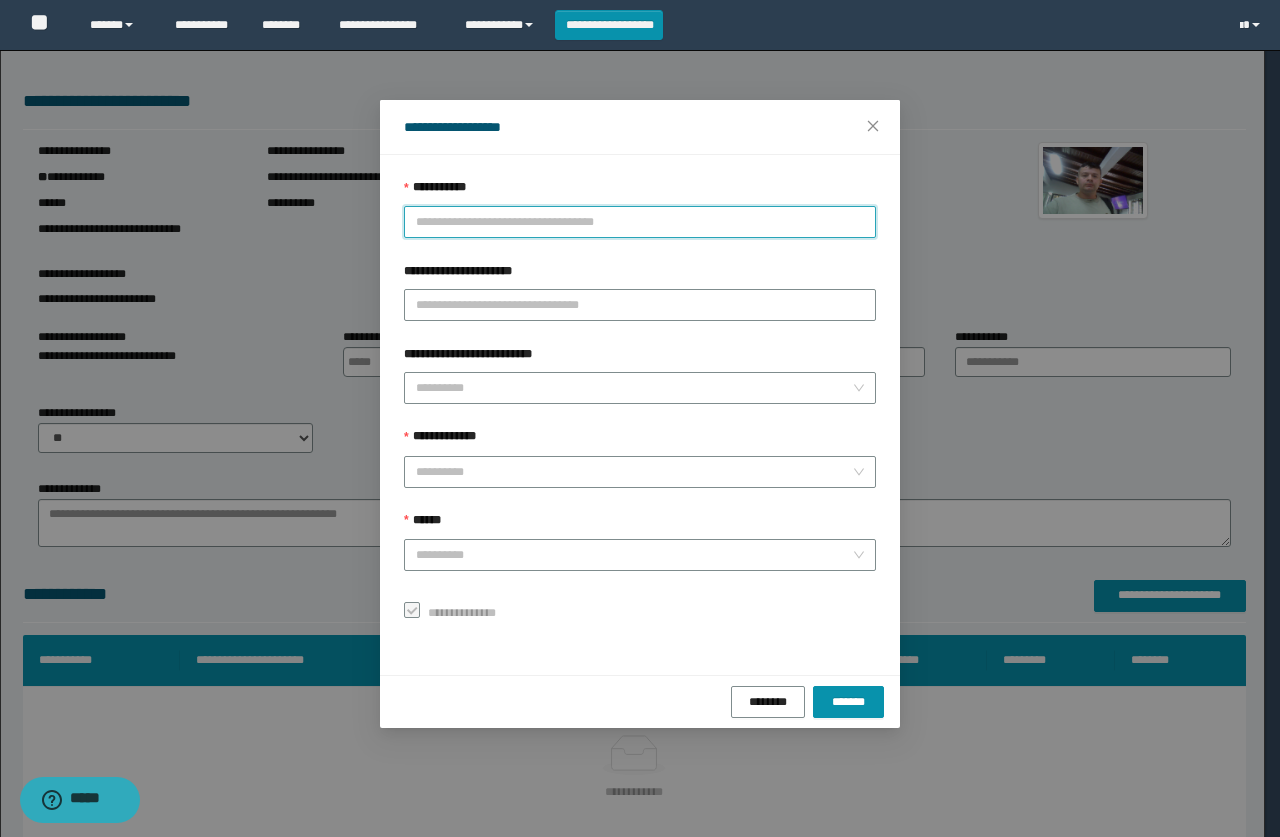 click on "**********" at bounding box center [640, 222] 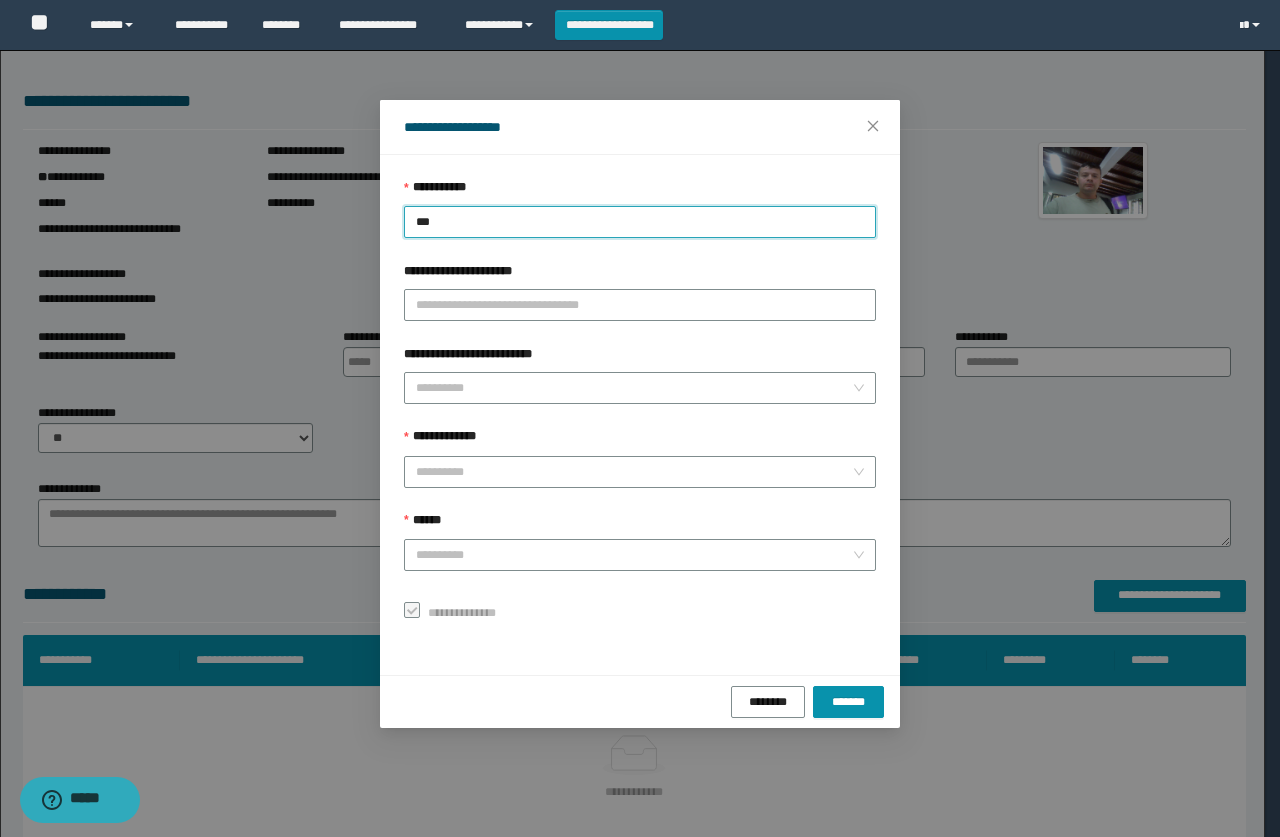 type on "****" 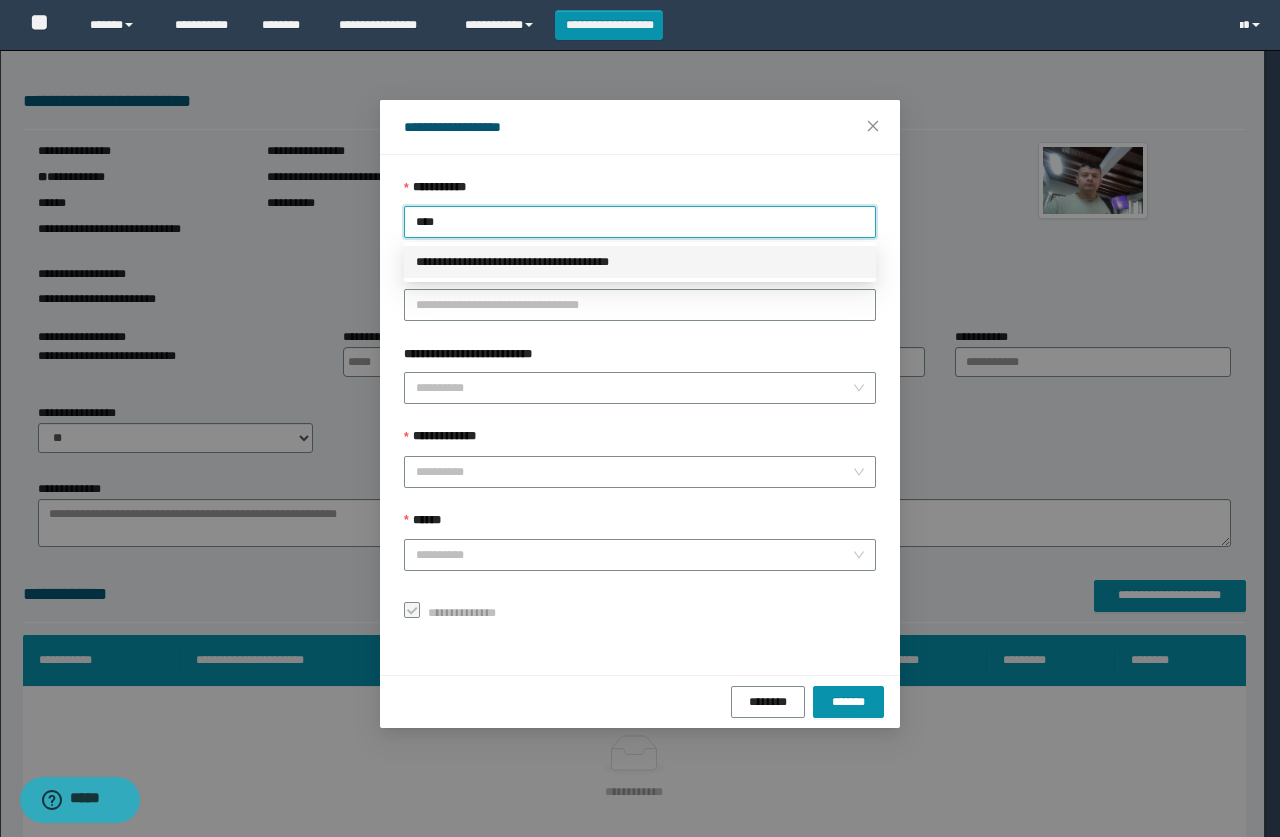 click on "**********" at bounding box center (640, 262) 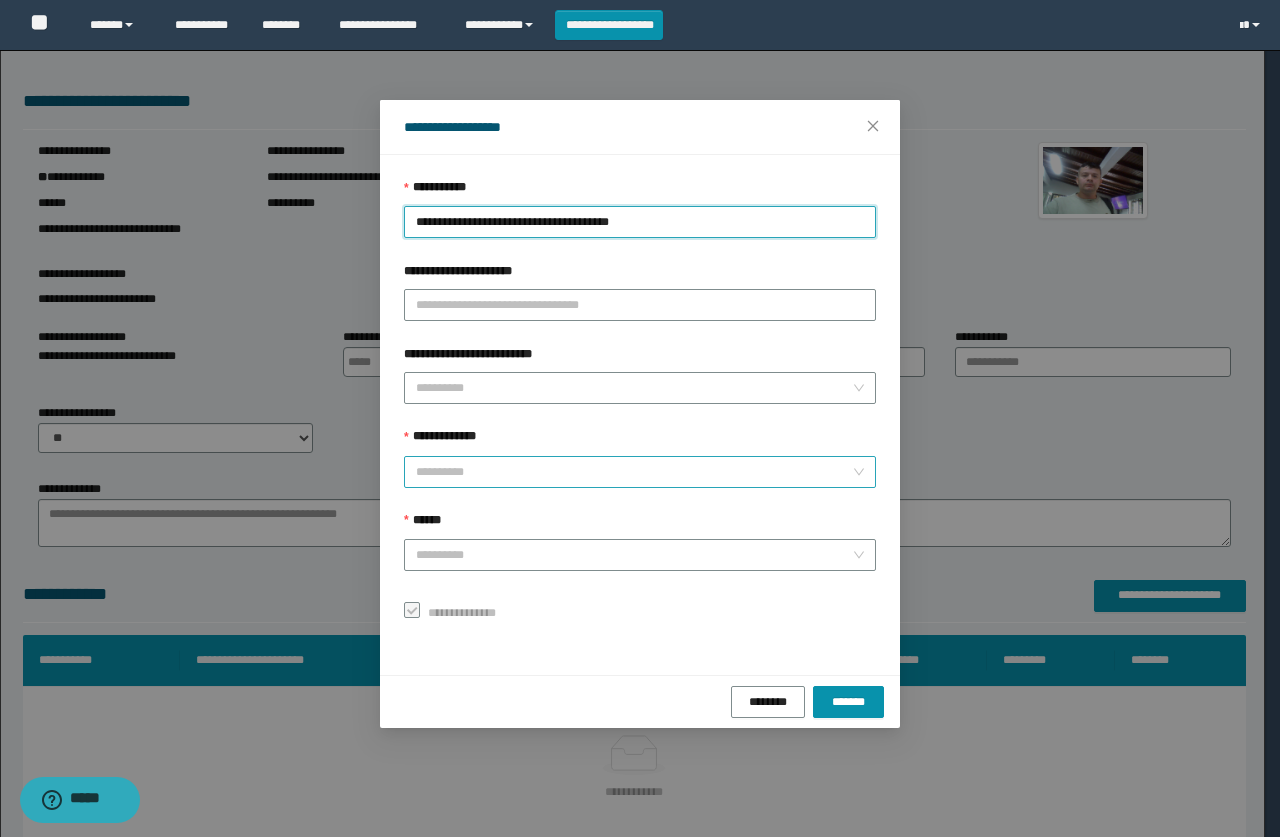 click on "**********" at bounding box center [634, 472] 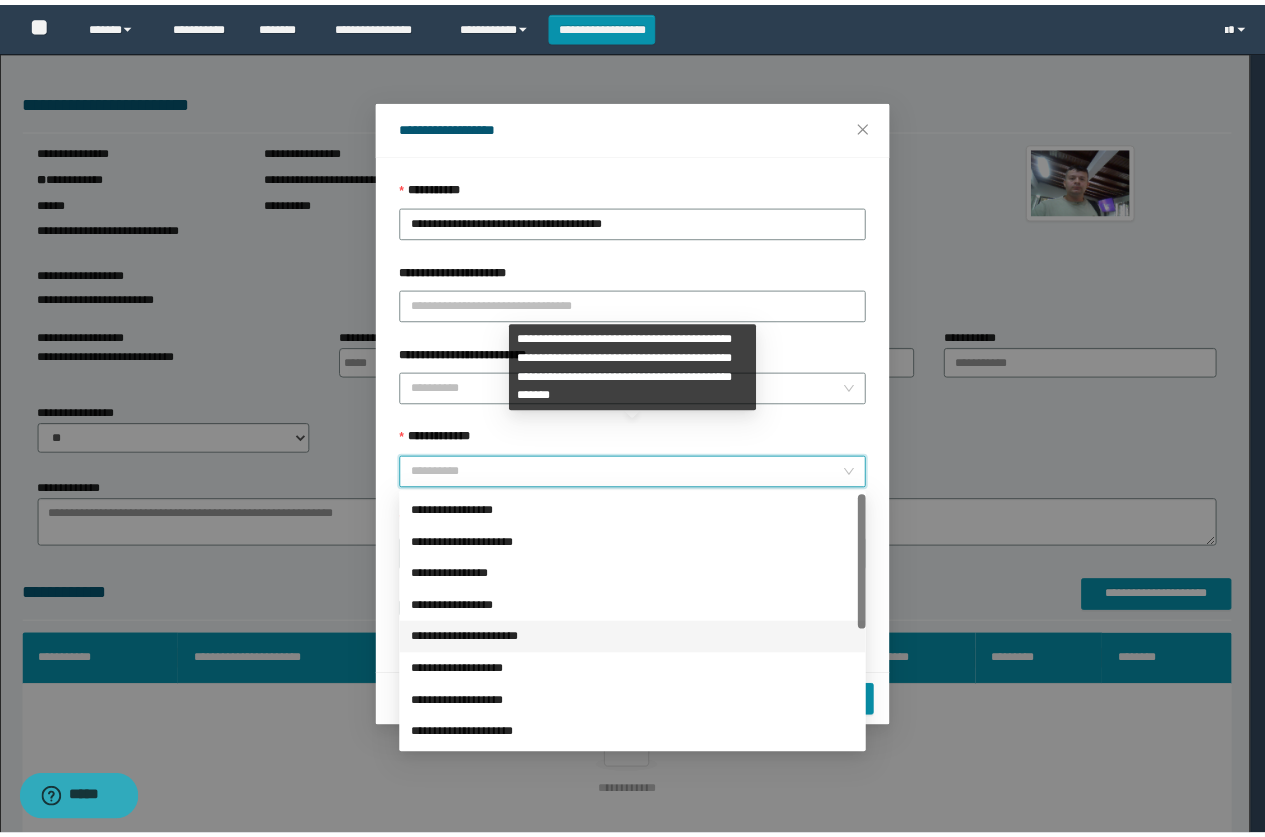 scroll, scrollTop: 224, scrollLeft: 0, axis: vertical 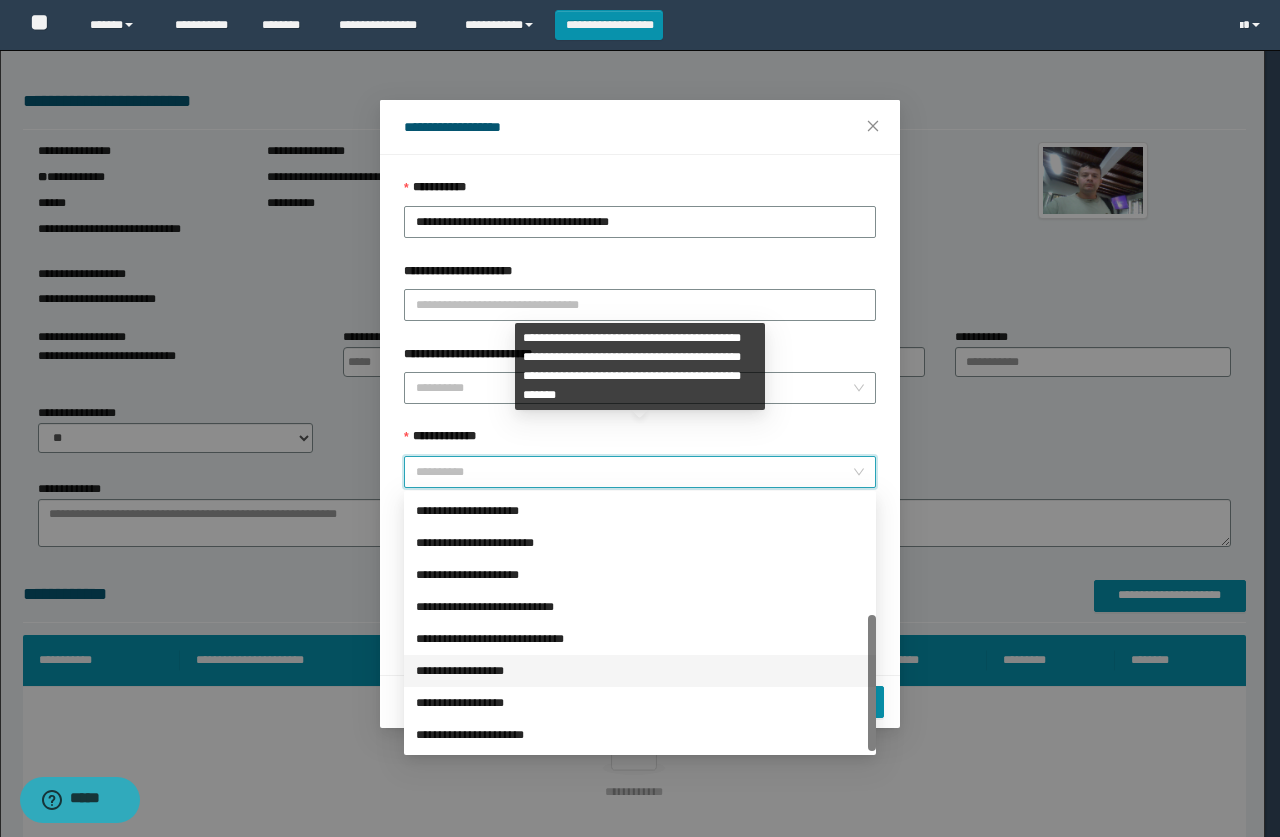 click on "**********" at bounding box center (640, 671) 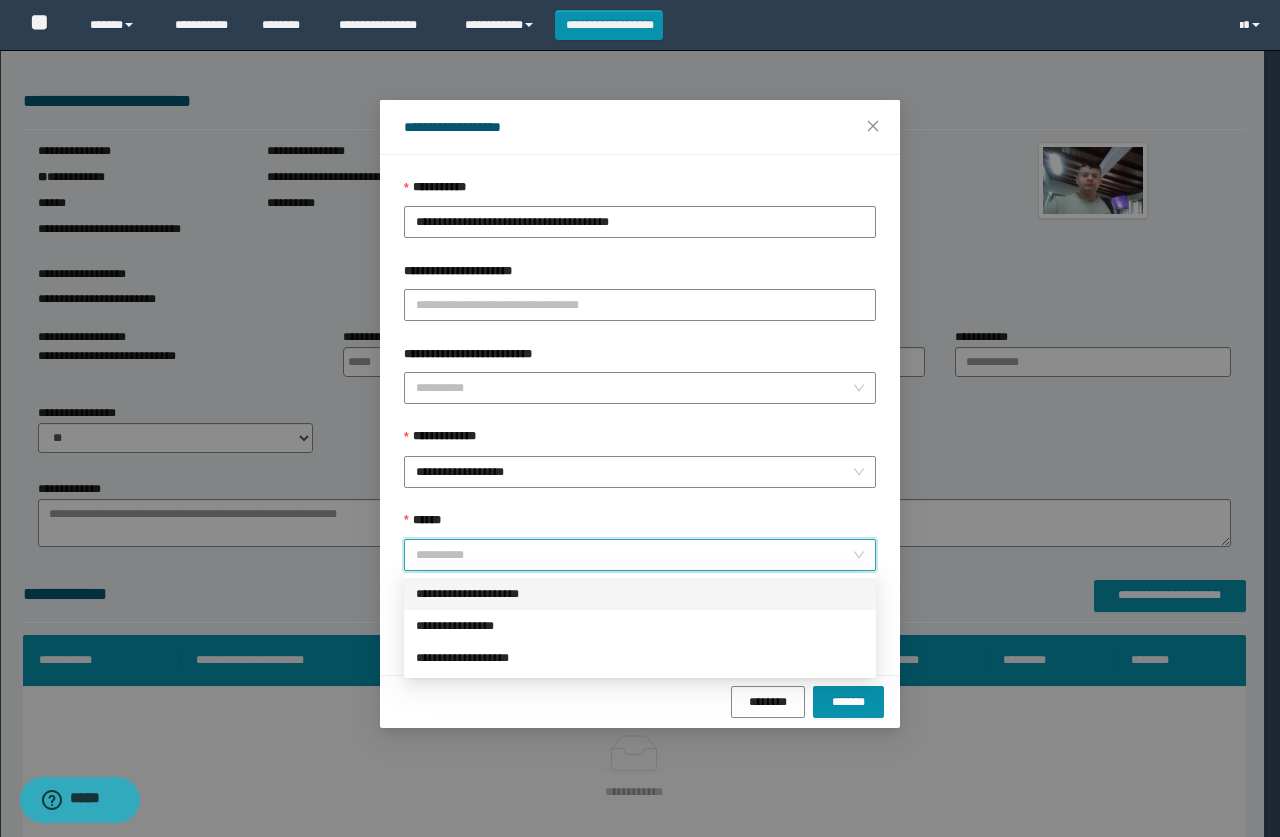 click on "******" at bounding box center (634, 555) 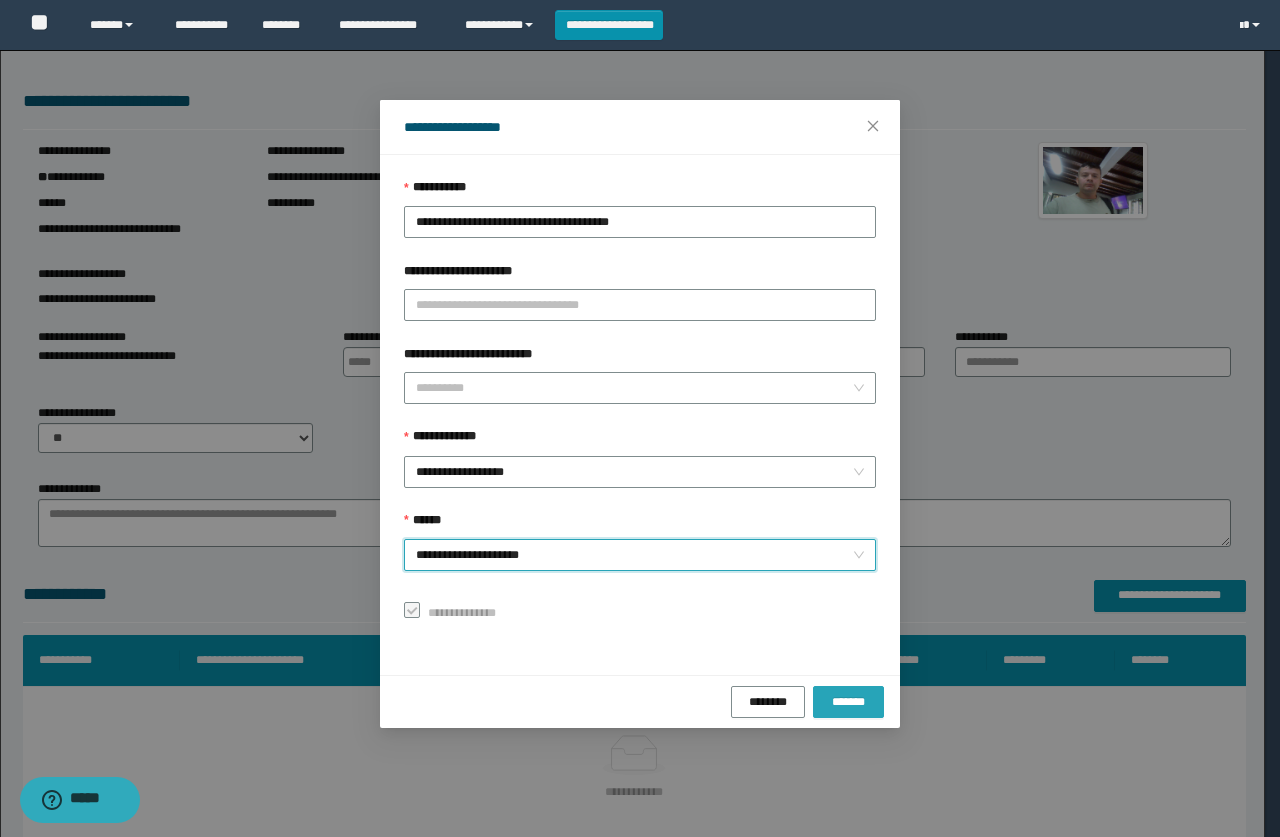 click on "*******" at bounding box center [848, 702] 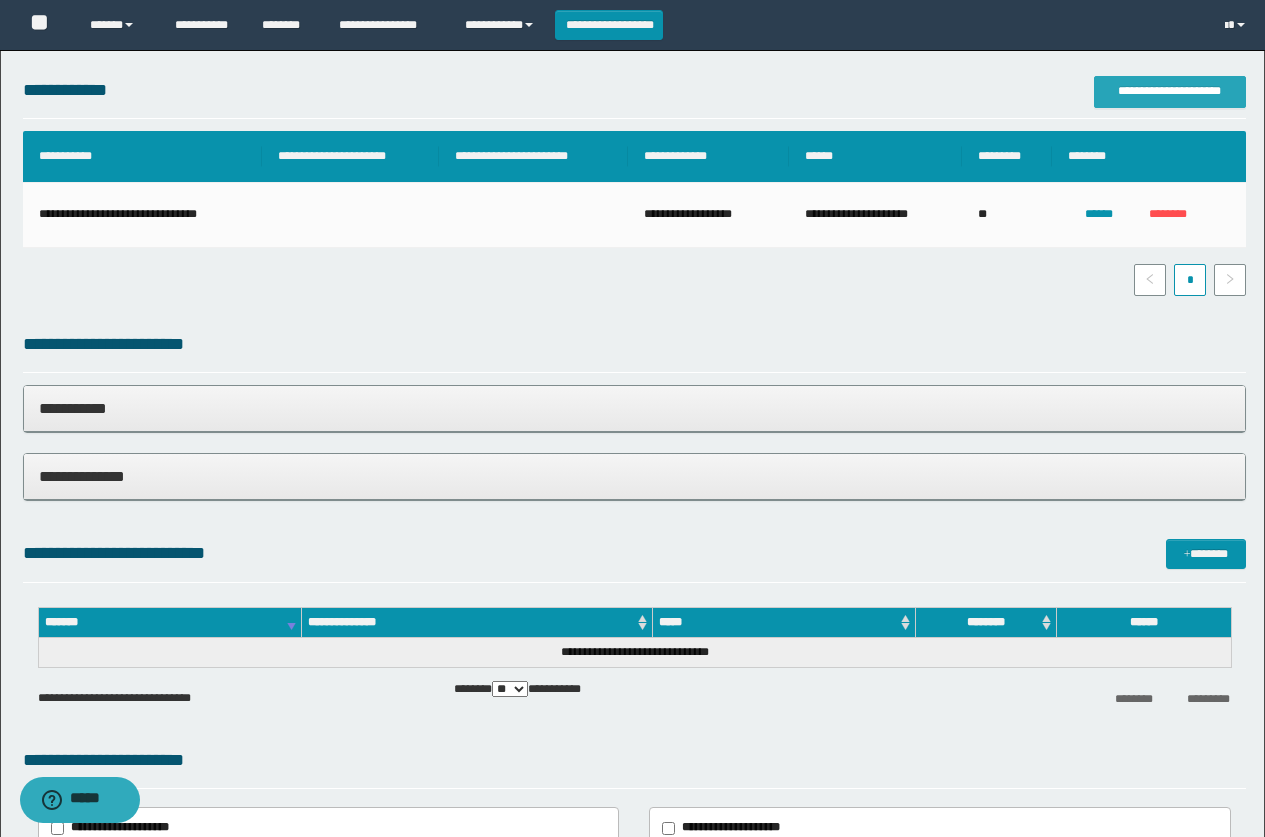 scroll, scrollTop: 900, scrollLeft: 0, axis: vertical 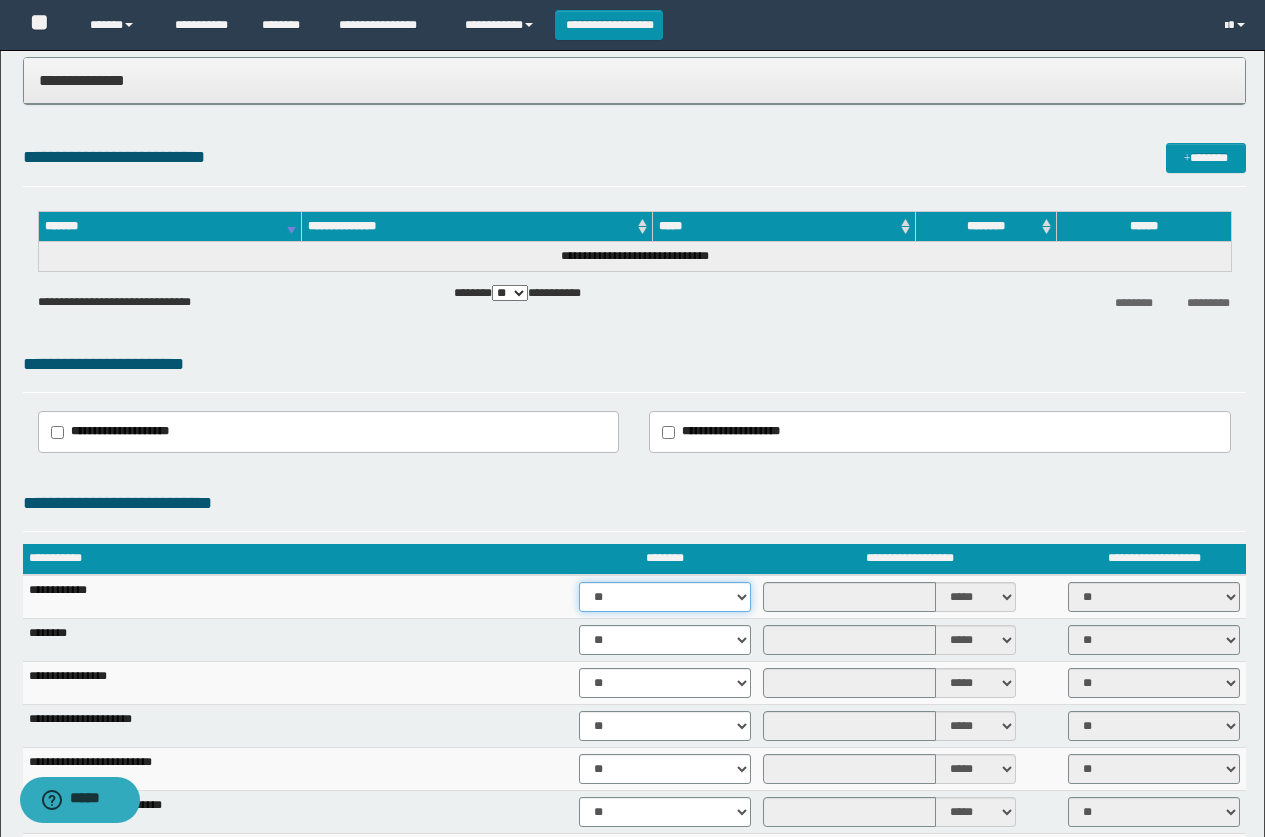 click on "**
**" at bounding box center [665, 597] 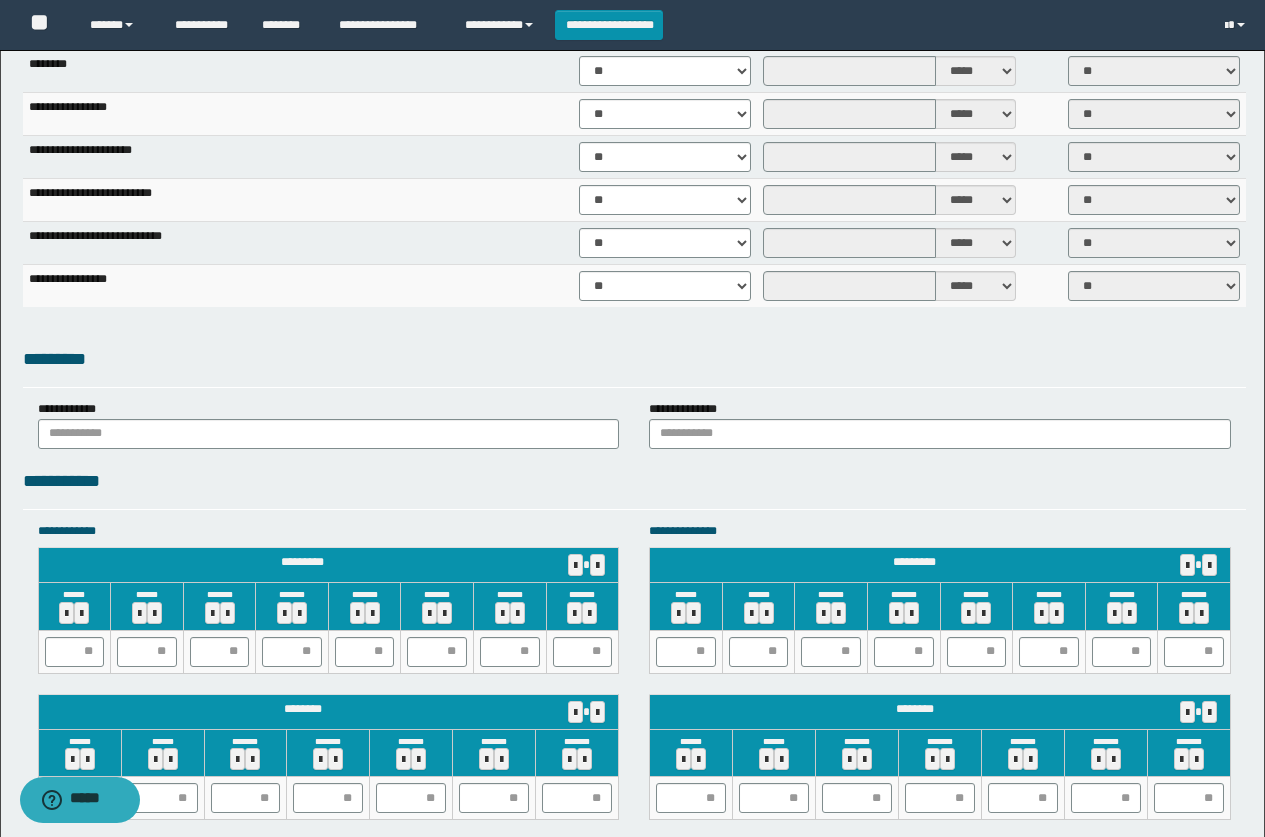 scroll, scrollTop: 1500, scrollLeft: 0, axis: vertical 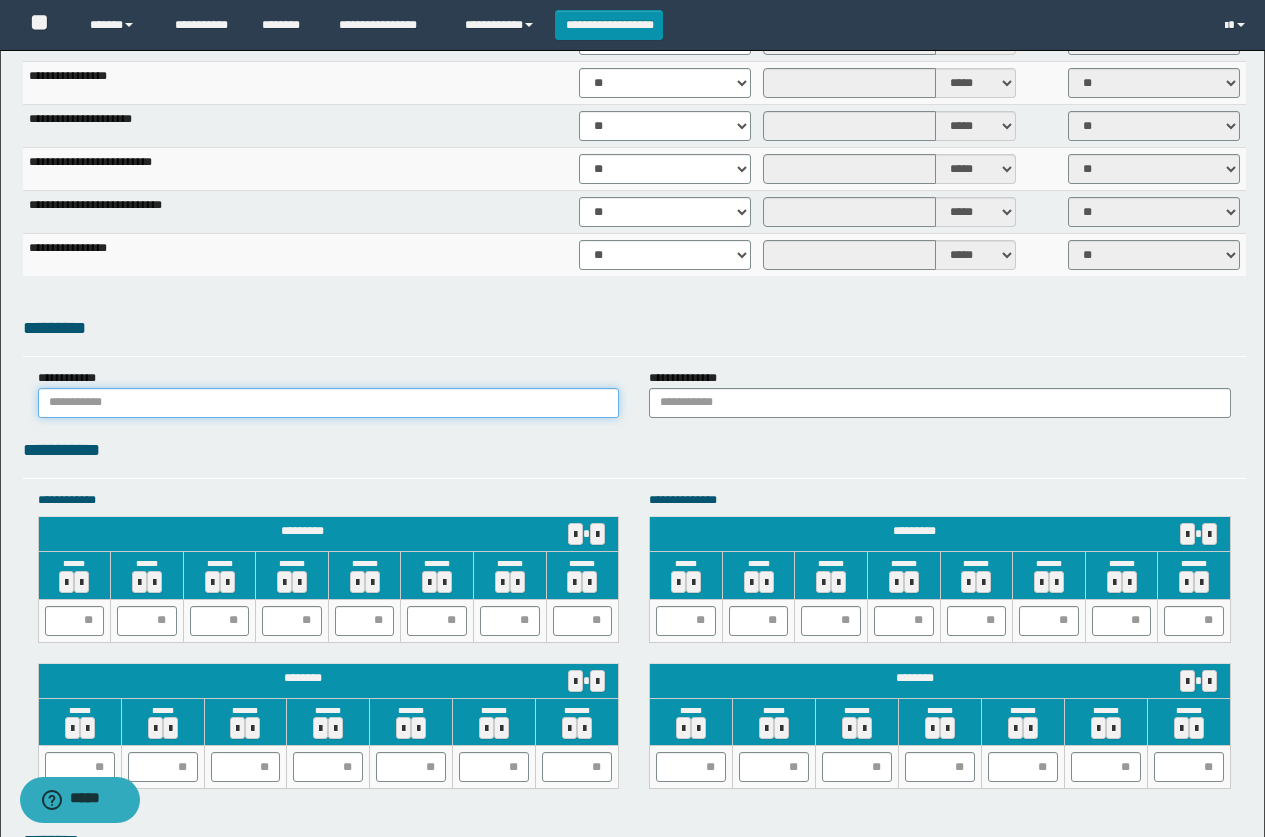 click at bounding box center (329, 403) 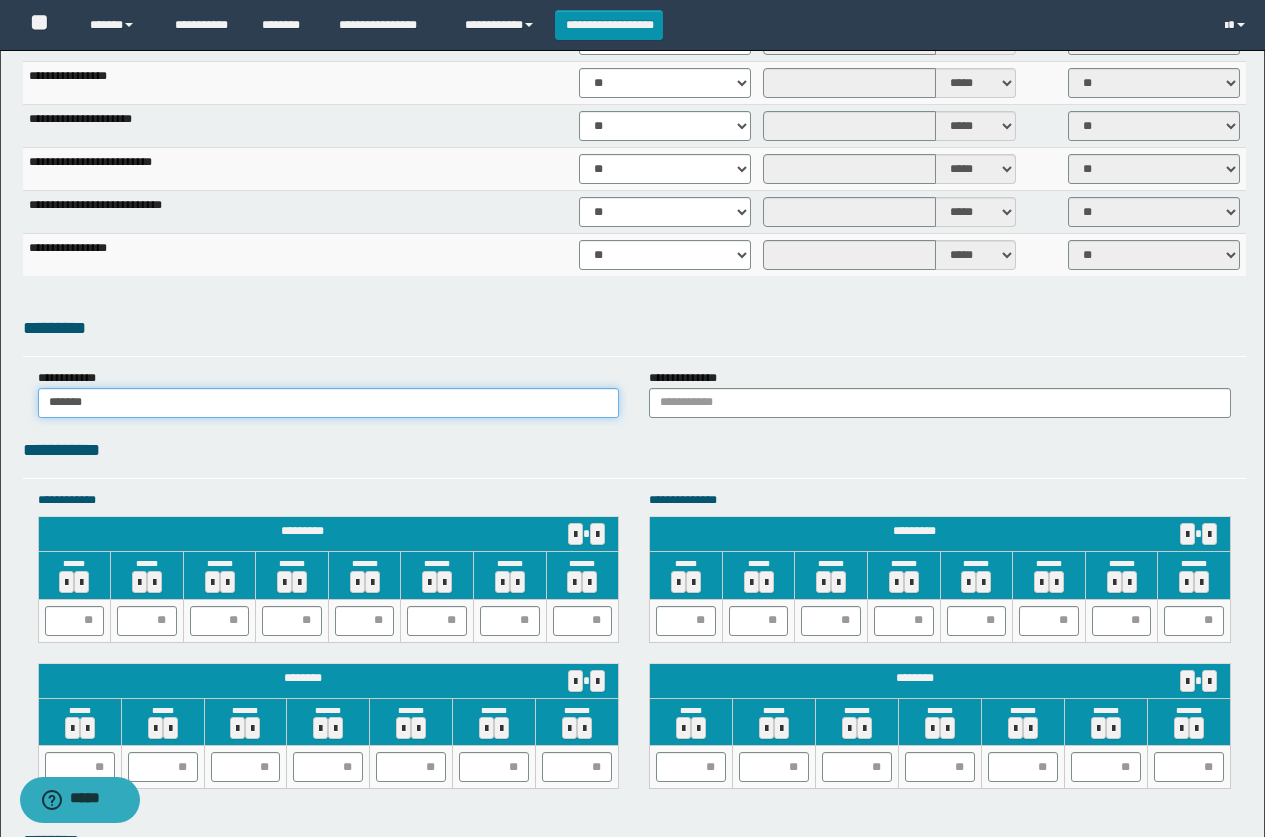 type on "******" 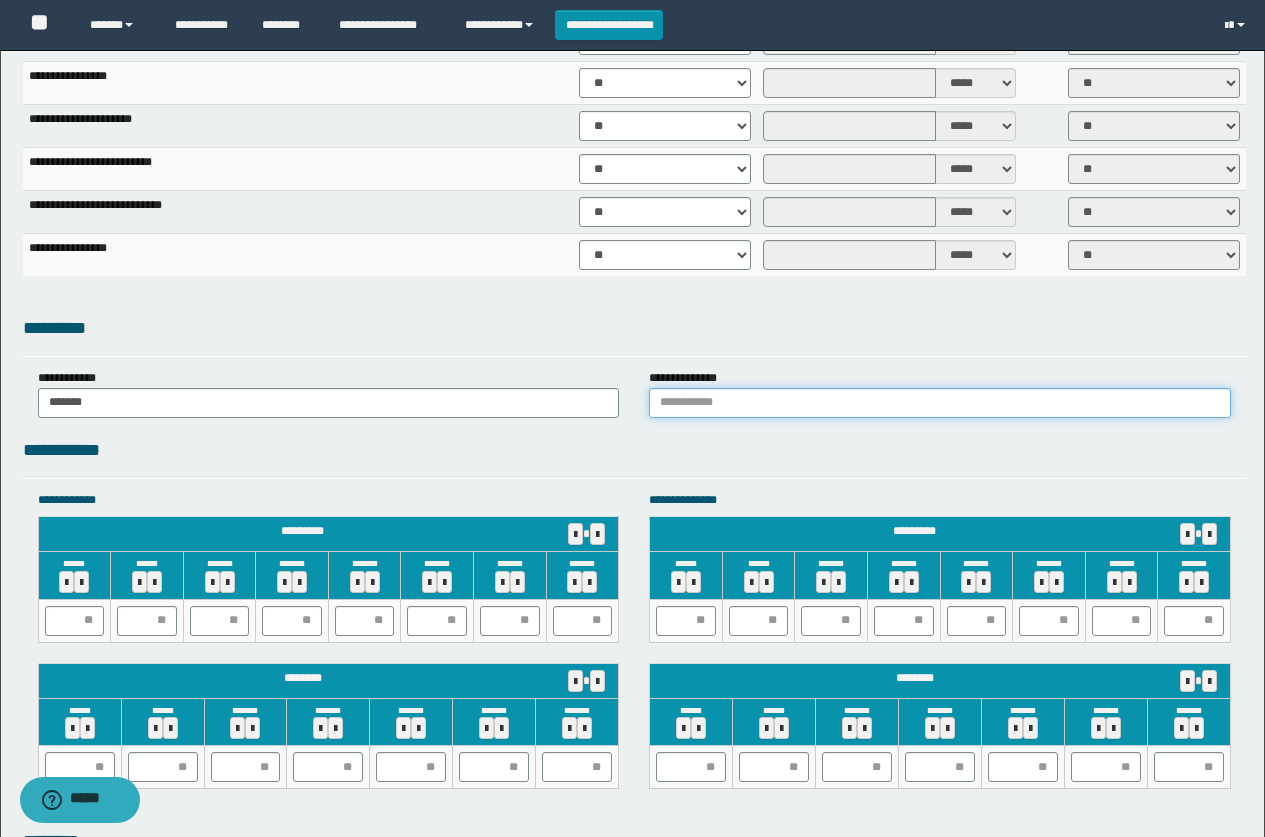 click at bounding box center [940, 403] 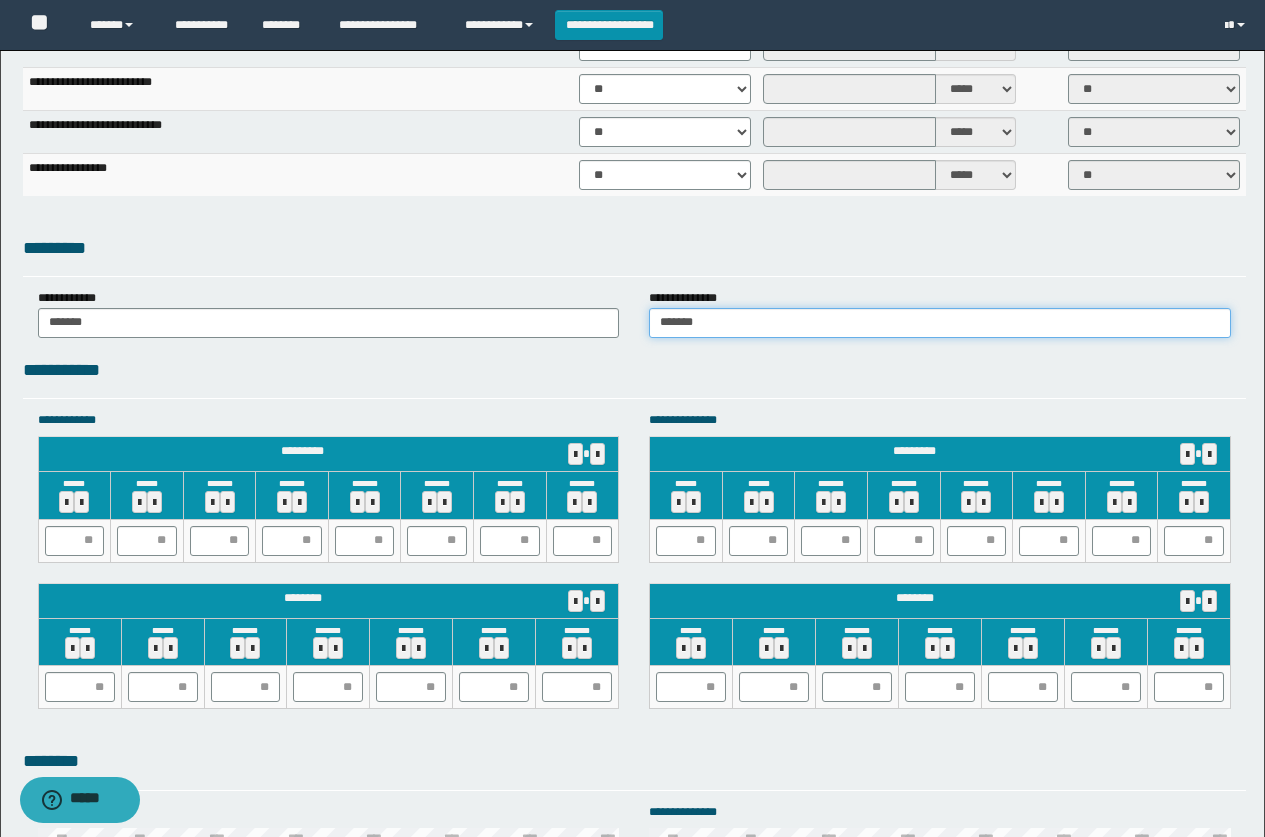 scroll, scrollTop: 1700, scrollLeft: 0, axis: vertical 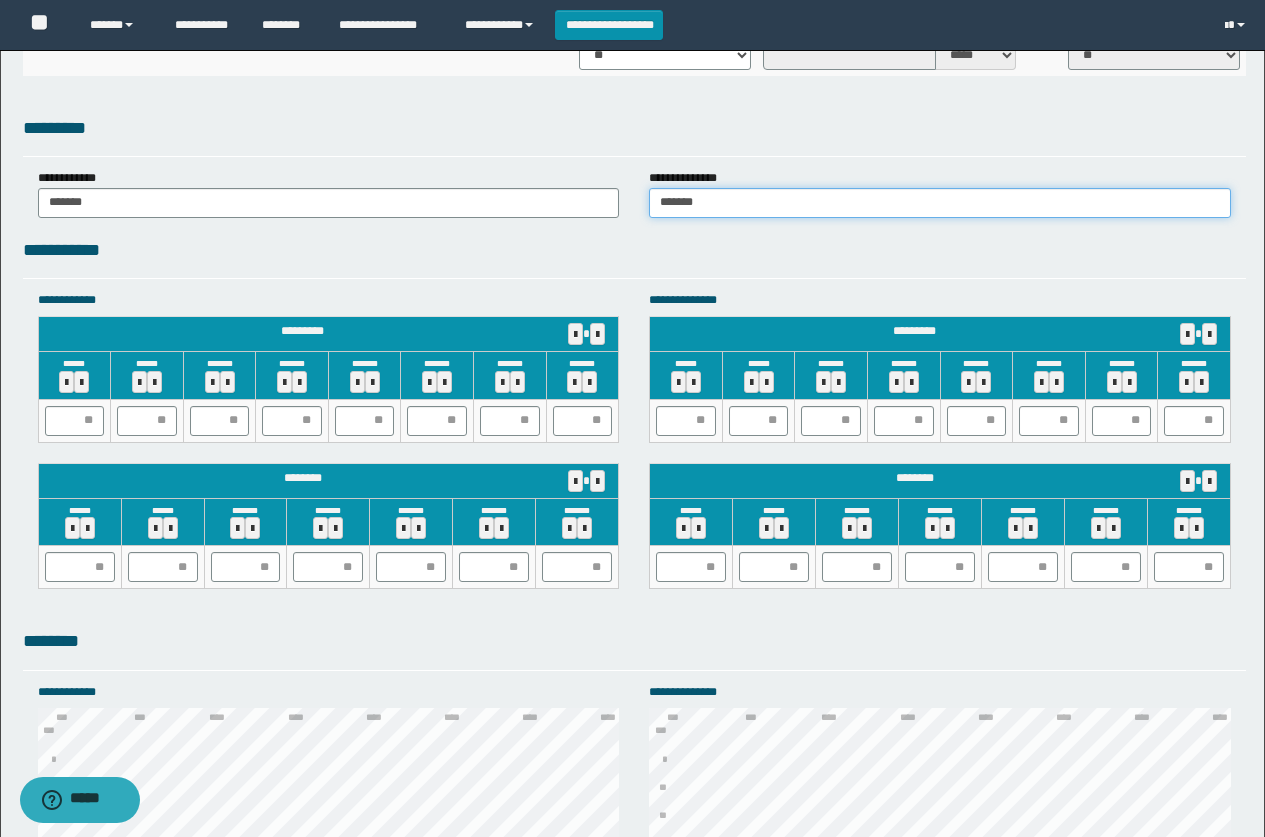 type on "******" 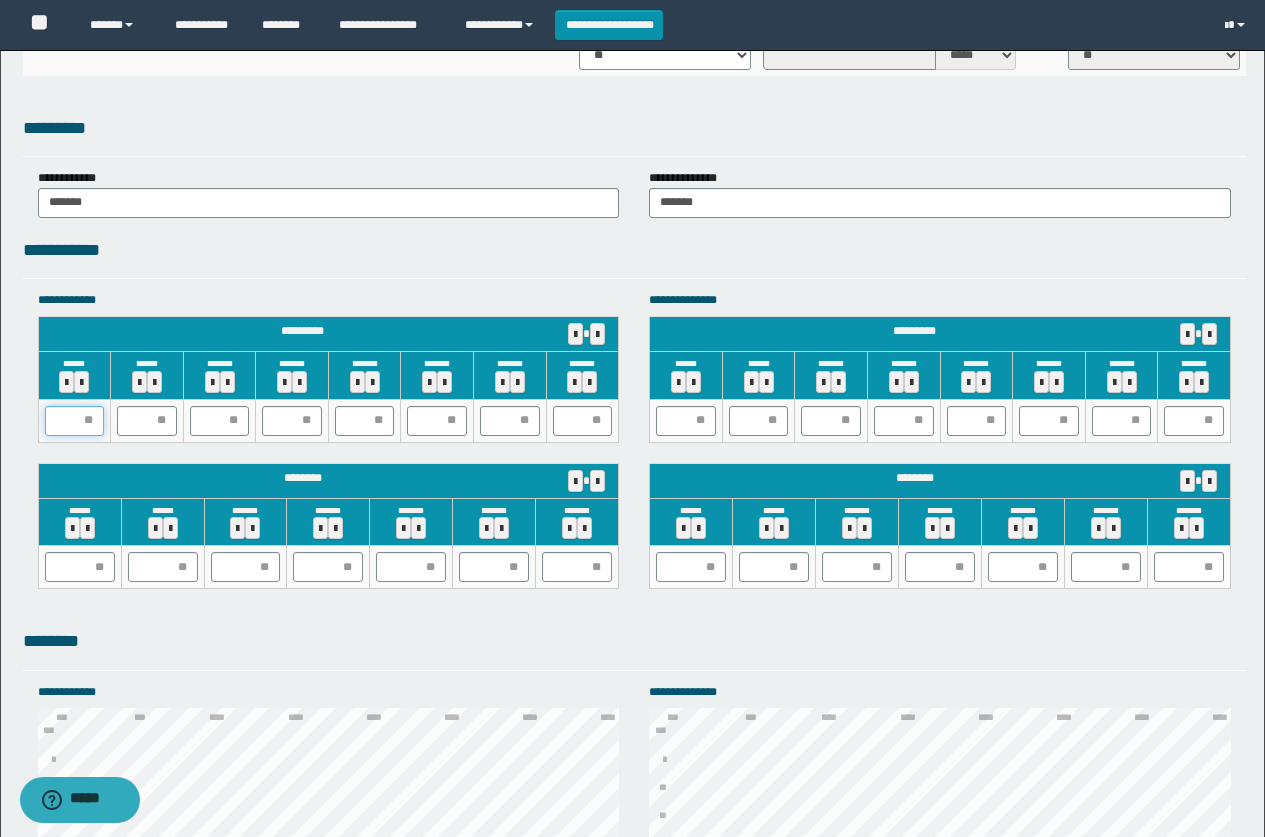 drag, startPoint x: 77, startPoint y: 427, endPoint x: 8, endPoint y: 413, distance: 70.40597 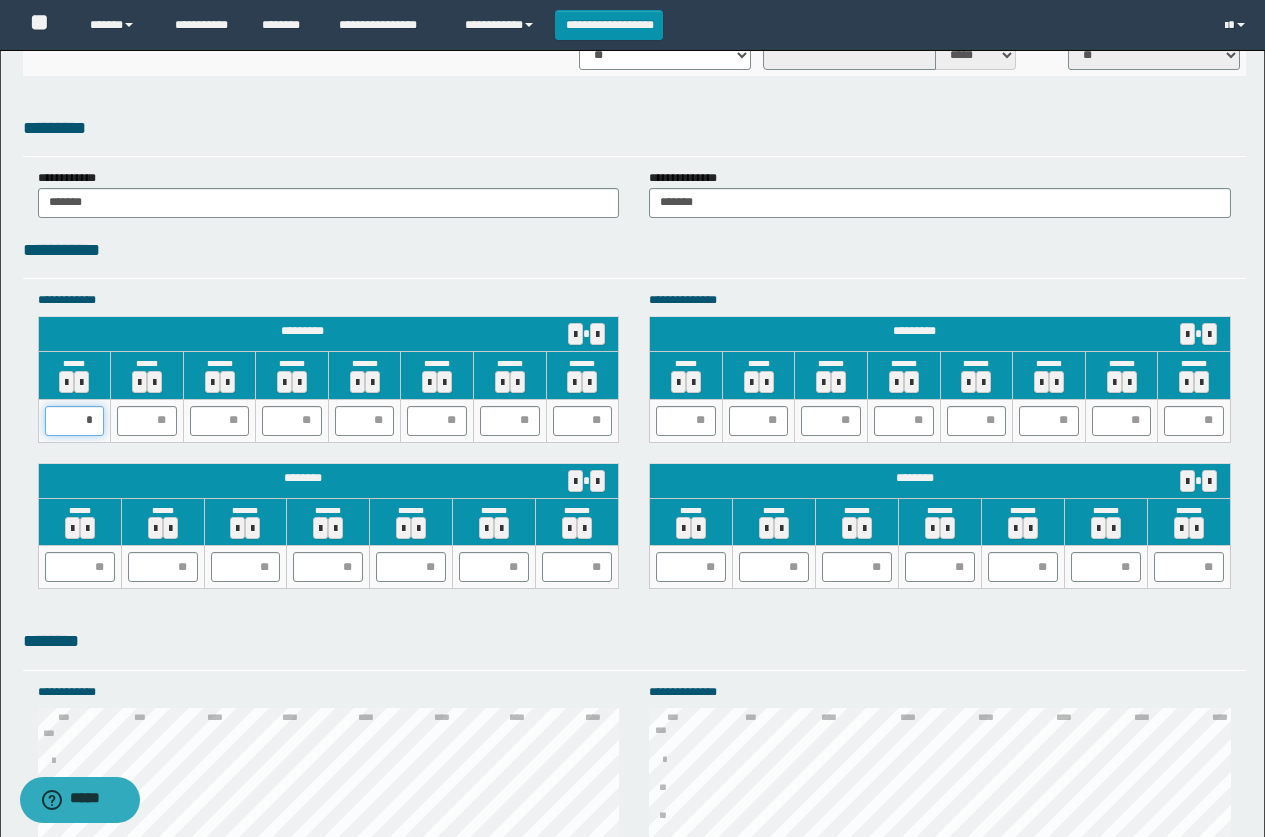 type on "**" 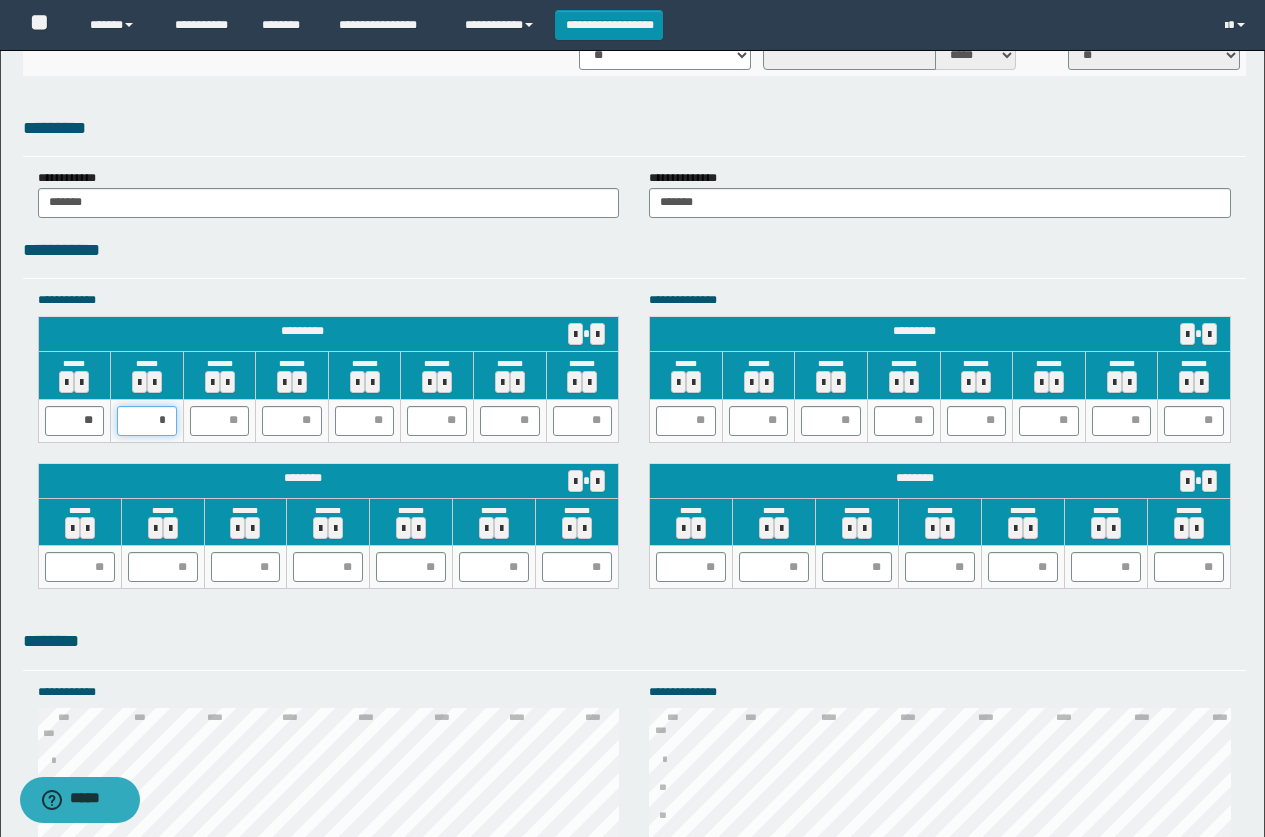 type on "**" 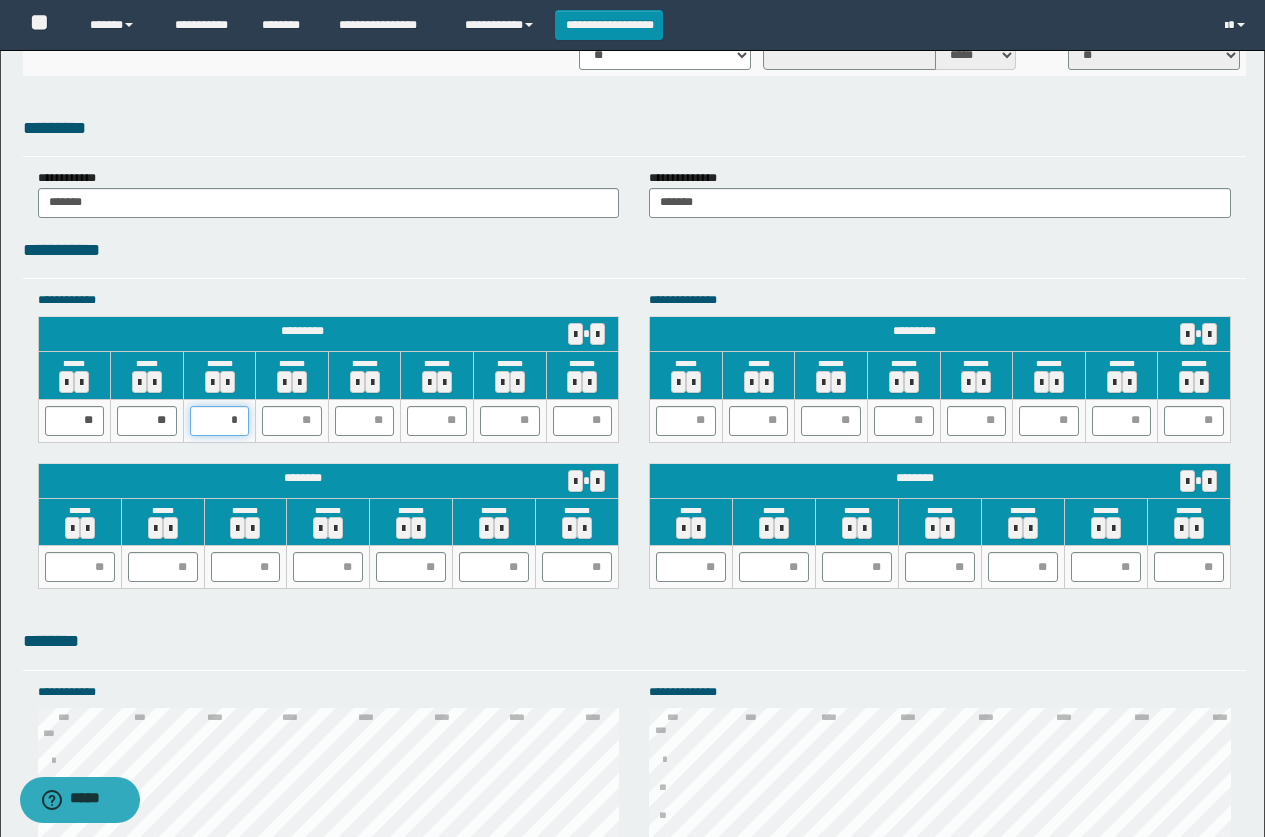 type on "**" 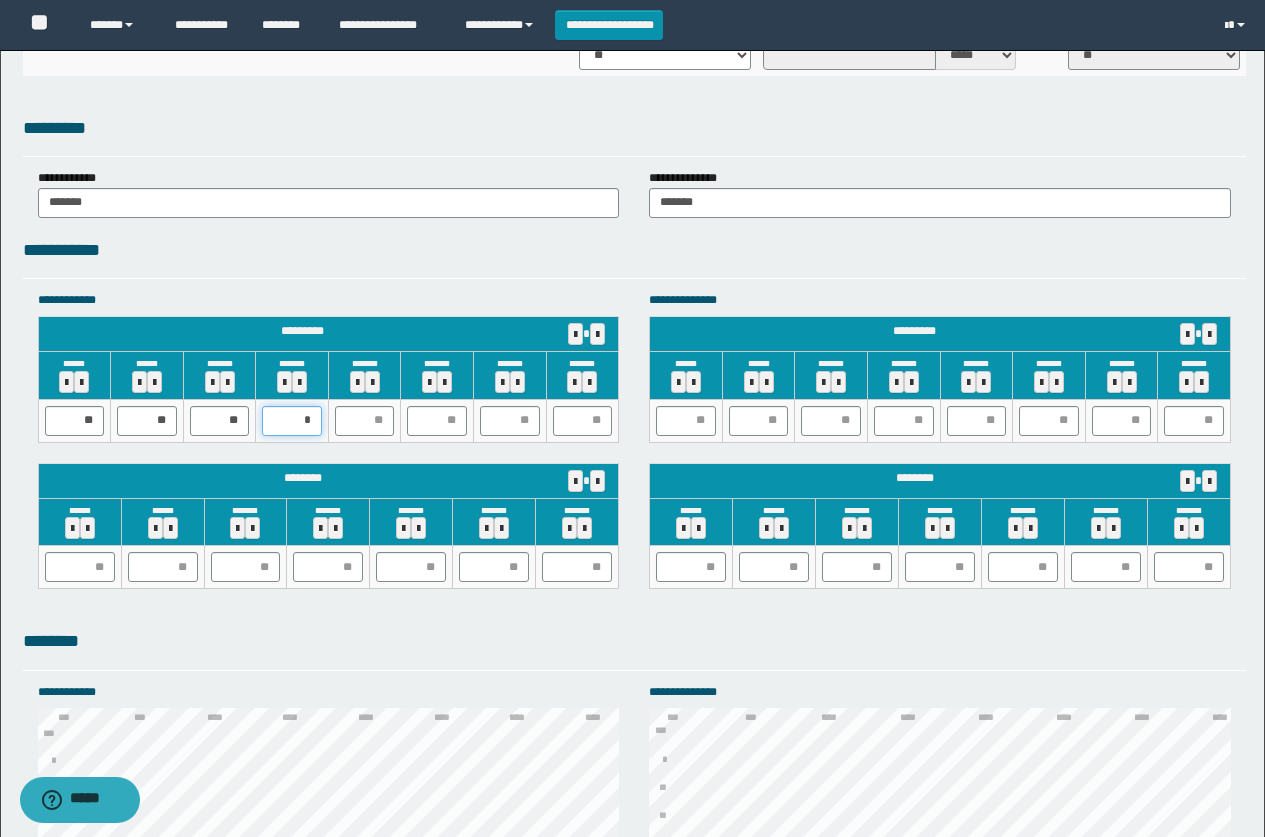 type on "**" 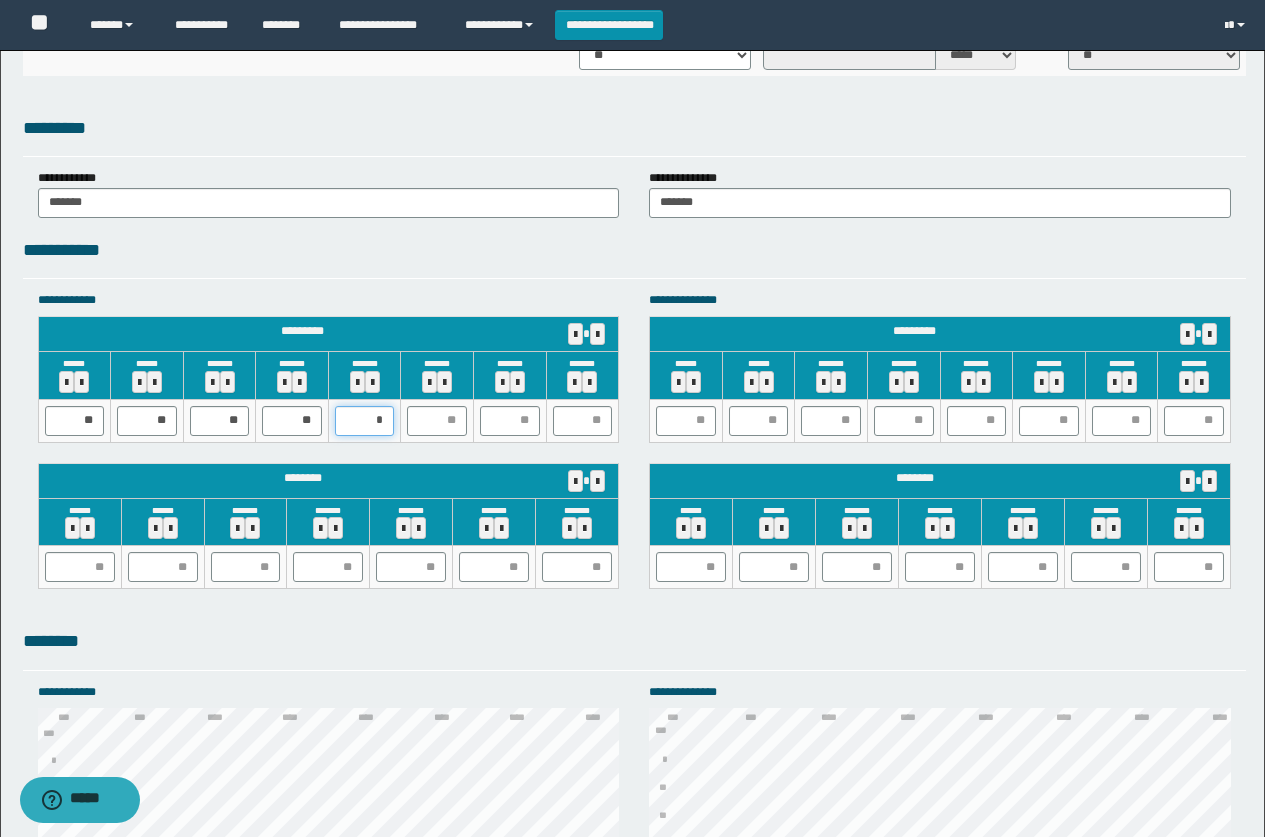 type on "**" 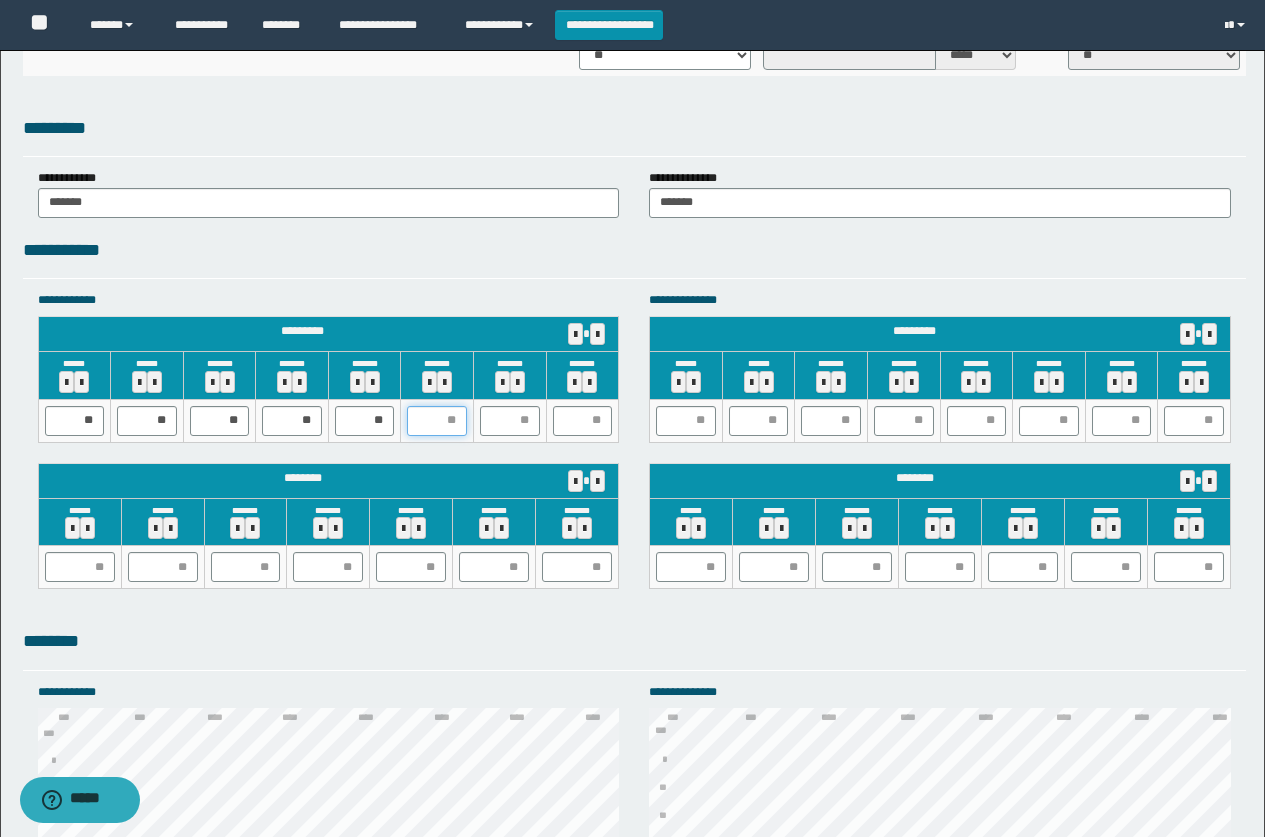drag, startPoint x: 452, startPoint y: 418, endPoint x: 368, endPoint y: 417, distance: 84.00595 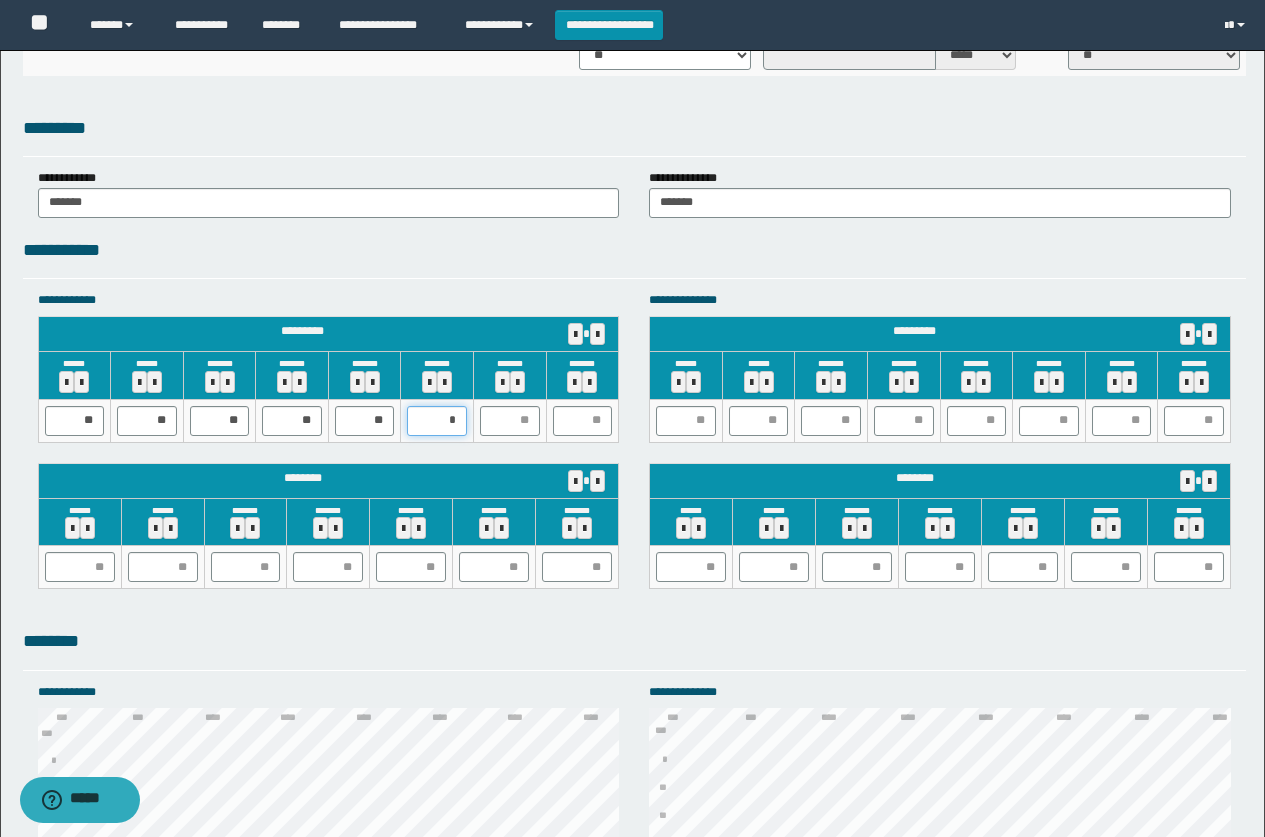 type on "**" 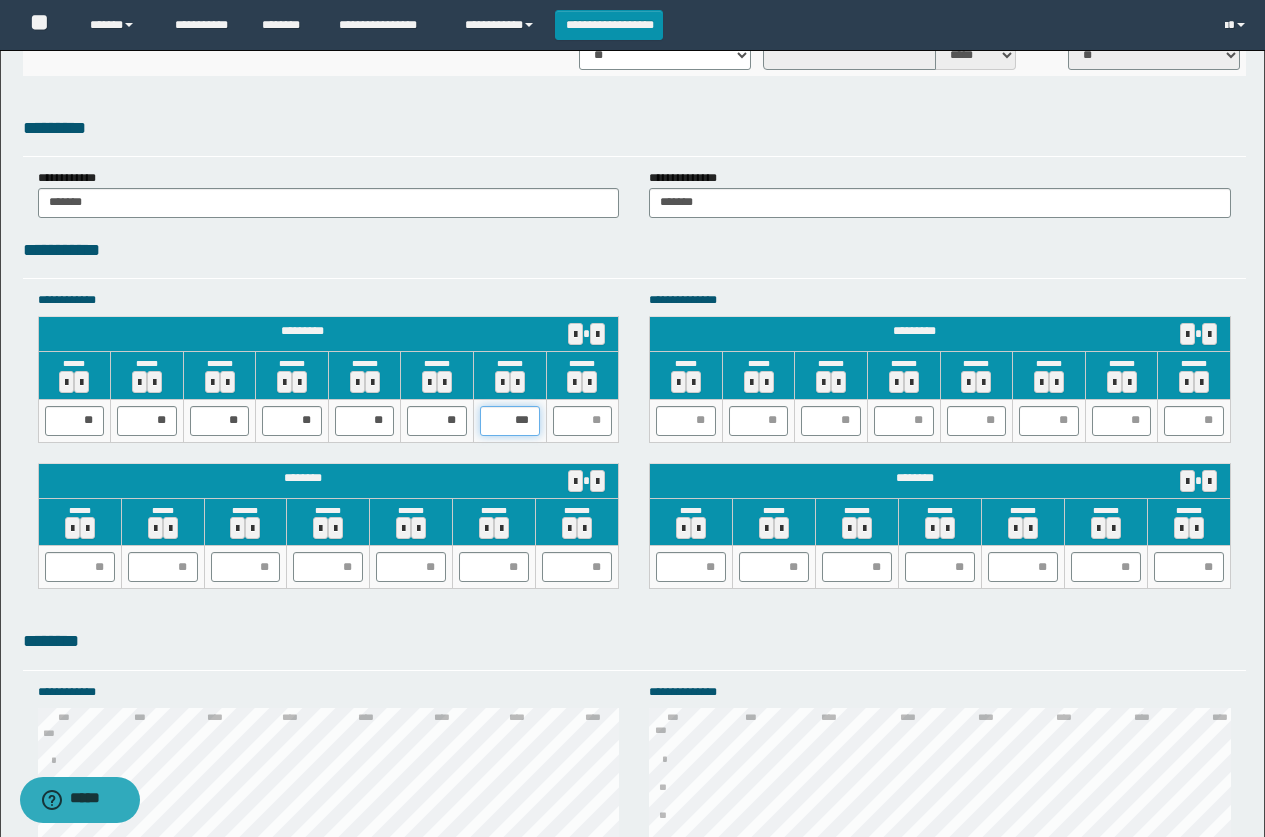 type on "**" 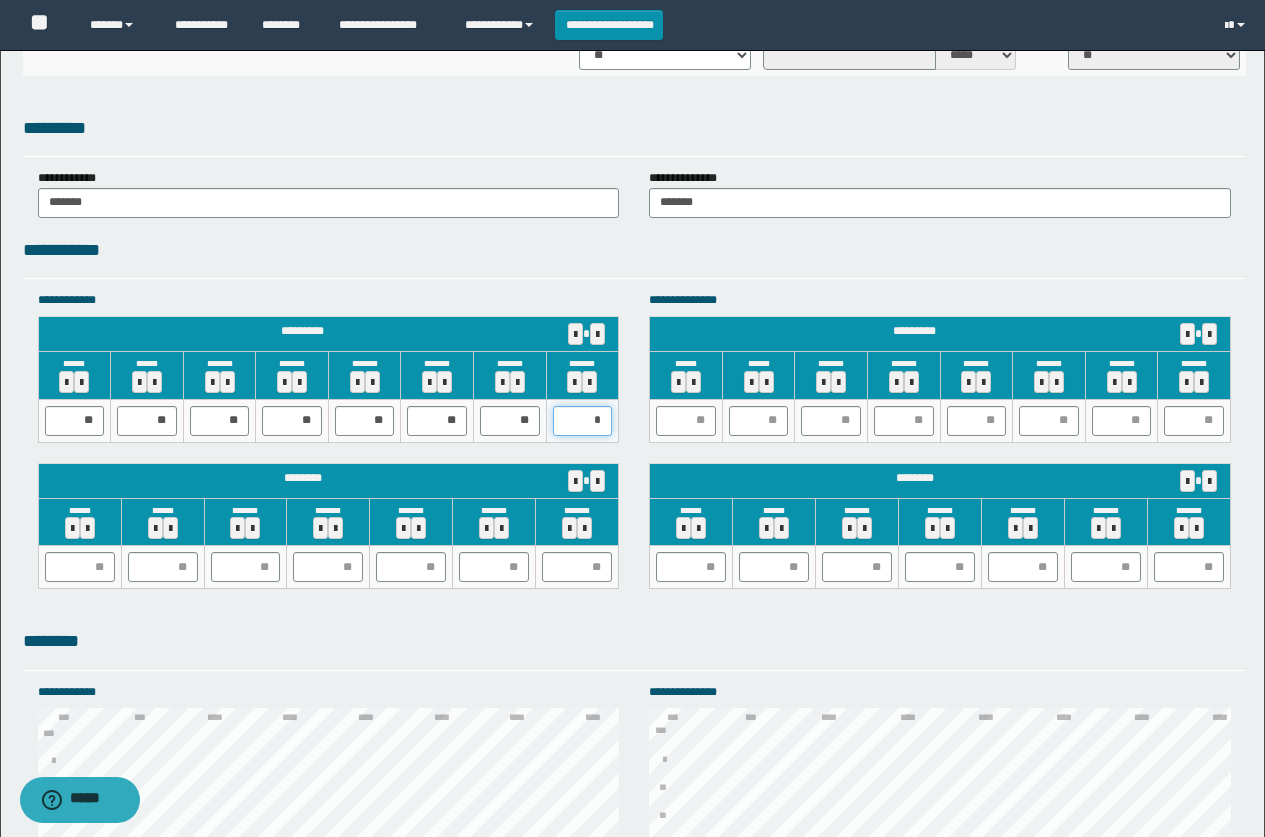 type on "**" 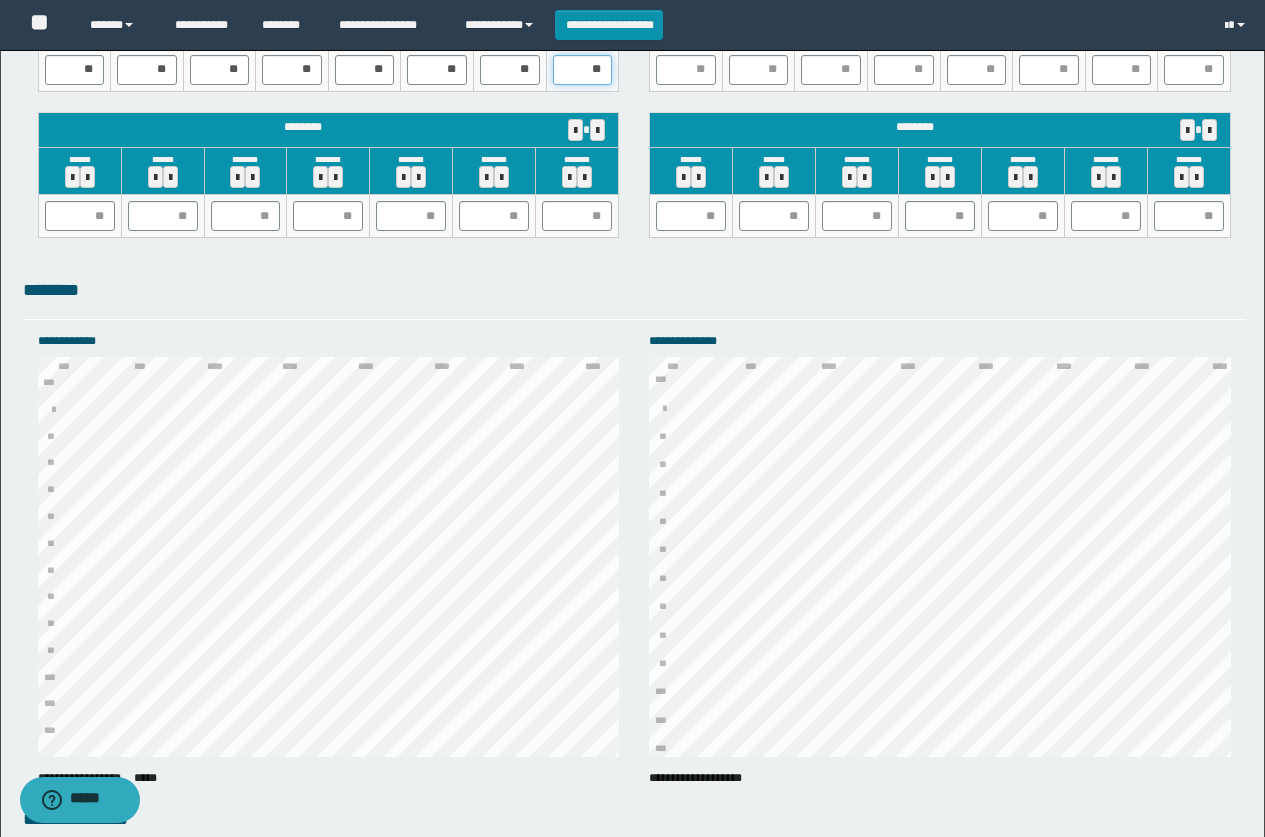 scroll, scrollTop: 1800, scrollLeft: 0, axis: vertical 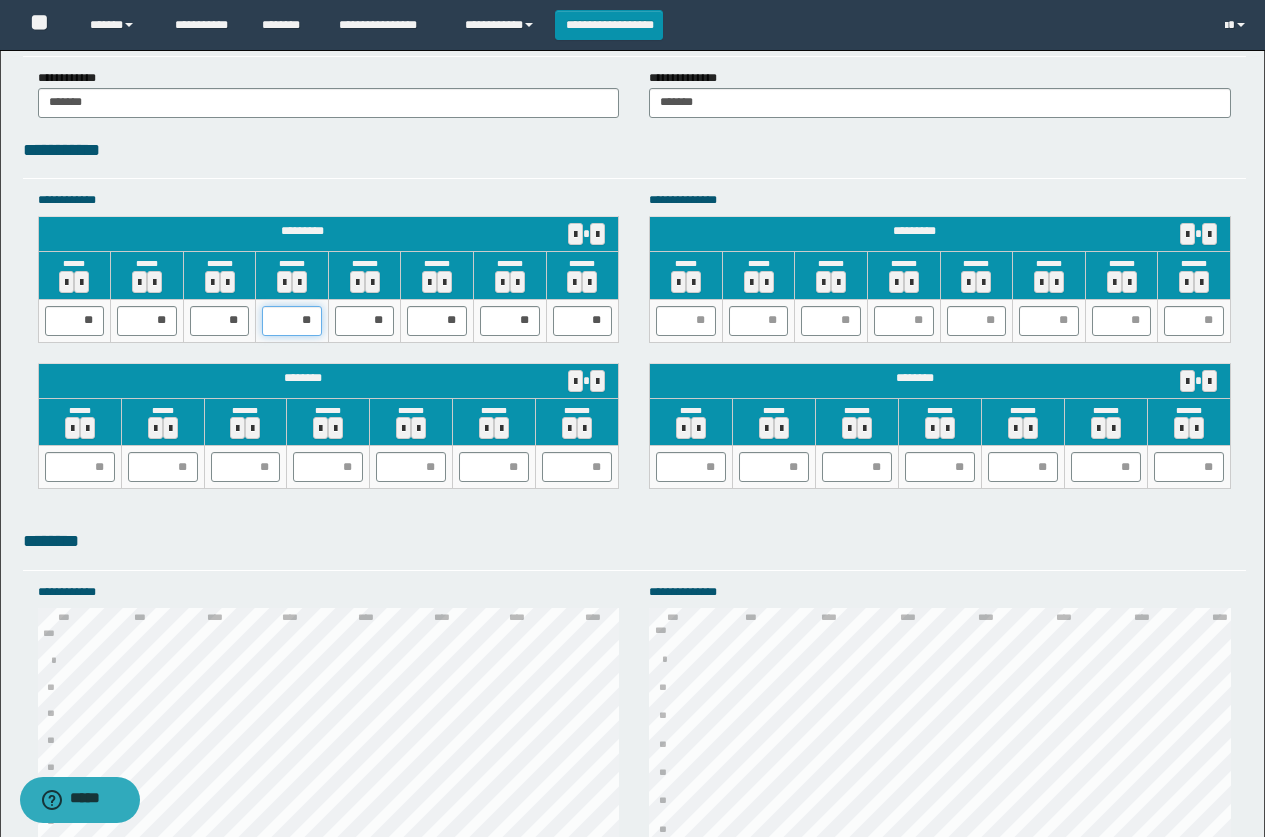 drag, startPoint x: 311, startPoint y: 321, endPoint x: 261, endPoint y: 299, distance: 54.626 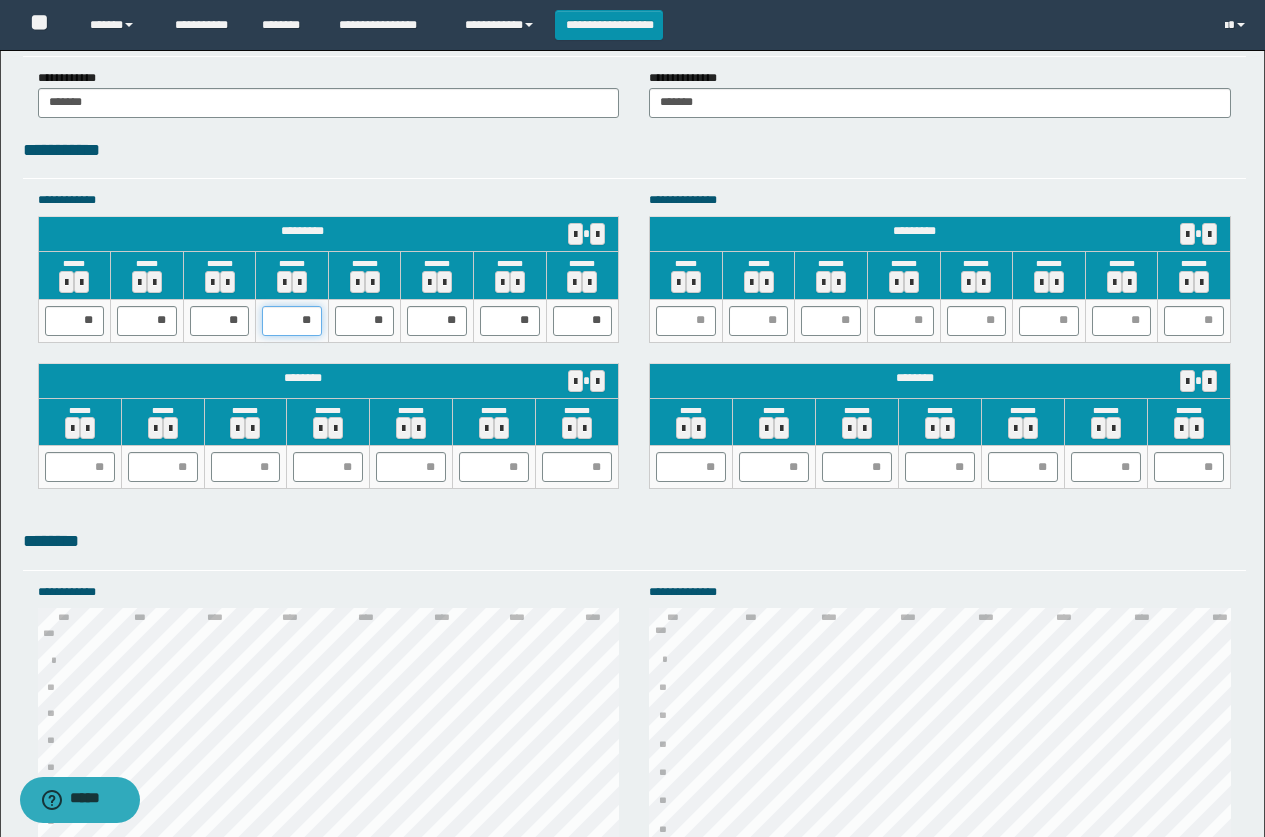 click on "**" at bounding box center [292, 320] 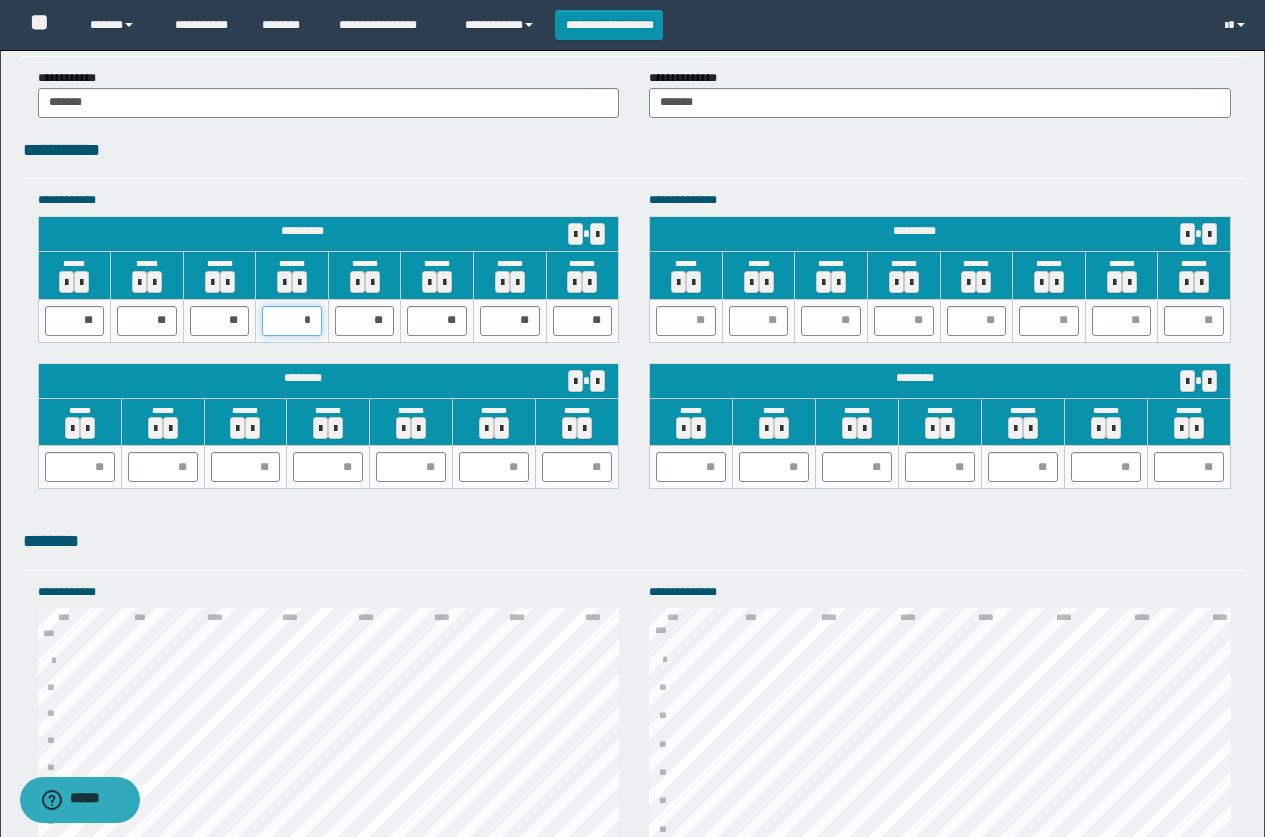 type on "**" 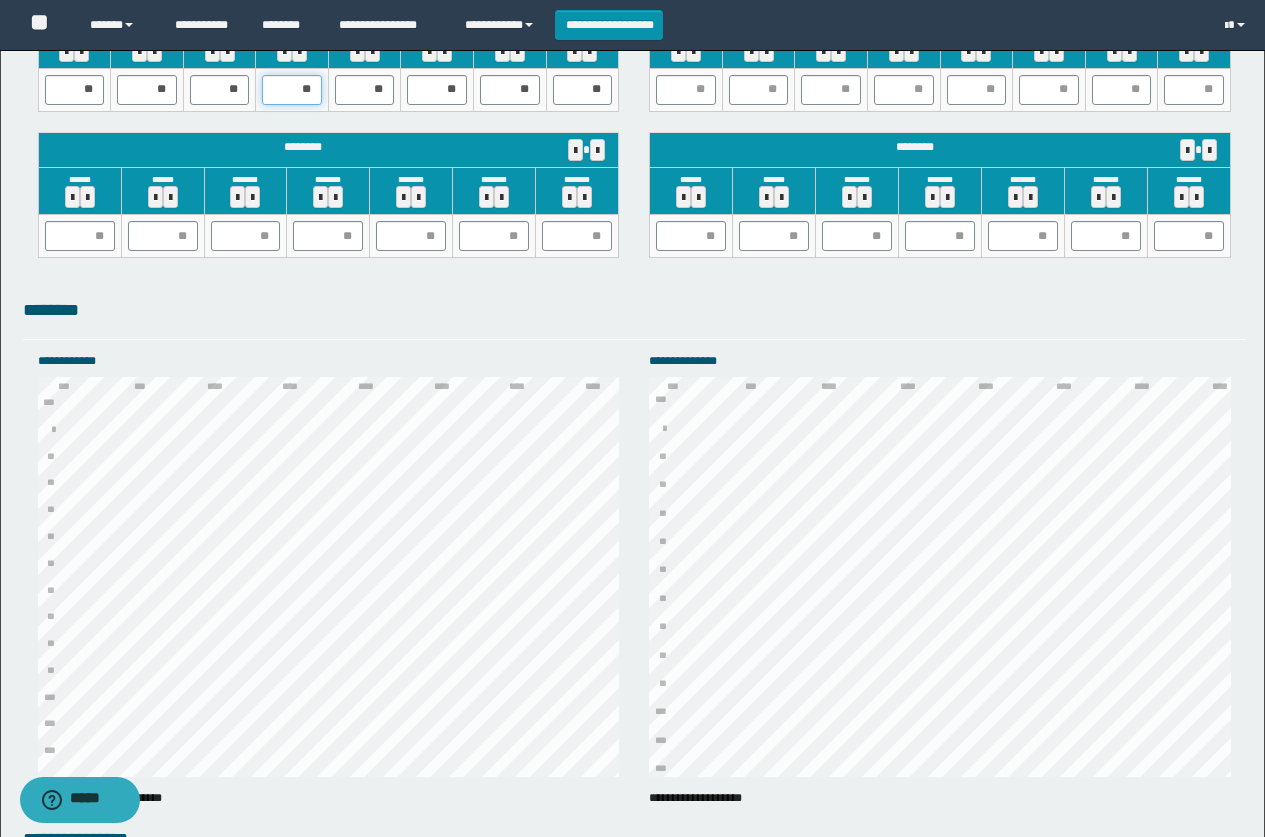 scroll, scrollTop: 1800, scrollLeft: 0, axis: vertical 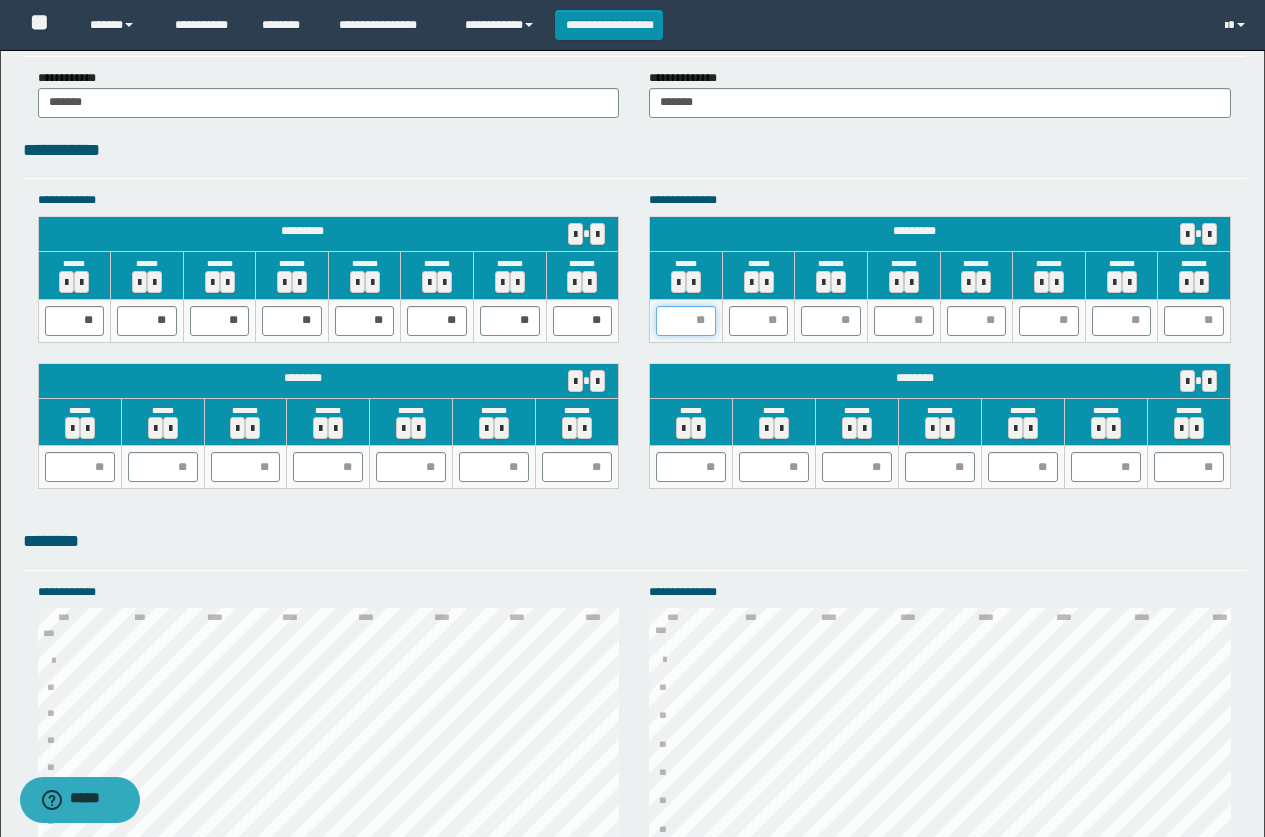 drag, startPoint x: 701, startPoint y: 324, endPoint x: 549, endPoint y: 304, distance: 153.31015 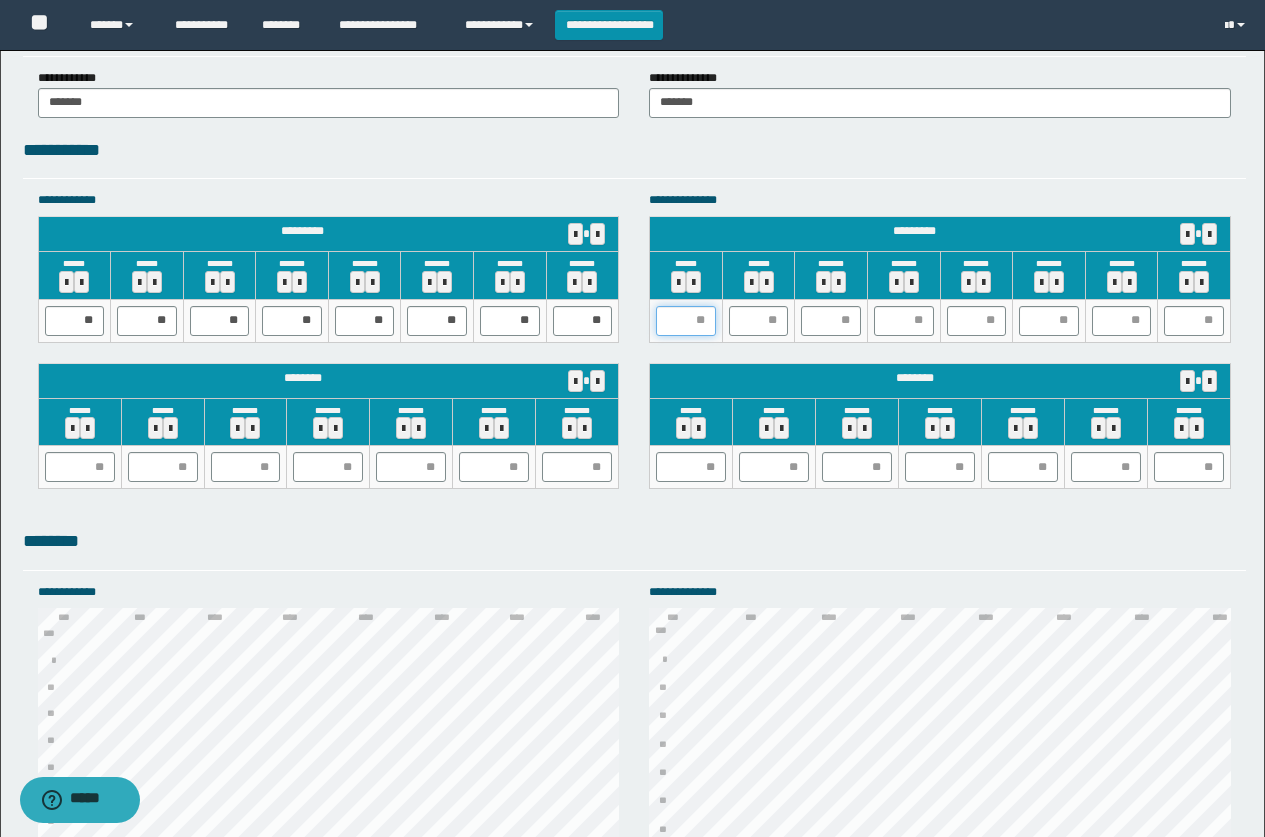 click on "**********" at bounding box center (634, 350) 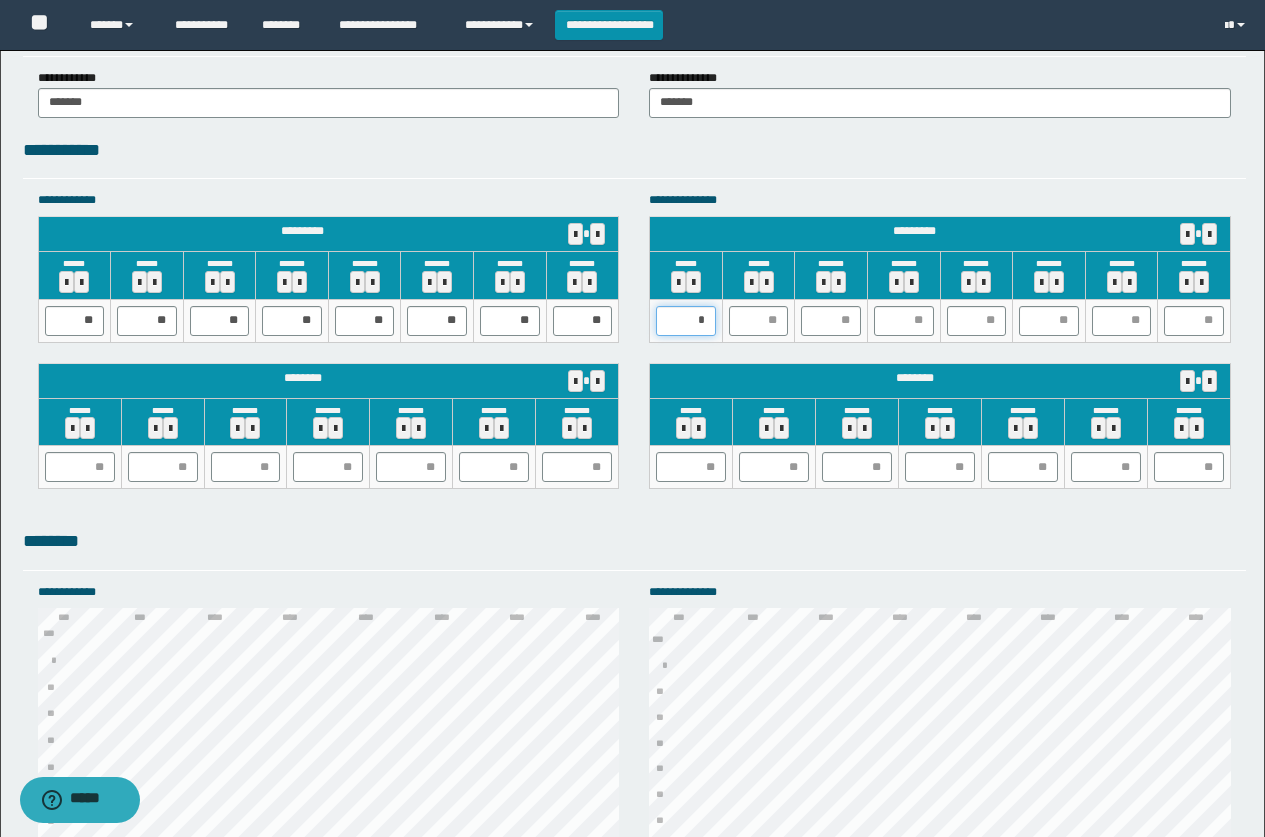 type on "**" 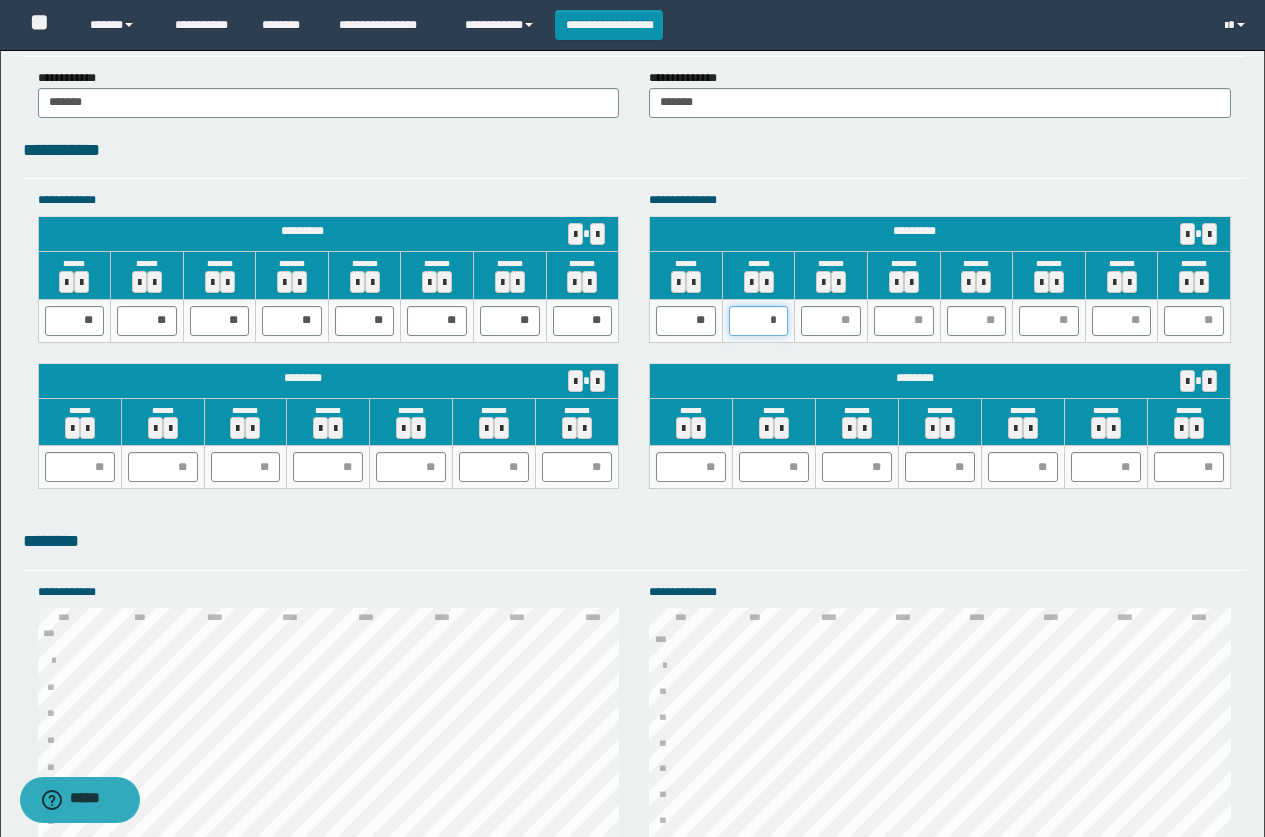 type on "**" 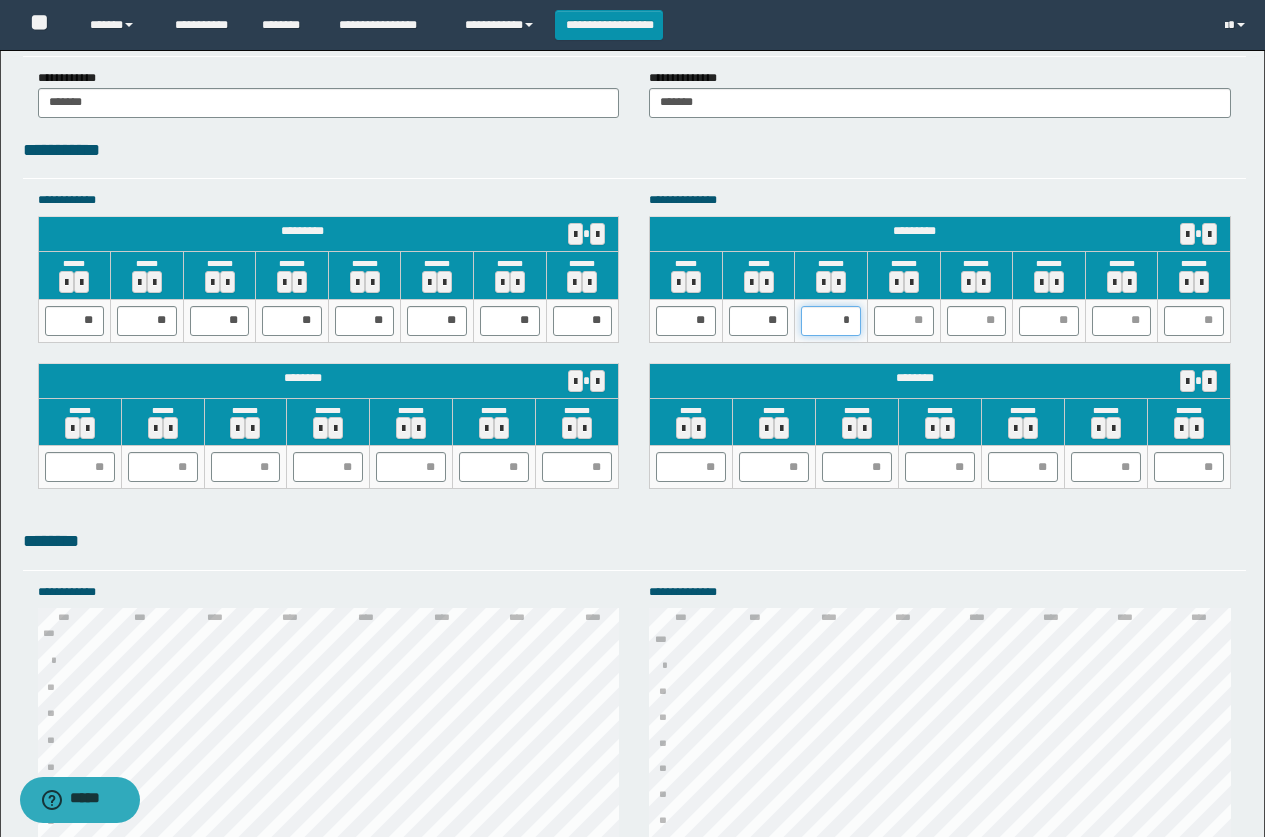type on "**" 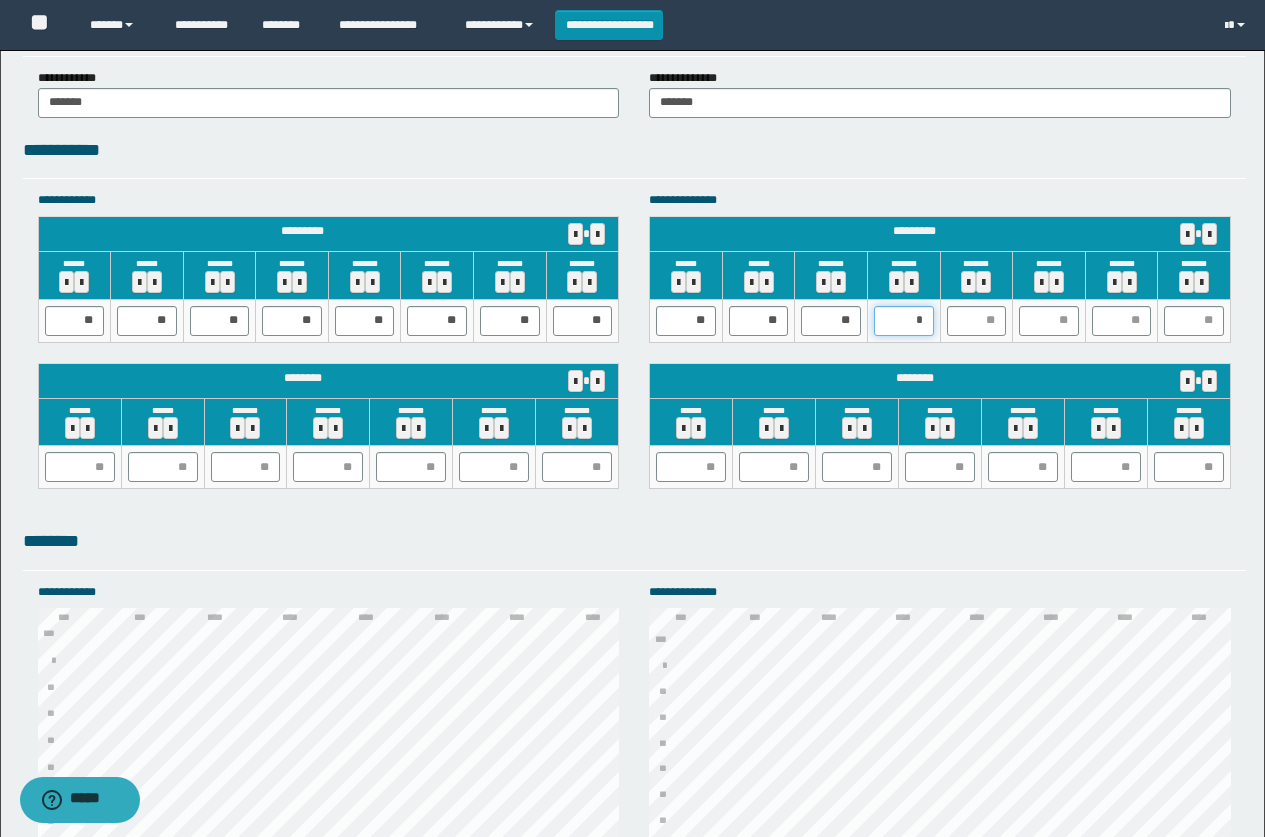 type on "**" 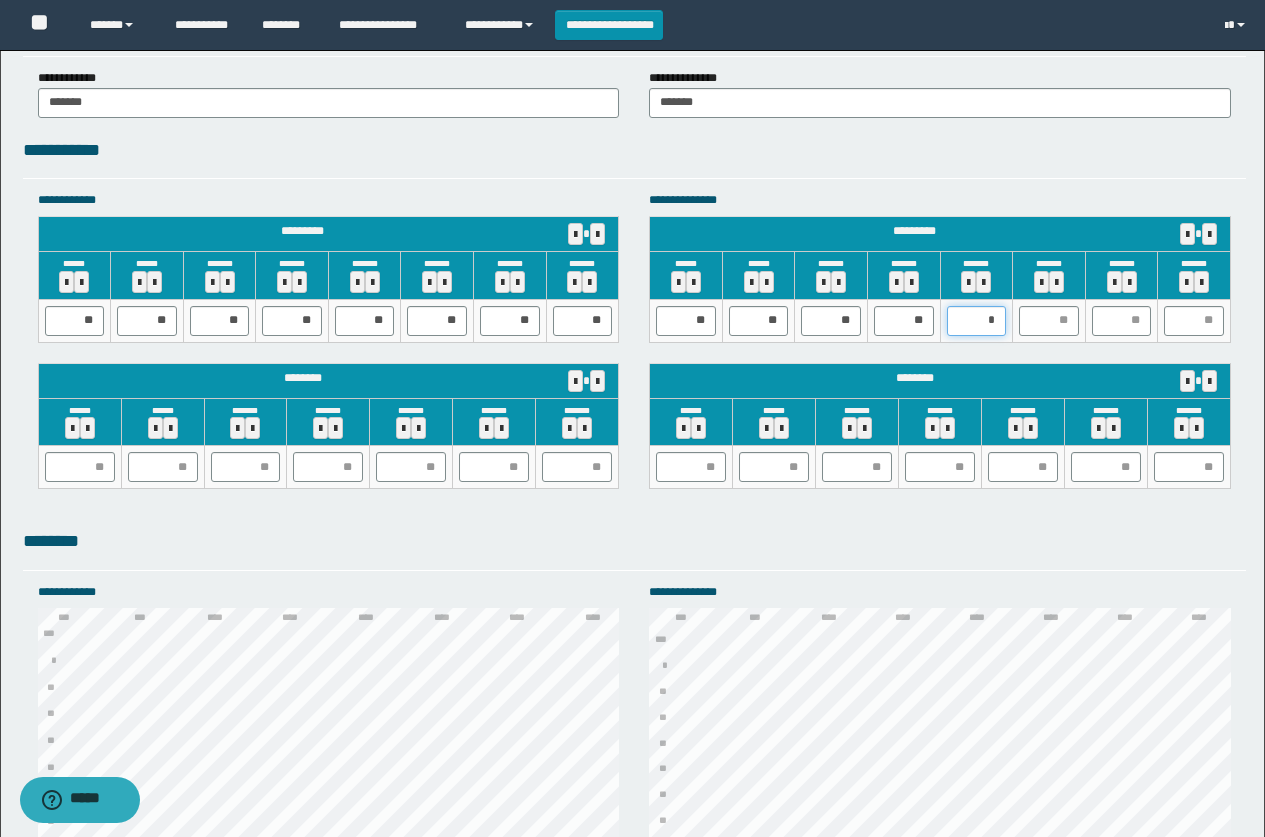 type on "**" 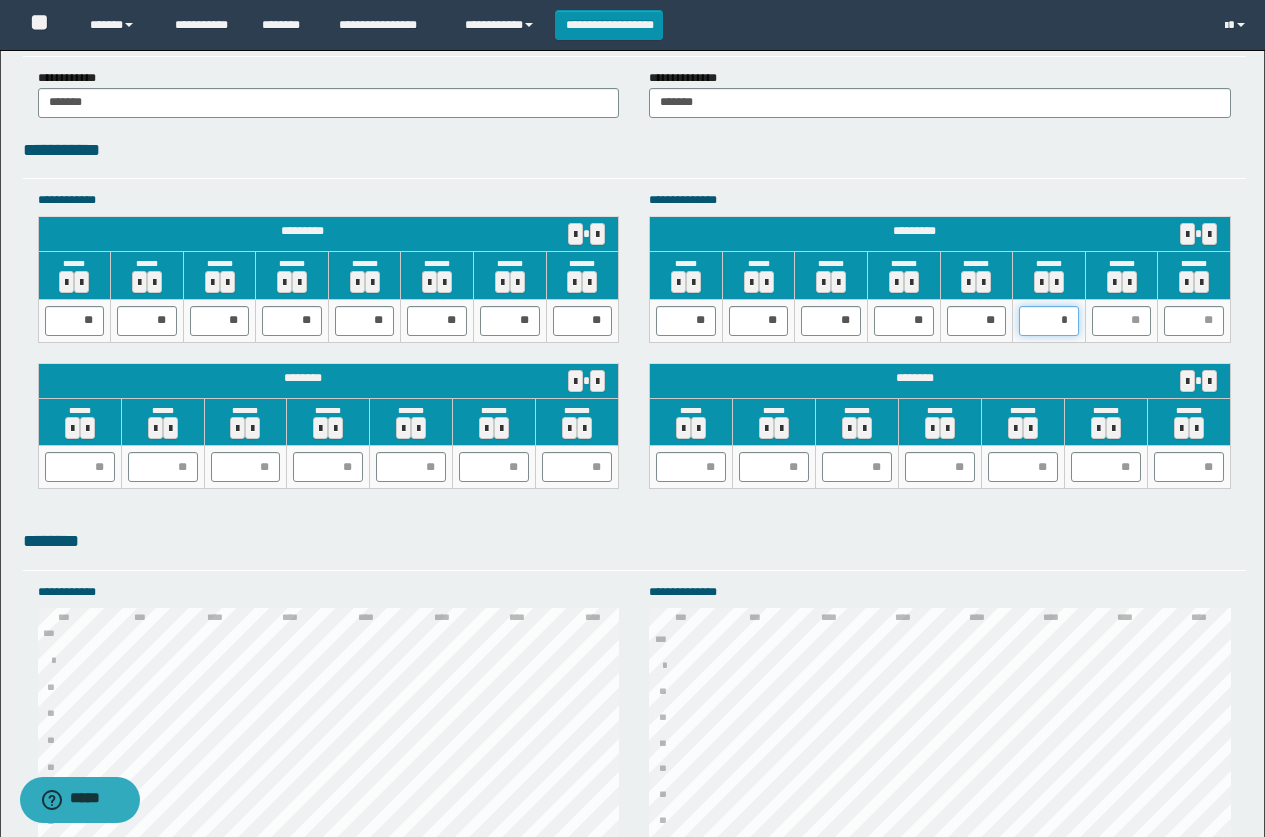 type on "**" 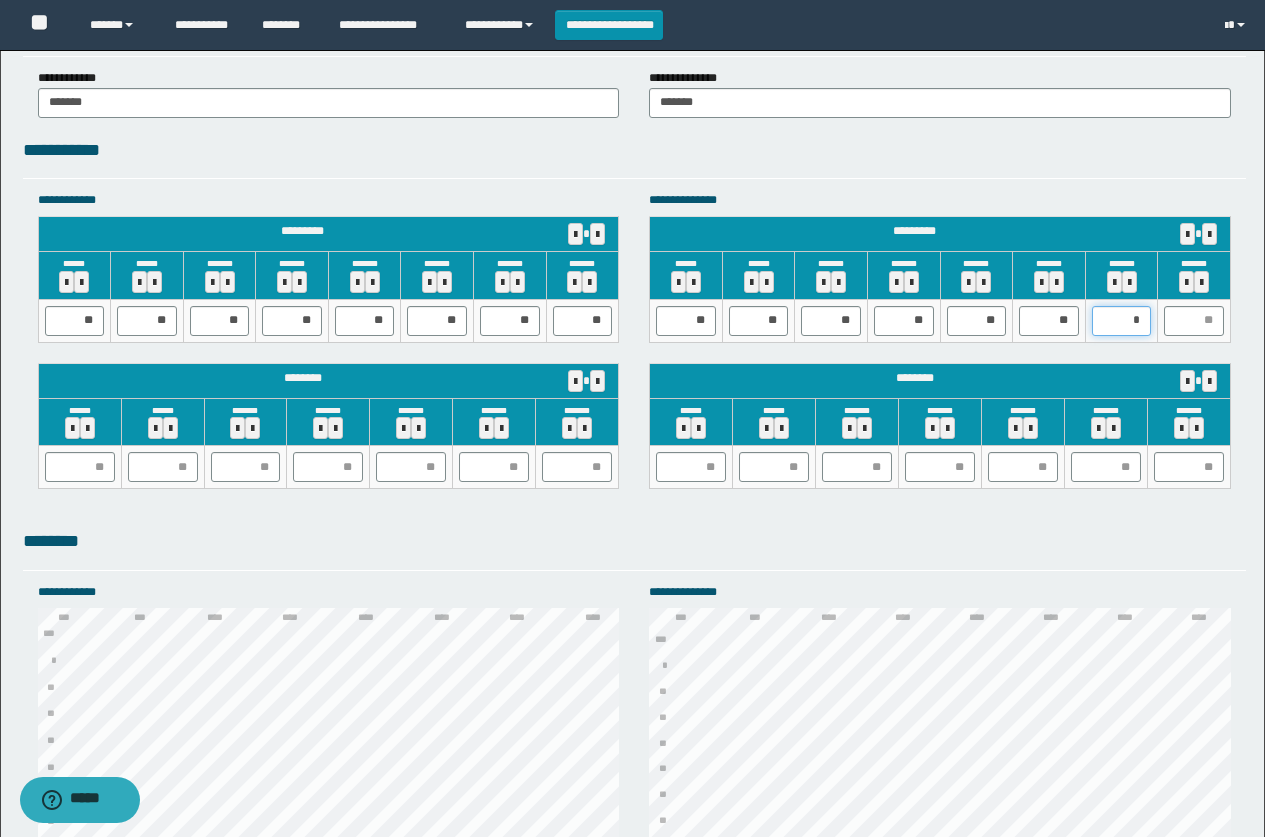 type on "**" 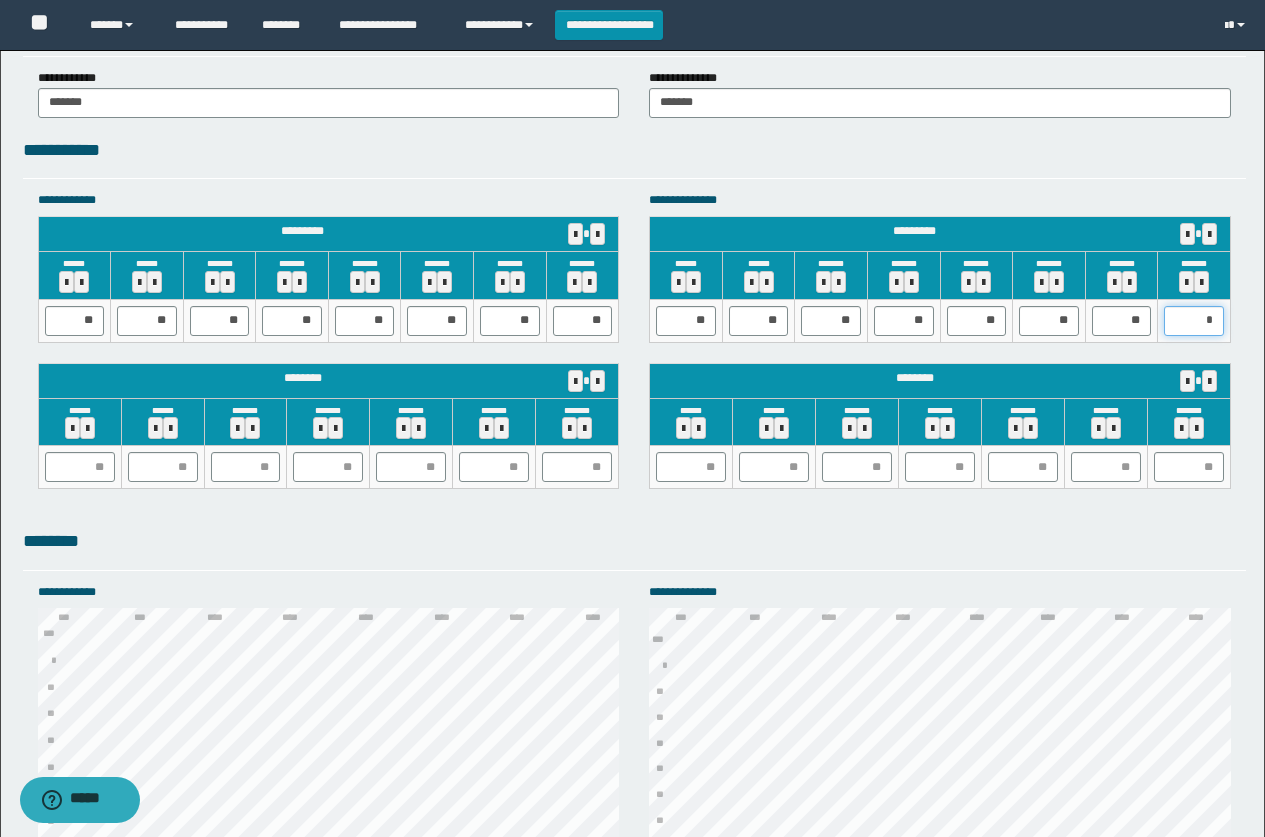 type on "**" 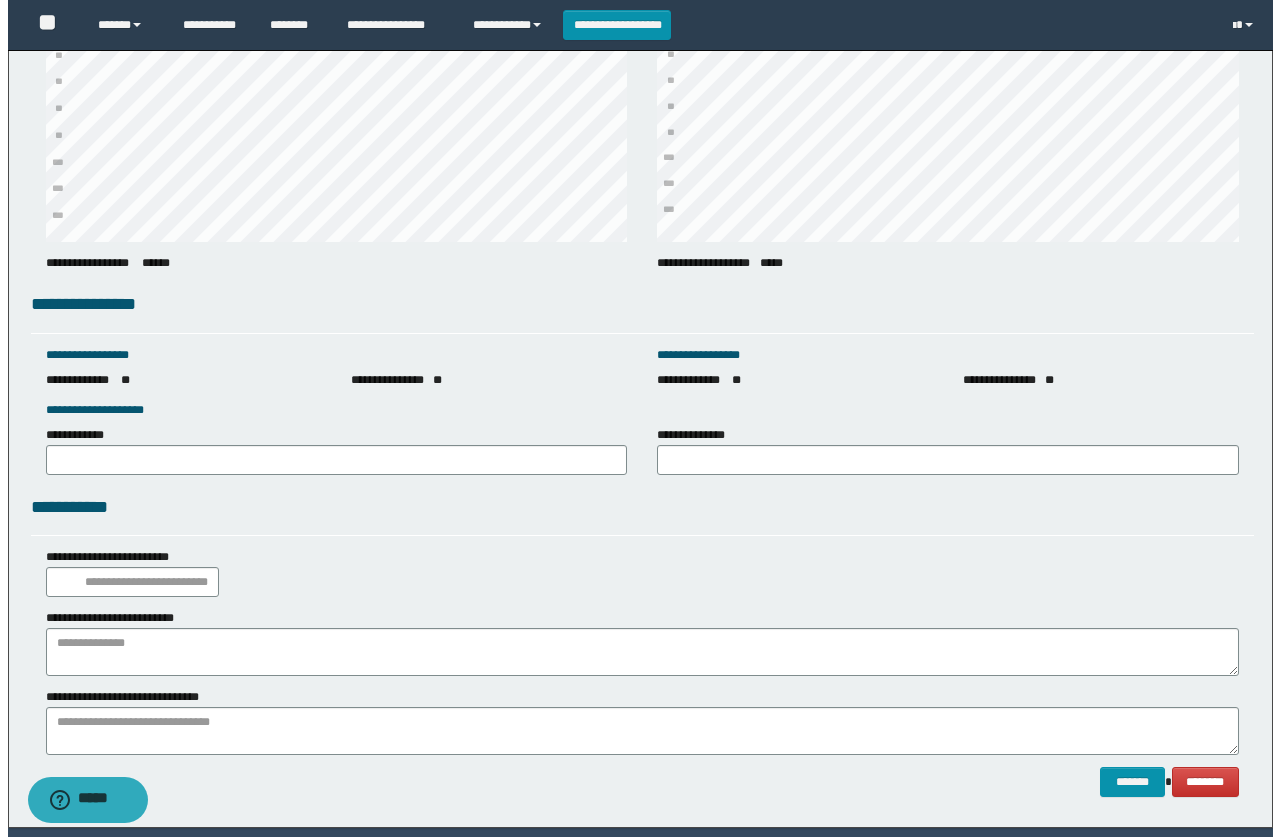 scroll, scrollTop: 2635, scrollLeft: 0, axis: vertical 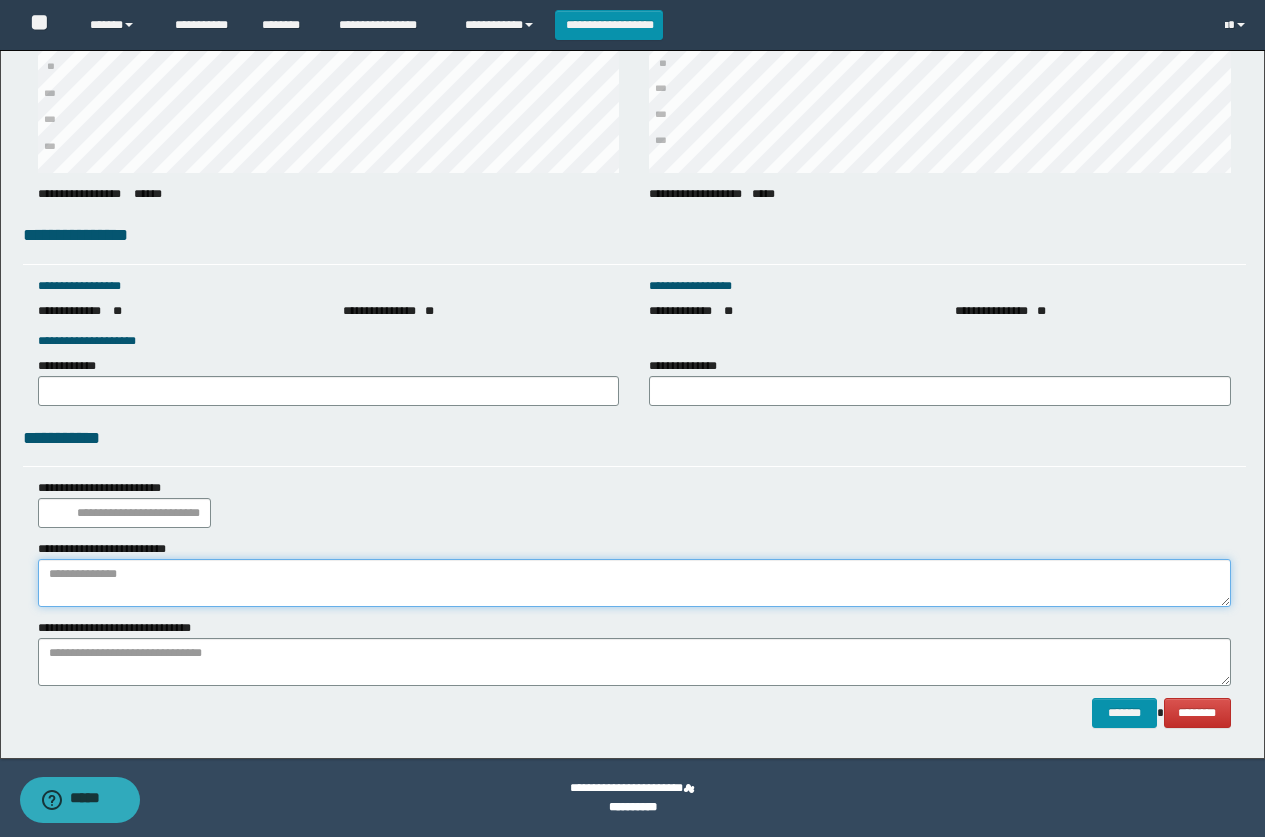 click at bounding box center (634, 583) 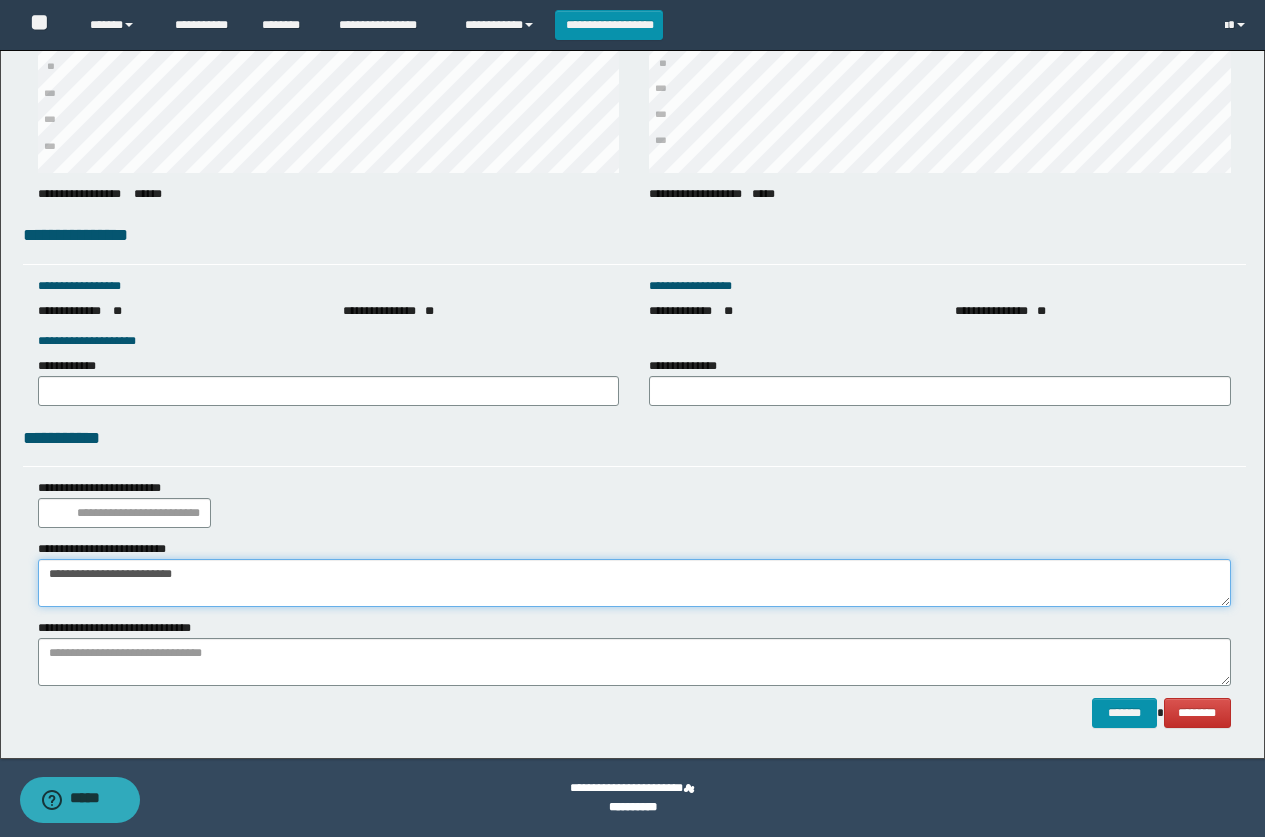 type on "**********" 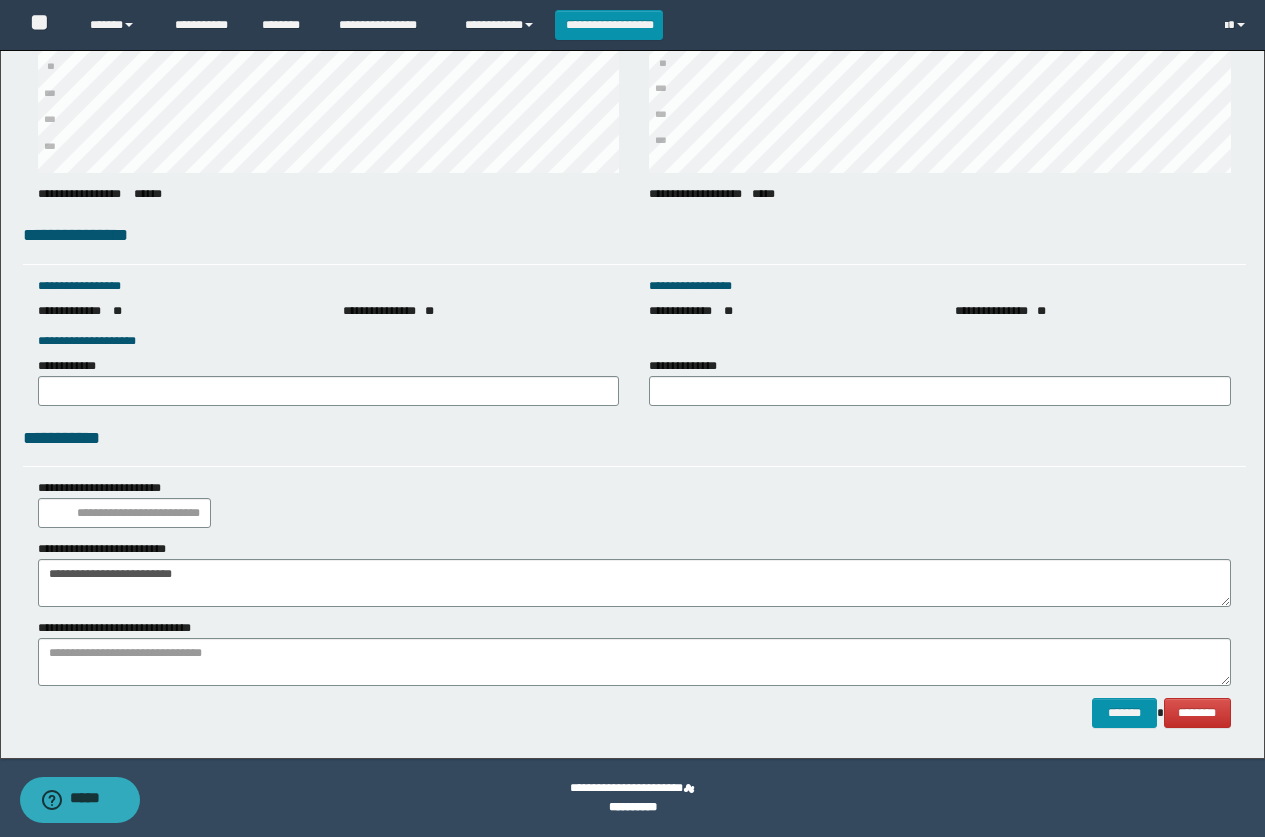 click on "**********" at bounding box center (632, -913) 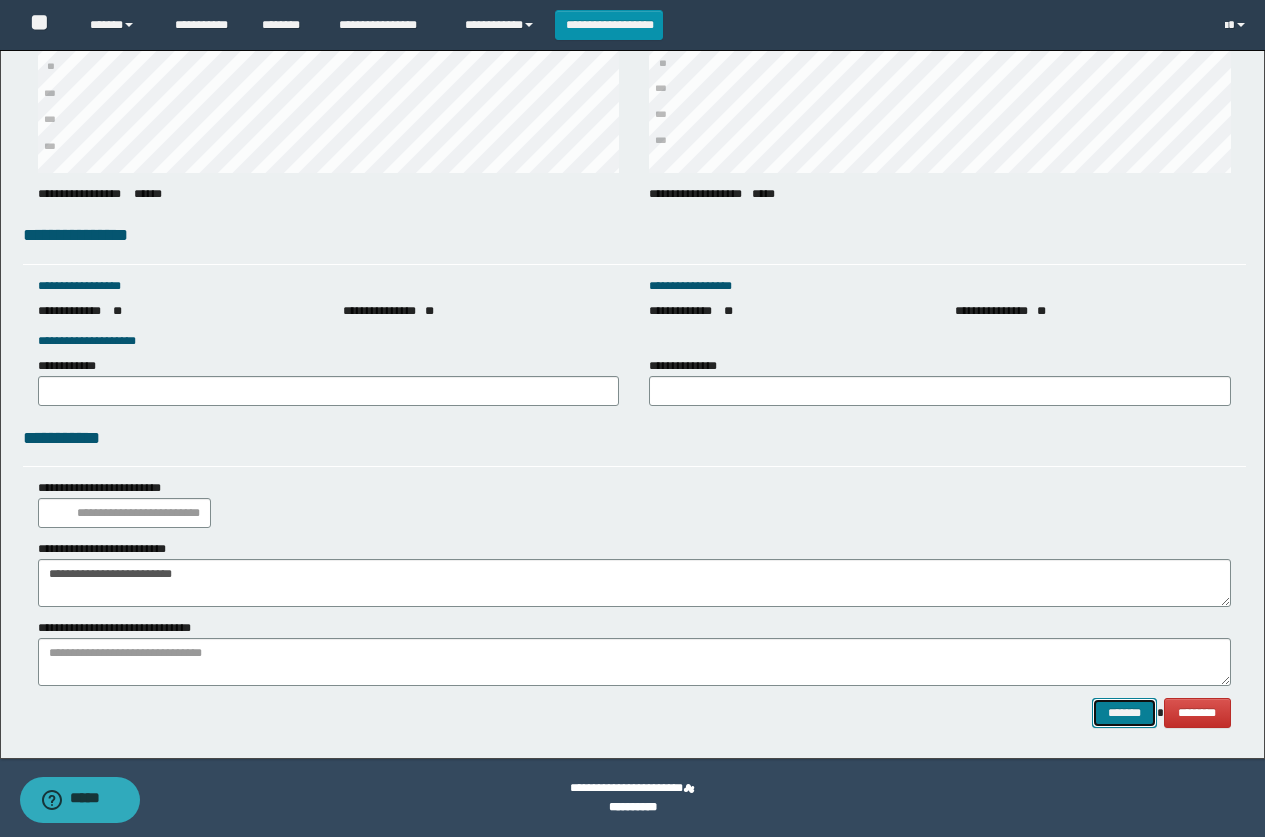 click on "*******" at bounding box center [1124, 713] 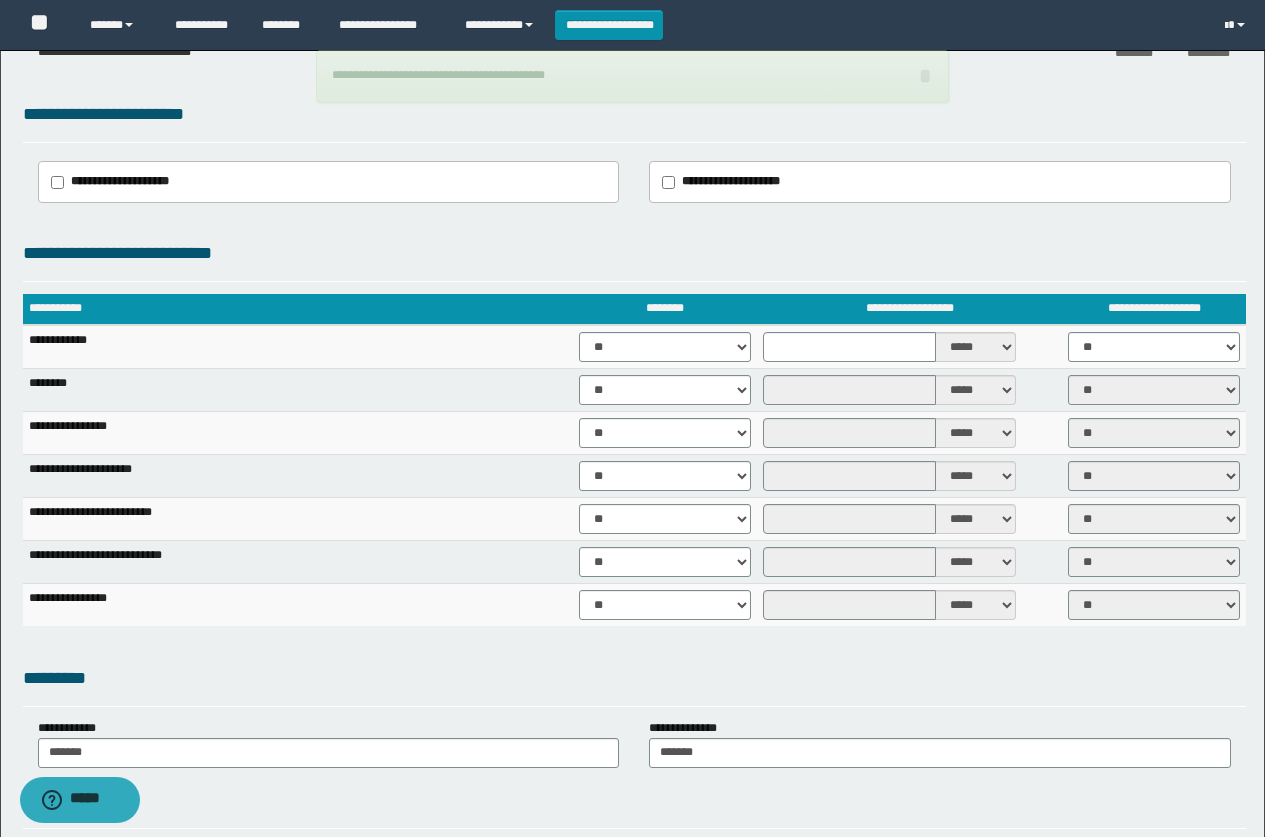 scroll, scrollTop: 1500, scrollLeft: 0, axis: vertical 